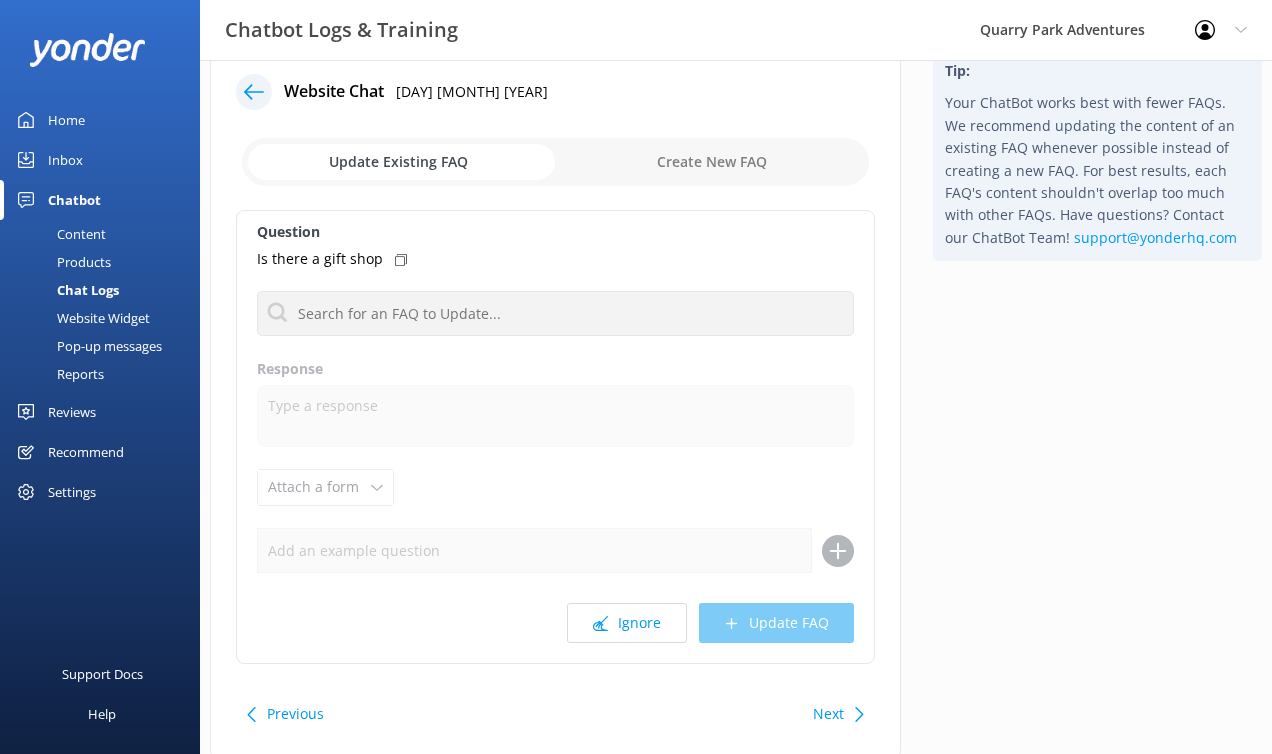 scroll, scrollTop: 44, scrollLeft: 0, axis: vertical 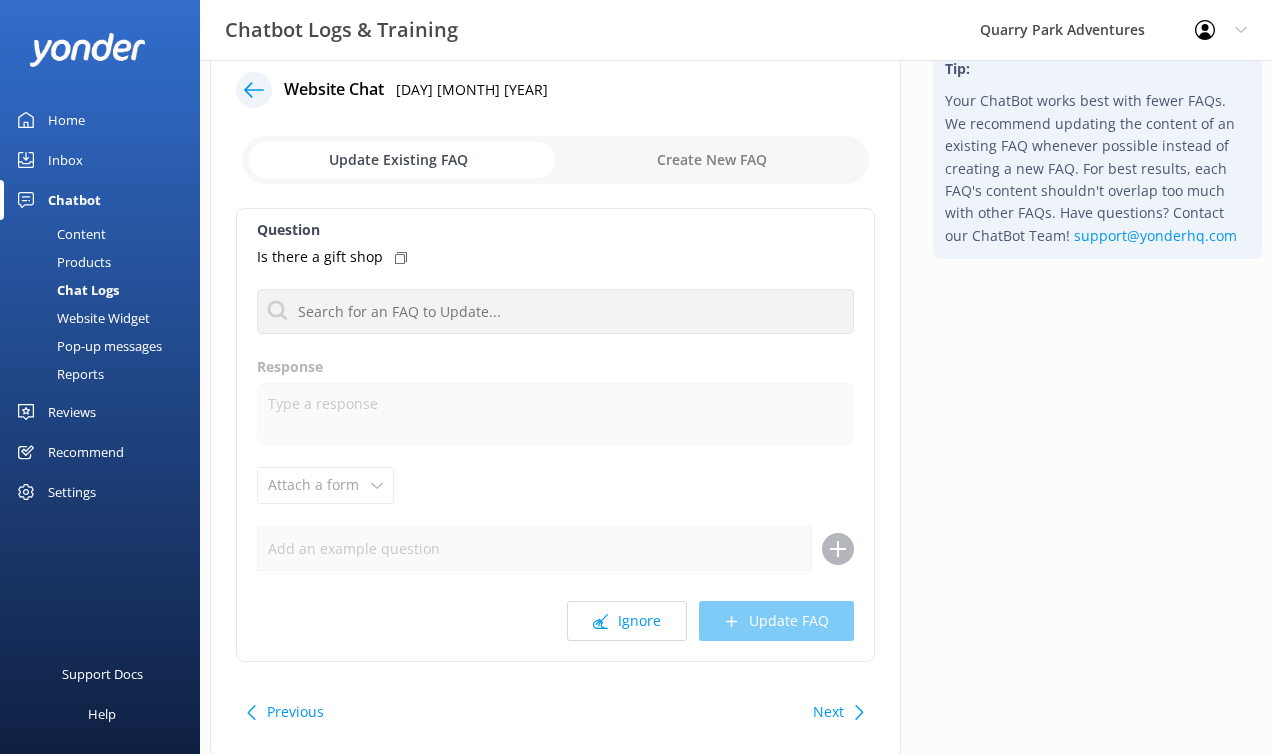 click at bounding box center [254, 90] 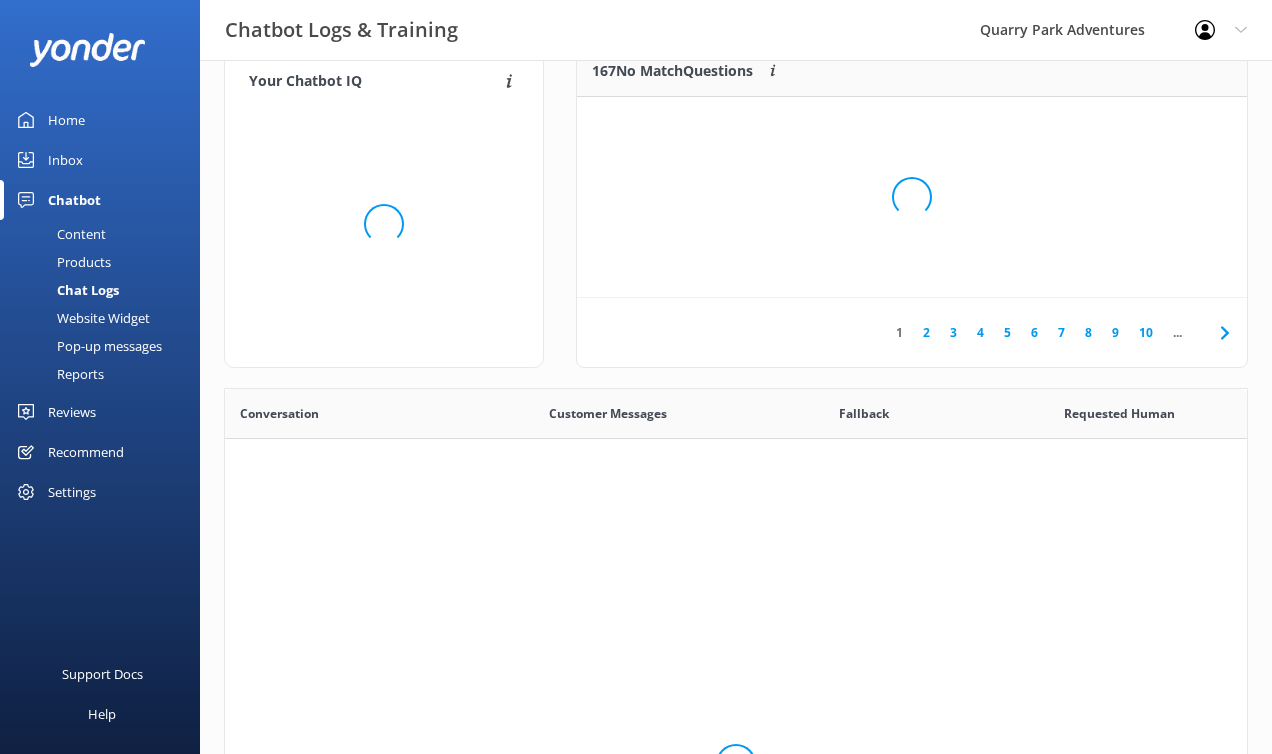 scroll, scrollTop: 16, scrollLeft: 16, axis: both 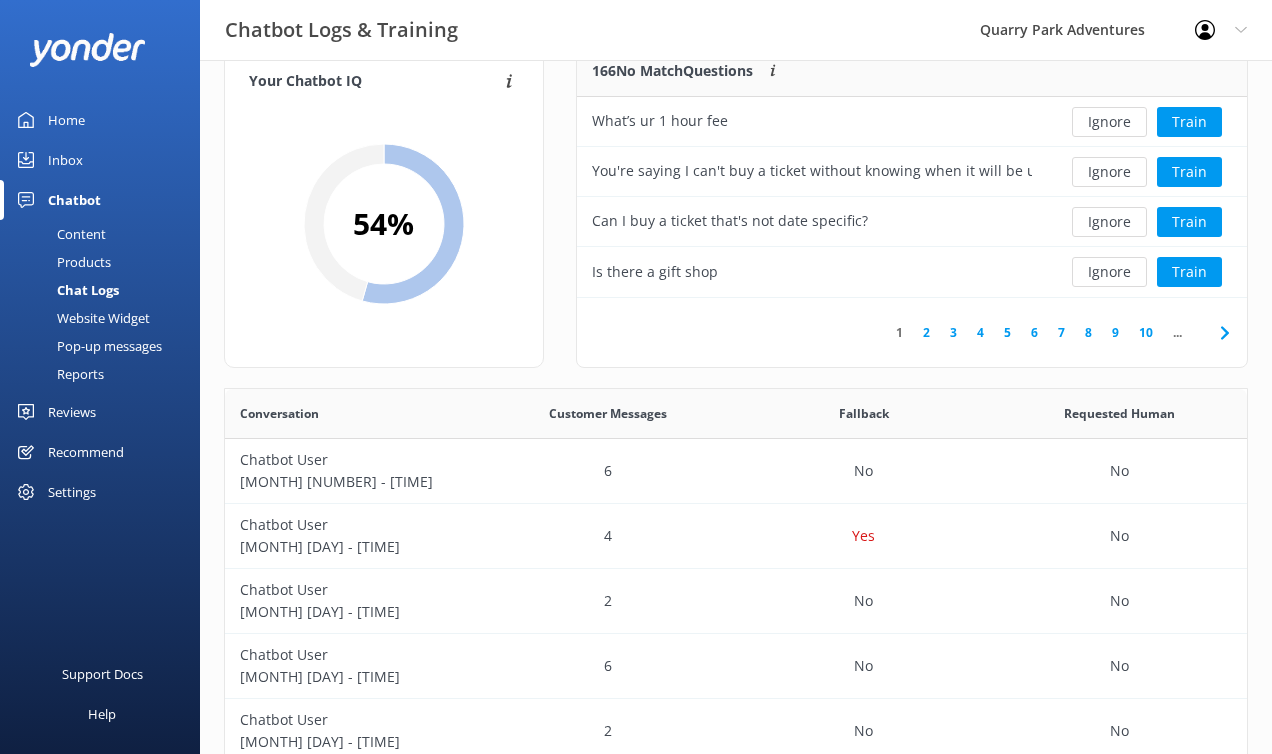 click on "2" at bounding box center (926, 332) 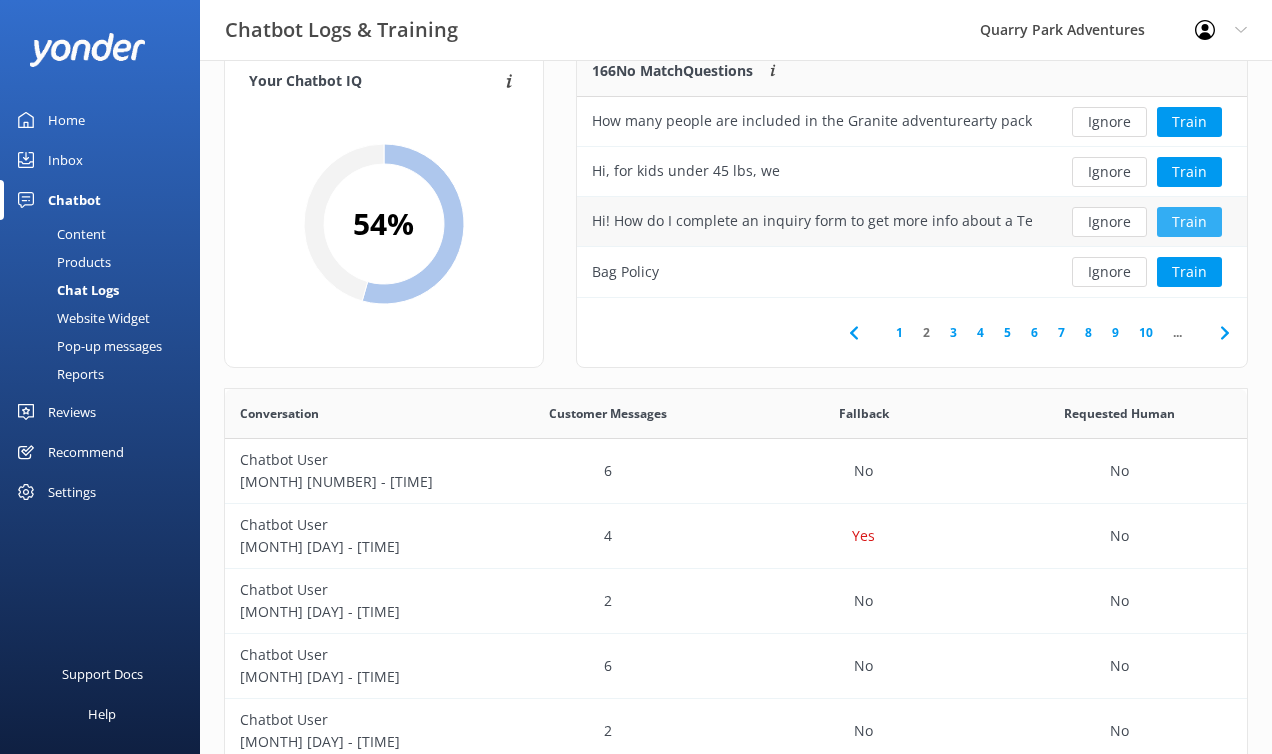 click on "Train" at bounding box center [1189, 222] 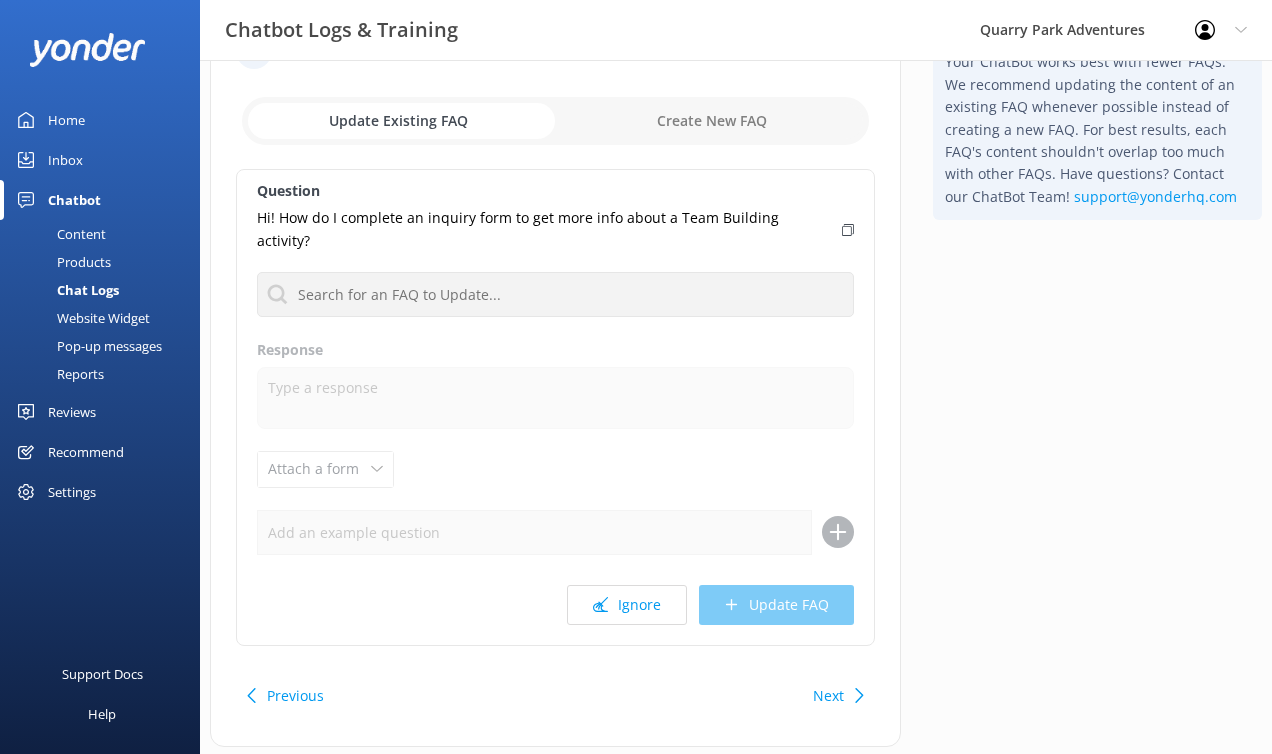 scroll, scrollTop: 113, scrollLeft: 0, axis: vertical 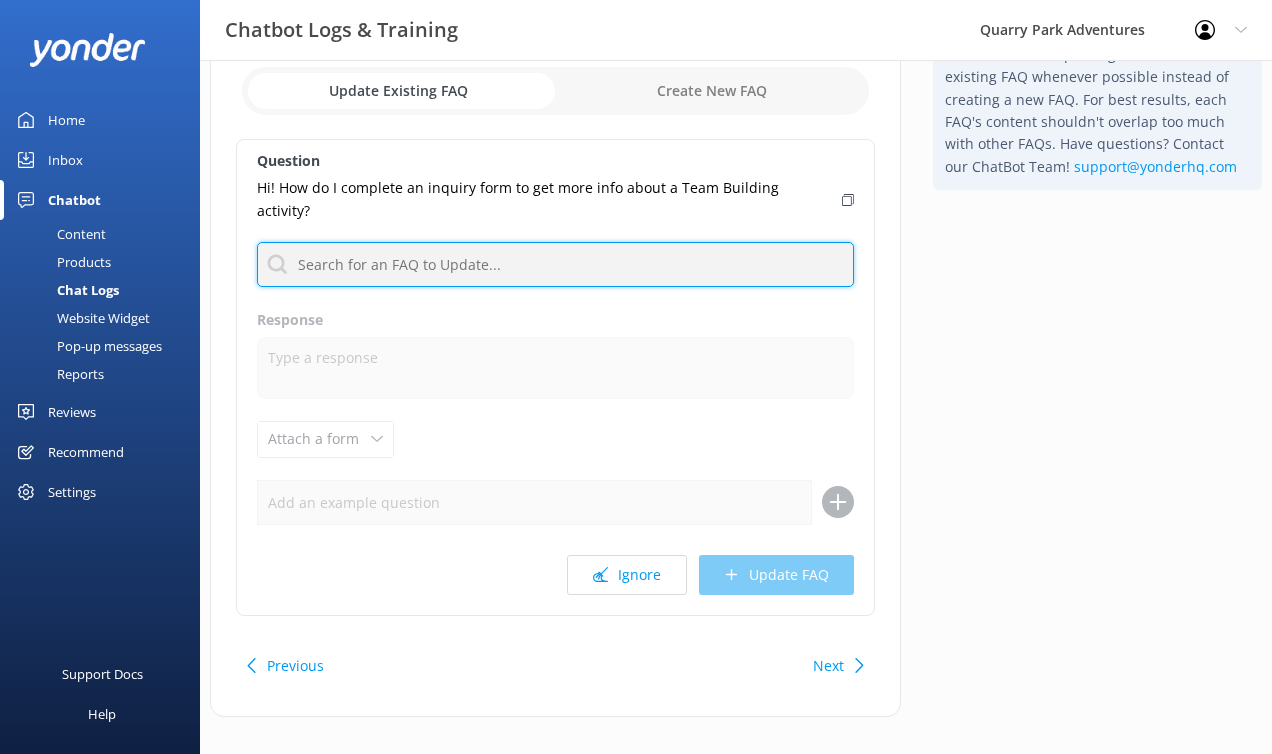 click at bounding box center [555, 264] 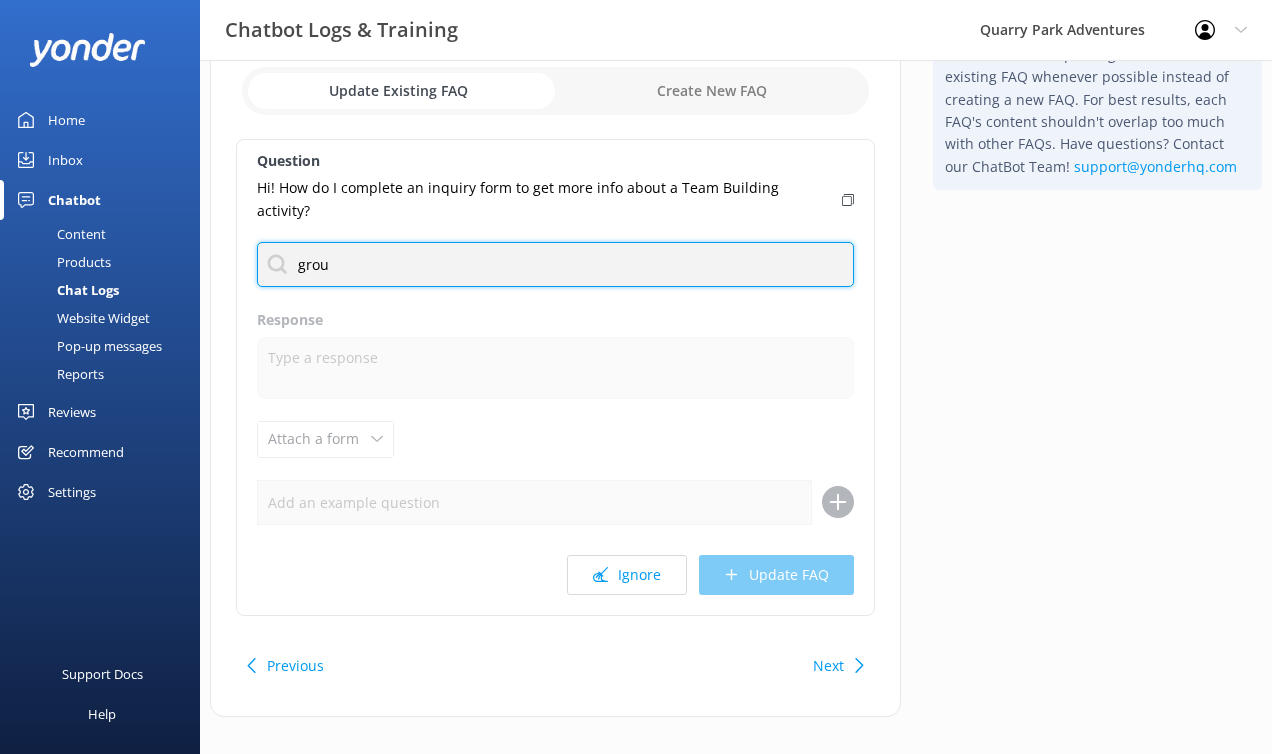 type on "group" 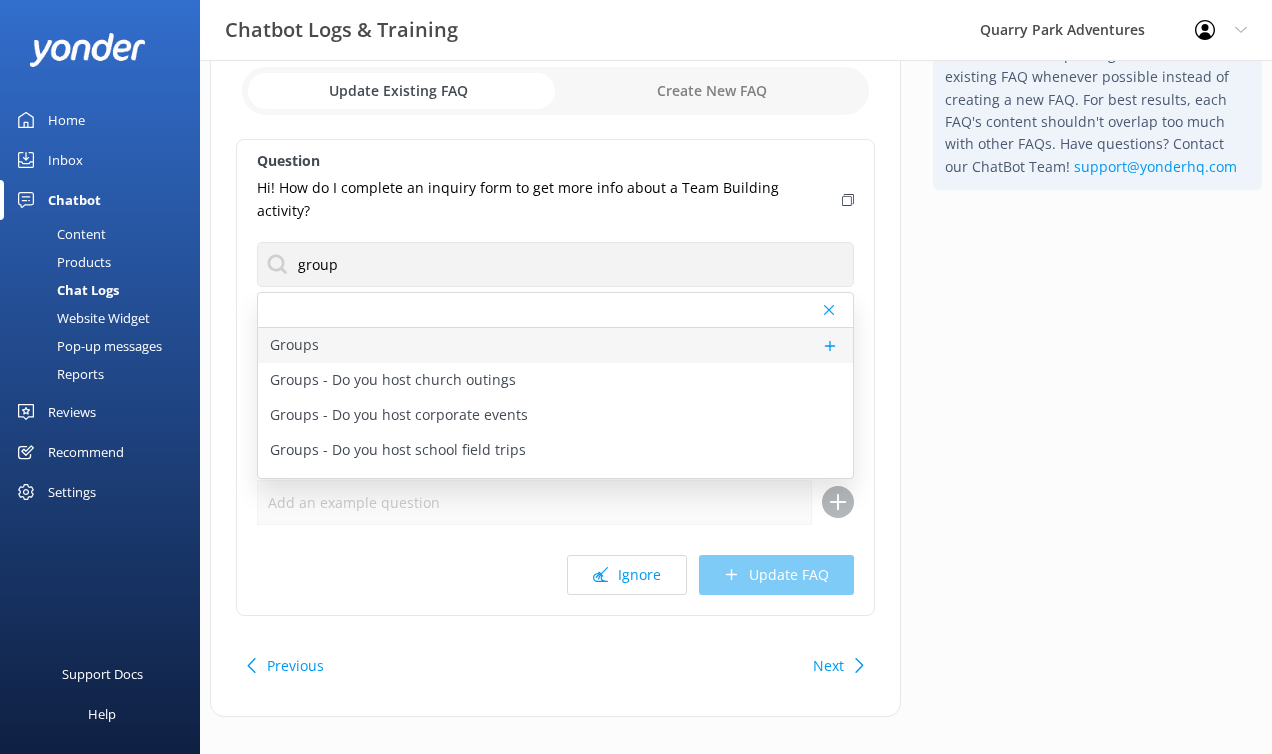 click on "Groups" at bounding box center [555, 345] 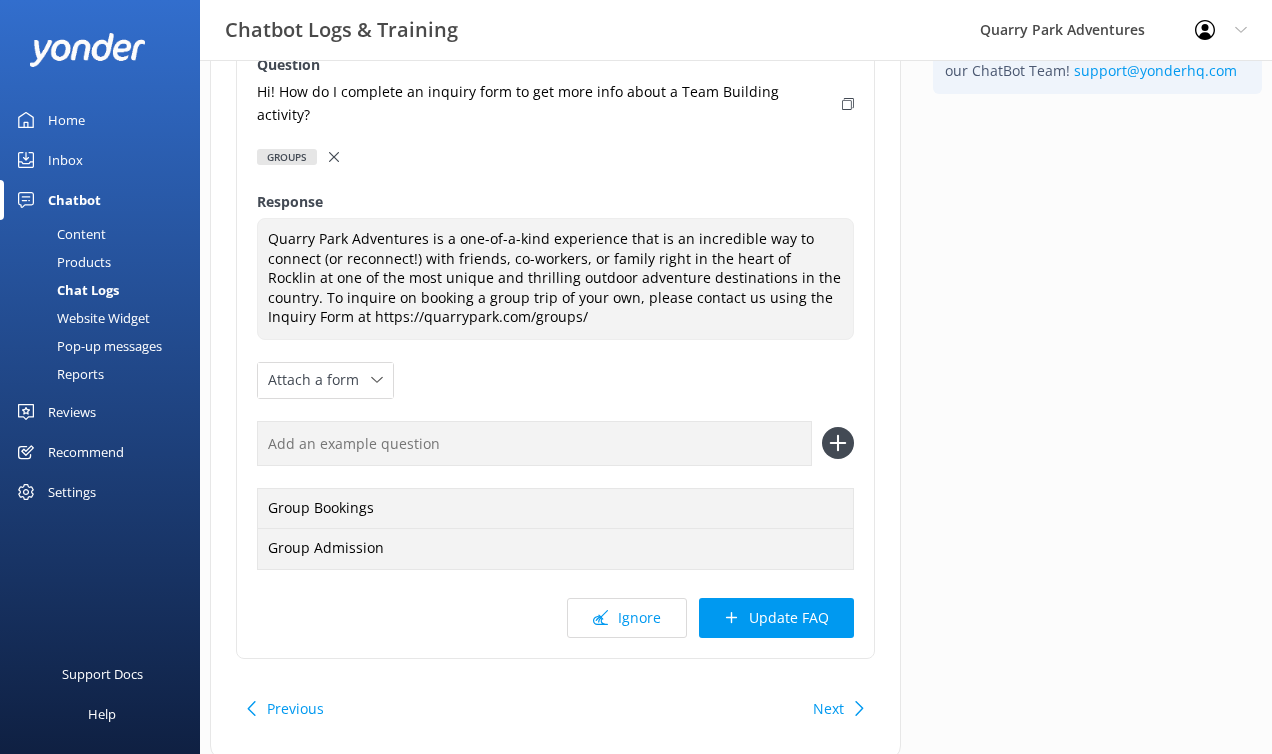 scroll, scrollTop: 252, scrollLeft: 0, axis: vertical 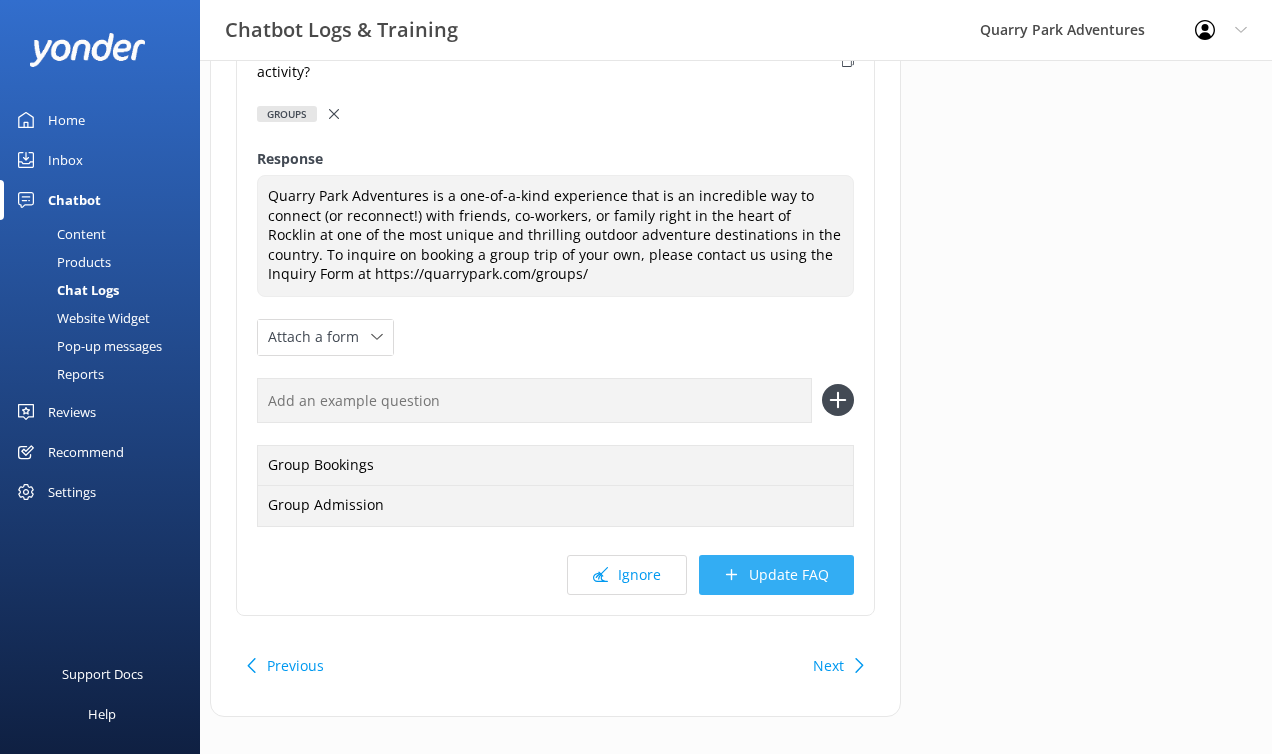 click on "Update FAQ" at bounding box center [776, 575] 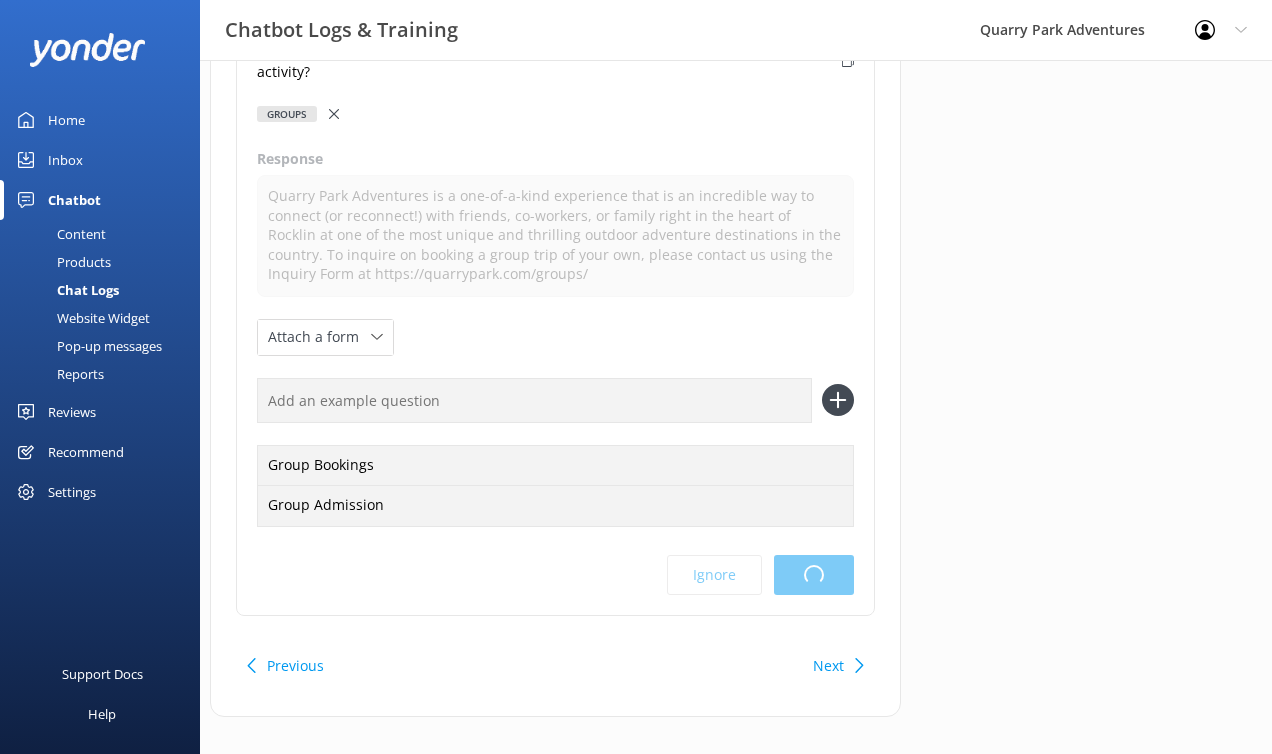 scroll, scrollTop: 0, scrollLeft: 0, axis: both 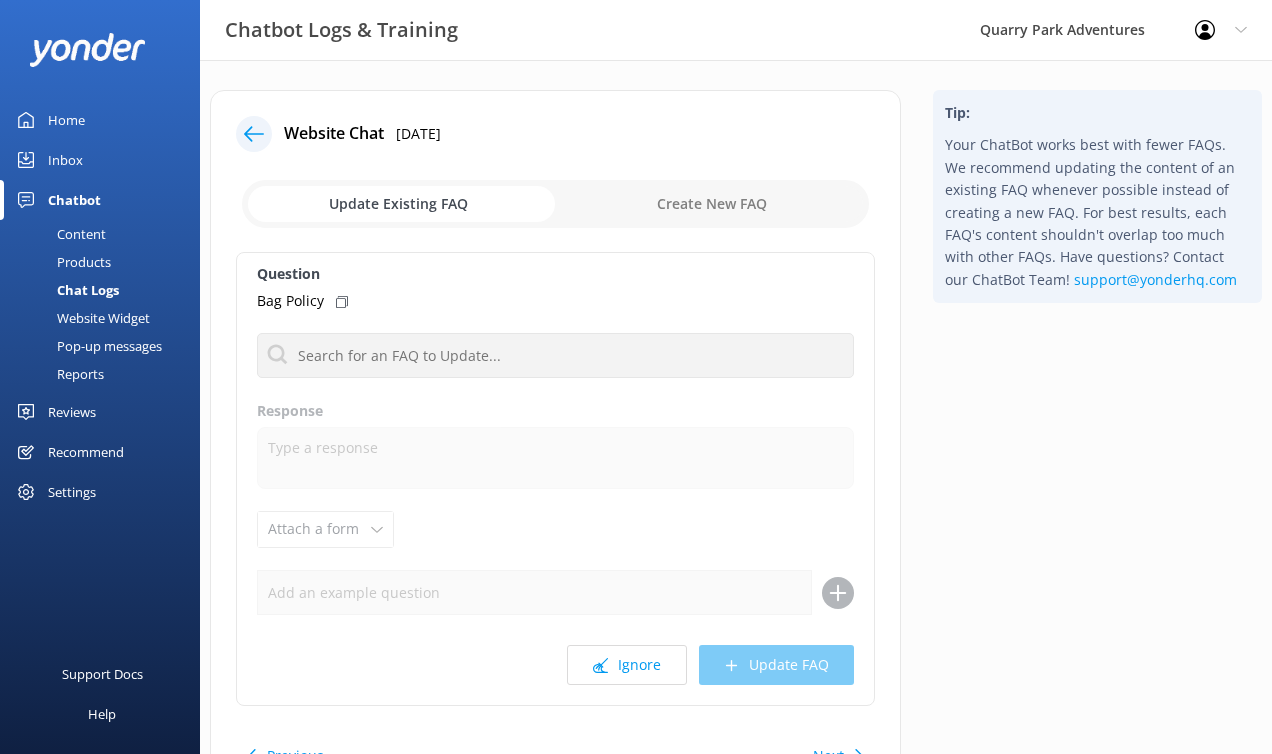 click 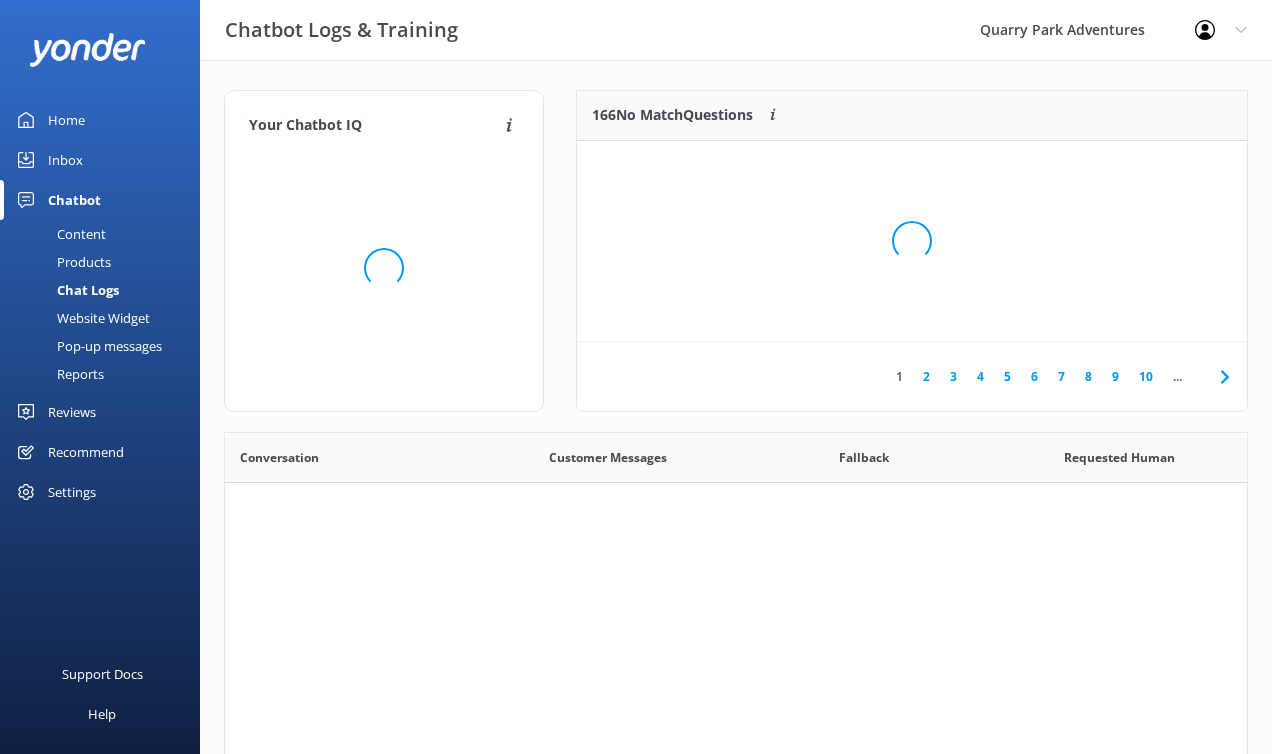 scroll, scrollTop: 16, scrollLeft: 16, axis: both 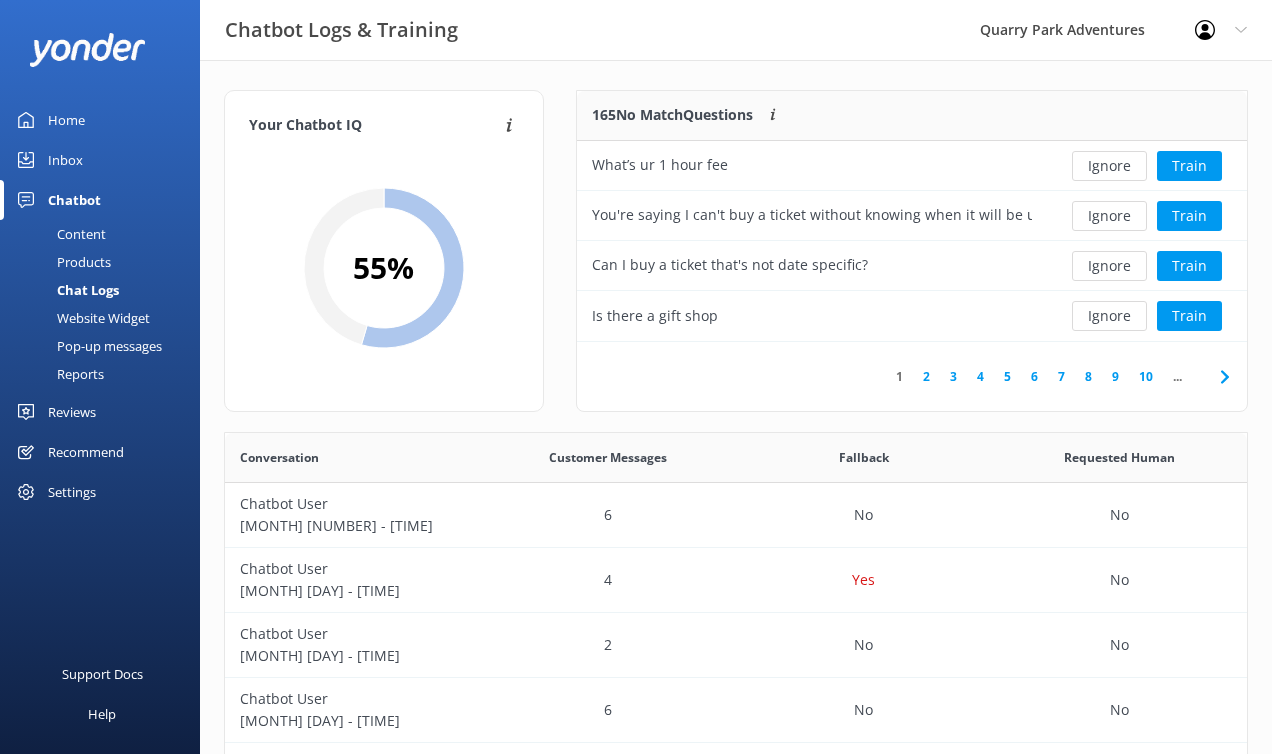 click on "10" at bounding box center (1146, 376) 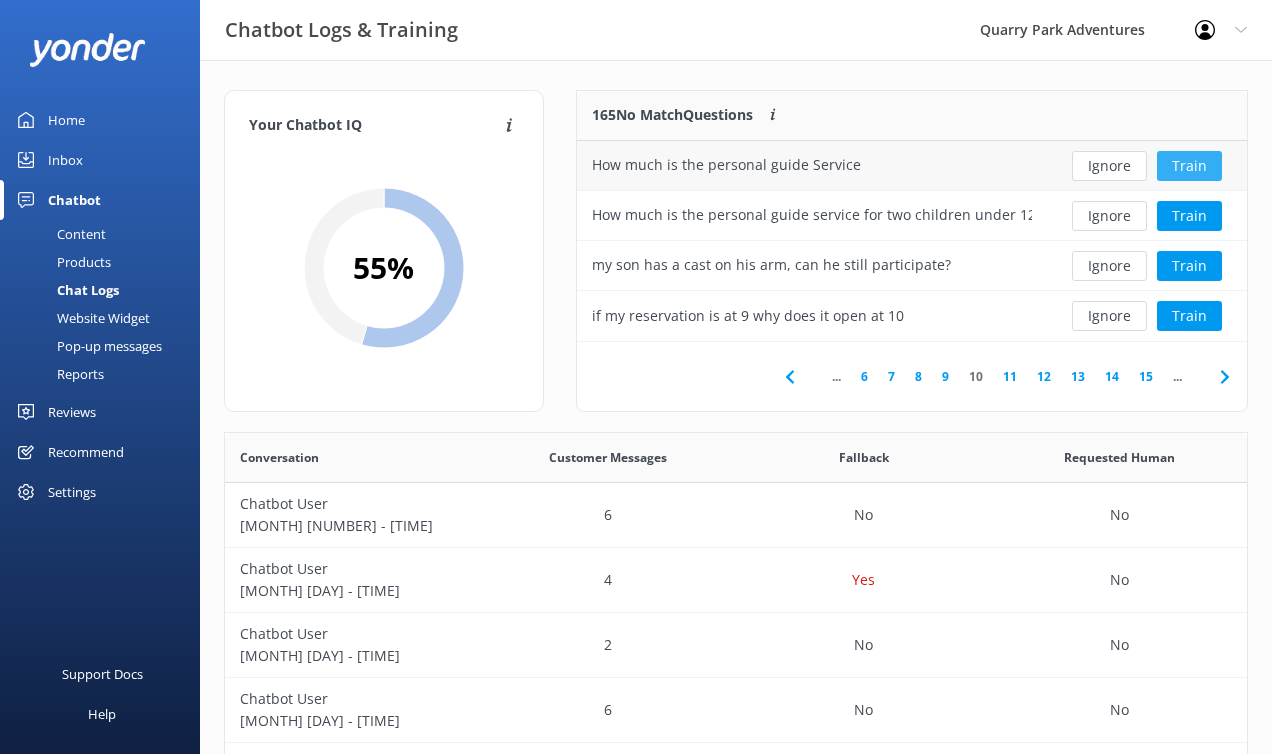 click on "Train" at bounding box center [1189, 166] 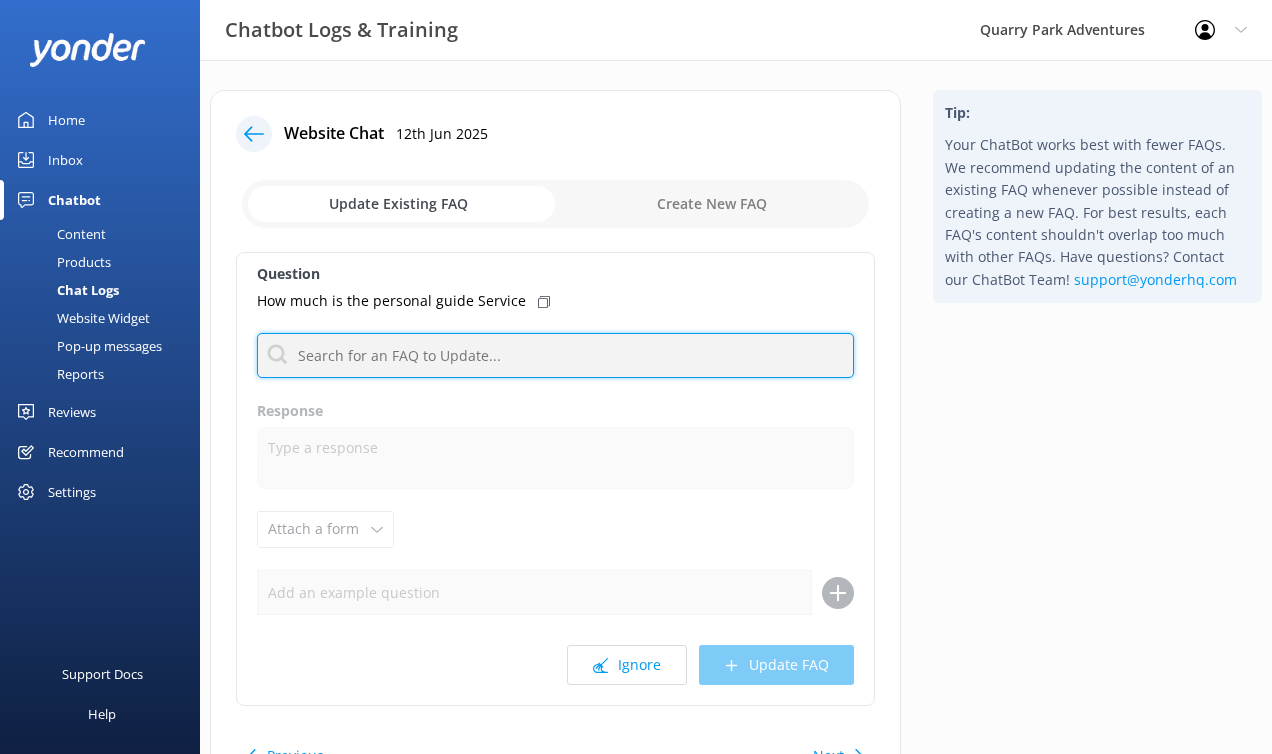 click at bounding box center [555, 355] 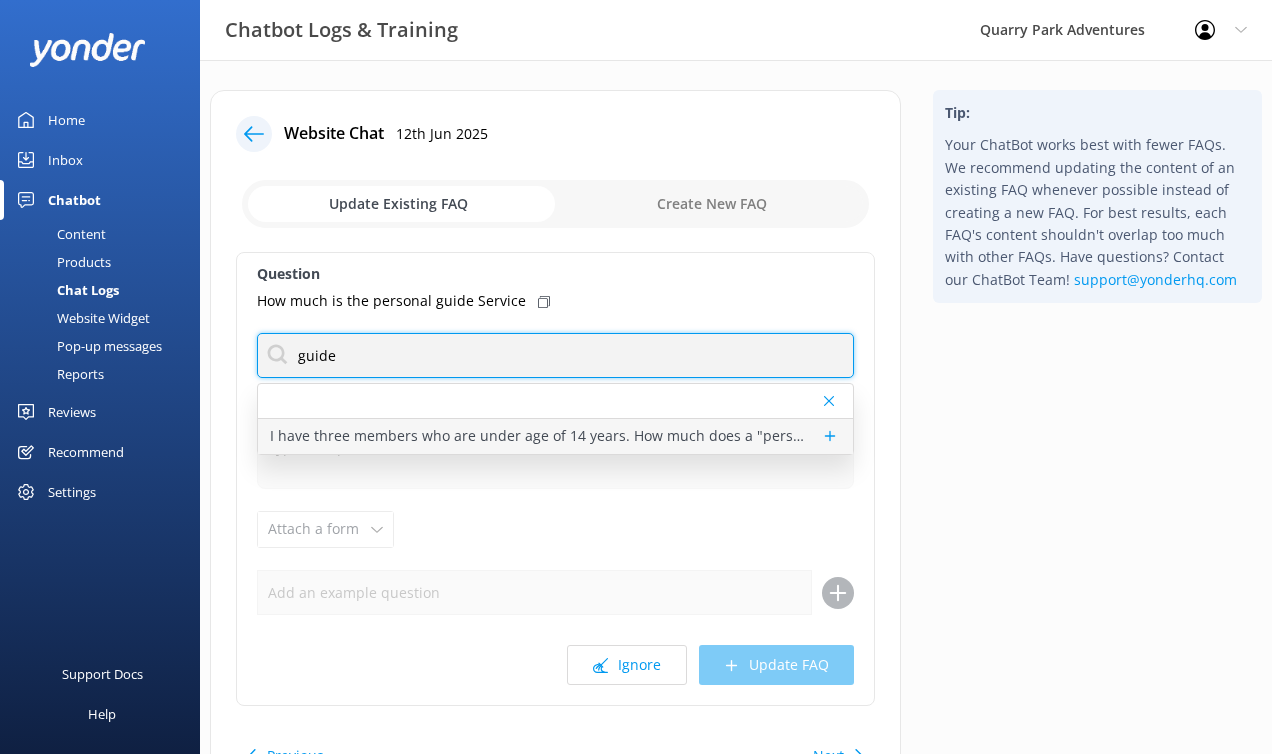 type on "guide" 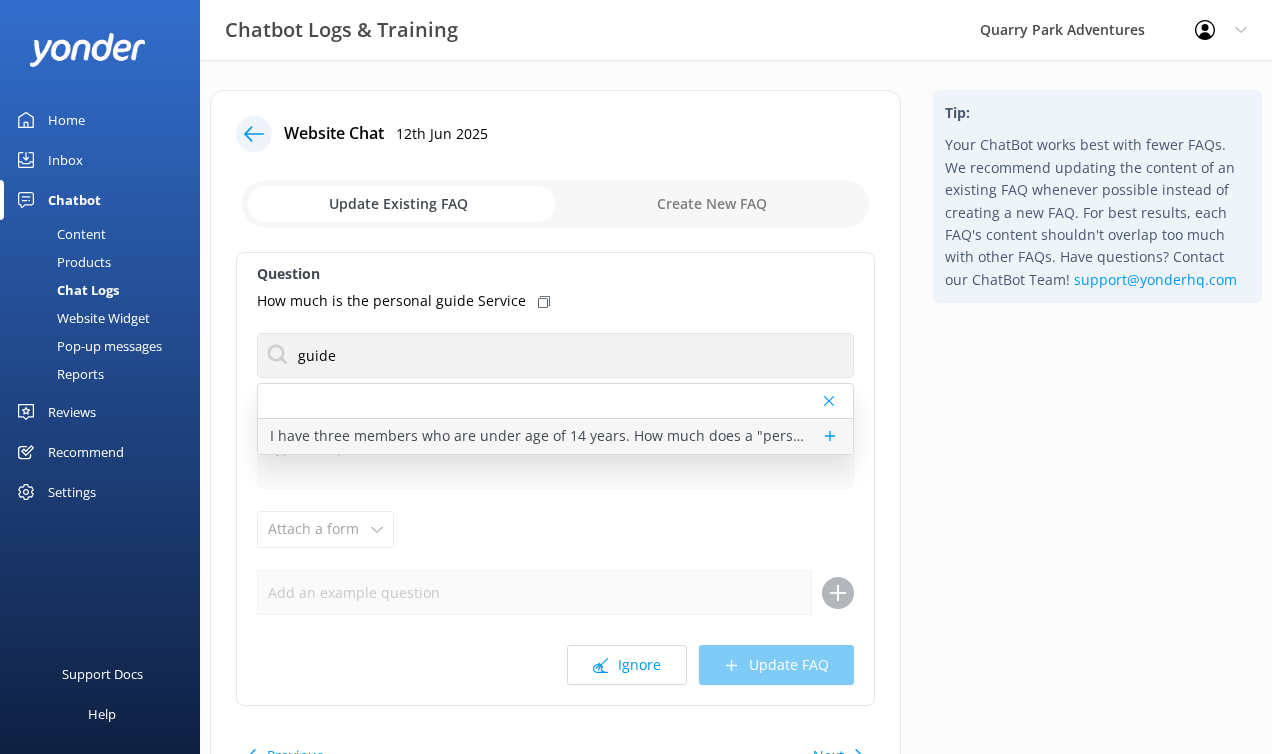click on "I have three members who are under age of 14 years. How much does a "personal guide" cost or is it more advantageous for someone to join them?" at bounding box center [540, 436] 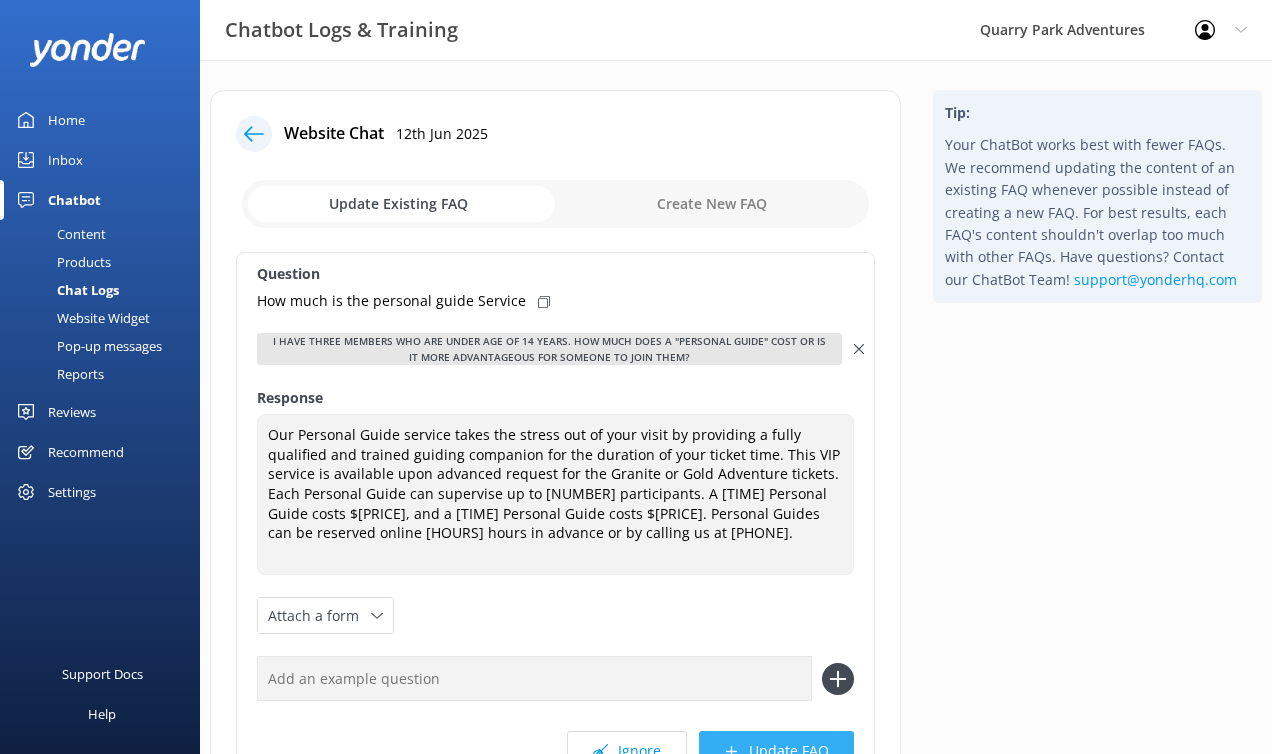 click on "Update FAQ" at bounding box center [776, 751] 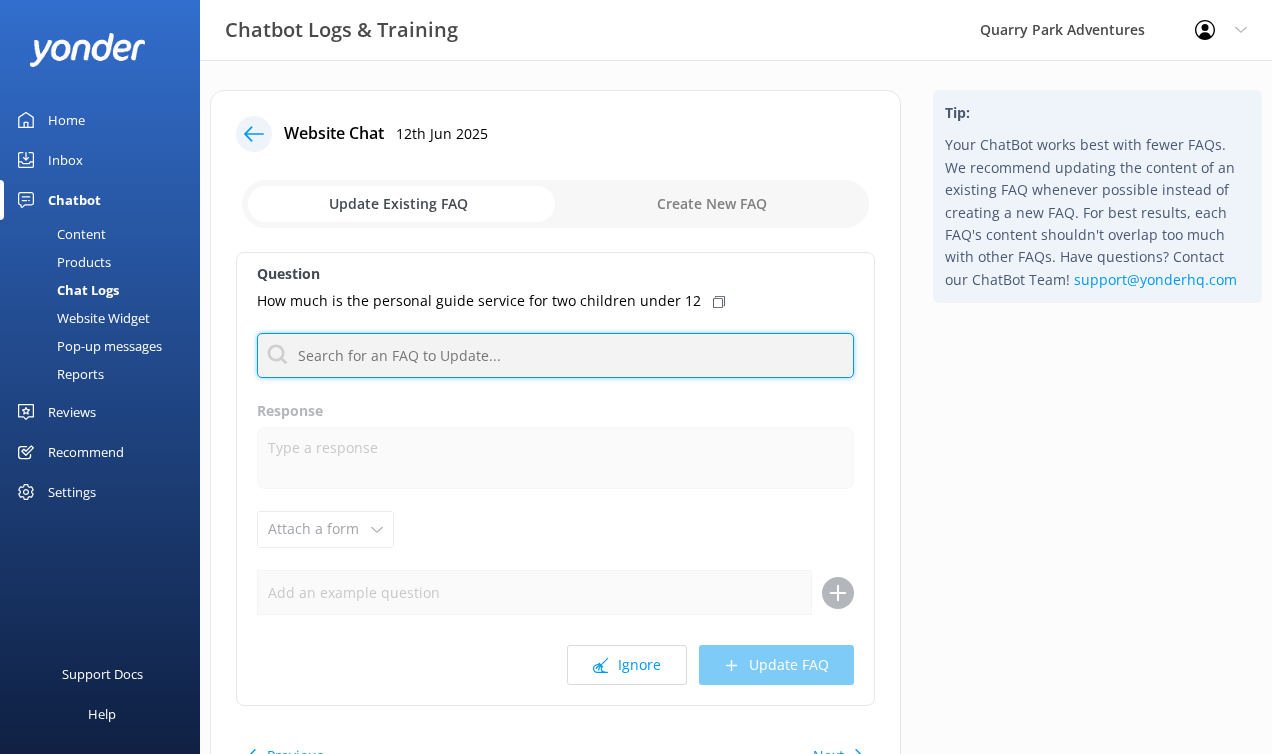 click at bounding box center [555, 355] 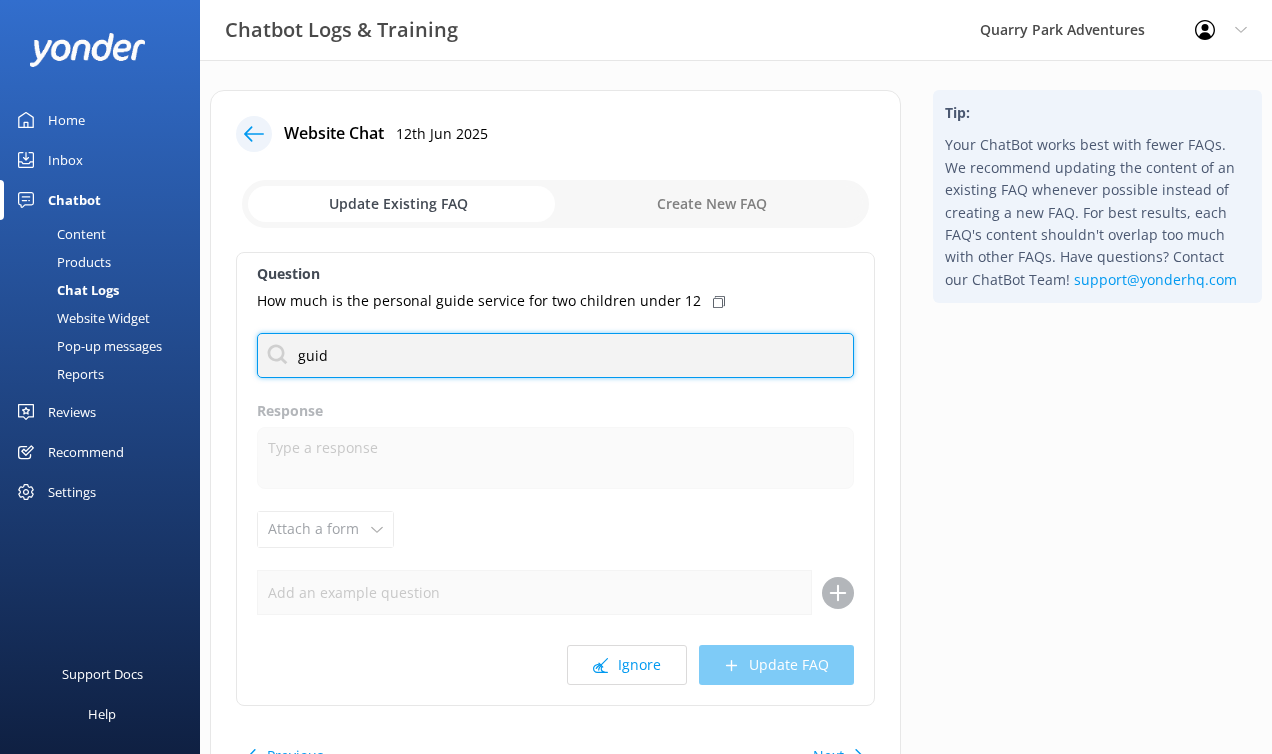 type on "guide" 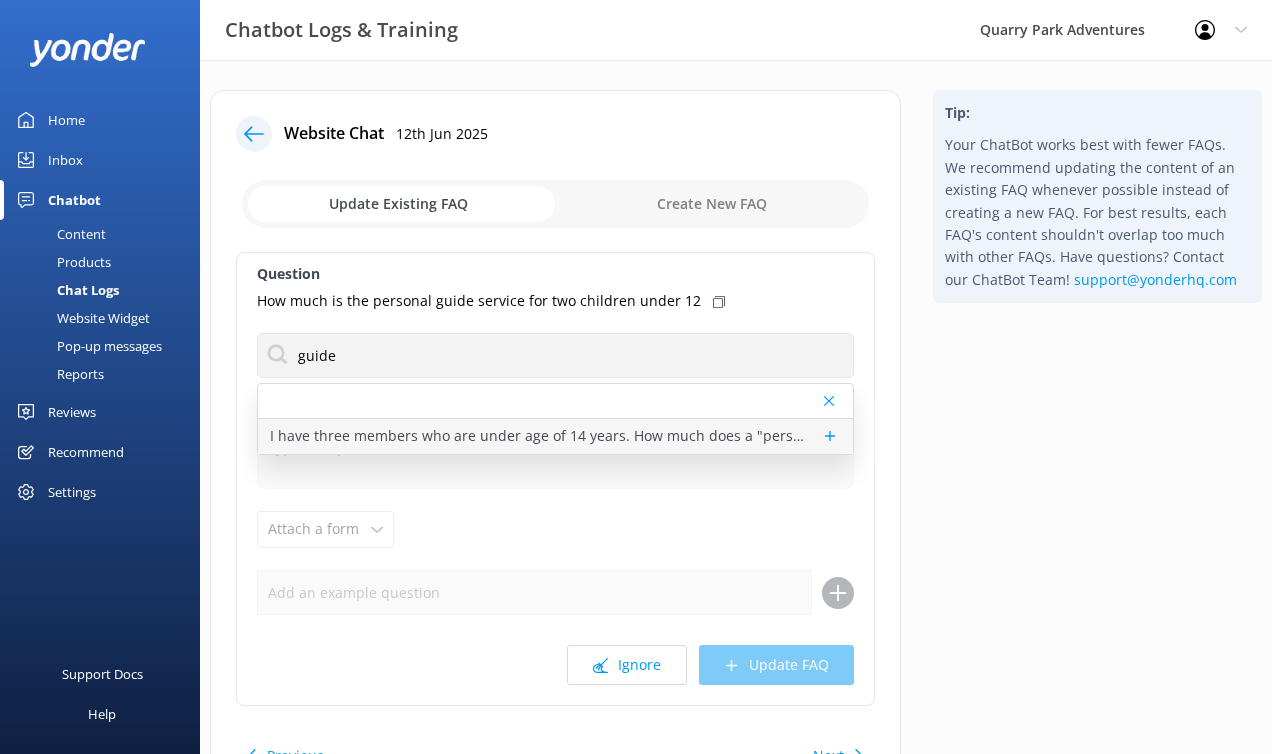 click on "I have three members who are under age of 14 years. How much does a "personal guide" cost or is it more advantageous for someone to join them?" at bounding box center [540, 436] 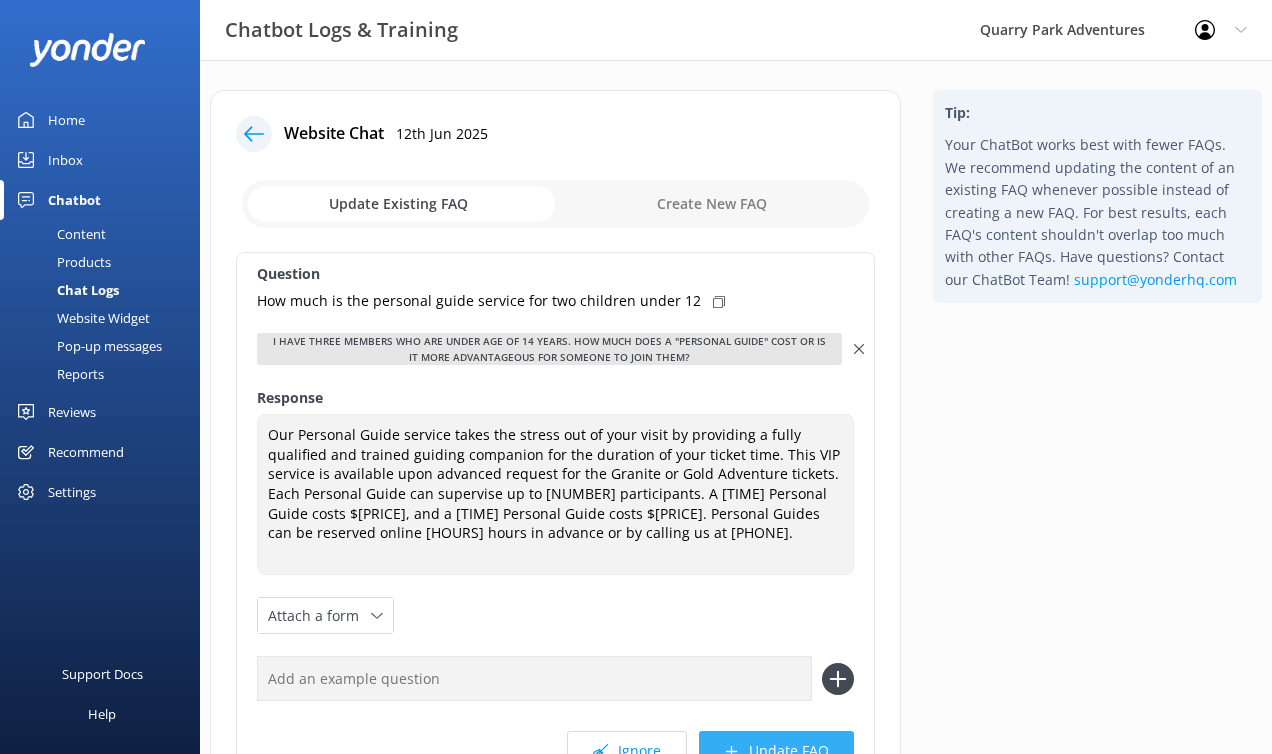 click on "Update FAQ" at bounding box center (776, 751) 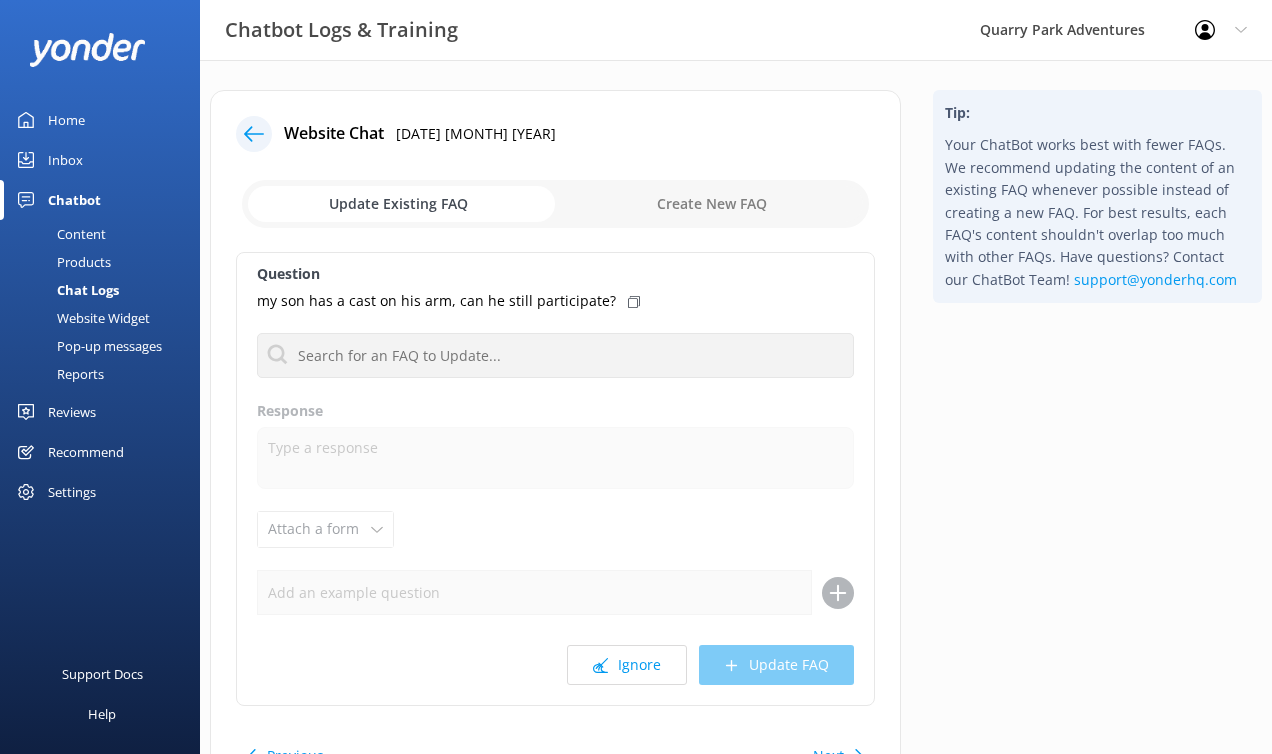 click 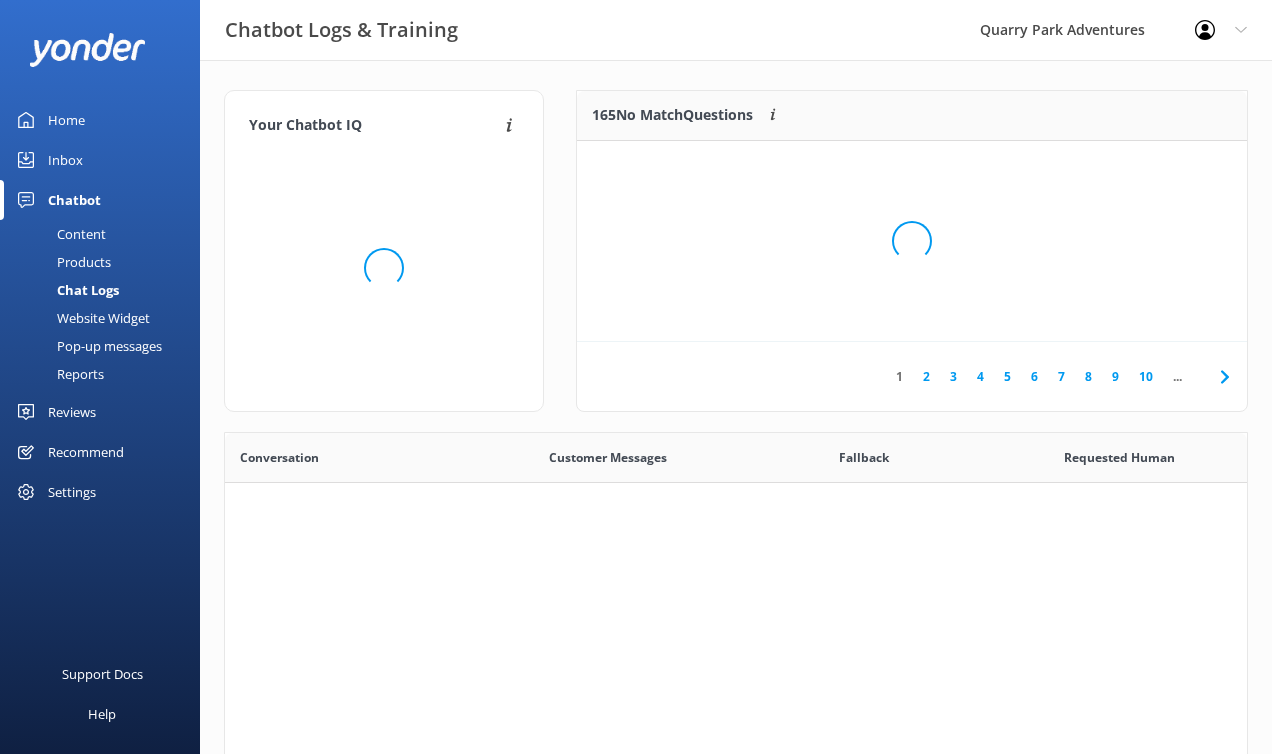 scroll, scrollTop: 16, scrollLeft: 16, axis: both 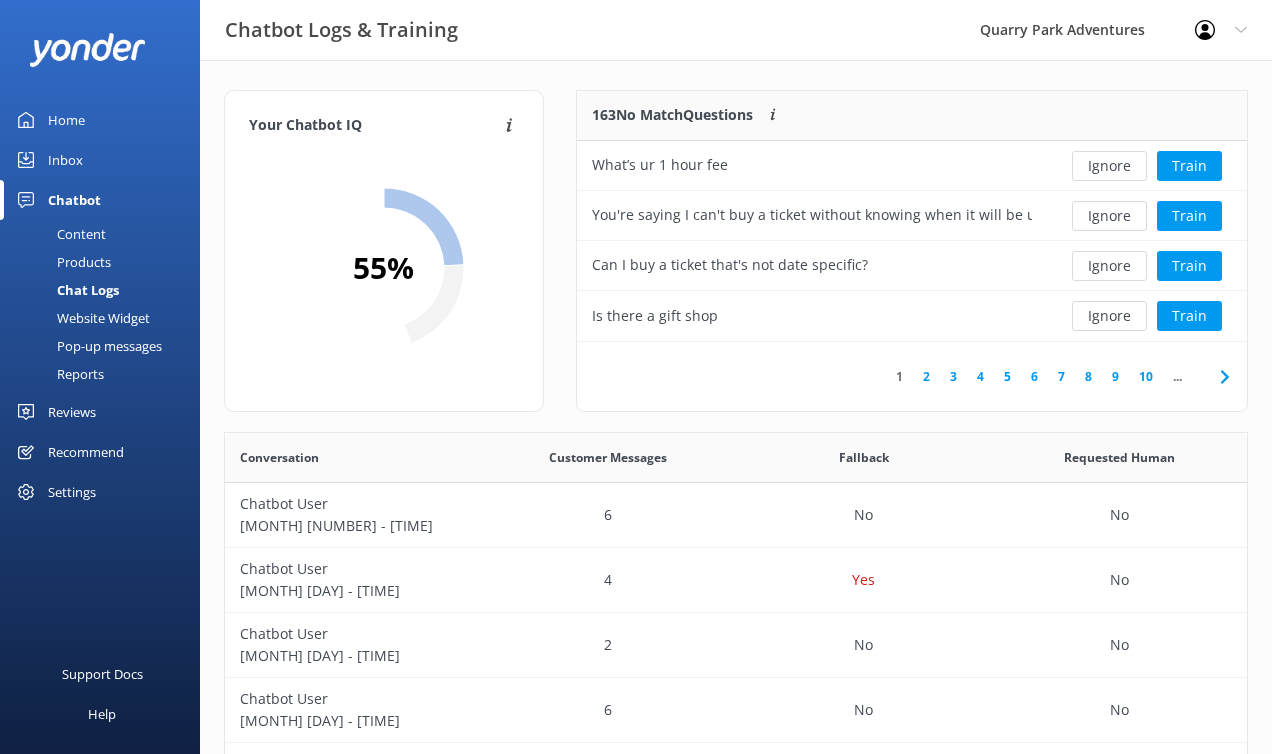 click on "10" at bounding box center (1146, 376) 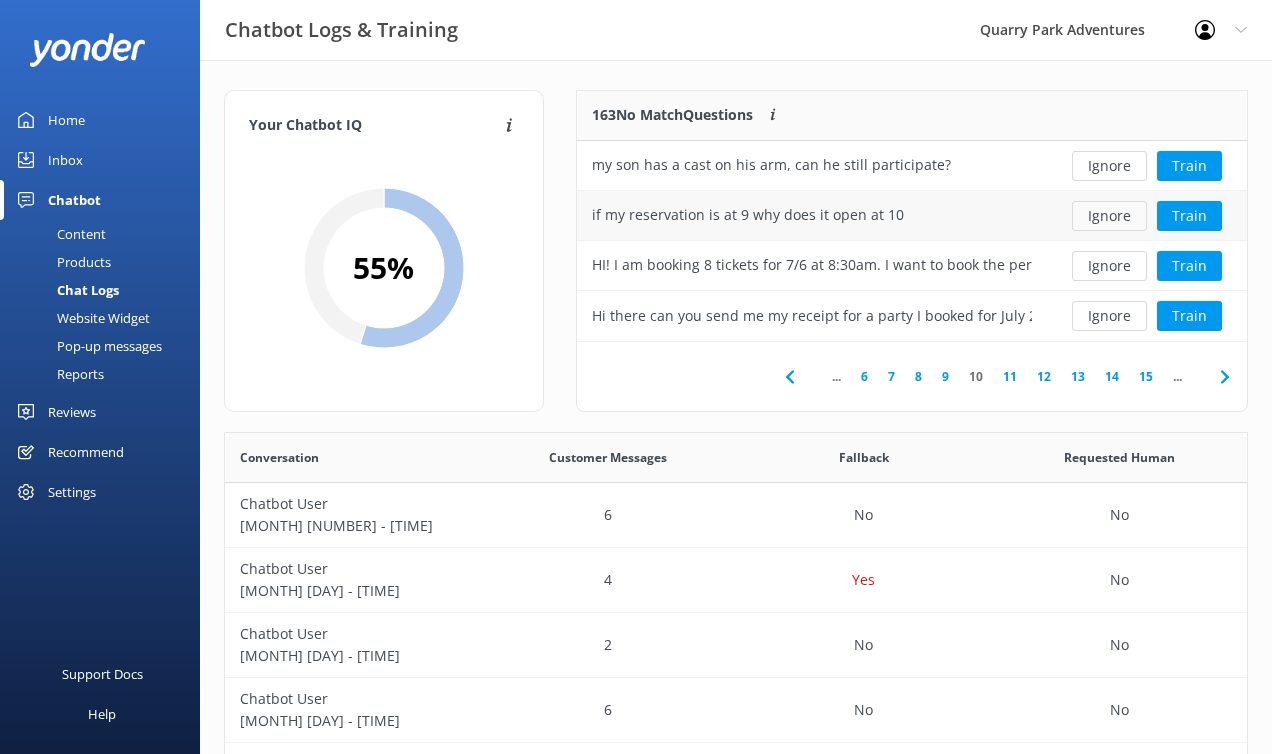 click on "Ignore" at bounding box center (1109, 216) 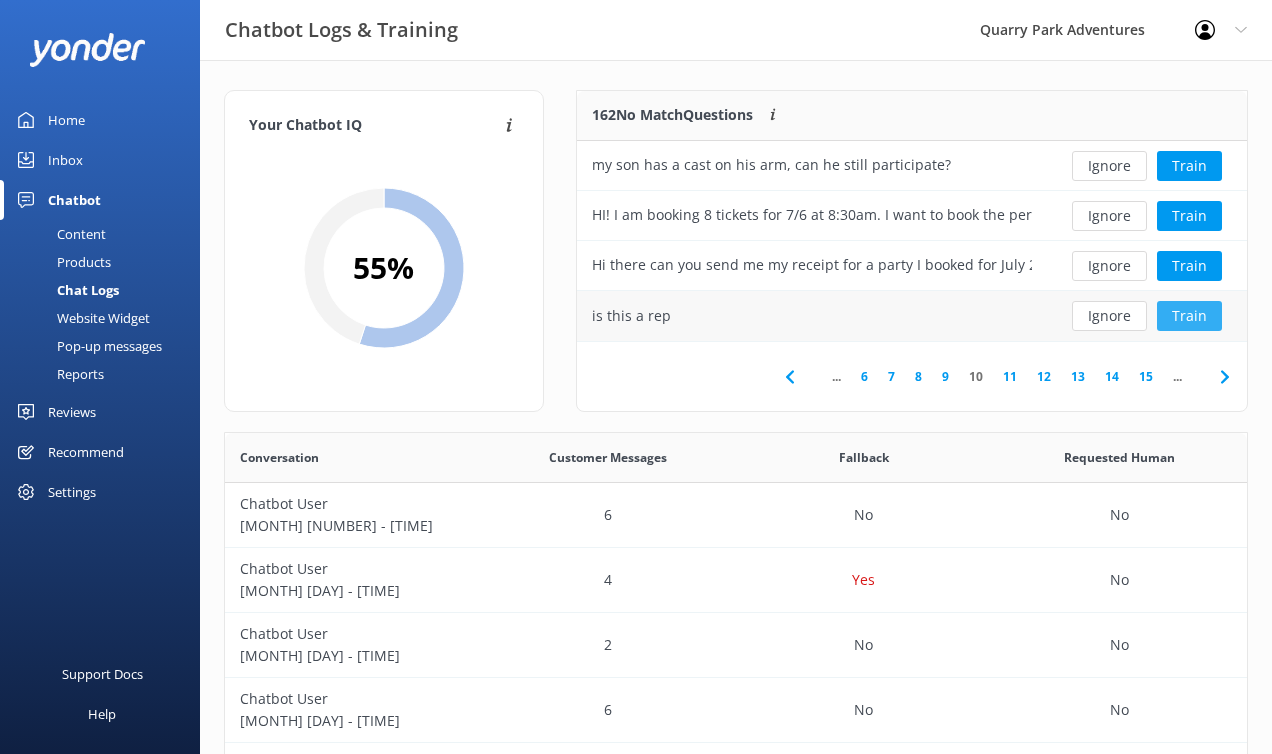 click on "Train" at bounding box center (1189, 316) 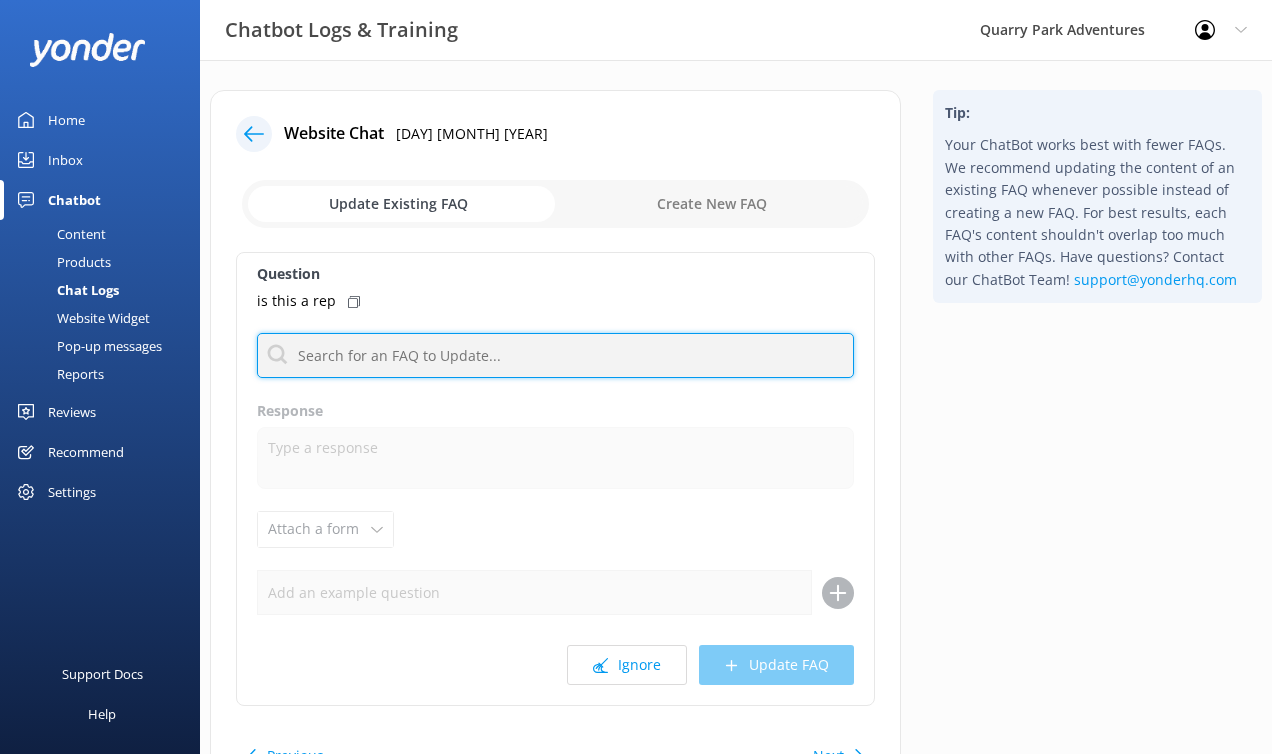 click at bounding box center (555, 355) 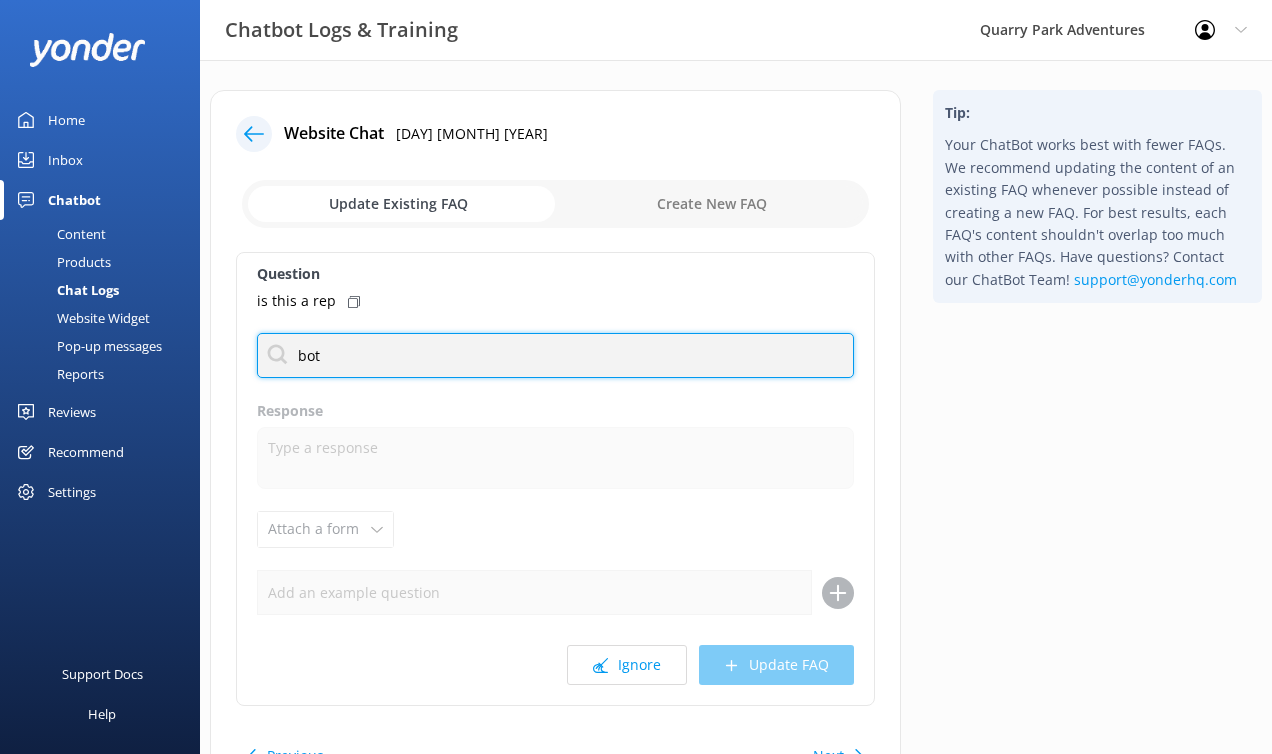 type on "bot" 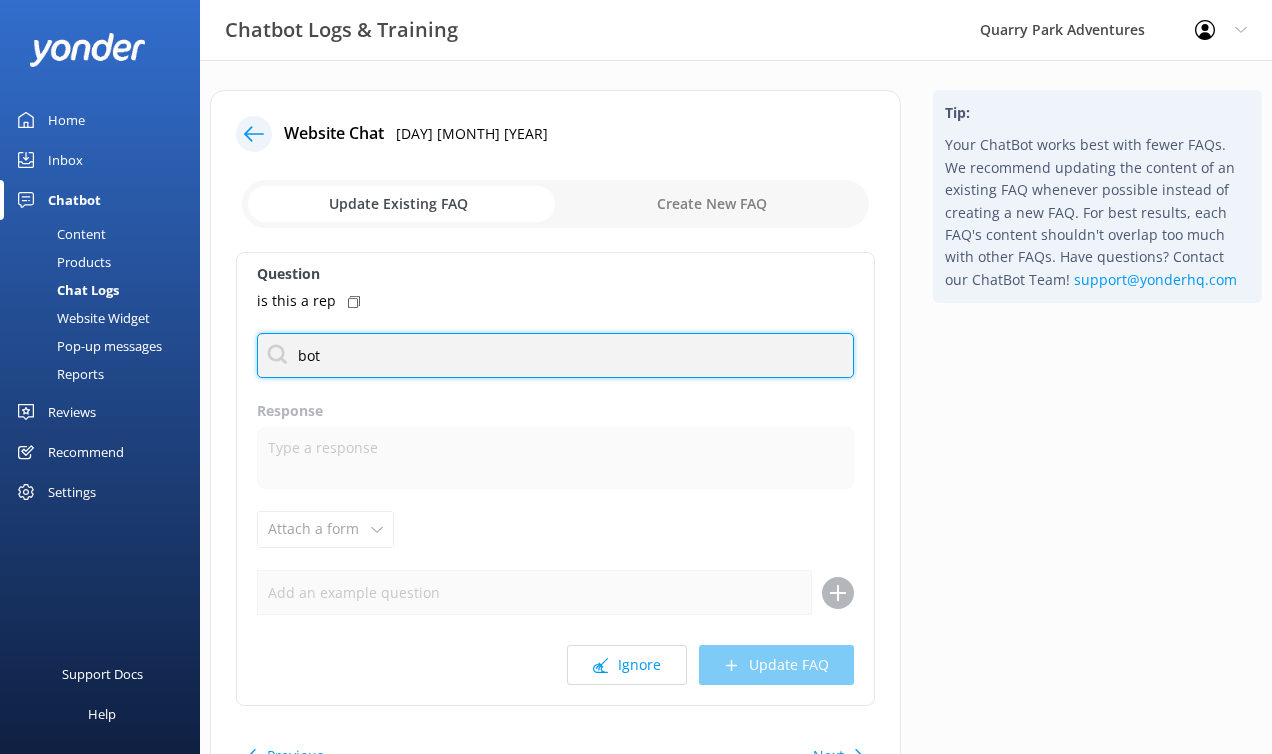 click on "bot" at bounding box center (555, 355) 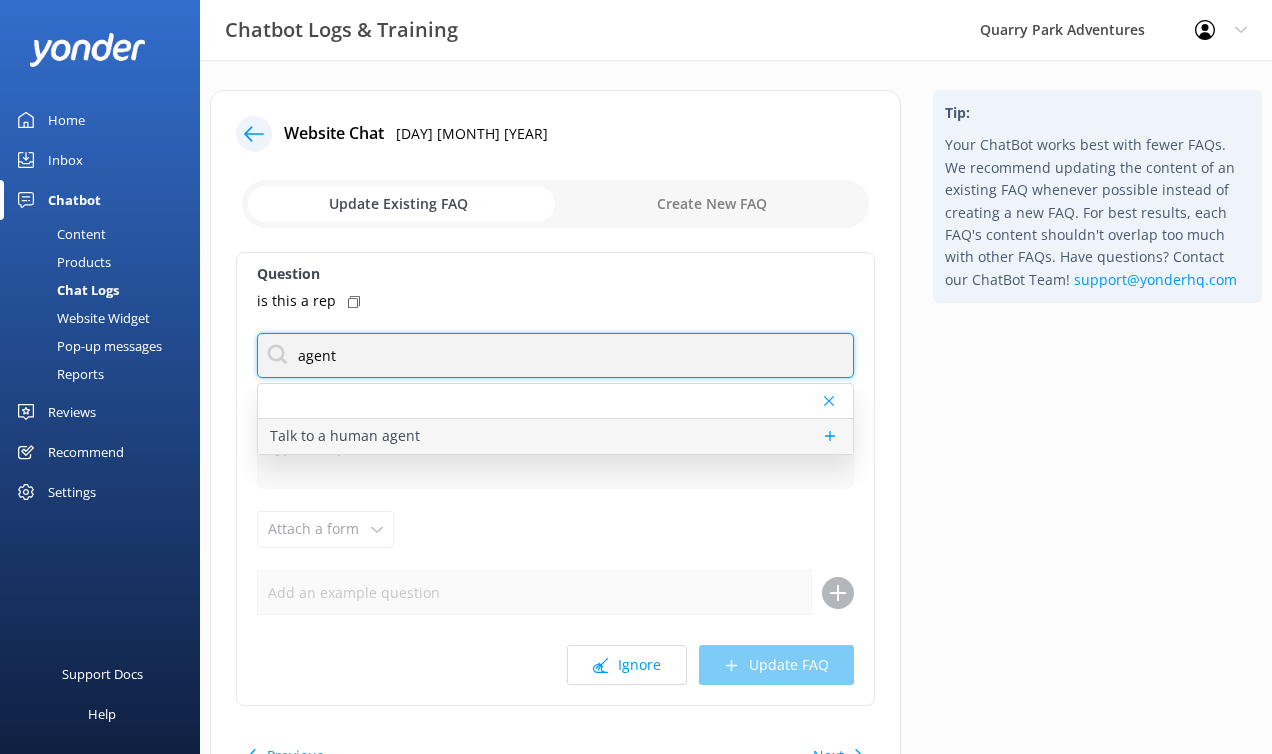 type on "agent" 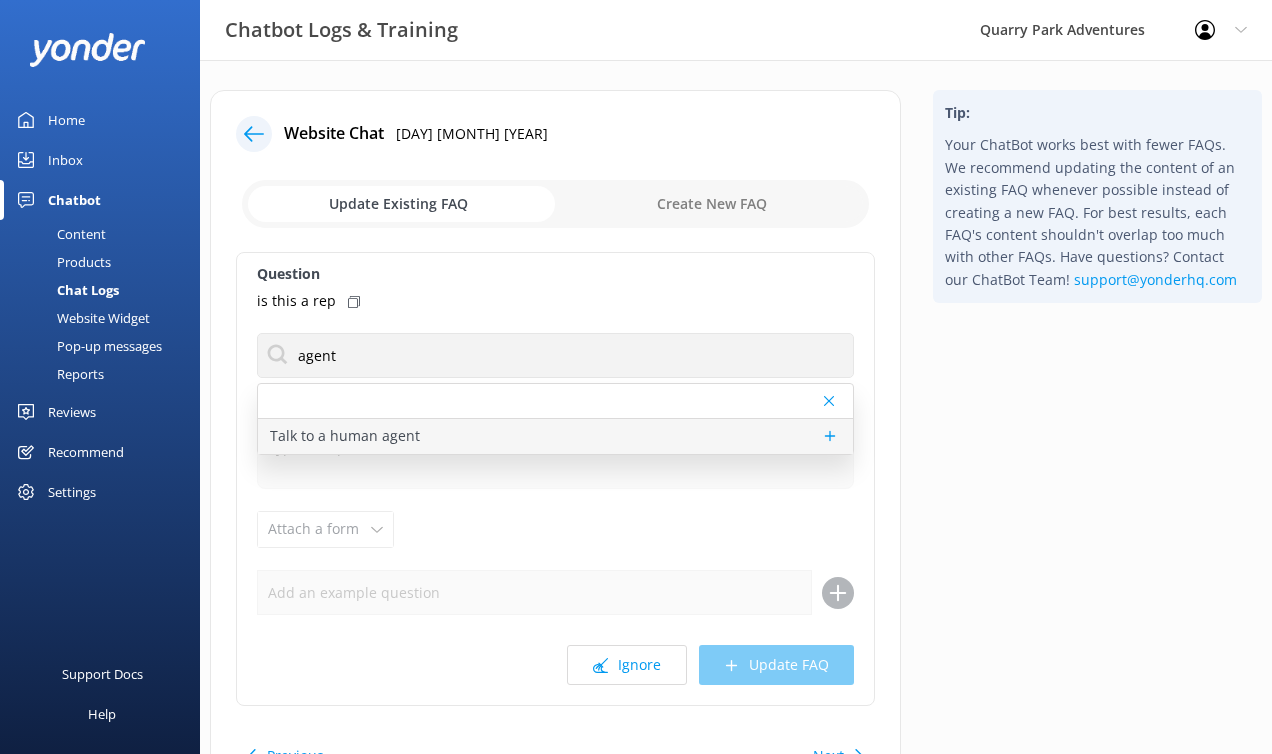 click on "Talk to a human agent" at bounding box center (345, 436) 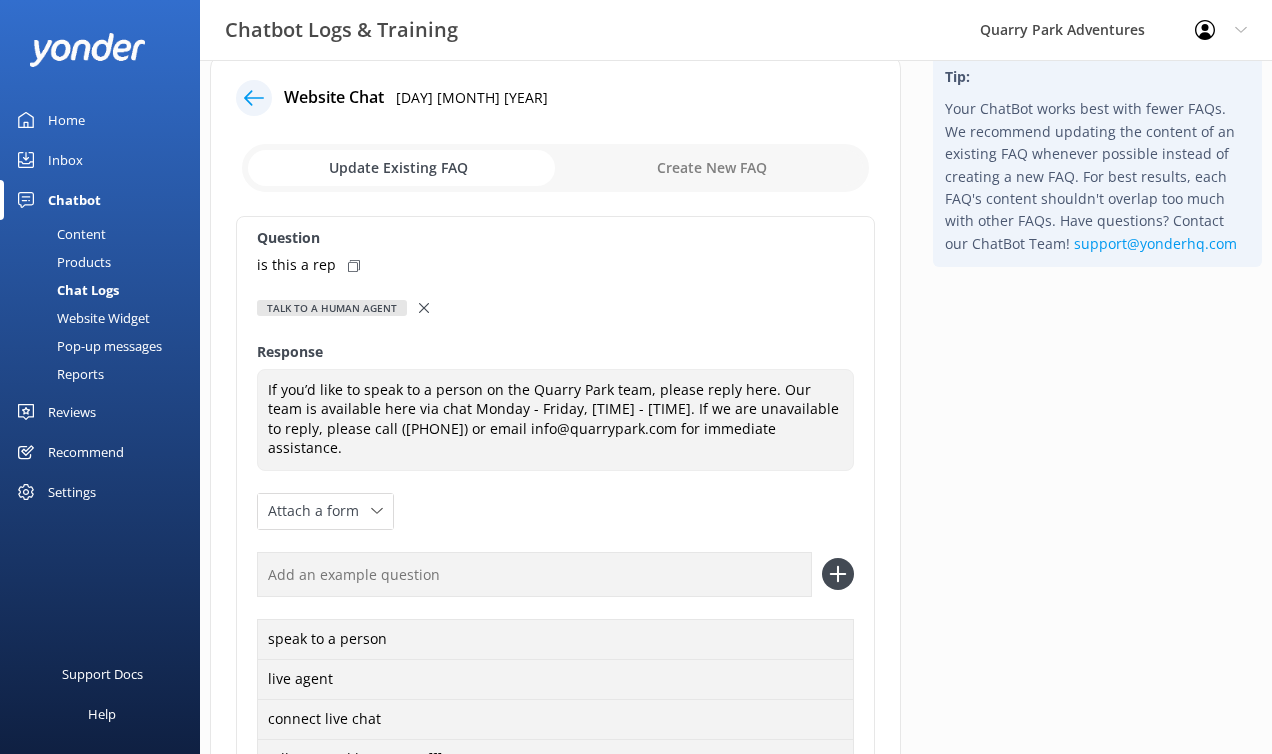 scroll, scrollTop: 45, scrollLeft: 0, axis: vertical 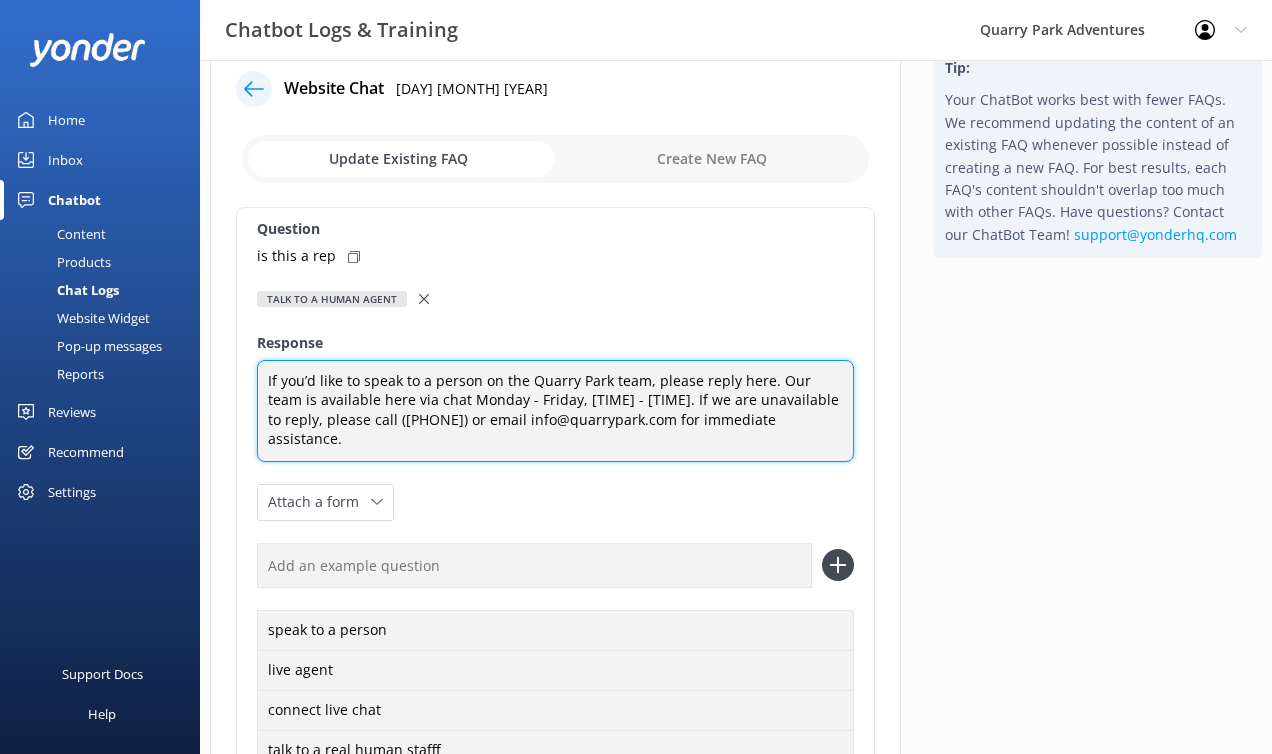 drag, startPoint x: 780, startPoint y: 380, endPoint x: 199, endPoint y: 373, distance: 581.0422 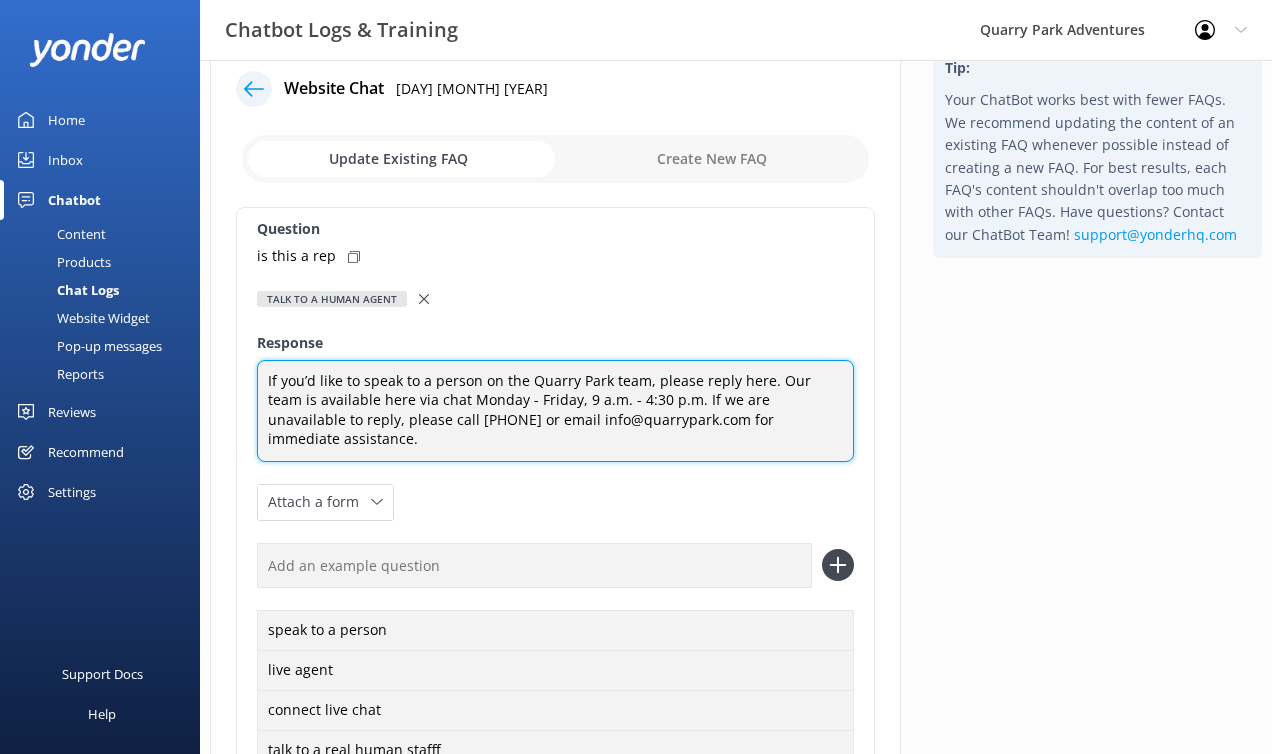 click on "If you’d like to speak to a person on the Quarry Park team, please reply here. Our team is available here via chat Monday - Friday, 9 a.m. - 4:30 p.m. If we are unavailable to reply, please call [PHONE] or email info@quarrypark.com for immediate assistance." at bounding box center [555, 411] 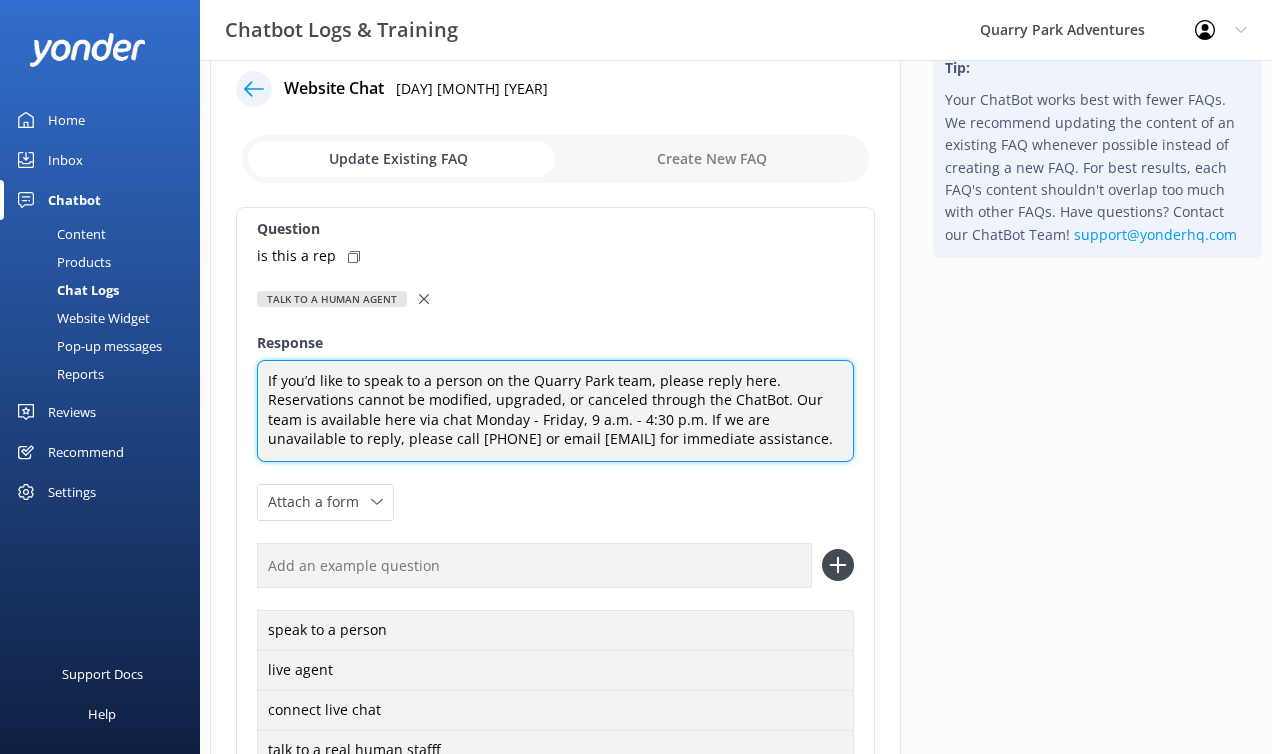 click on "If you’d like to speak to a person on the Quarry Park team, please reply here. Reservations cannot be modified, upgraded, or canceled through the ChatBot. Our team is available here via chat Monday - Friday, 9 a.m. - 4:30 p.m. If we are unavailable to reply, please call [PHONE] or email [EMAIL] for immediate assistance." at bounding box center (555, 411) 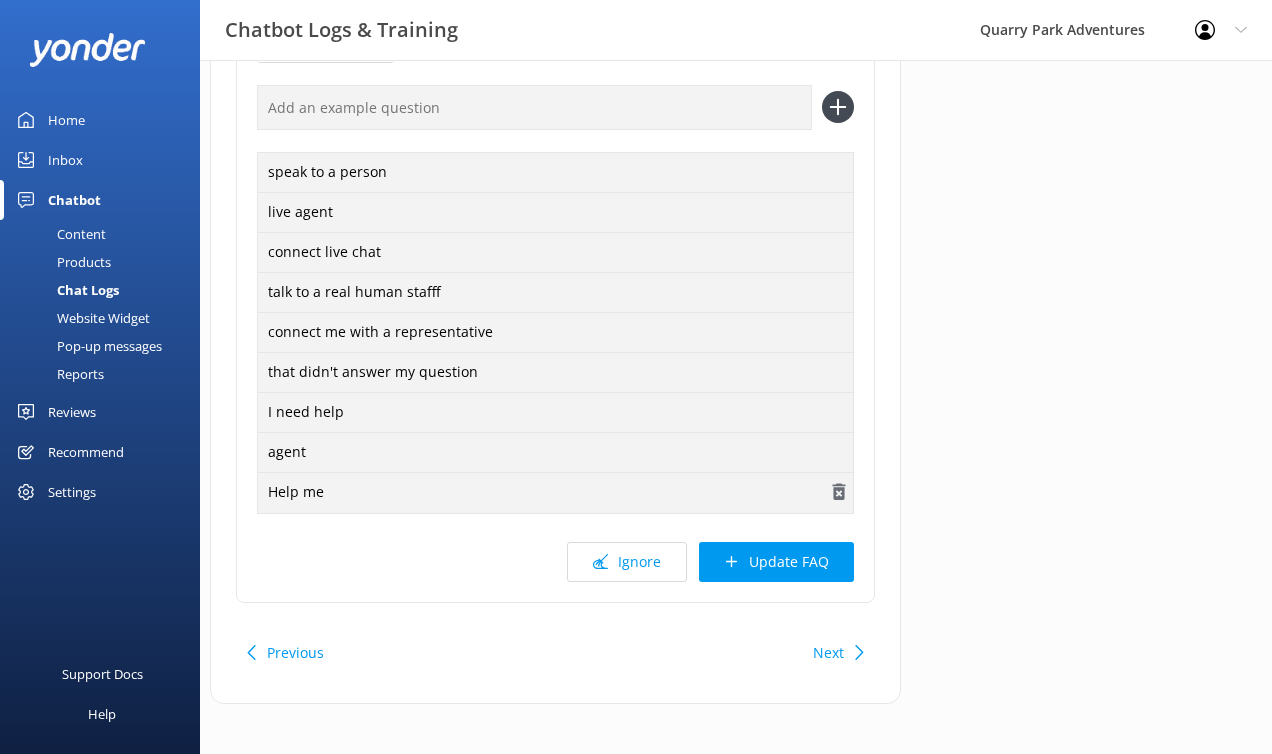 scroll, scrollTop: 532, scrollLeft: 0, axis: vertical 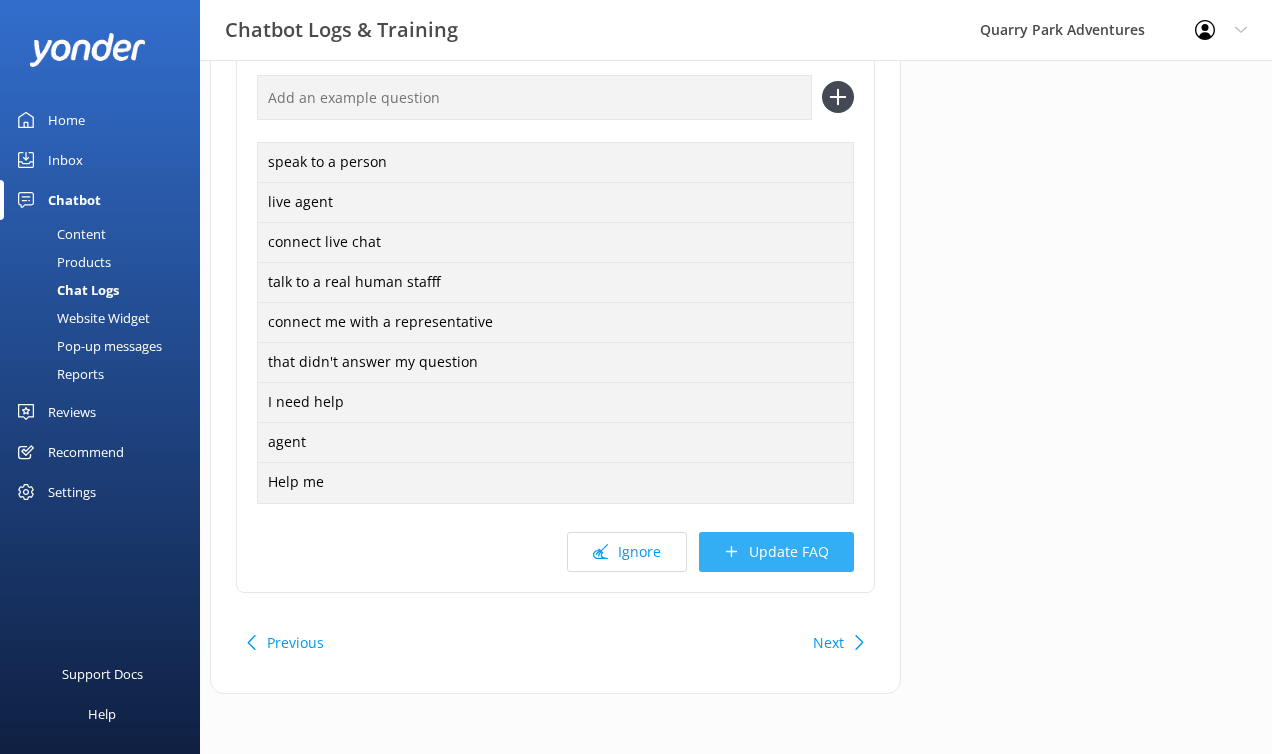 type on "If you’d like to speak to a person on the Quarry Park team, please reply here. Reservations cannot be modified, upgraded, or canceled through the ChatBot. Our team is available here via chat Monday - Friday, 9 a.m. - 4:30 p.m. If we are unavailable to reply, please call [PHONE] or email [EMAIL] for immediate assistance." 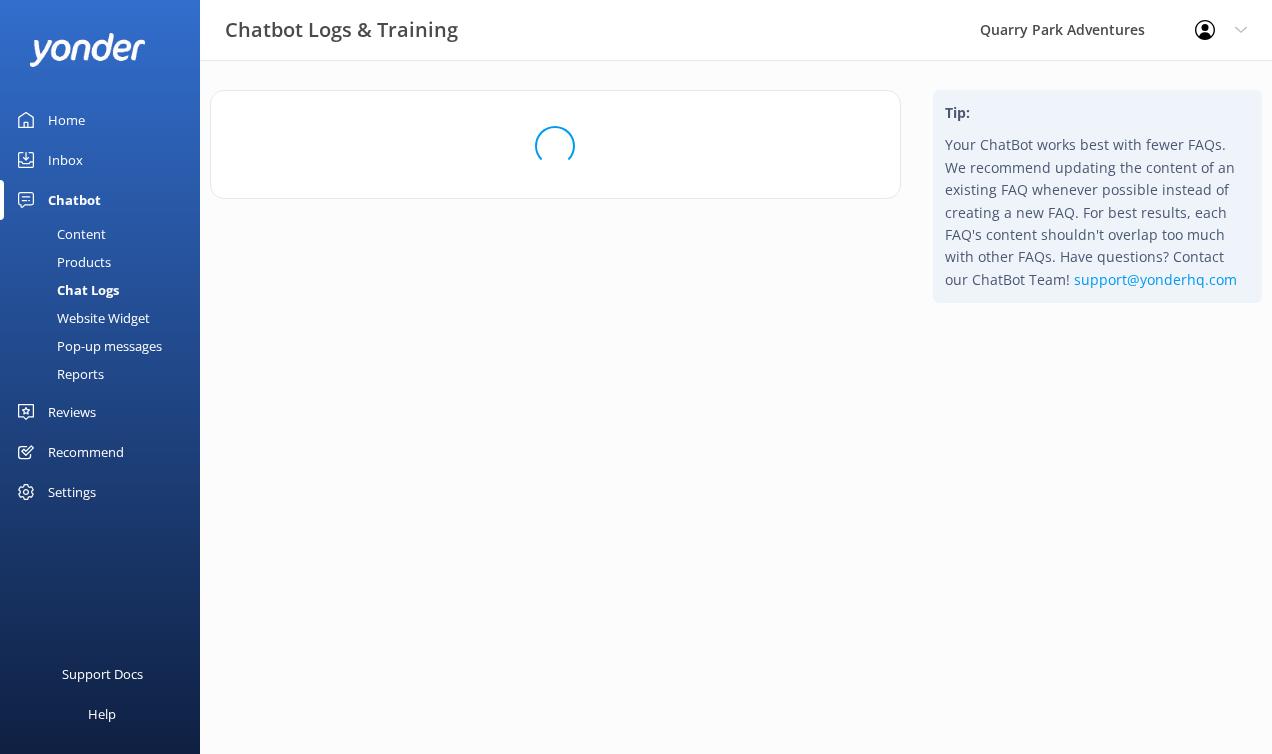 scroll, scrollTop: 0, scrollLeft: 0, axis: both 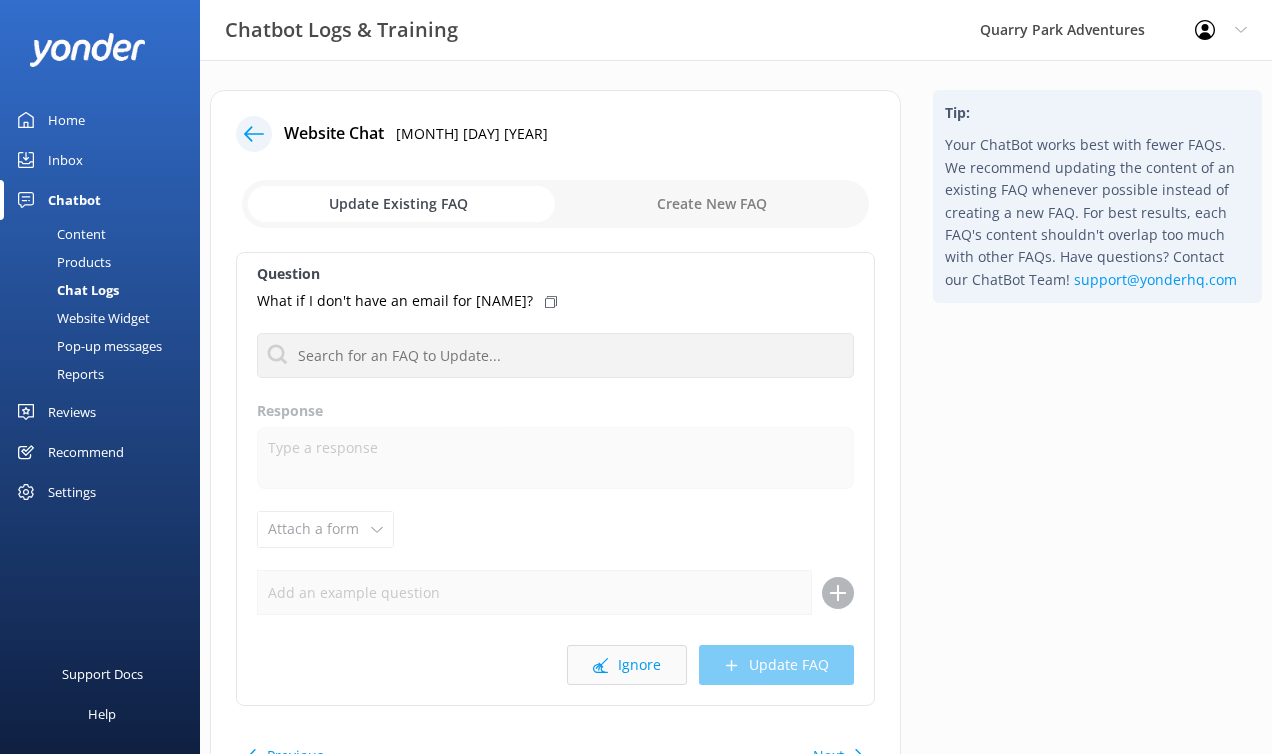 click 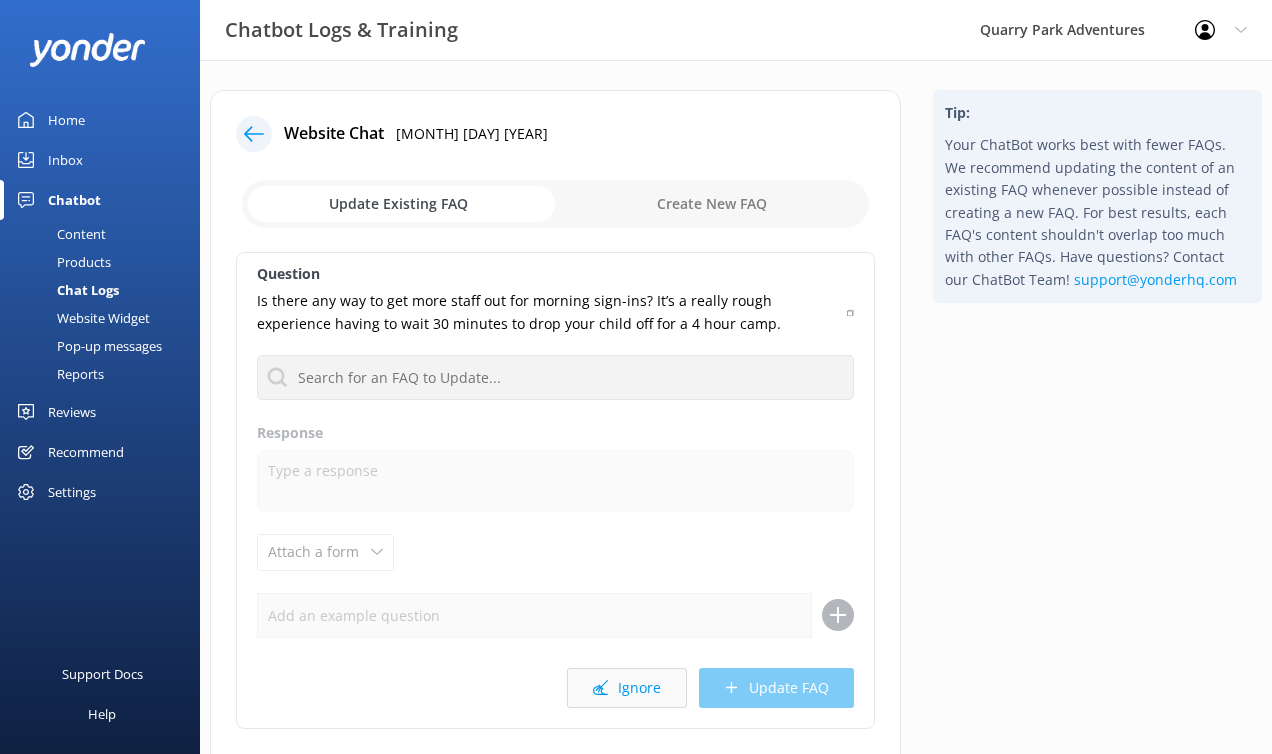 click on "Ignore" at bounding box center [627, 688] 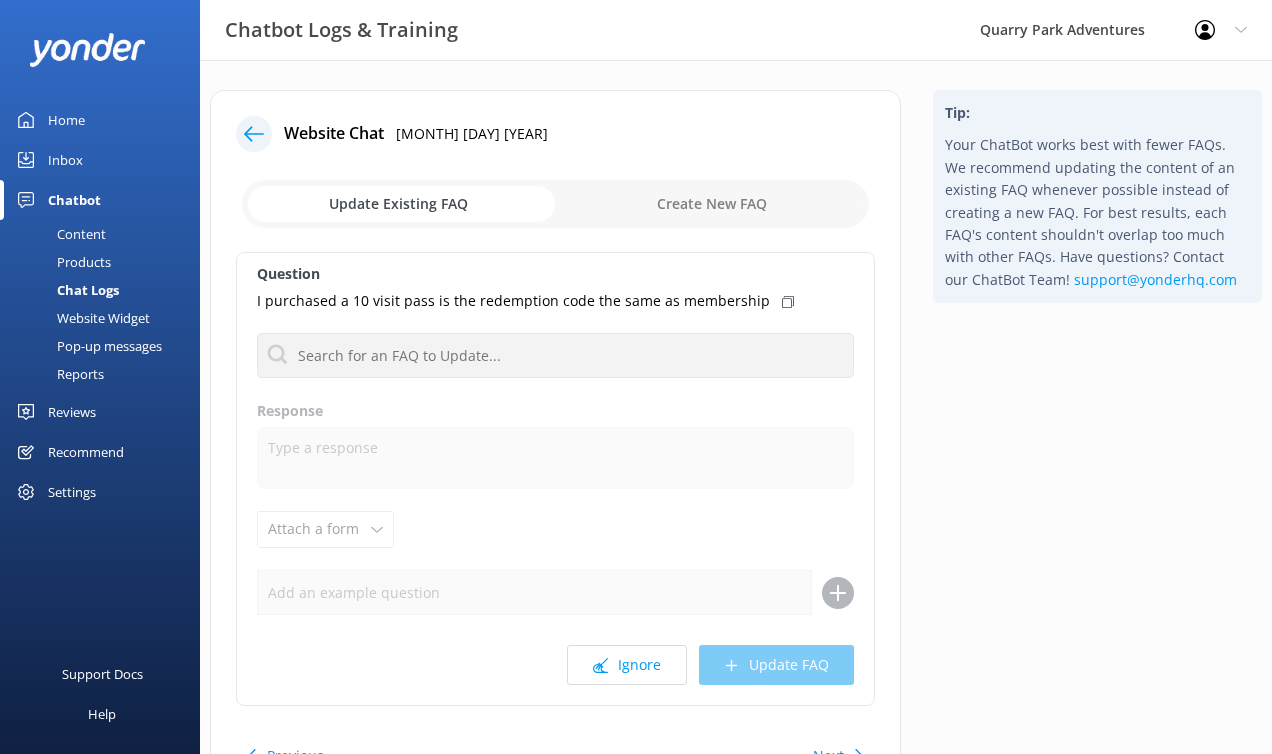 click on "Question I purchased a 10 visit pass is the redemption code the same as membership Talk to a human agent Response Attach a form Leave contact details Check availability Ignore Update FAQ" at bounding box center [555, 479] 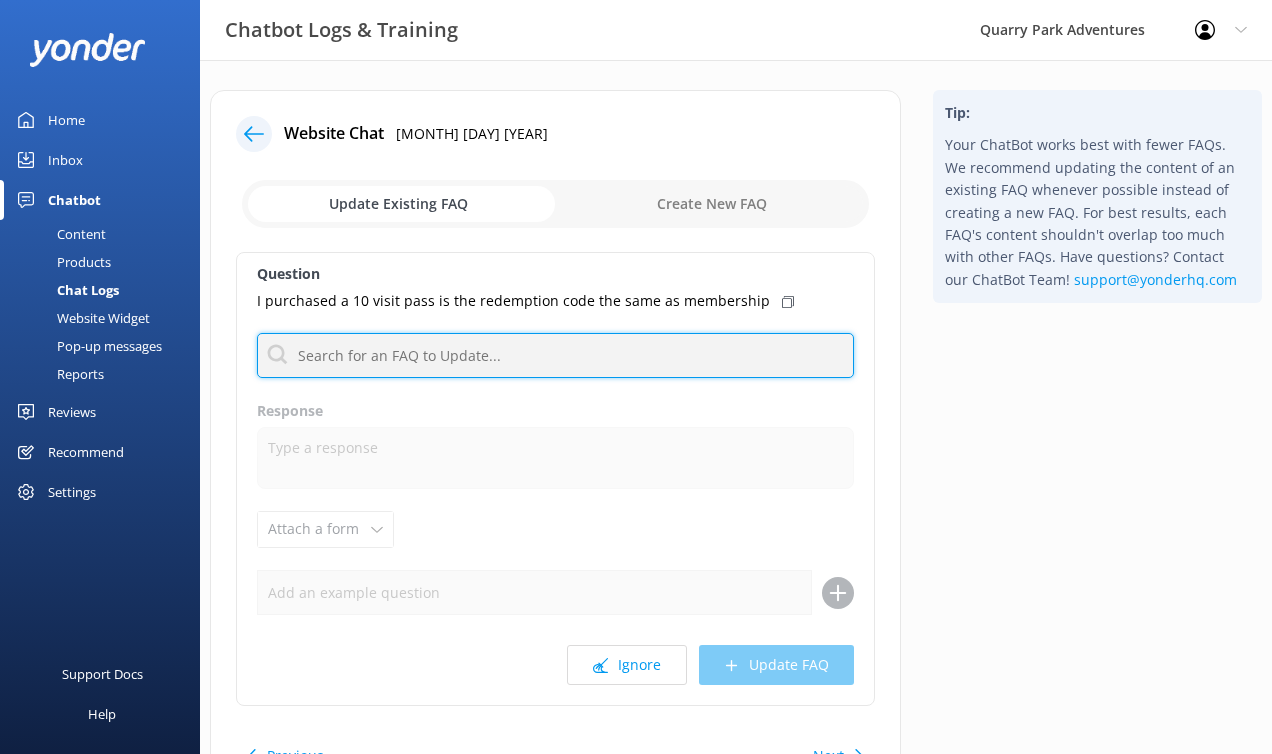 click at bounding box center (555, 355) 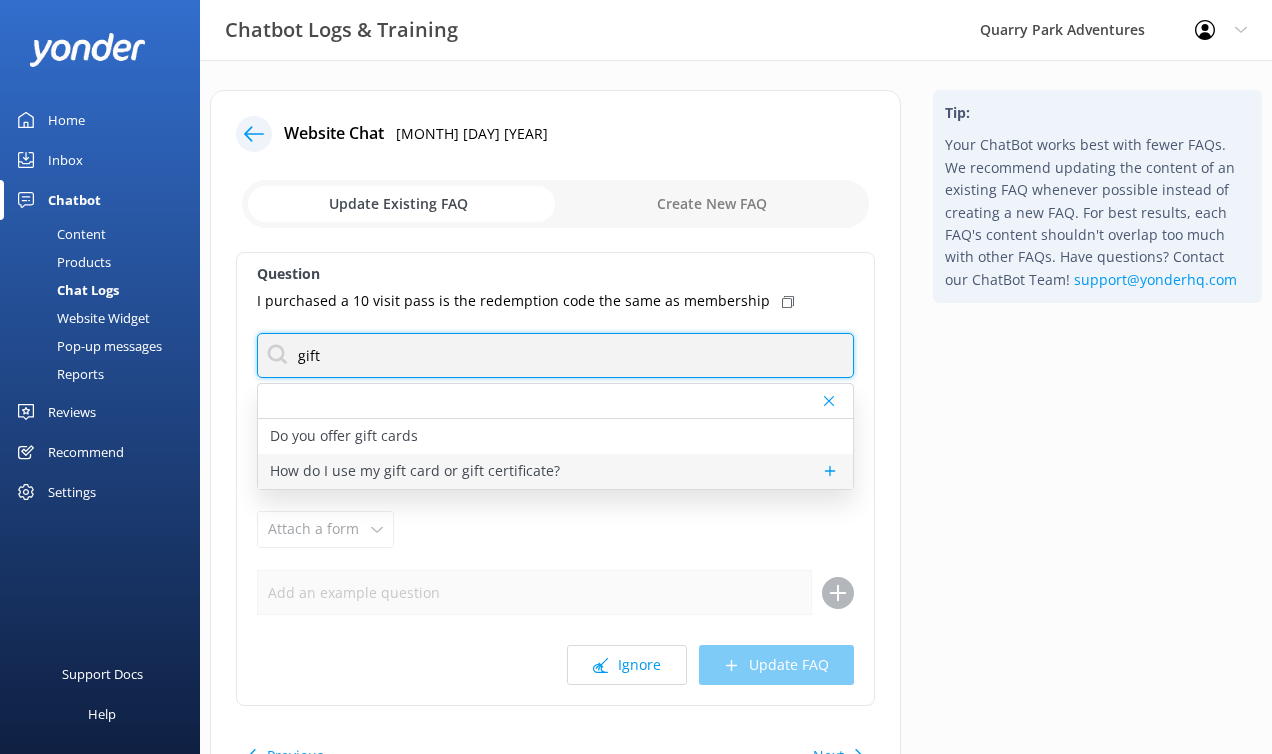 type on "gift" 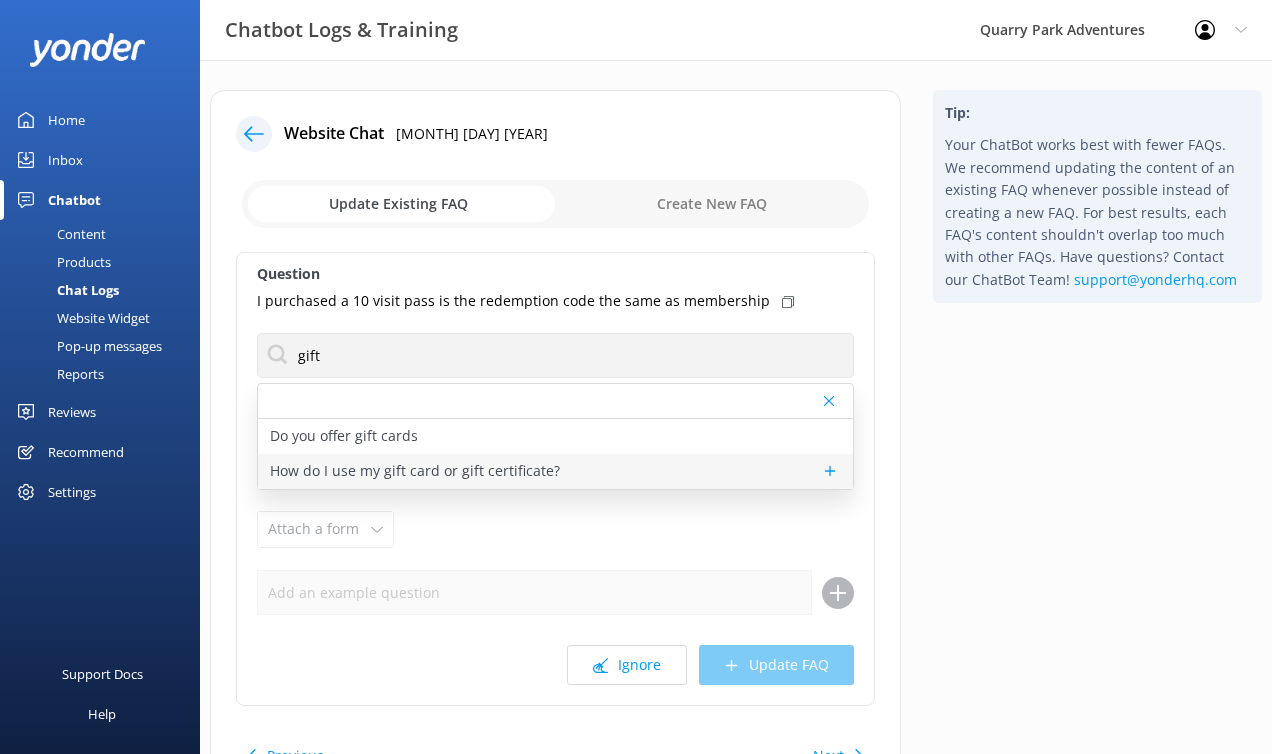 click on "How do I use my gift card or gift certificate?" at bounding box center (415, 471) 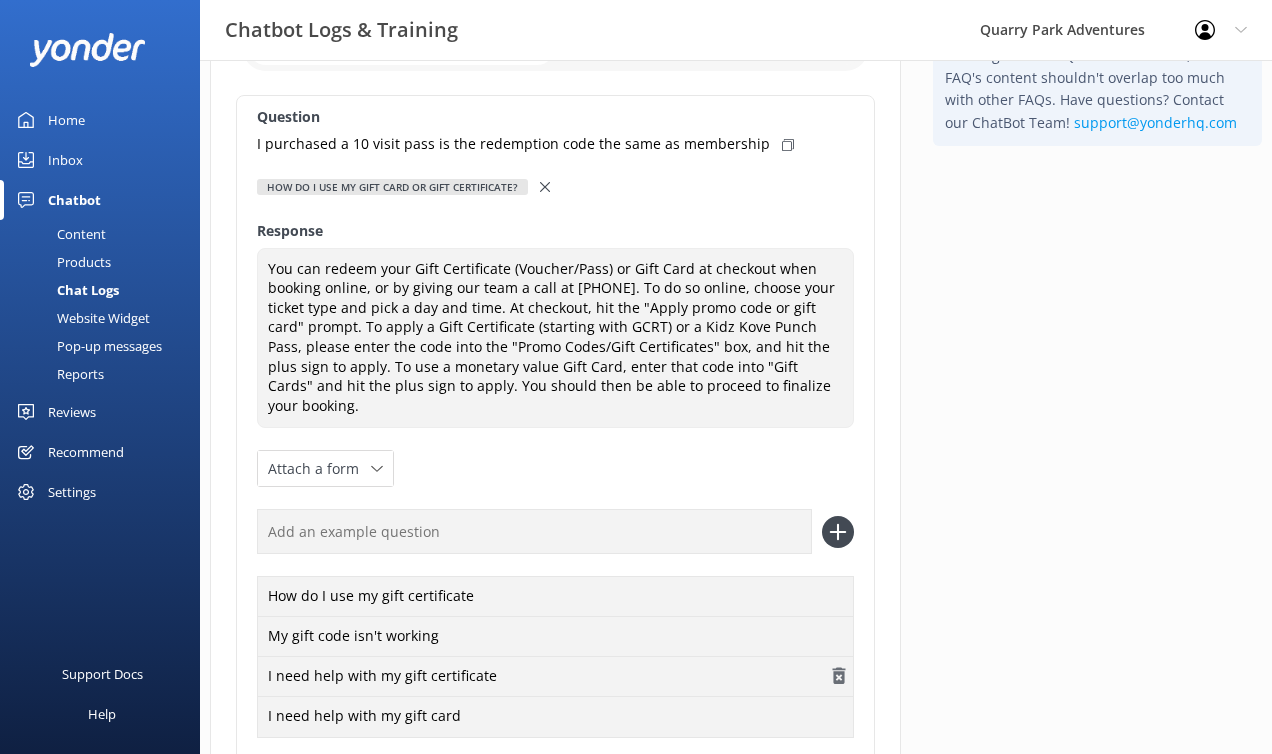 scroll, scrollTop: 213, scrollLeft: 0, axis: vertical 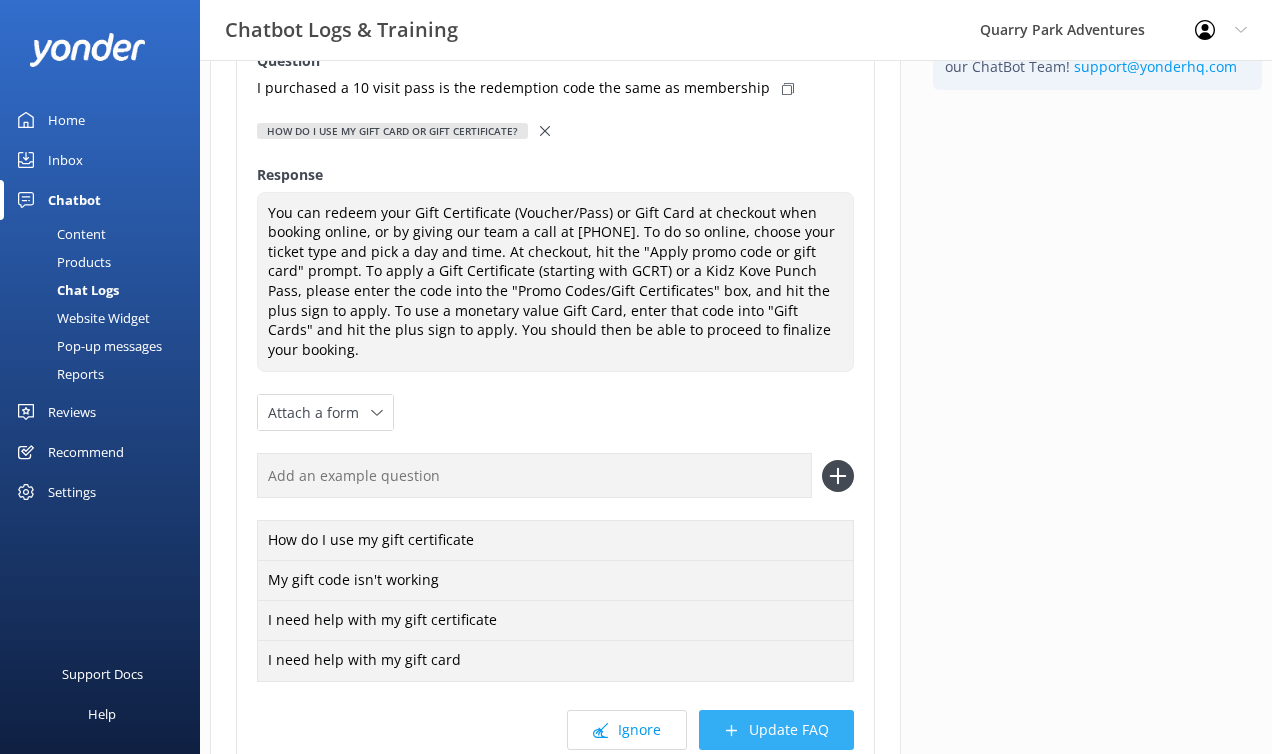 click on "Update FAQ" at bounding box center (776, 730) 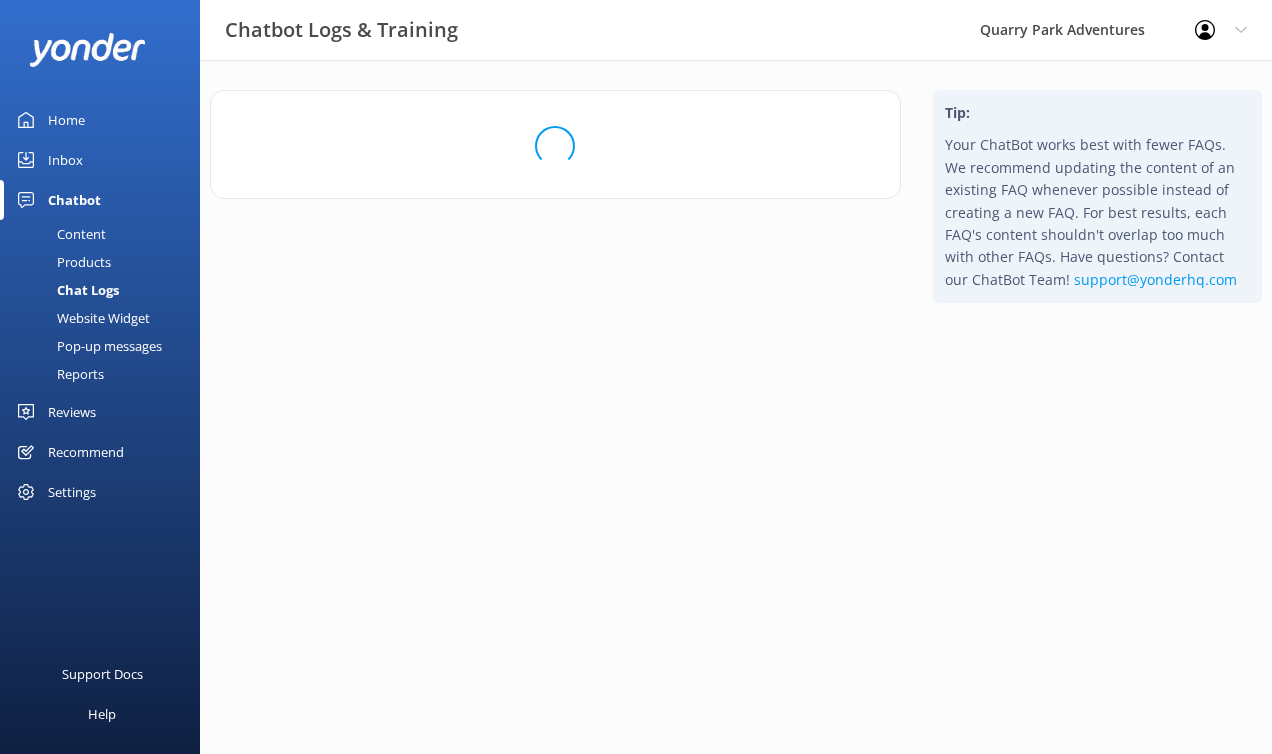 scroll, scrollTop: 0, scrollLeft: 0, axis: both 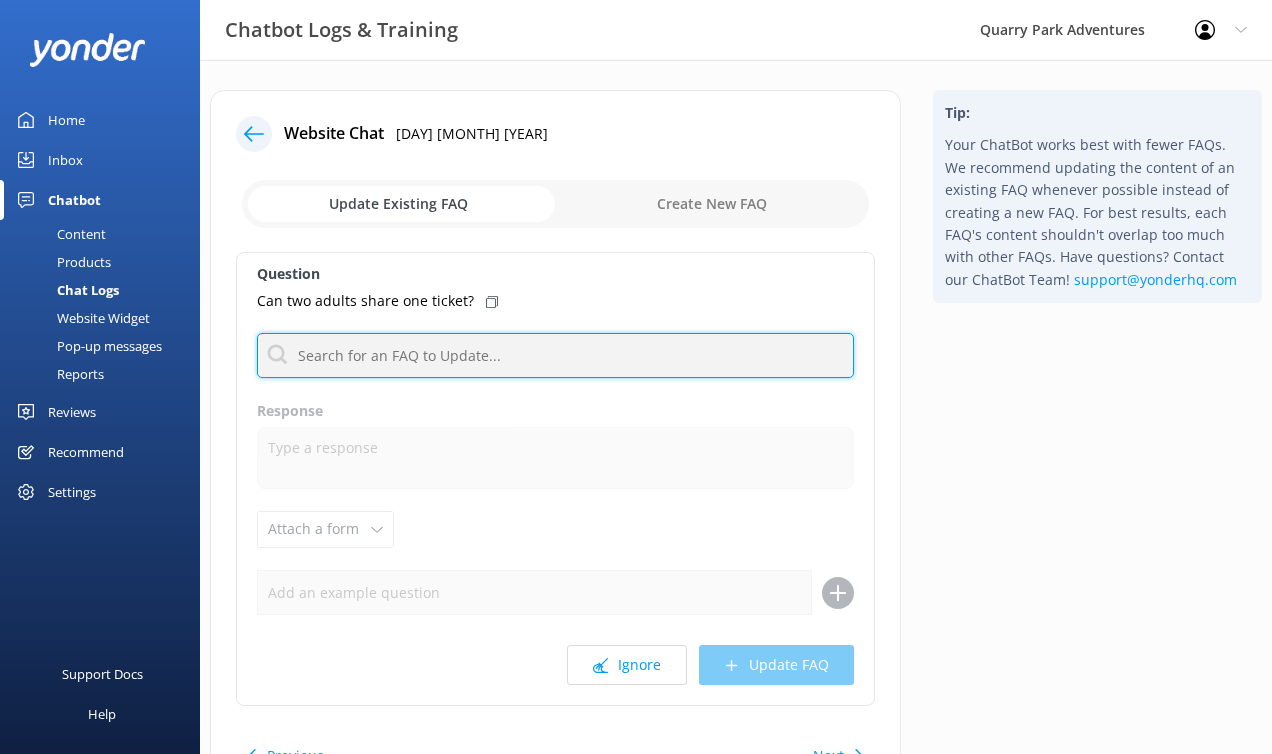 click at bounding box center [555, 355] 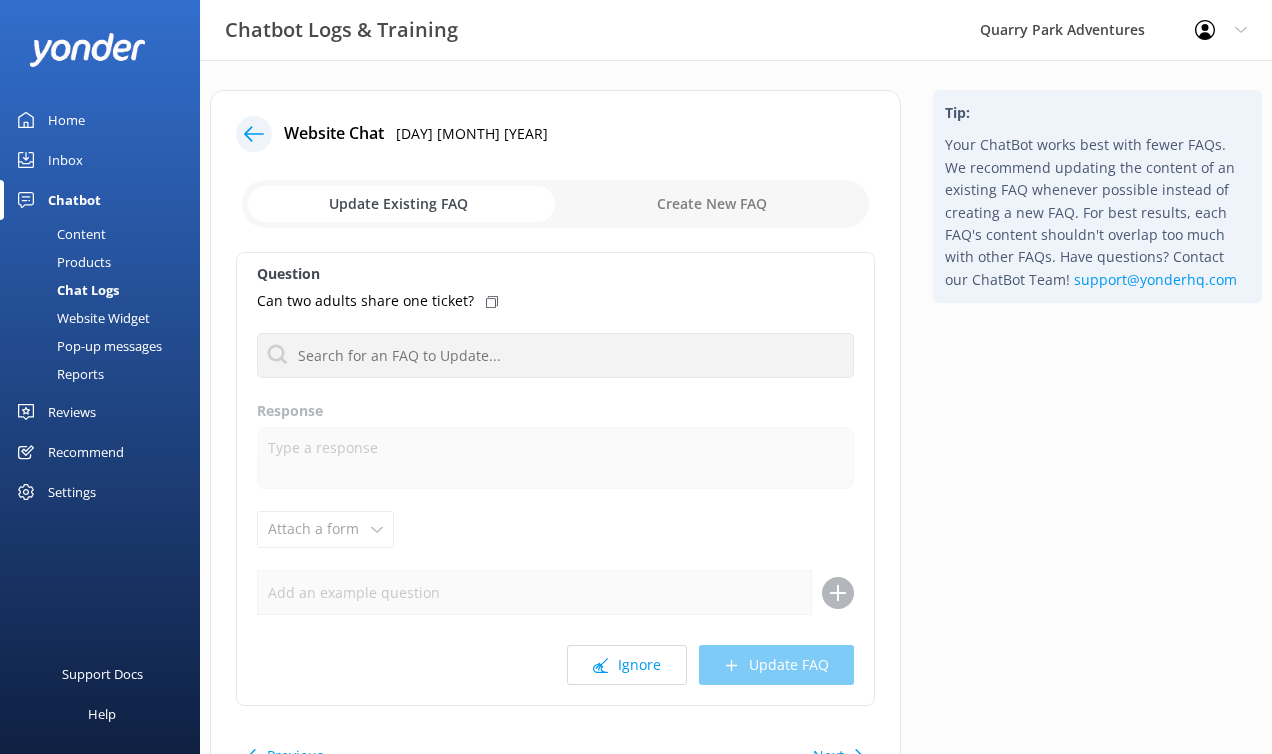 click 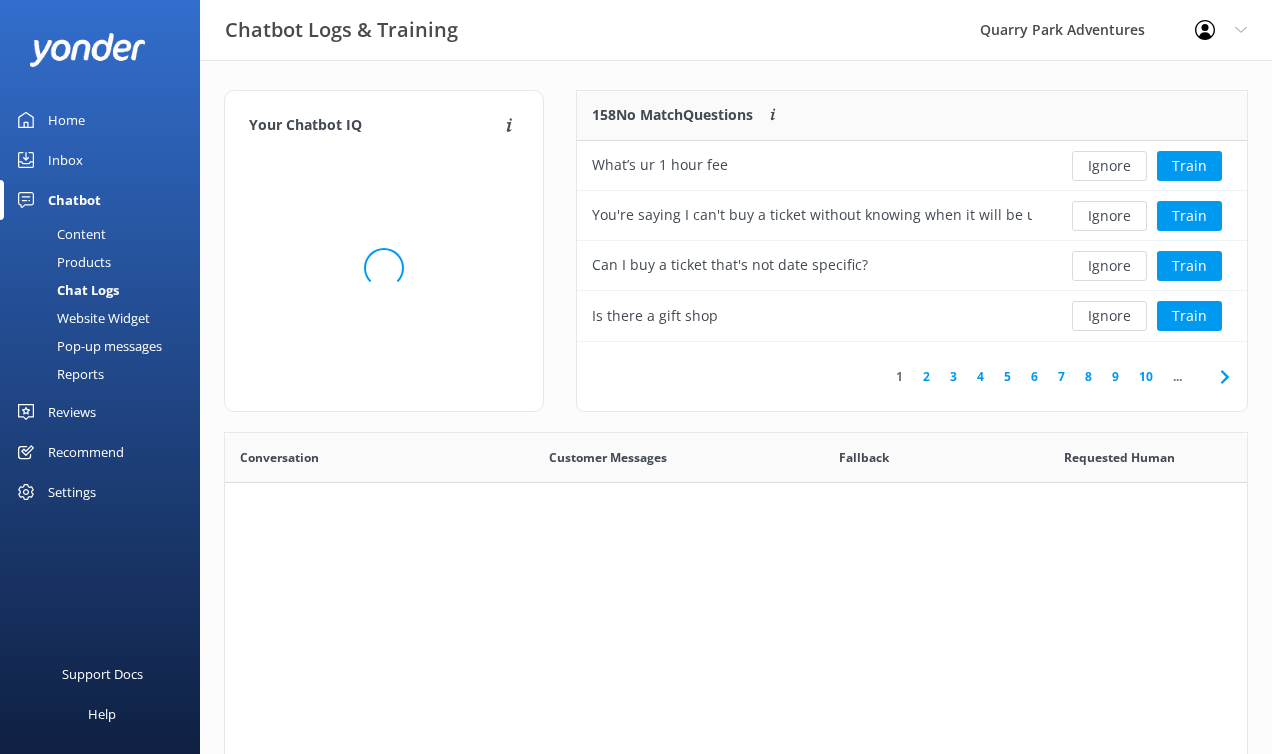 scroll, scrollTop: 16, scrollLeft: 16, axis: both 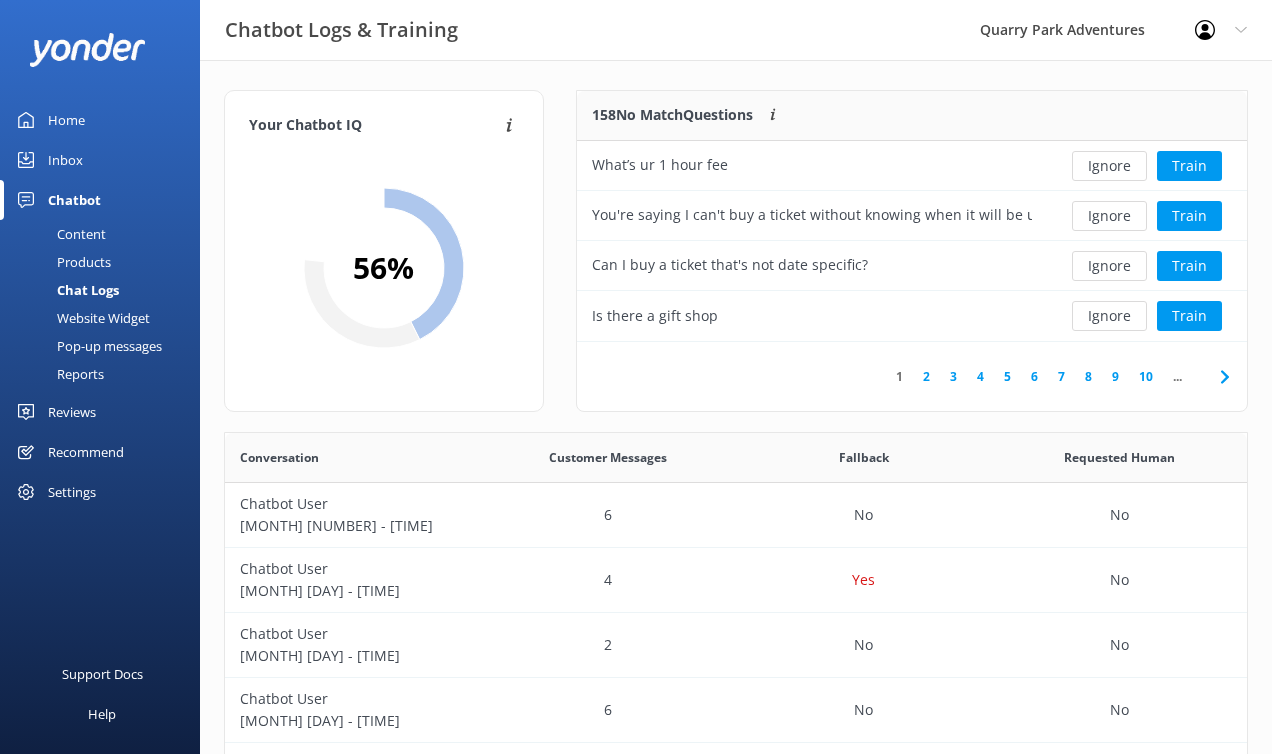 click on "10" at bounding box center [1146, 376] 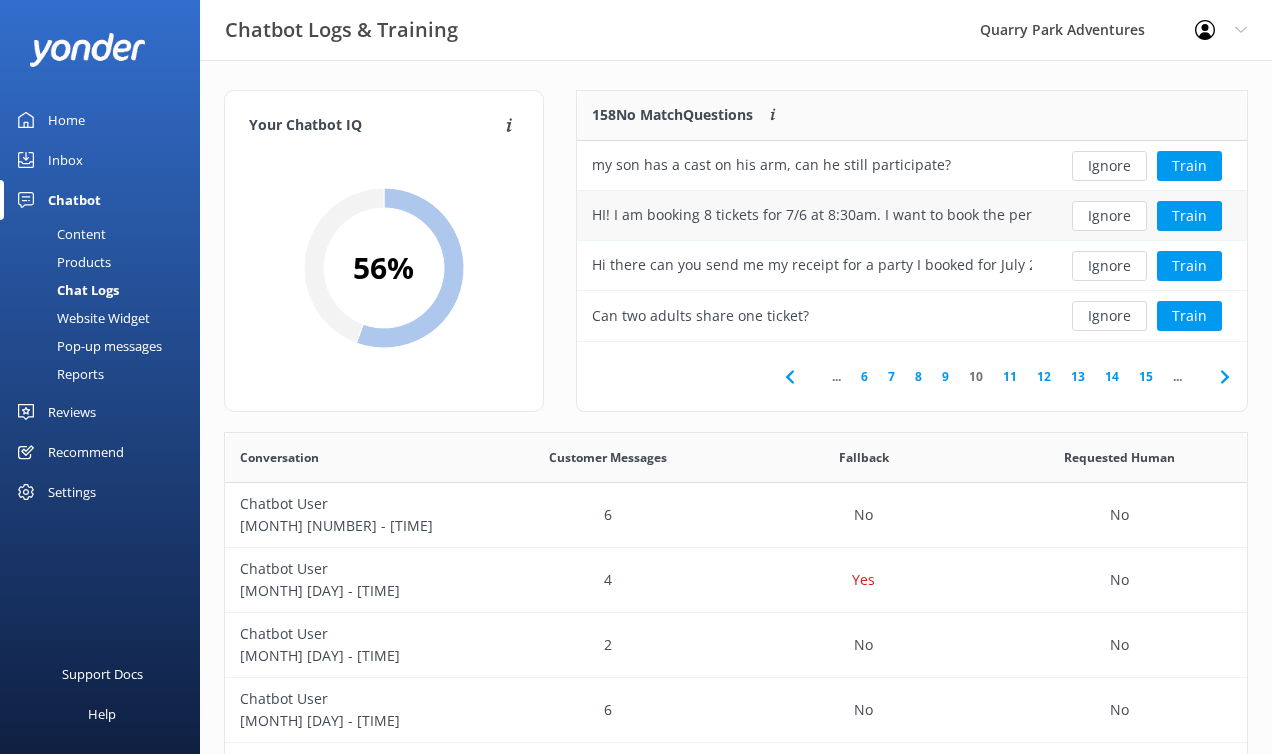 click on "HI! I am booking 8 tickets for 7/6 at 8:30am. I want to book the personal guide as well- when I click that it shows 10am" at bounding box center [812, 215] 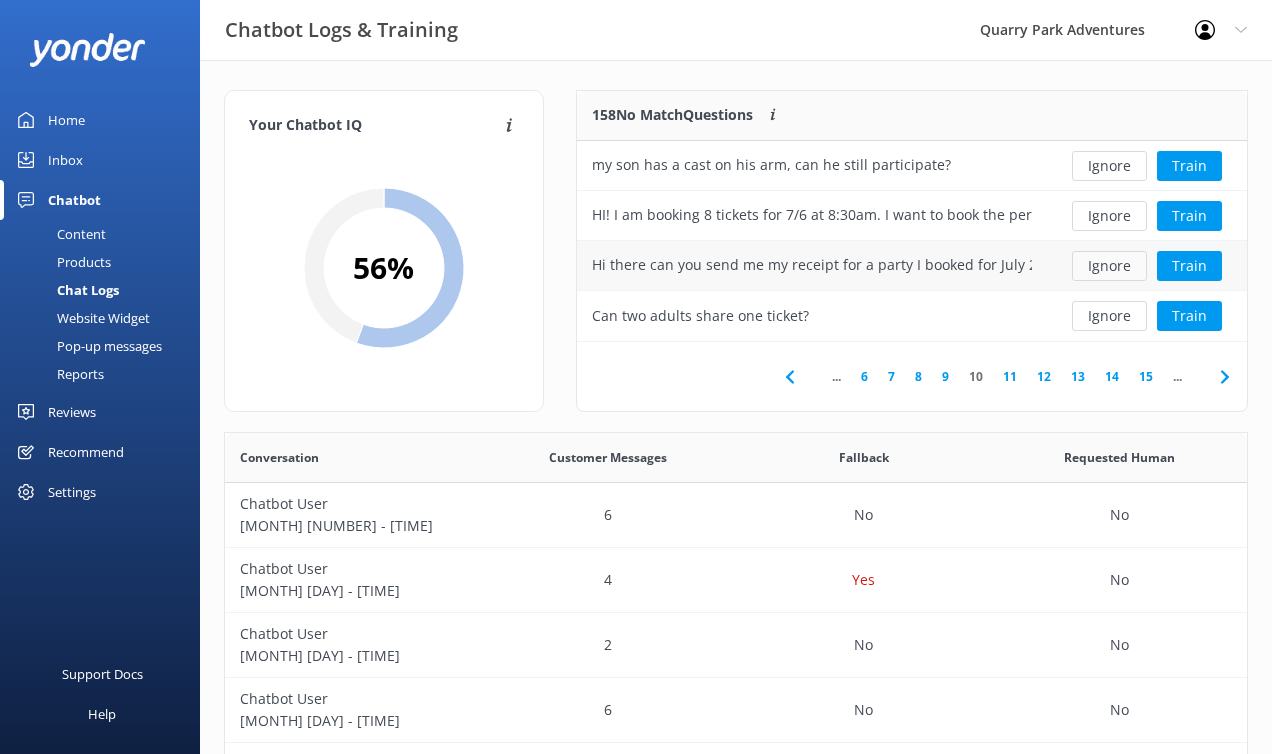 click on "Ignore" at bounding box center (1109, 266) 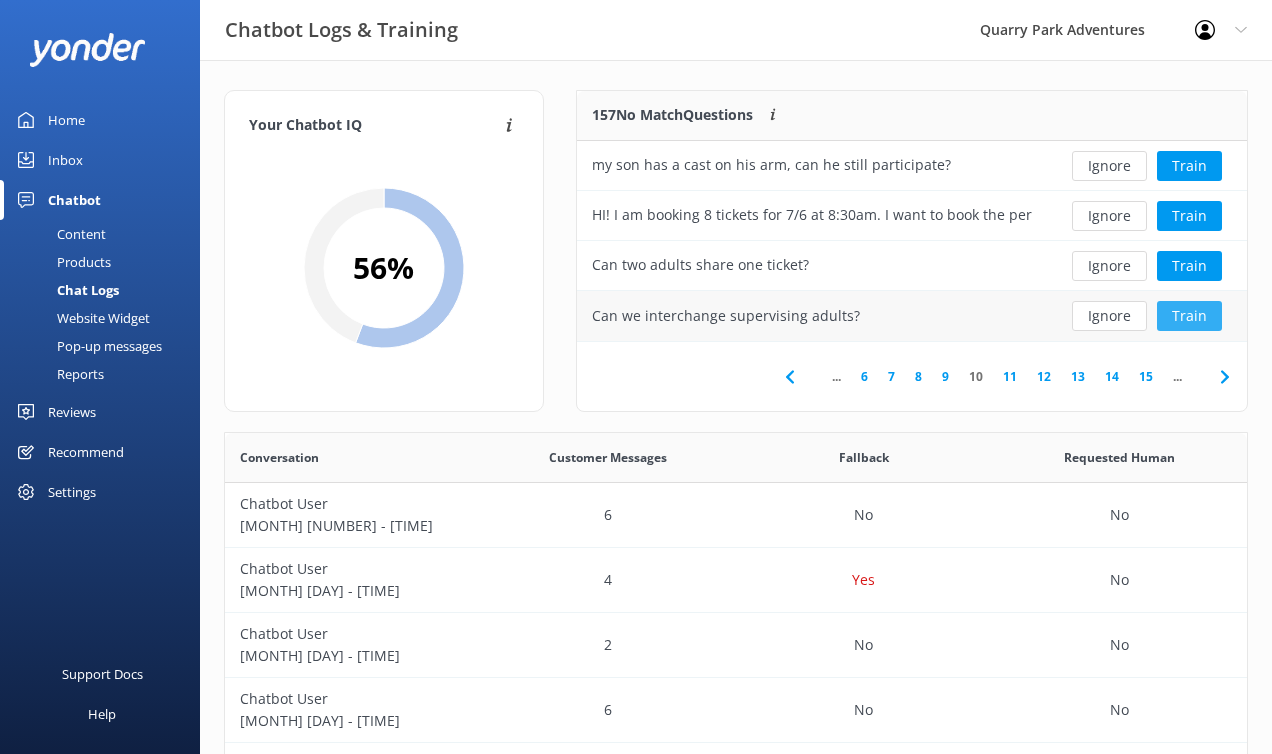 click on "Train" at bounding box center [1189, 316] 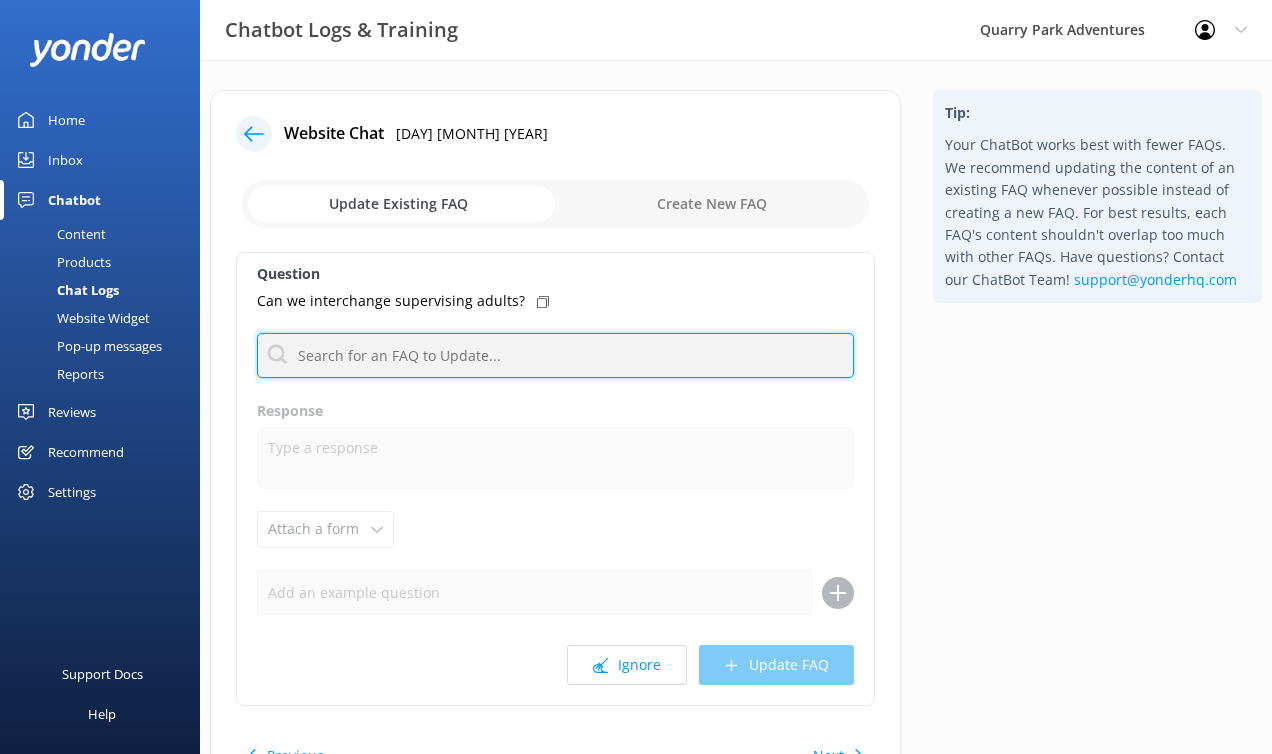 click at bounding box center (555, 355) 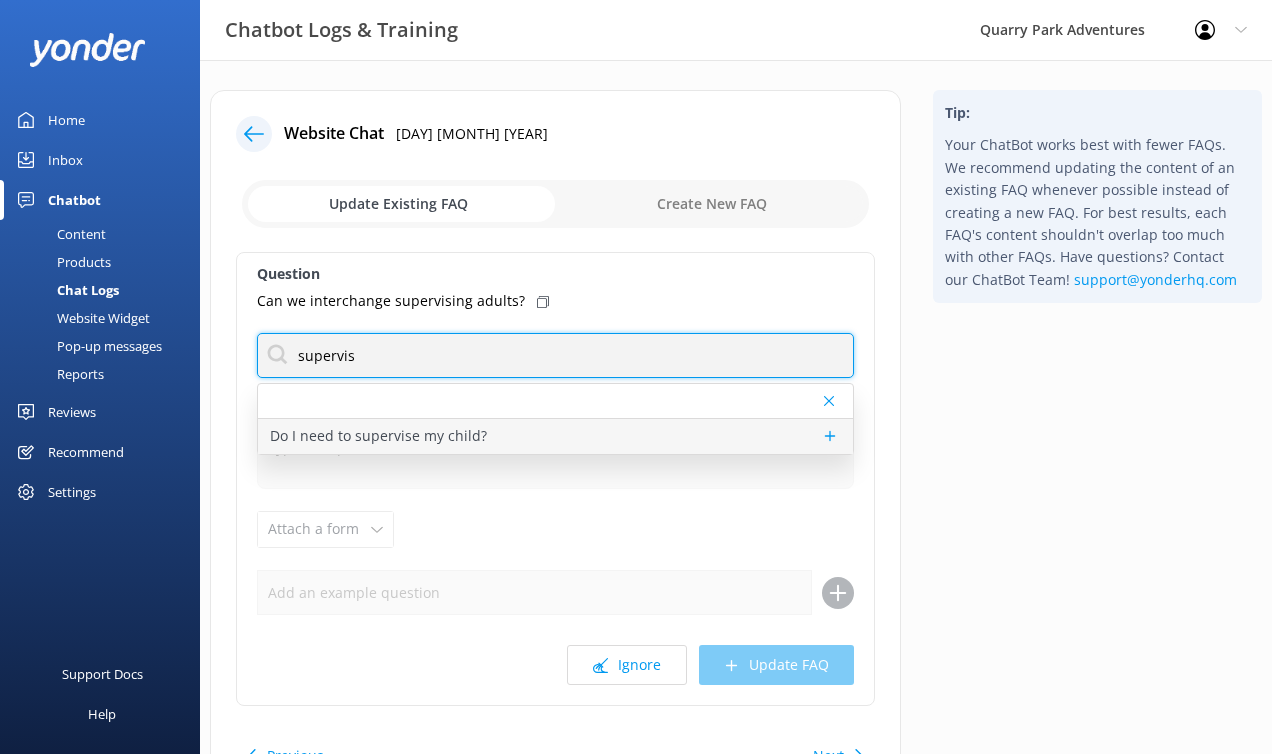 type on "supervis" 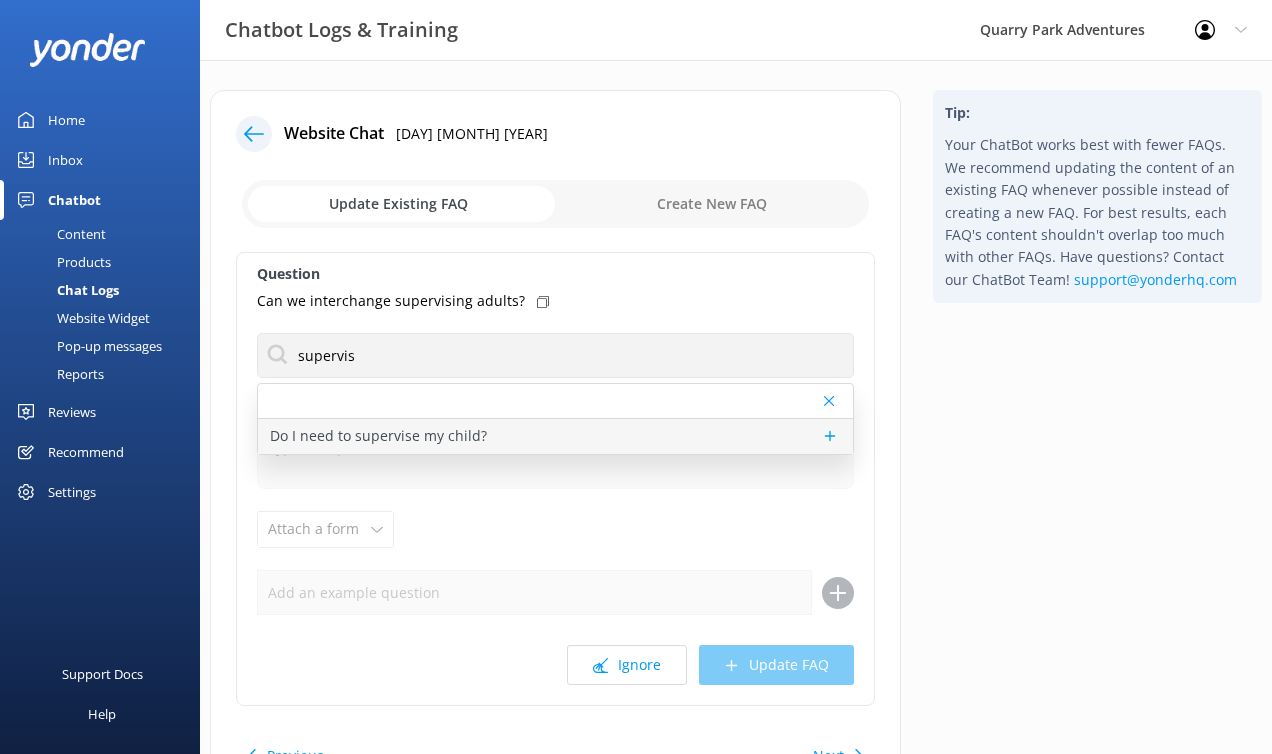 click on "Do I need to supervise my child?" at bounding box center [378, 436] 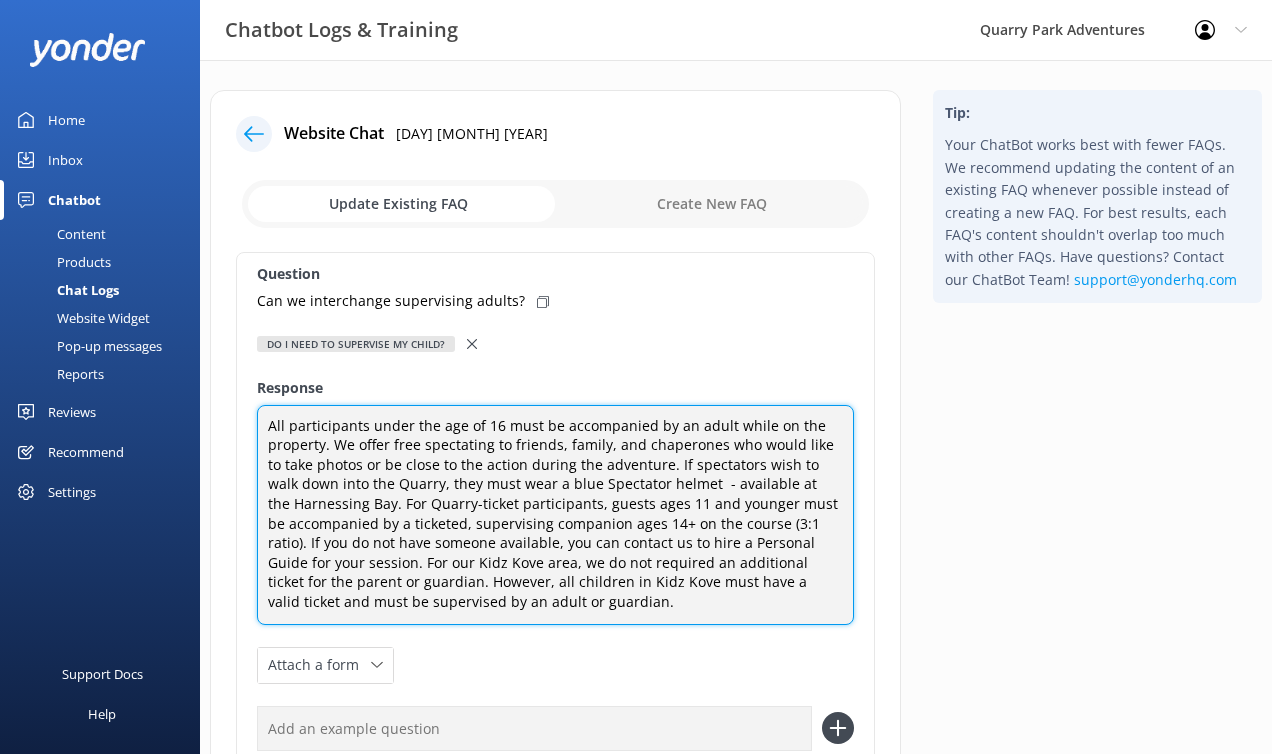 click on "All participants under the age of 16 must be accompanied by an adult while on the property. We offer free spectating to friends, family, and chaperones who would like to take photos or be close to the action during the adventure. If spectators wish to walk down into the Quarry, they must wear a blue Spectator helmet  - available at the Harnessing Bay. For Quarry-ticket participants, guests ages 11 and younger must be accompanied by a ticketed, supervising companion ages 14+ on the course (3:1 ratio). If you do not have someone available, you can contact us to hire a Personal Guide for your session. For our Kidz Kove area, we do not required an additional ticket for the parent or guardian. However, all children in Kidz Kove must have a valid ticket and must be supervised by an adult or guardian." at bounding box center [555, 515] 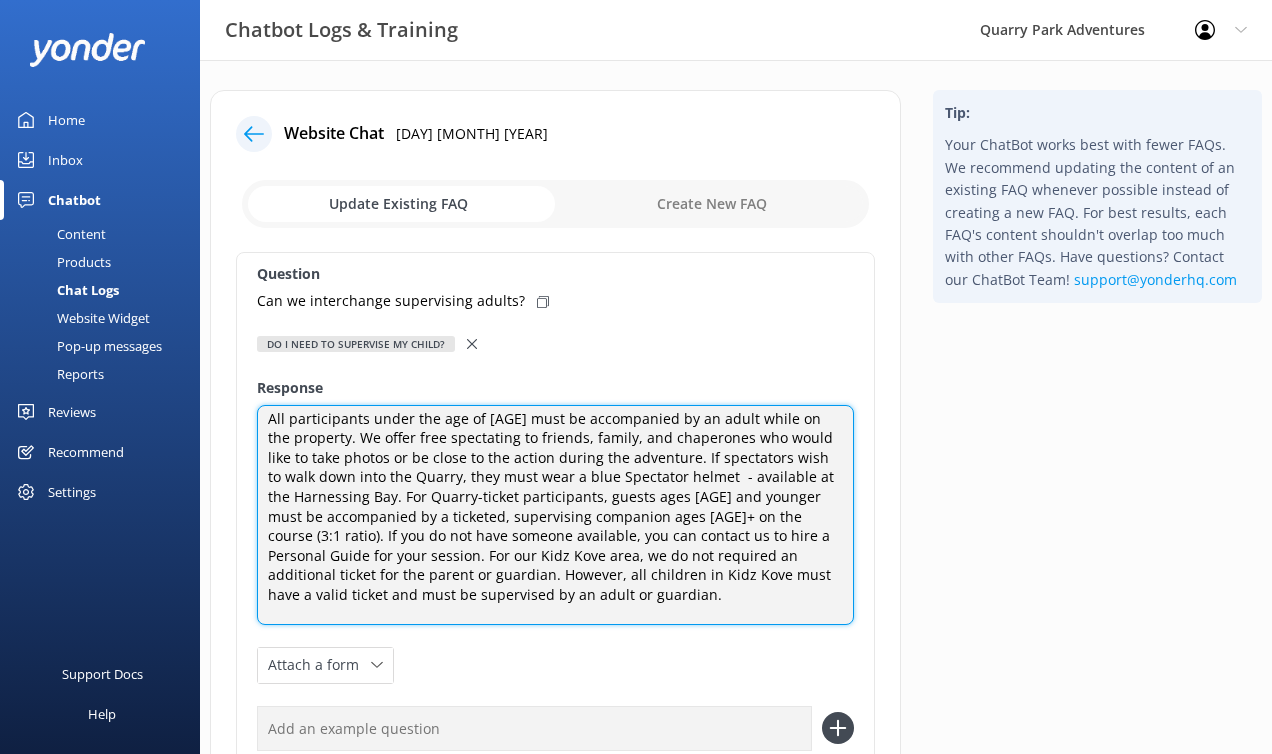 scroll, scrollTop: 0, scrollLeft: 0, axis: both 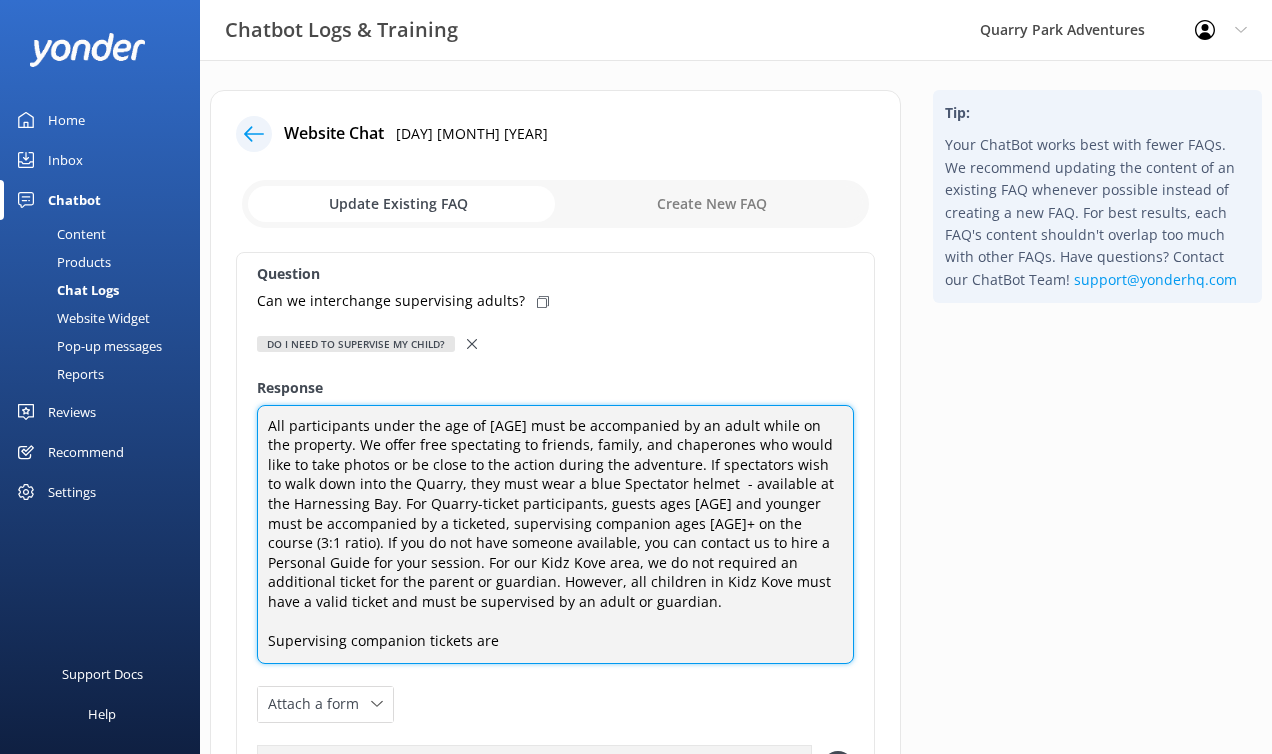 drag, startPoint x: 513, startPoint y: 640, endPoint x: 245, endPoint y: 623, distance: 268.53864 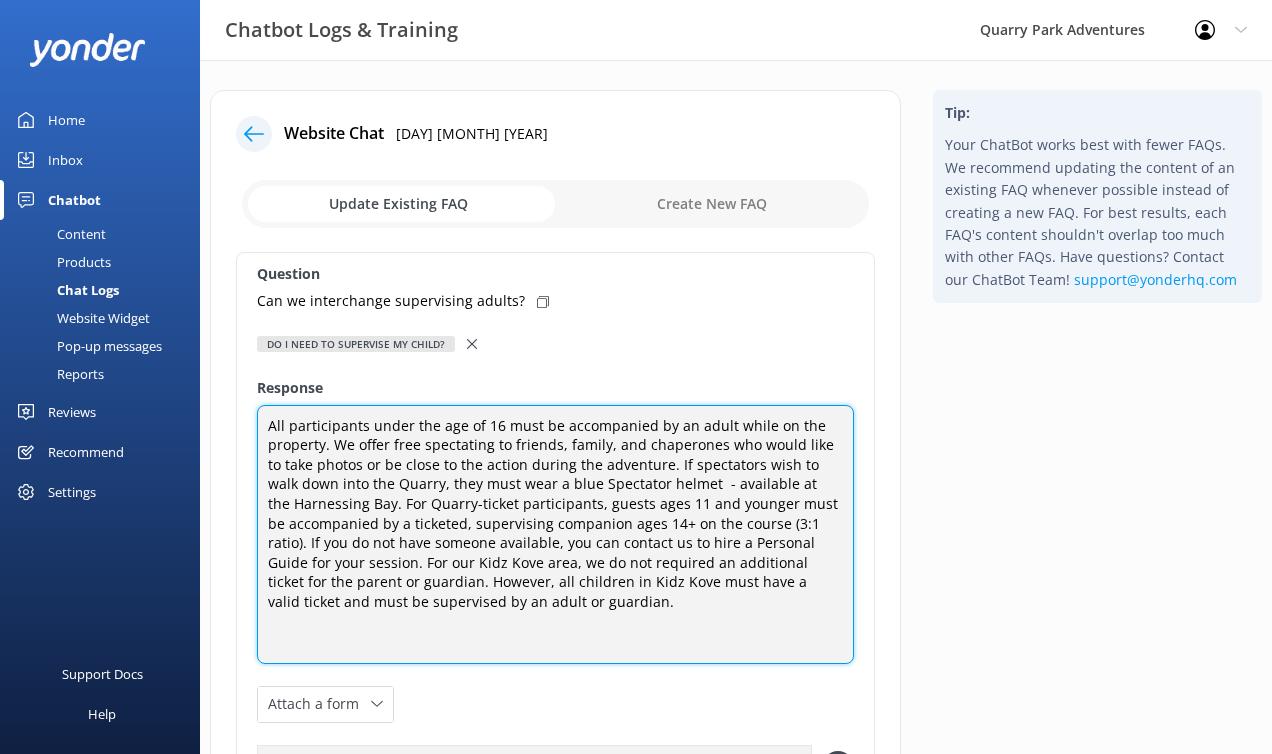 scroll, scrollTop: 7, scrollLeft: 0, axis: vertical 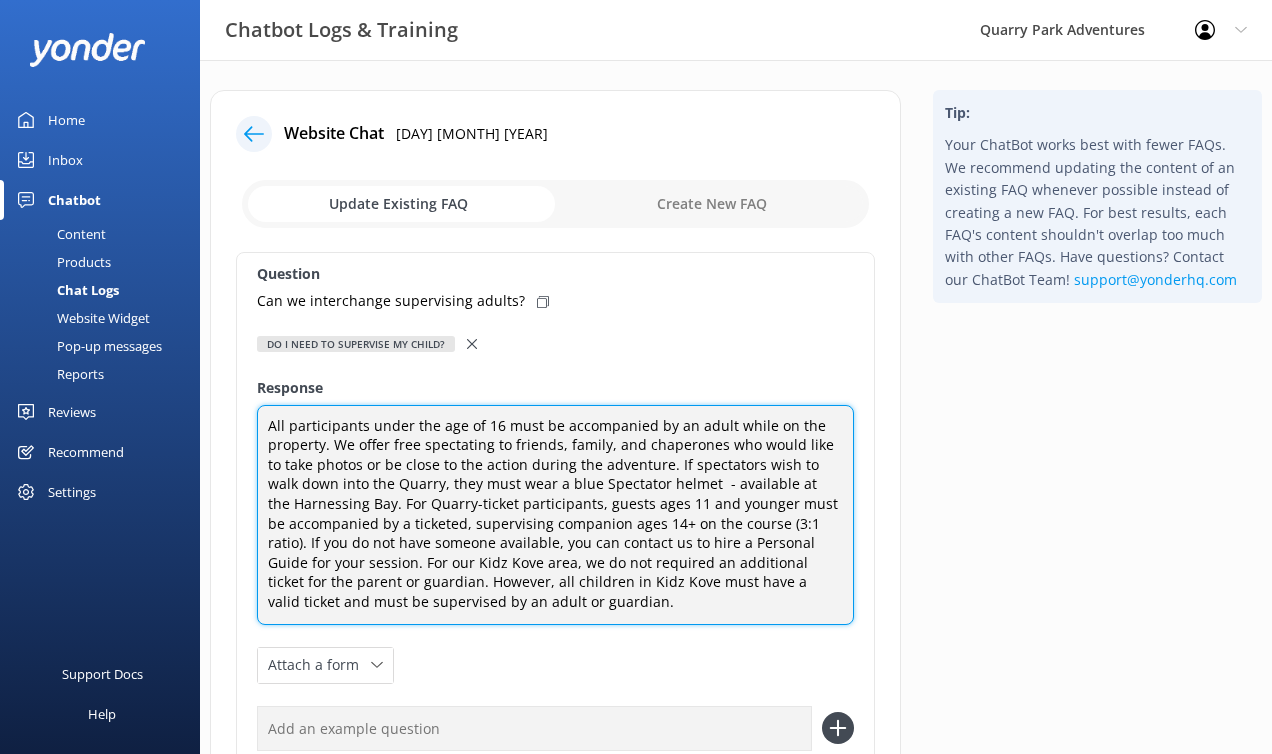 type on "All participants under the age of 16 must be accompanied by an adult while on the property. We offer free spectating to friends, family, and chaperones who would like to take photos or be close to the action during the adventure. If spectators wish to walk down into the Quarry, they must wear a blue Spectator helmet  - available at the Harnessing Bay. For Quarry-ticket participants, guests ages 11 and younger must be accompanied by a ticketed, supervising companion ages 14+ on the course (3:1 ratio). If you do not have someone available, you can contact us to hire a Personal Guide for your session. For our Kidz Kove area, we do not required an additional ticket for the parent or guardian. However, all children in Kidz Kove must have a valid ticket and must be supervised by an adult or guardian." 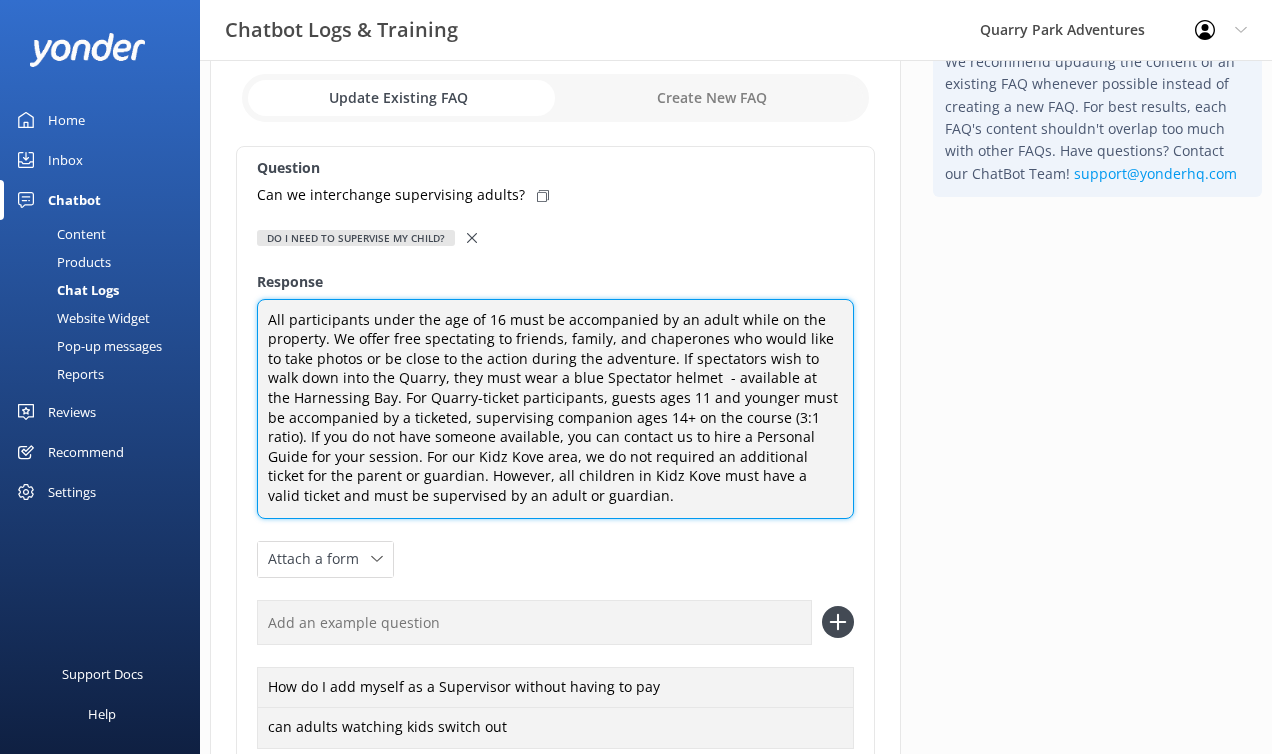 scroll, scrollTop: 100, scrollLeft: 0, axis: vertical 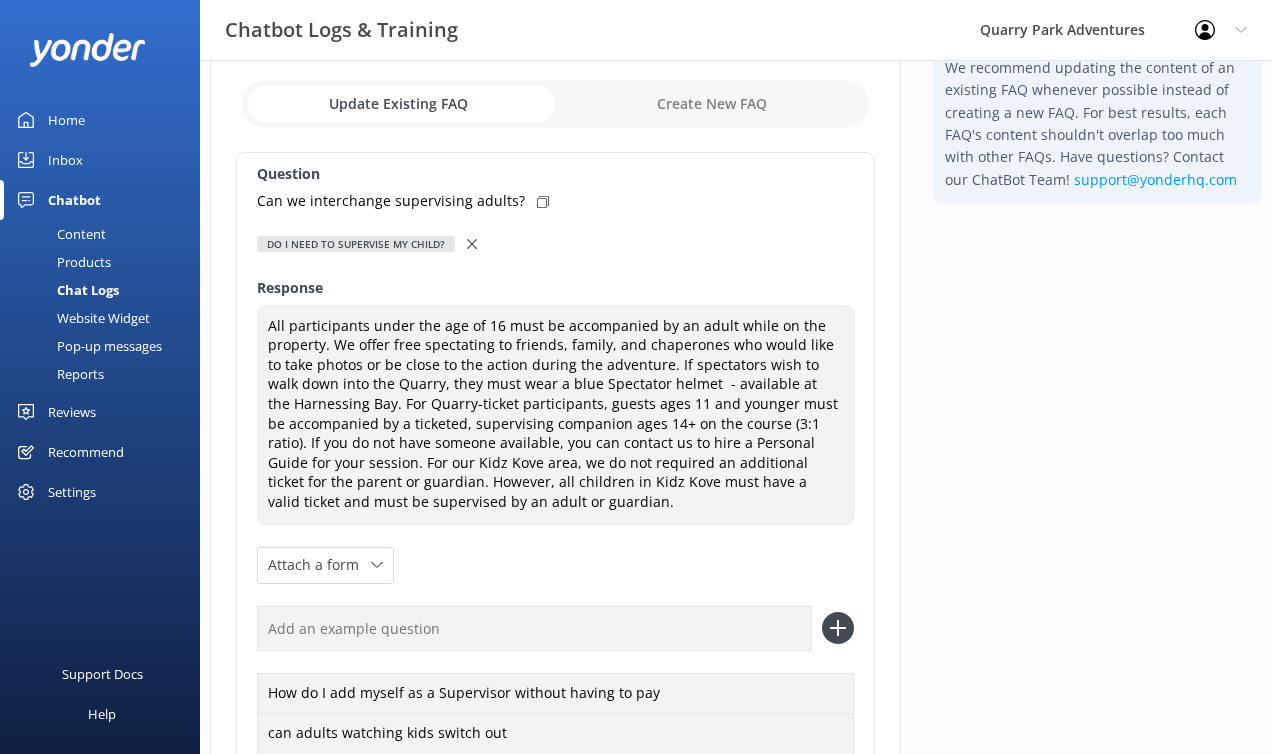 click at bounding box center (555, 104) 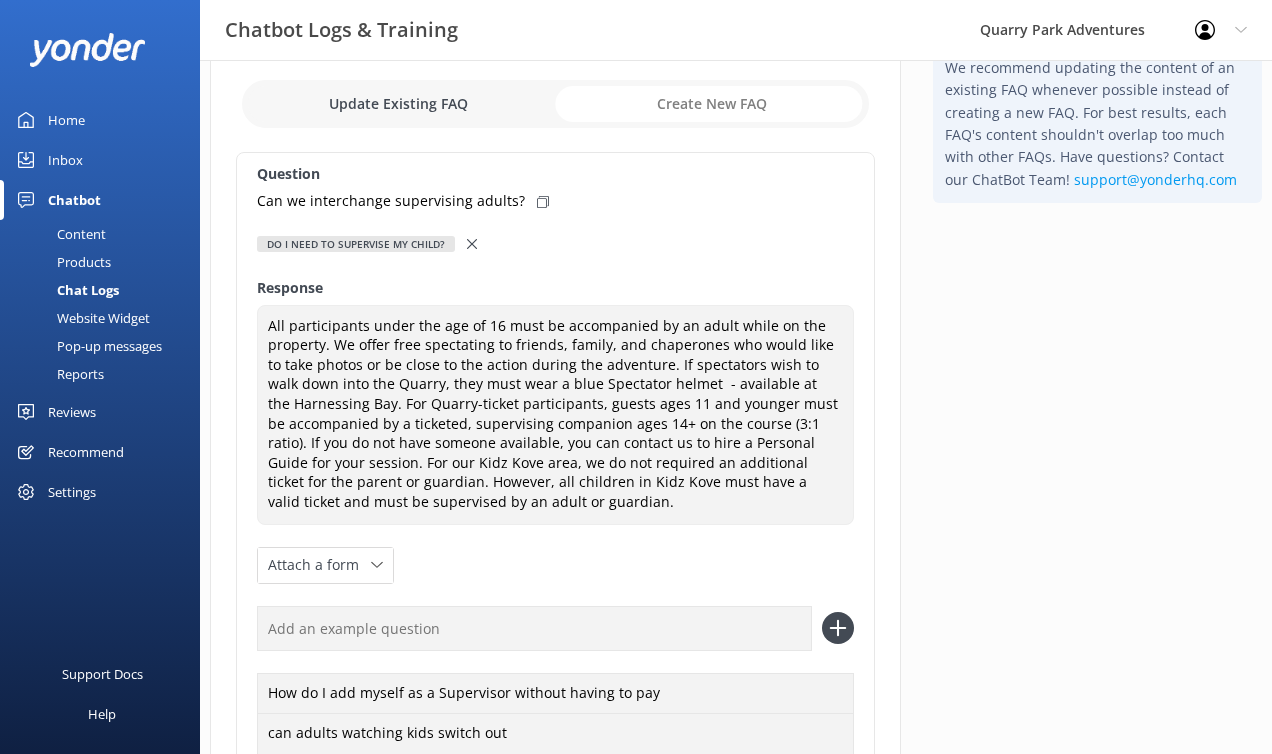 checkbox on "true" 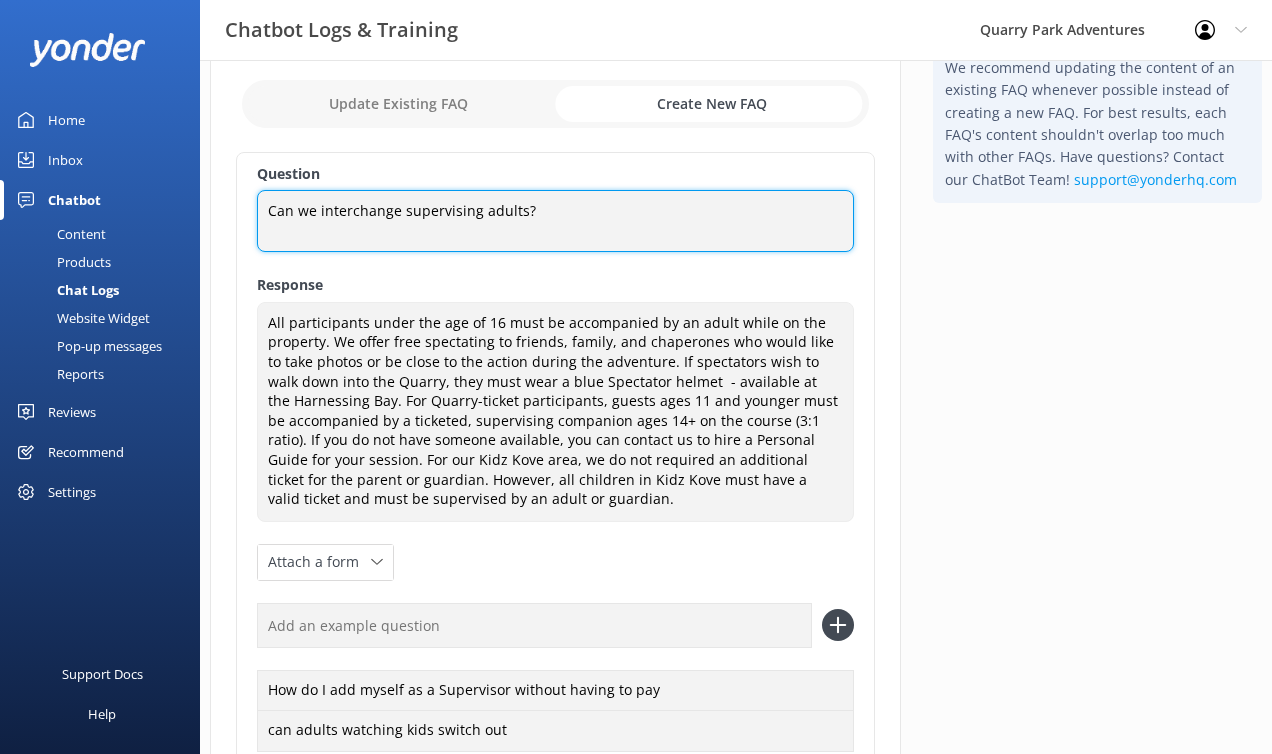 click on "Can we interchange supervising adults?" at bounding box center (555, 221) 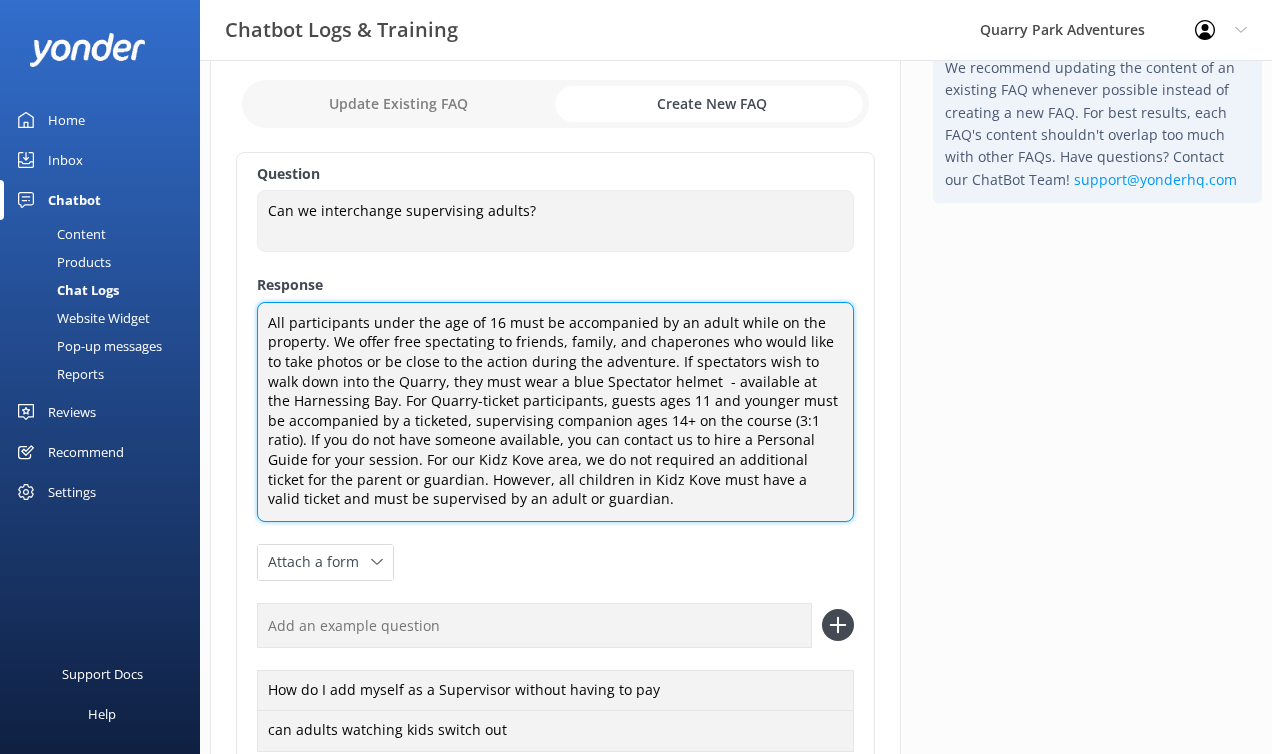 click on "All participants under the age of 16 must be accompanied by an adult while on the property. We offer free spectating to friends, family, and chaperones who would like to take photos or be close to the action during the adventure. If spectators wish to walk down into the Quarry, they must wear a blue Spectator helmet  - available at the Harnessing Bay. For Quarry-ticket participants, guests ages 11 and younger must be accompanied by a ticketed, supervising companion ages 14+ on the course (3:1 ratio). If you do not have someone available, you can contact us to hire a Personal Guide for your session. For our Kidz Kove area, we do not required an additional ticket for the parent or guardian. However, all children in Kidz Kove must have a valid ticket and must be supervised by an adult or guardian." at bounding box center (555, 412) 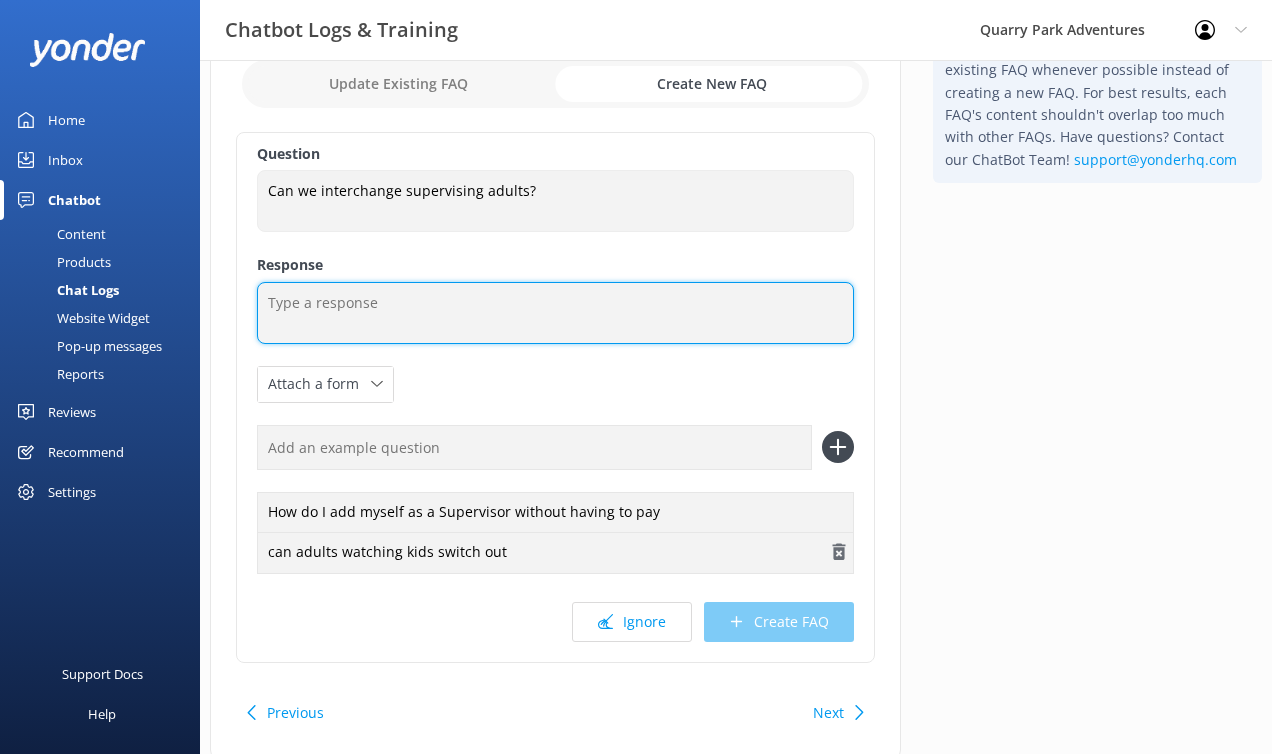 scroll, scrollTop: 132, scrollLeft: 0, axis: vertical 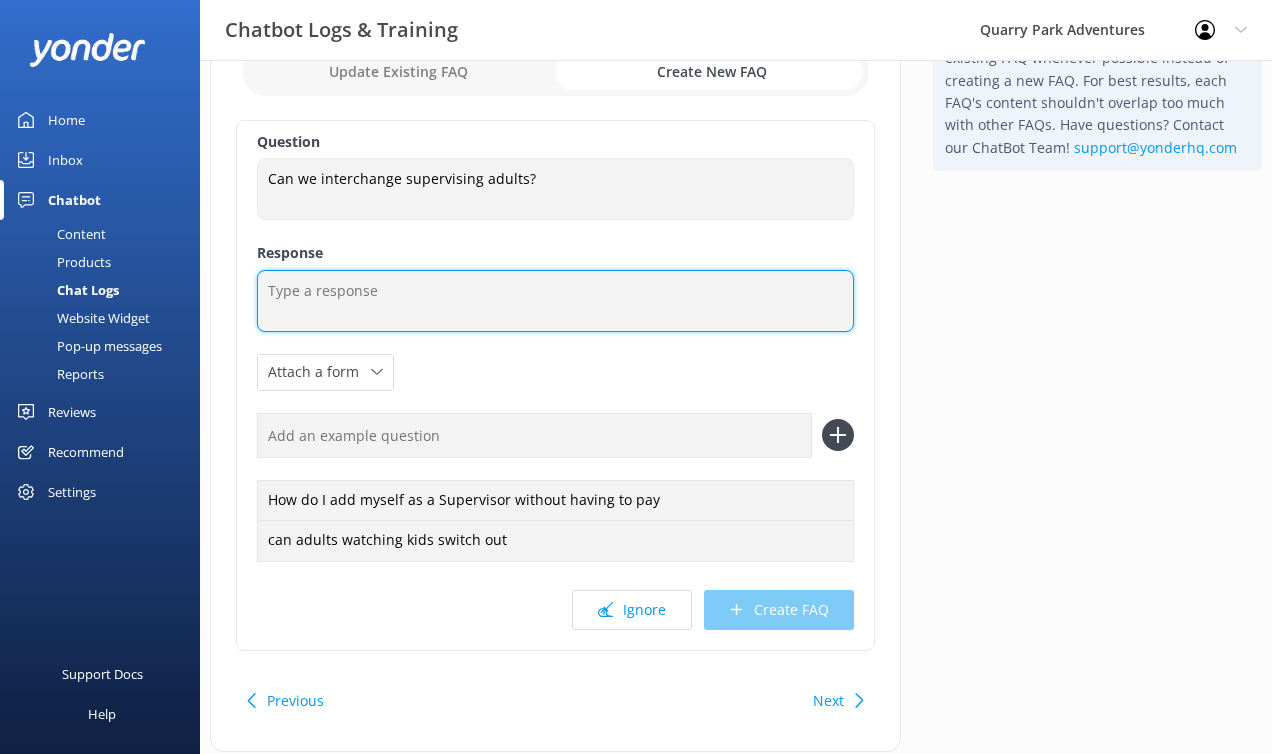 click at bounding box center [555, 301] 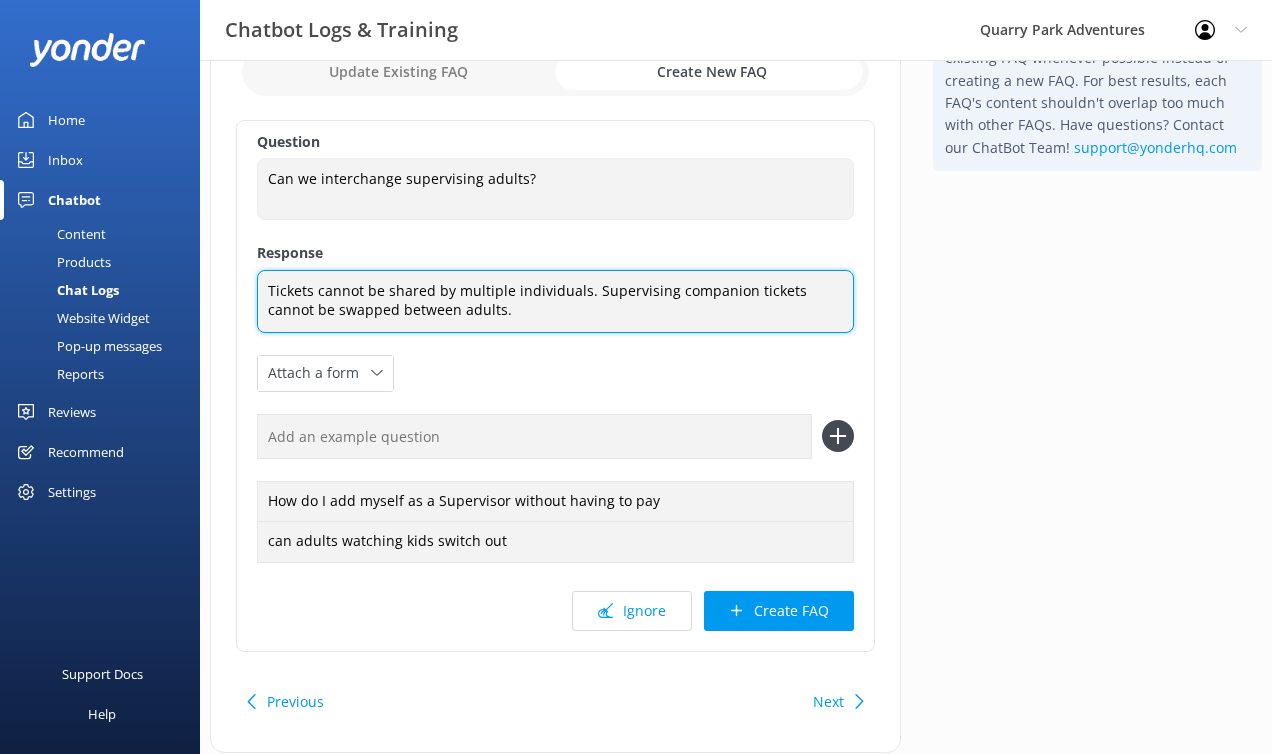 click on "Tickets cannot be shared by multiple individuals. Supervising companion tickets cannot be swapped between adults." at bounding box center (555, 301) 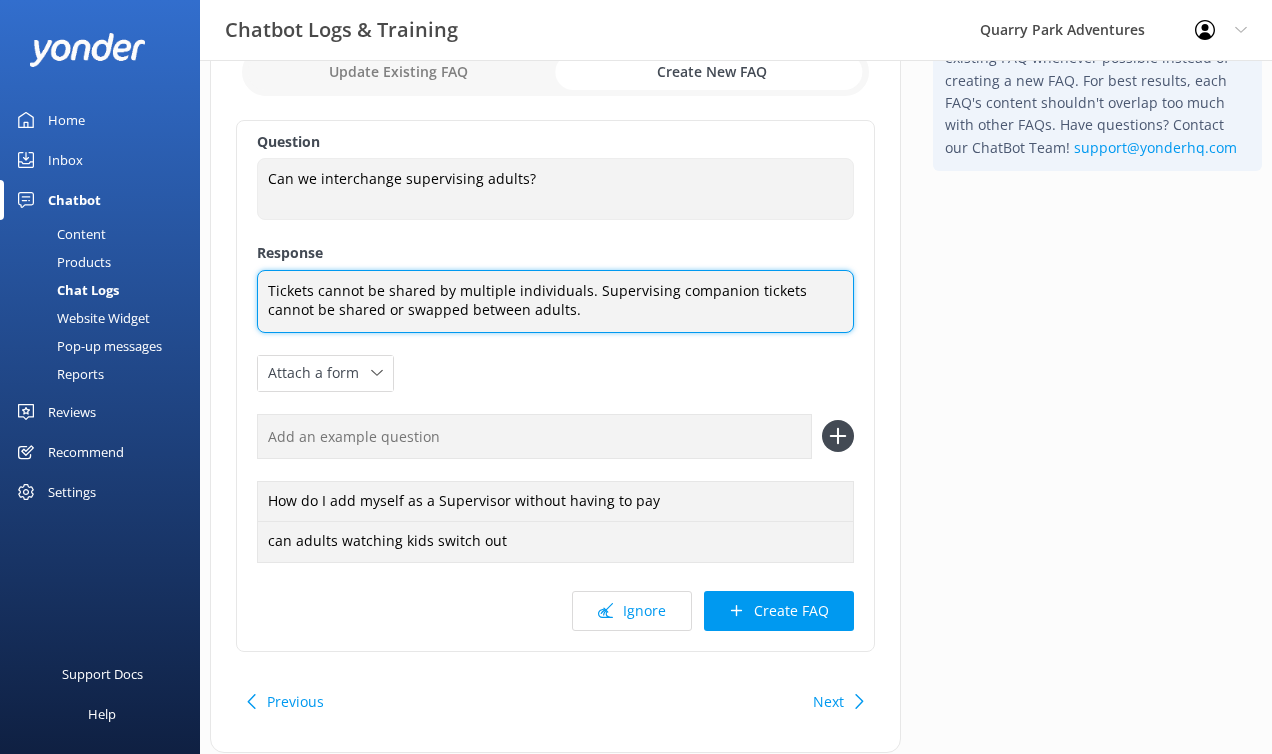 click on "Tickets cannot be shared by multiple individuals. Supervising companion tickets cannot be shared or swapped between adults." at bounding box center [555, 301] 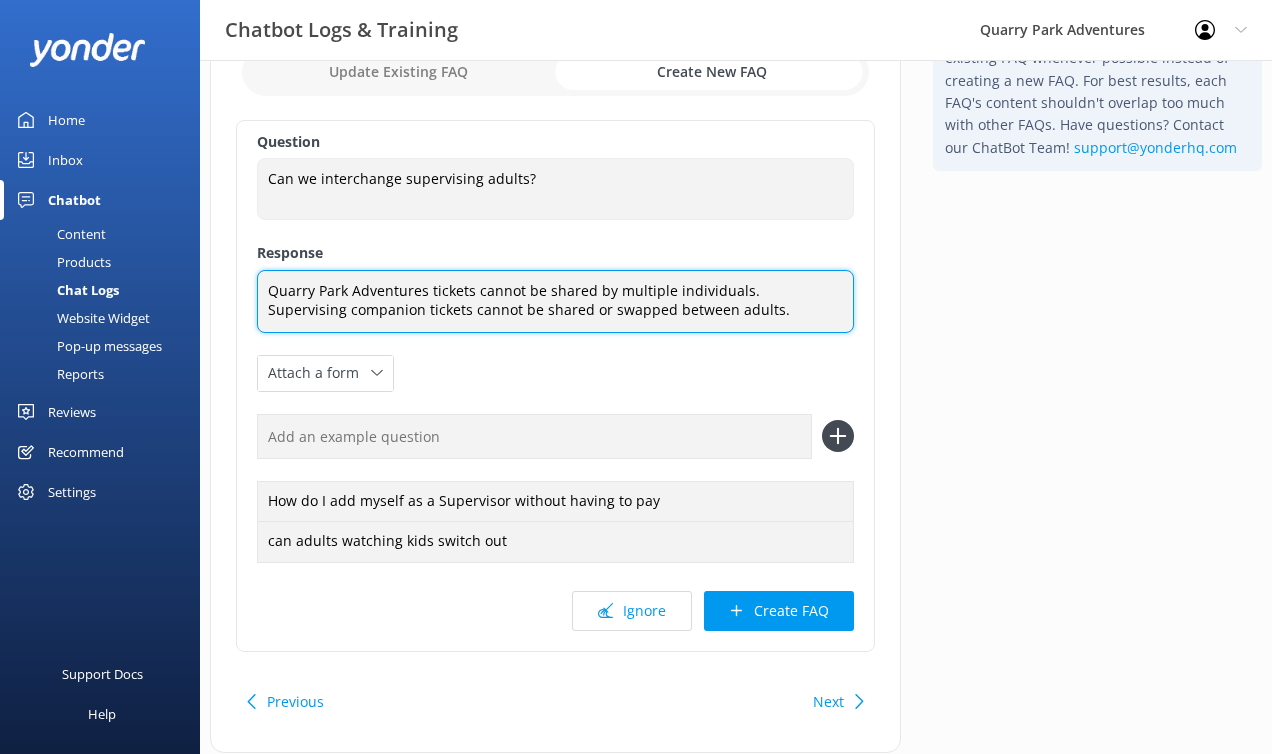type on "Quarry Park Adventures tickets cannot be shared by multiple individuals. Supervising companion tickets cannot be shared or swapped between adults." 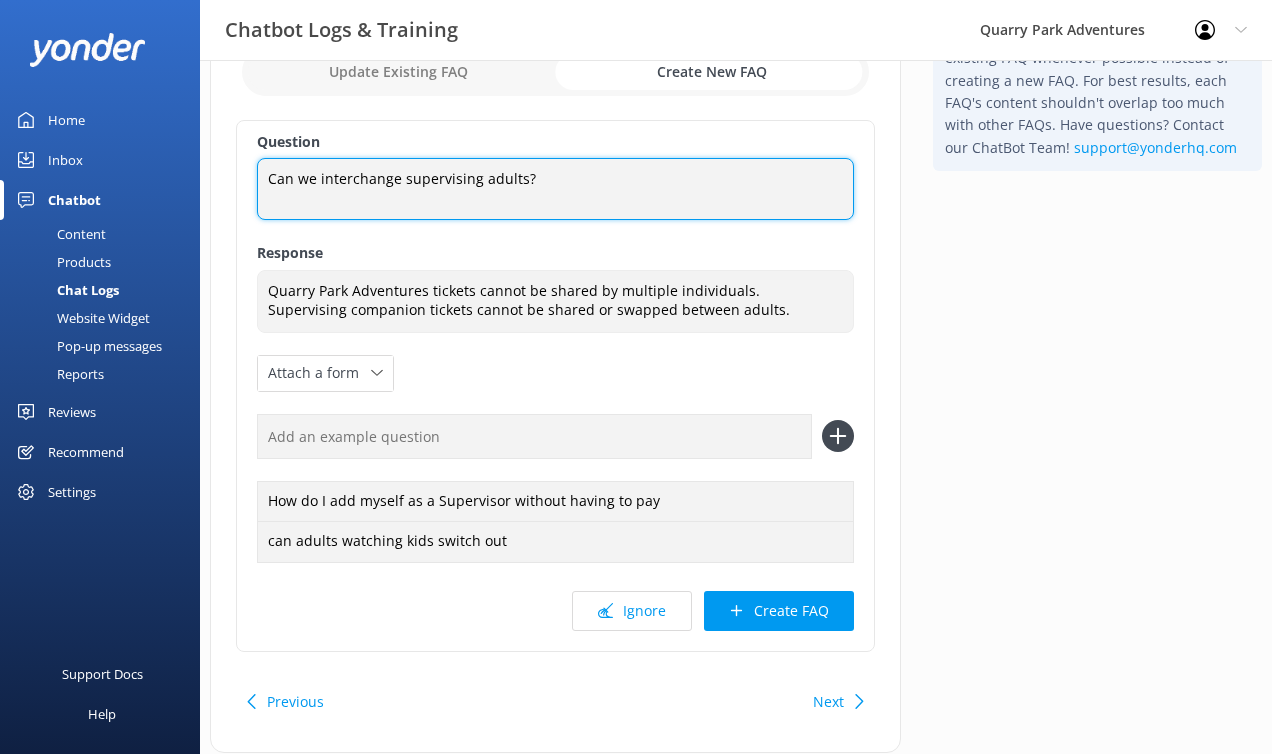 drag, startPoint x: 548, startPoint y: 178, endPoint x: 312, endPoint y: 180, distance: 236.00847 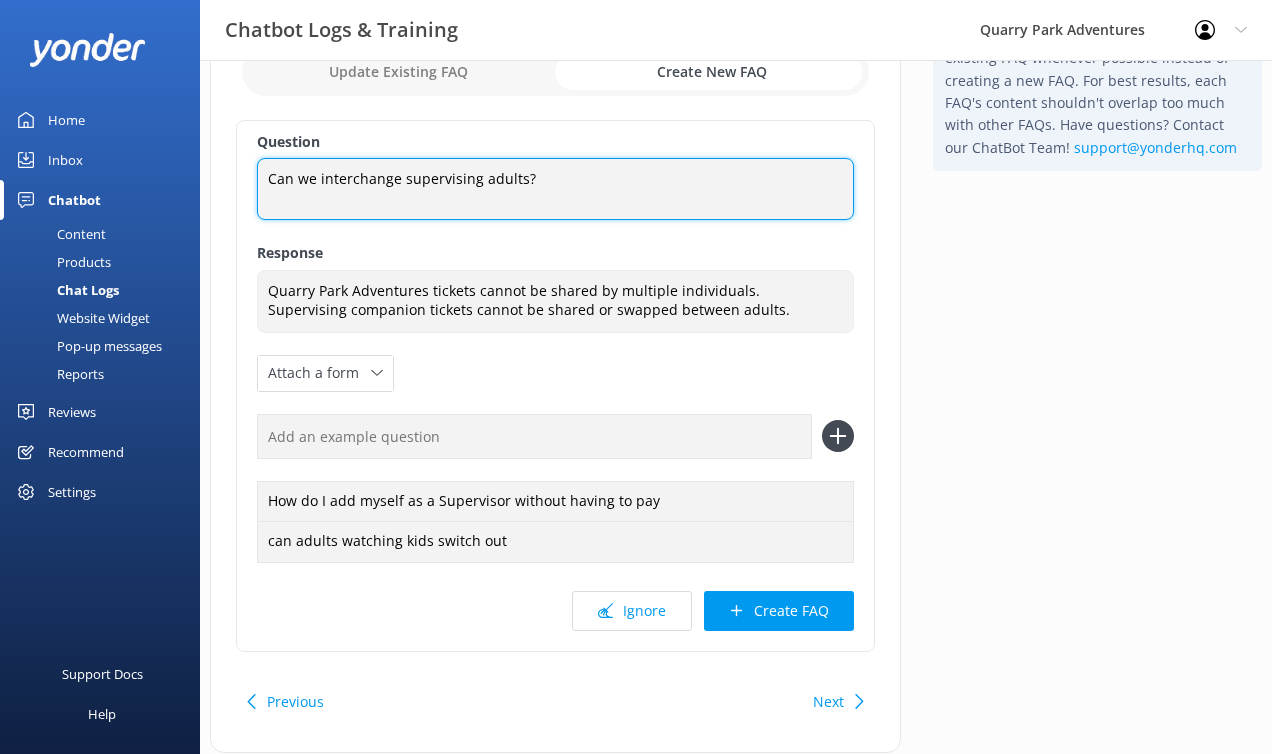 click on "Can we interchange supervising adults?" at bounding box center [555, 189] 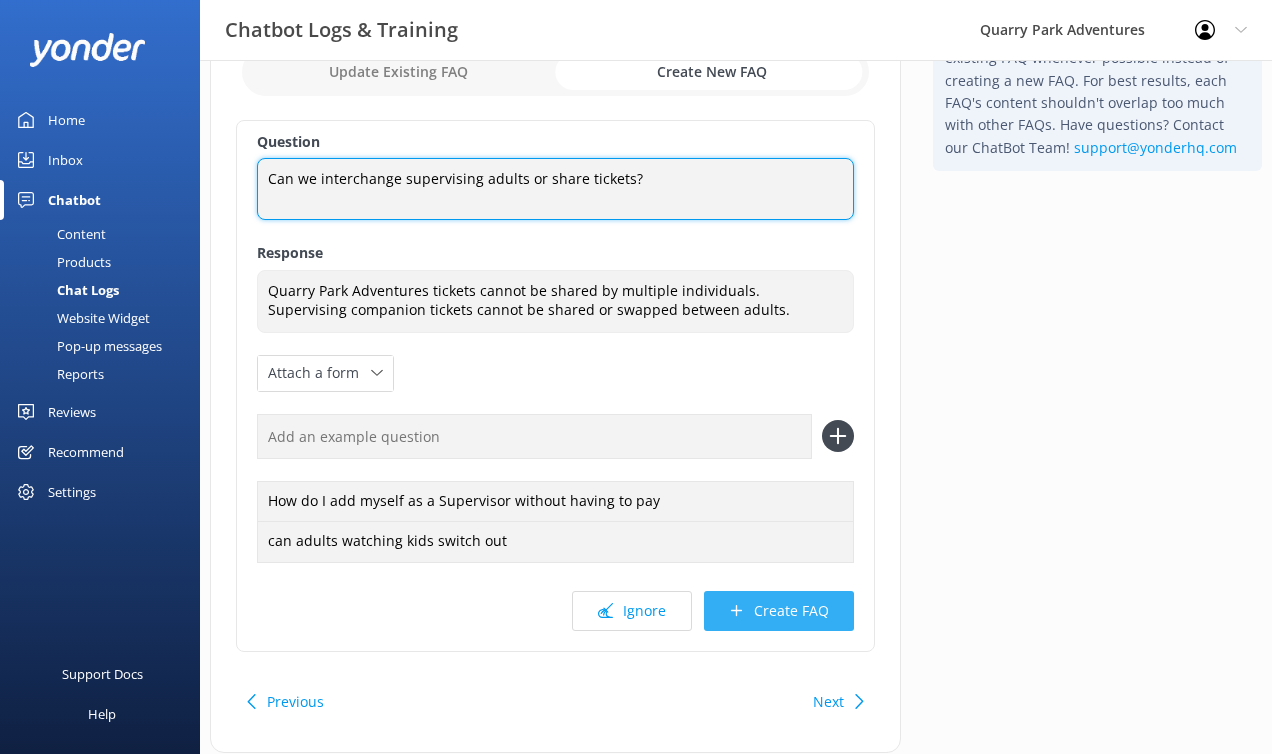 type on "Can we interchange supervising adults or share tickets?" 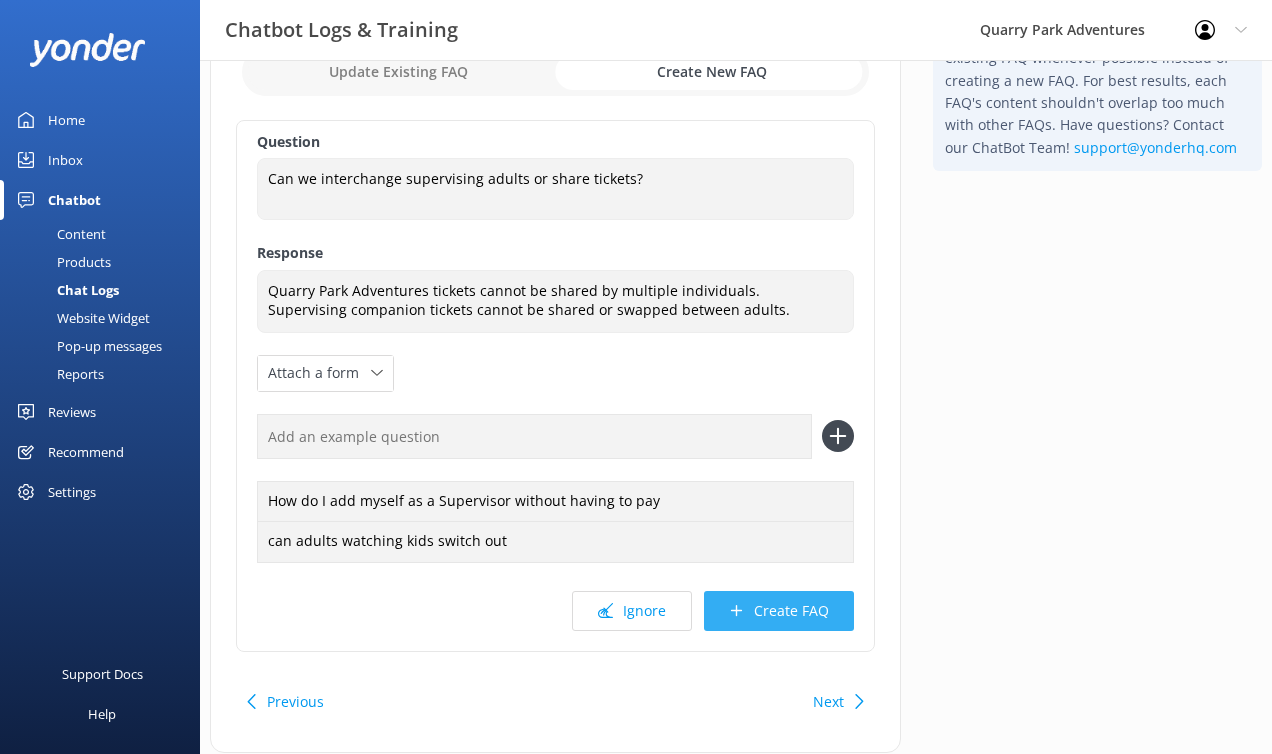 click on "Create FAQ" at bounding box center (779, 611) 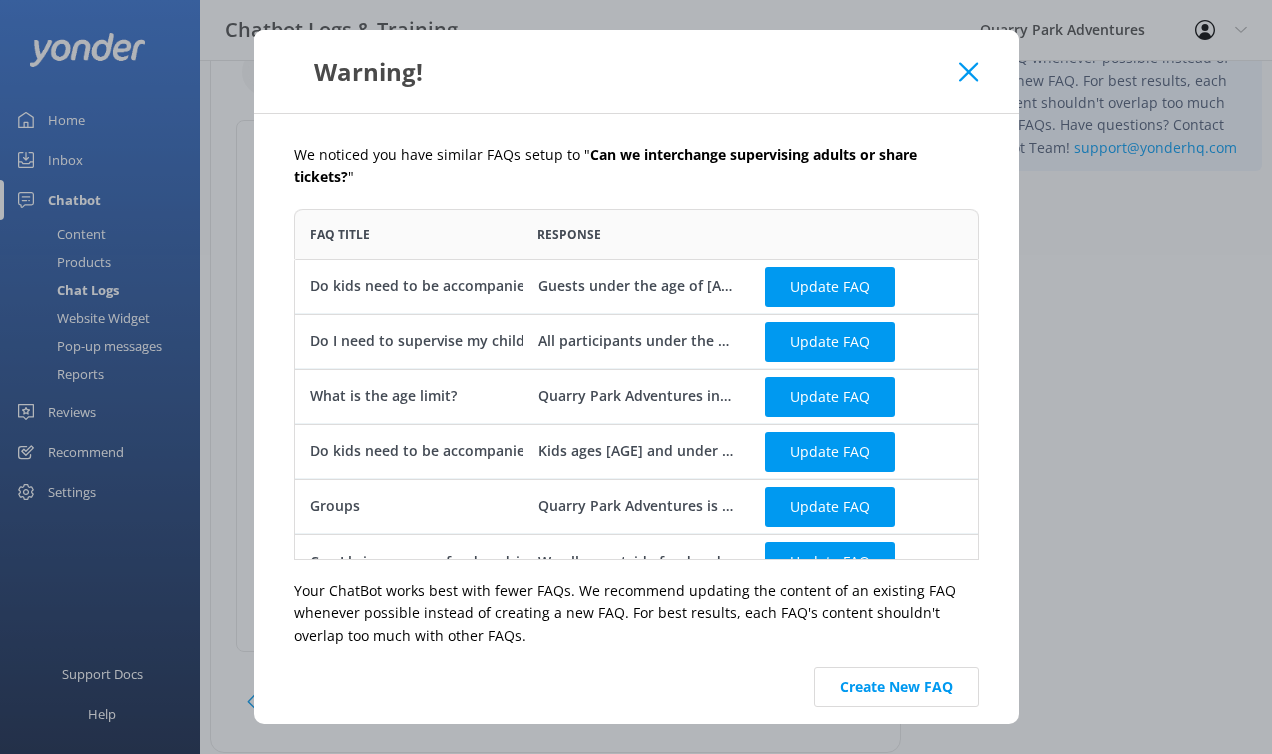 scroll, scrollTop: 16, scrollLeft: 16, axis: both 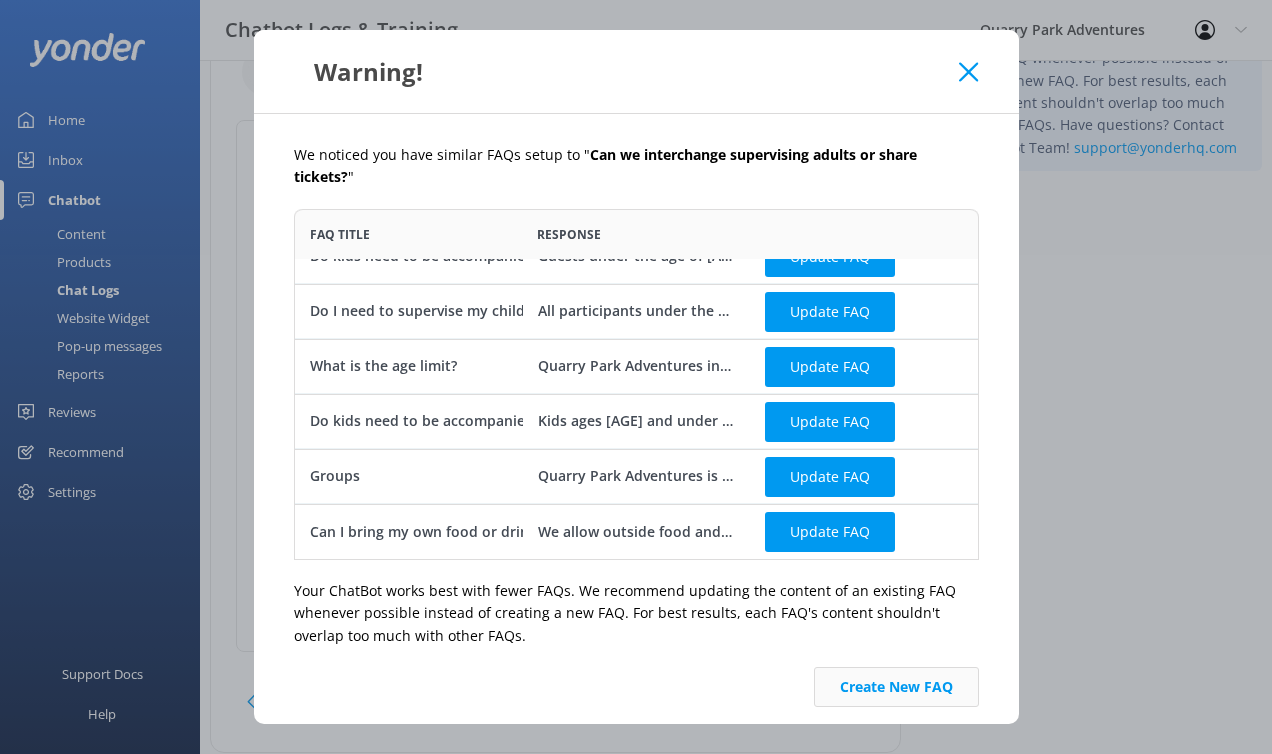 click on "Create New FAQ" at bounding box center (896, 687) 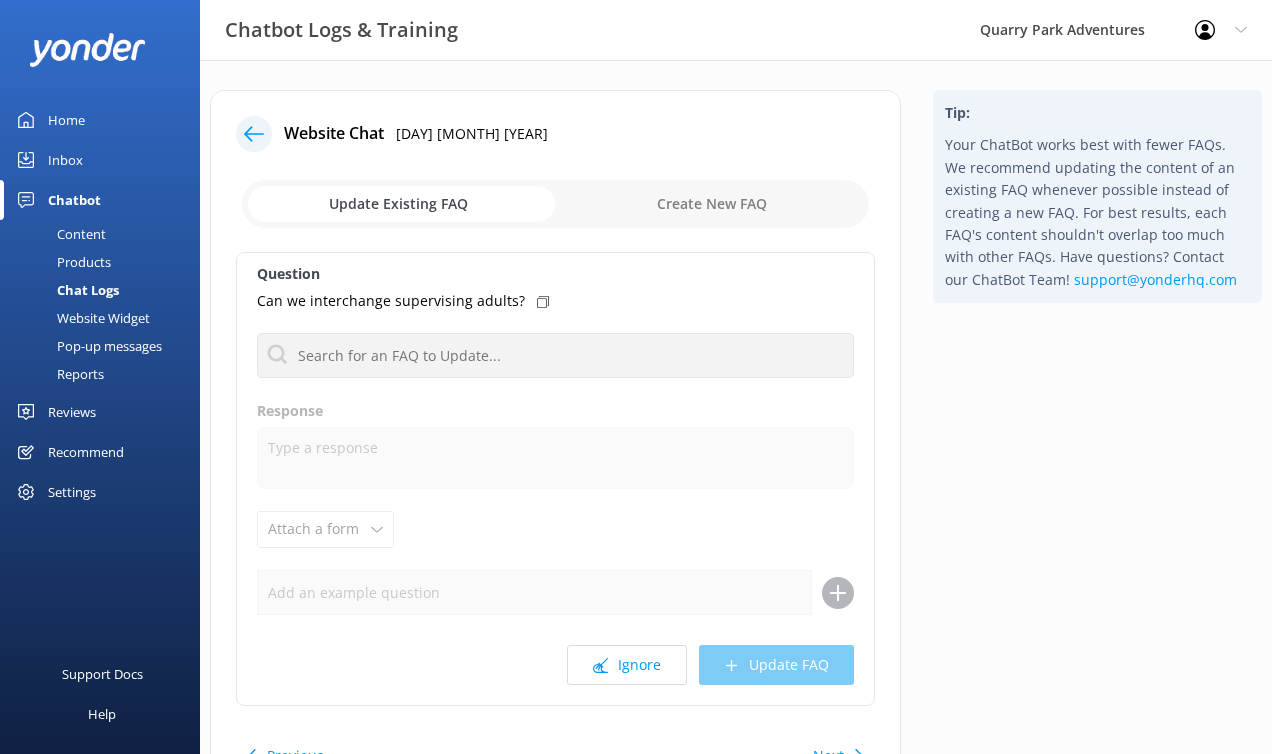 click 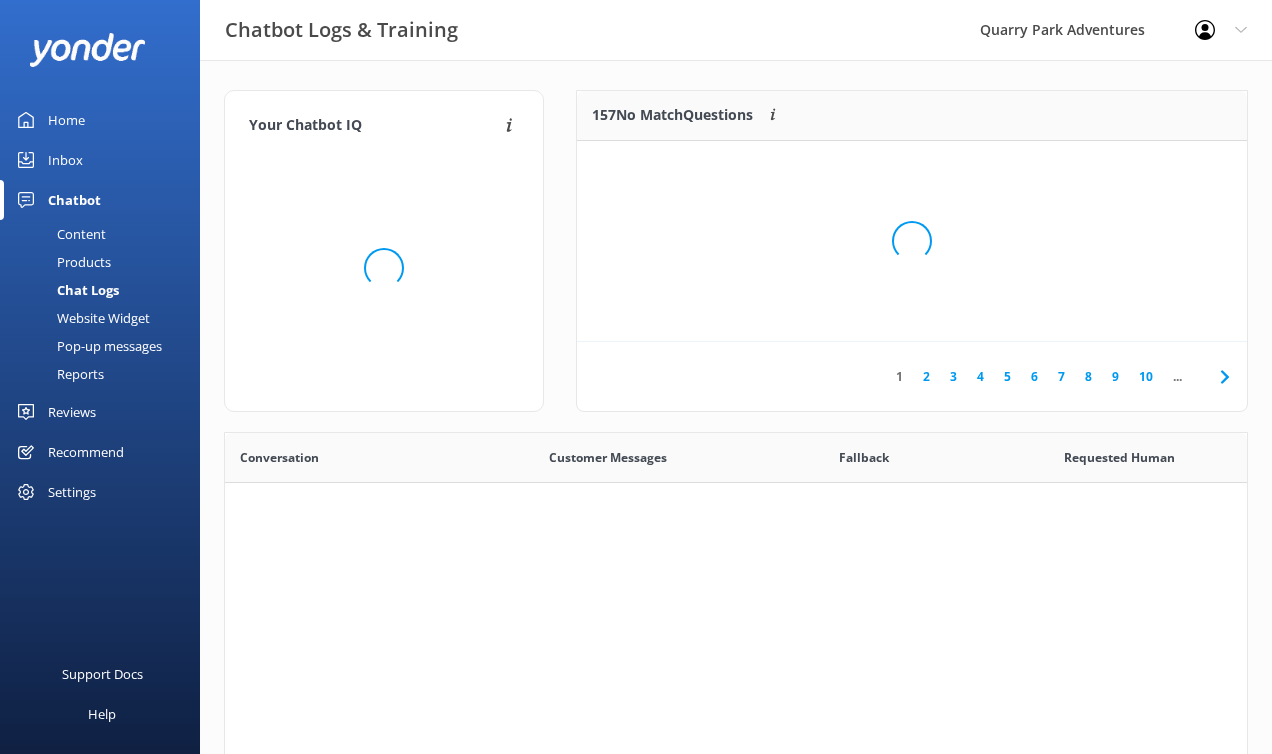 scroll, scrollTop: 16, scrollLeft: 16, axis: both 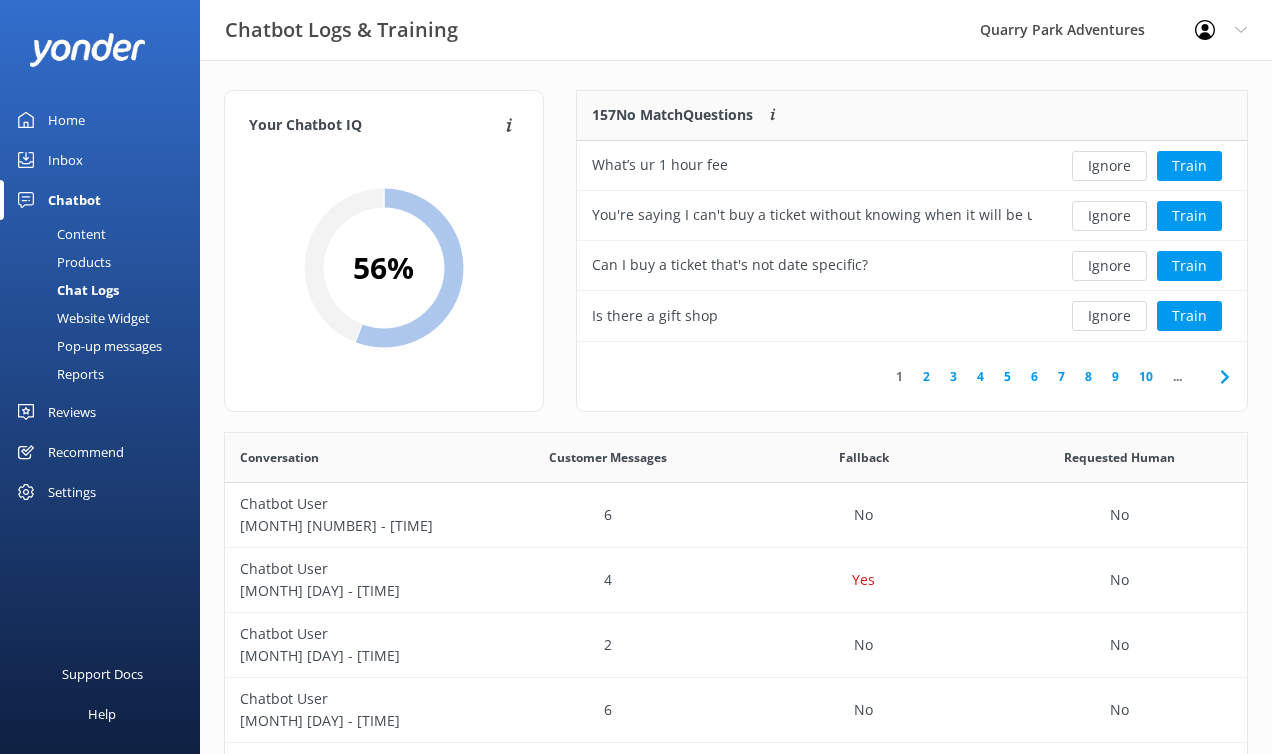 click on "10" at bounding box center (1146, 376) 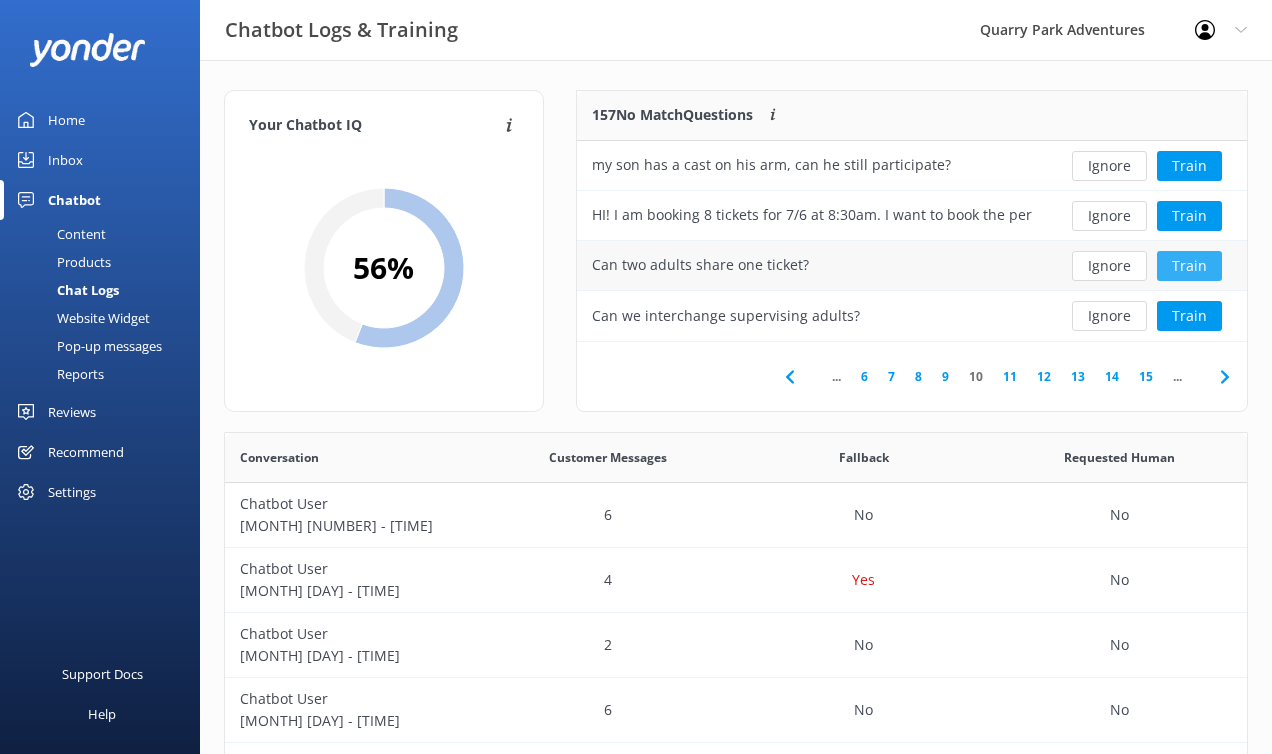 click on "Train" at bounding box center (1189, 266) 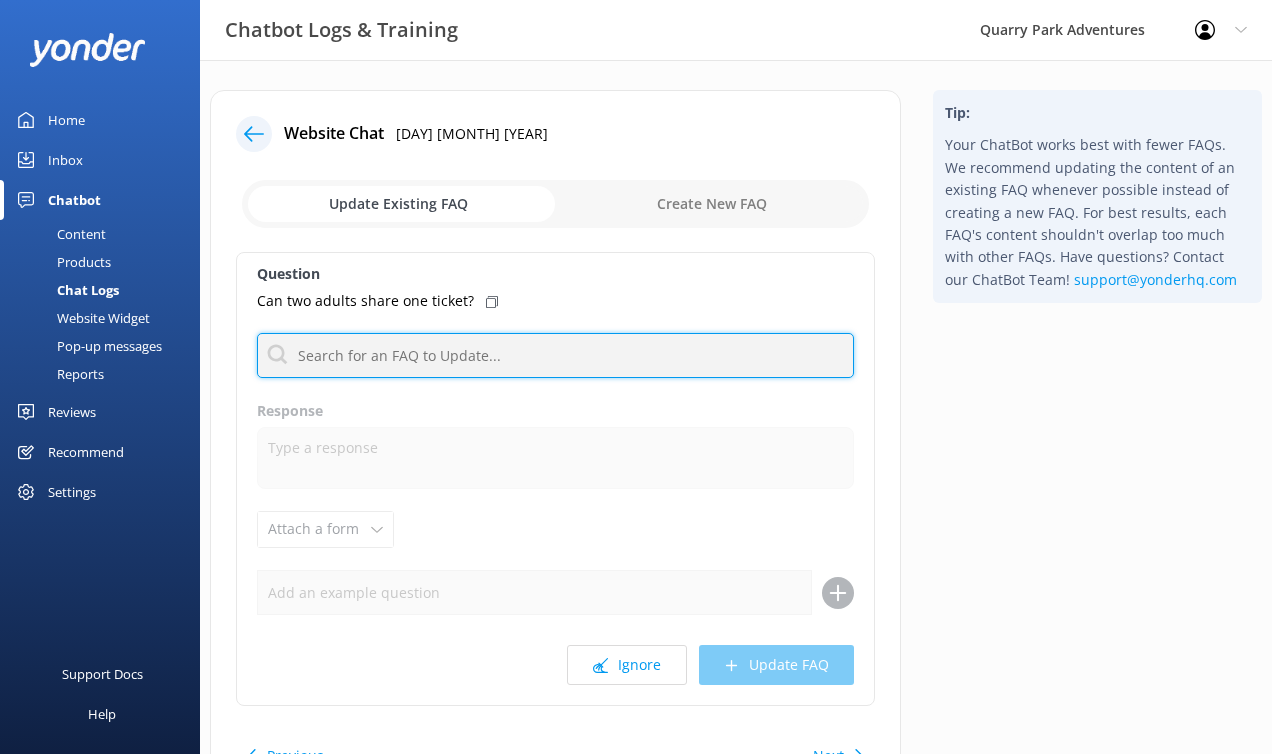 click at bounding box center (555, 355) 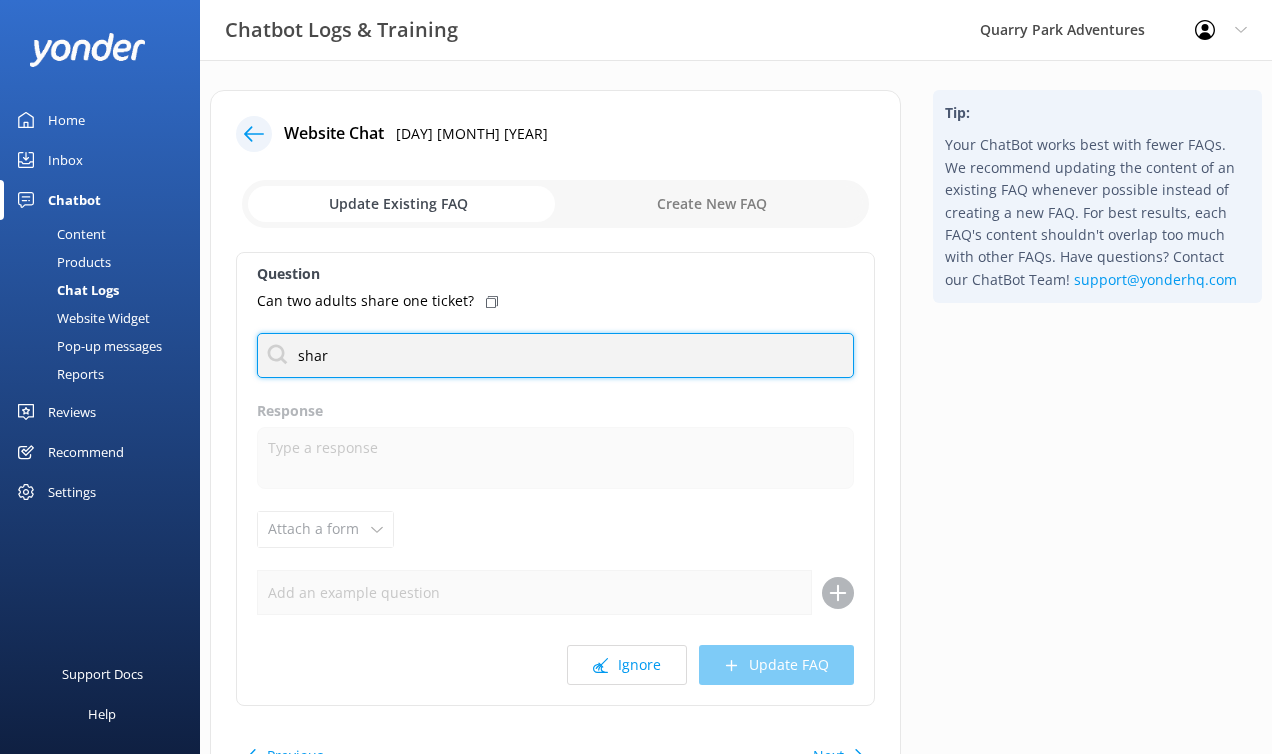 type on "share" 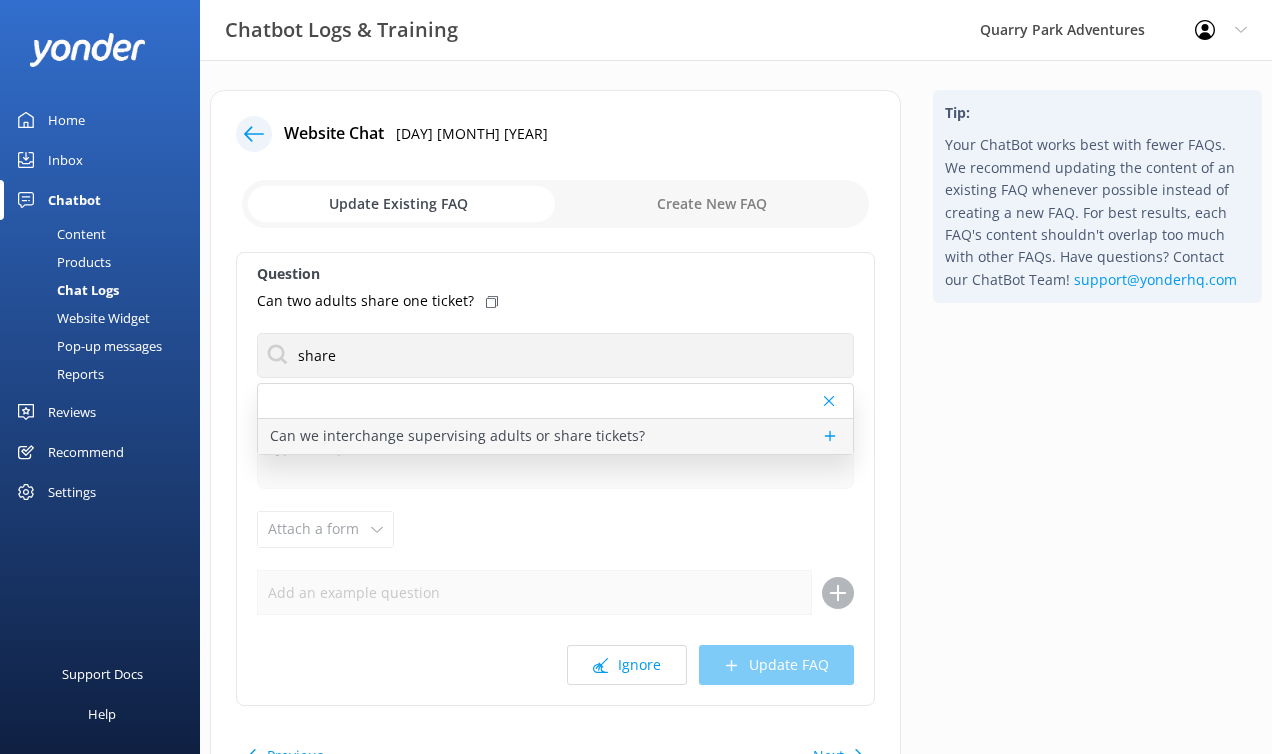 click on "Can we interchange supervising adults or share tickets?" at bounding box center [457, 436] 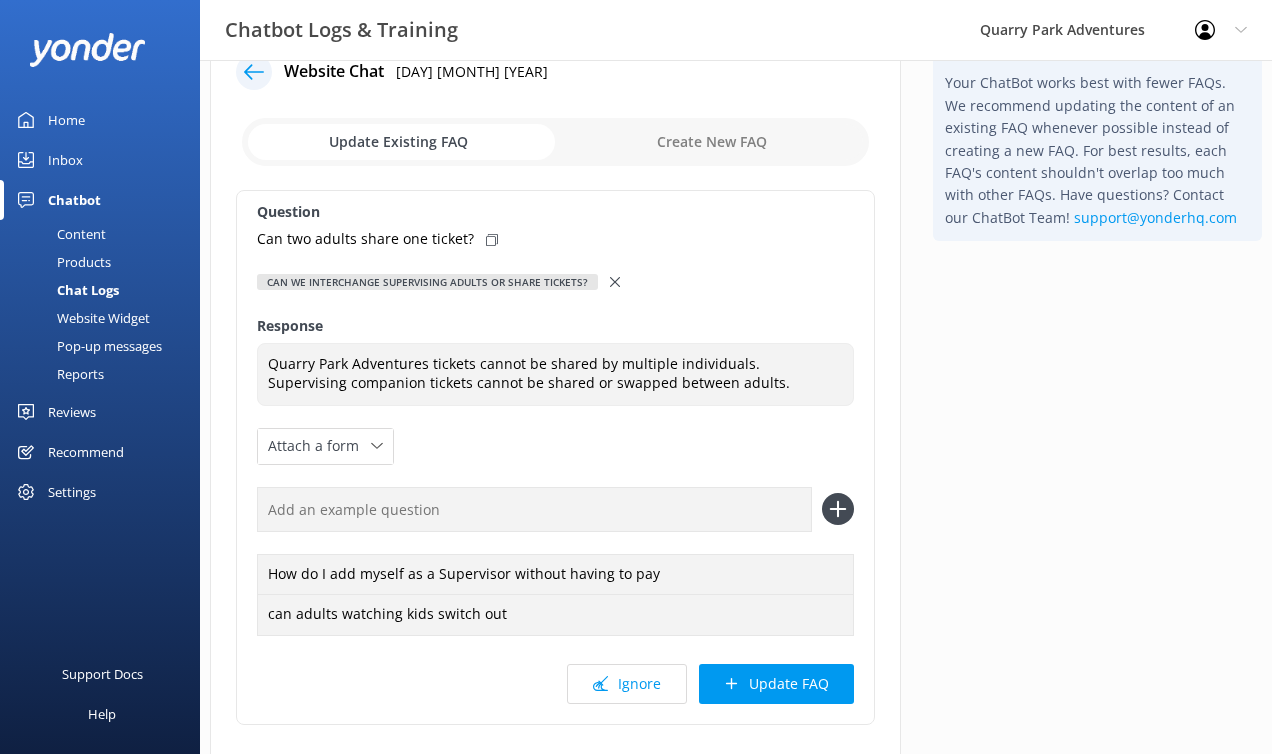 scroll, scrollTop: 67, scrollLeft: 0, axis: vertical 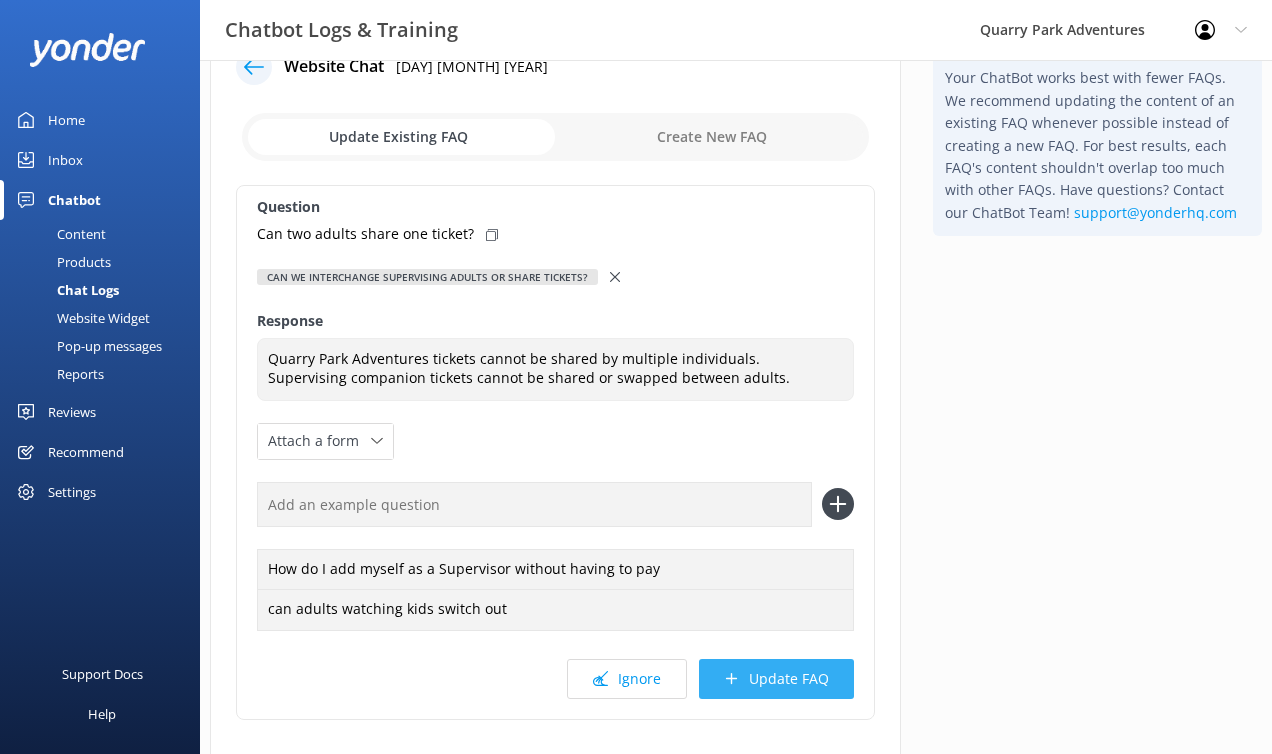 click on "Update FAQ" at bounding box center [776, 679] 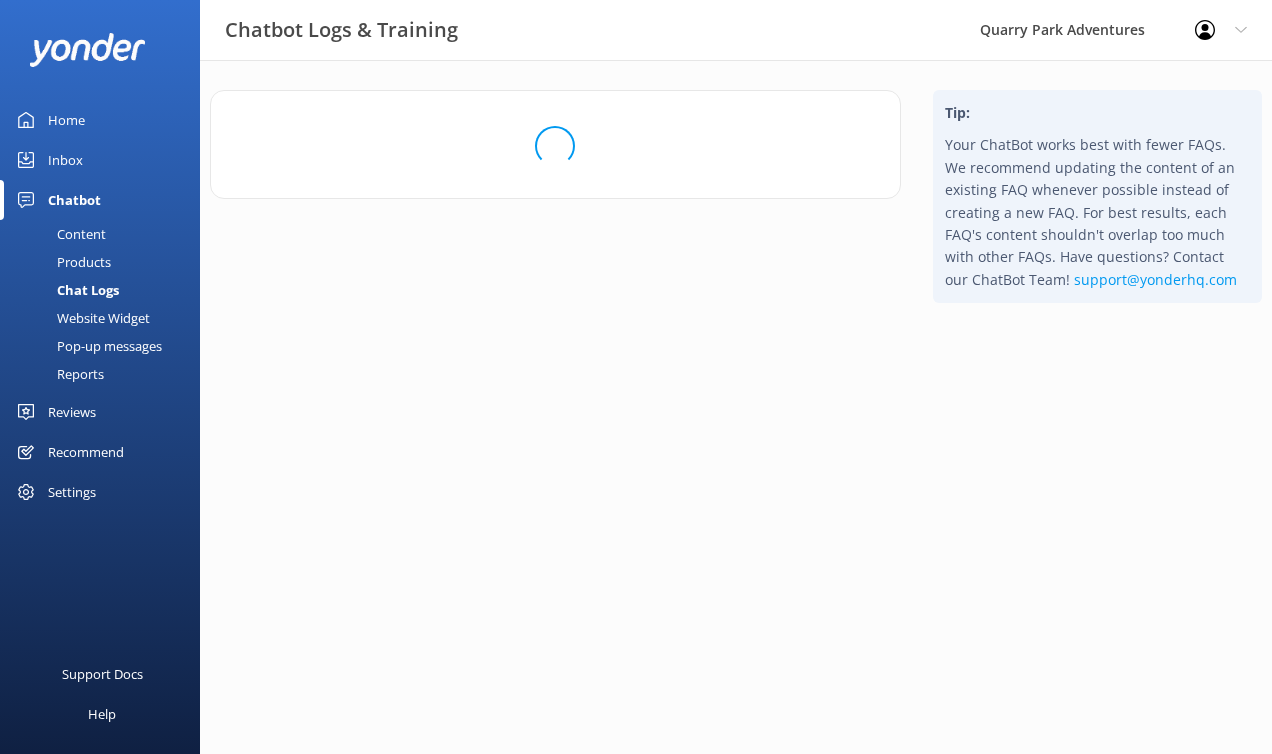 scroll, scrollTop: 0, scrollLeft: 0, axis: both 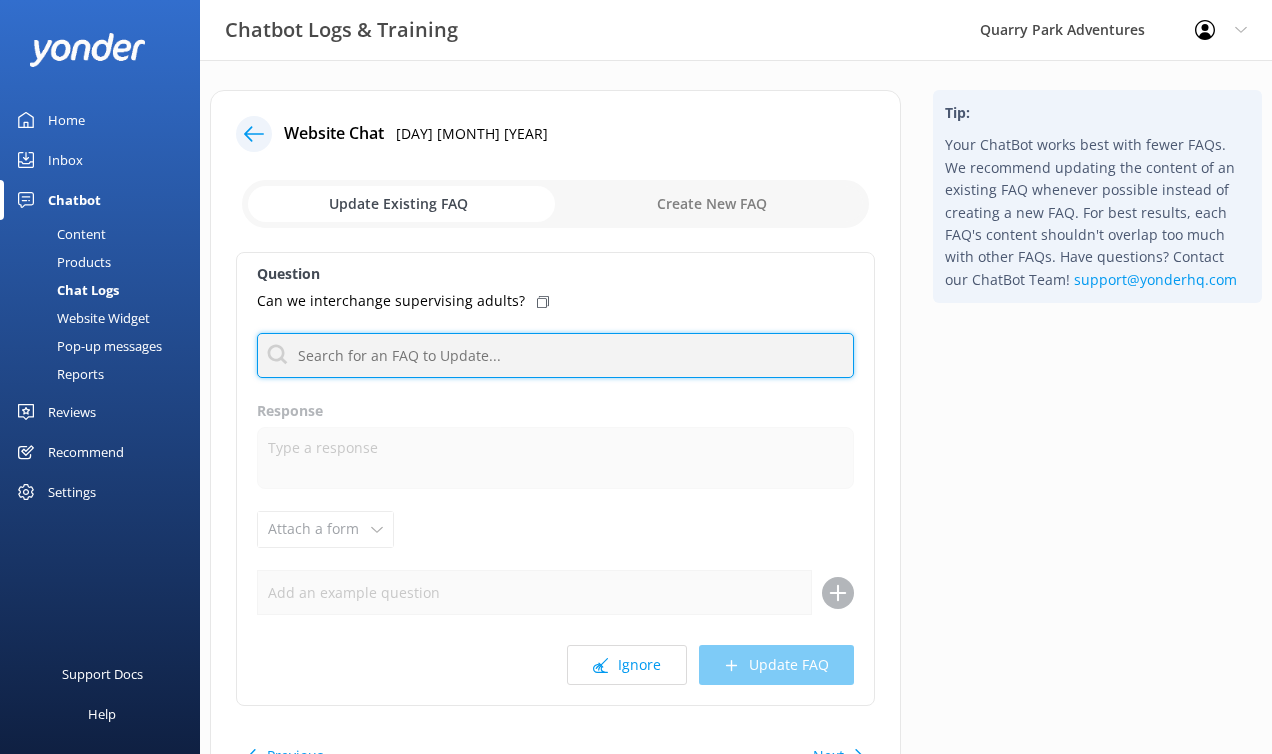 click at bounding box center [555, 355] 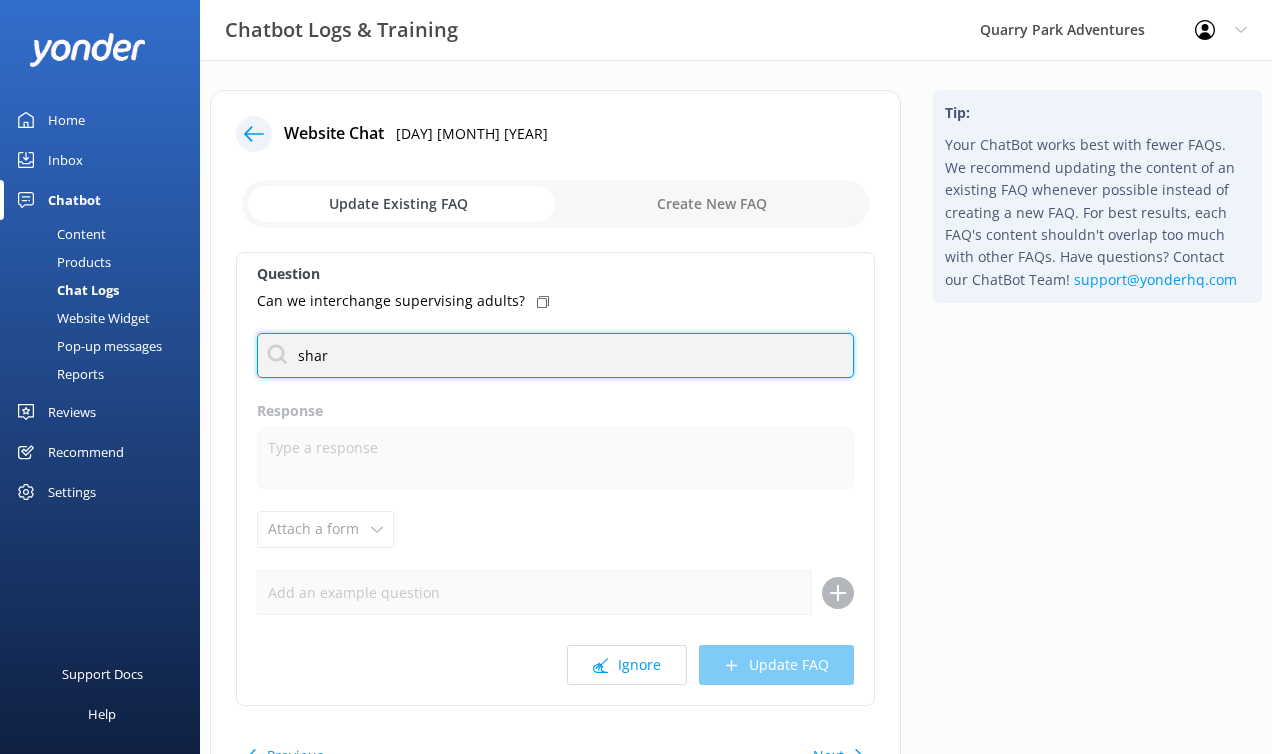 type on "share" 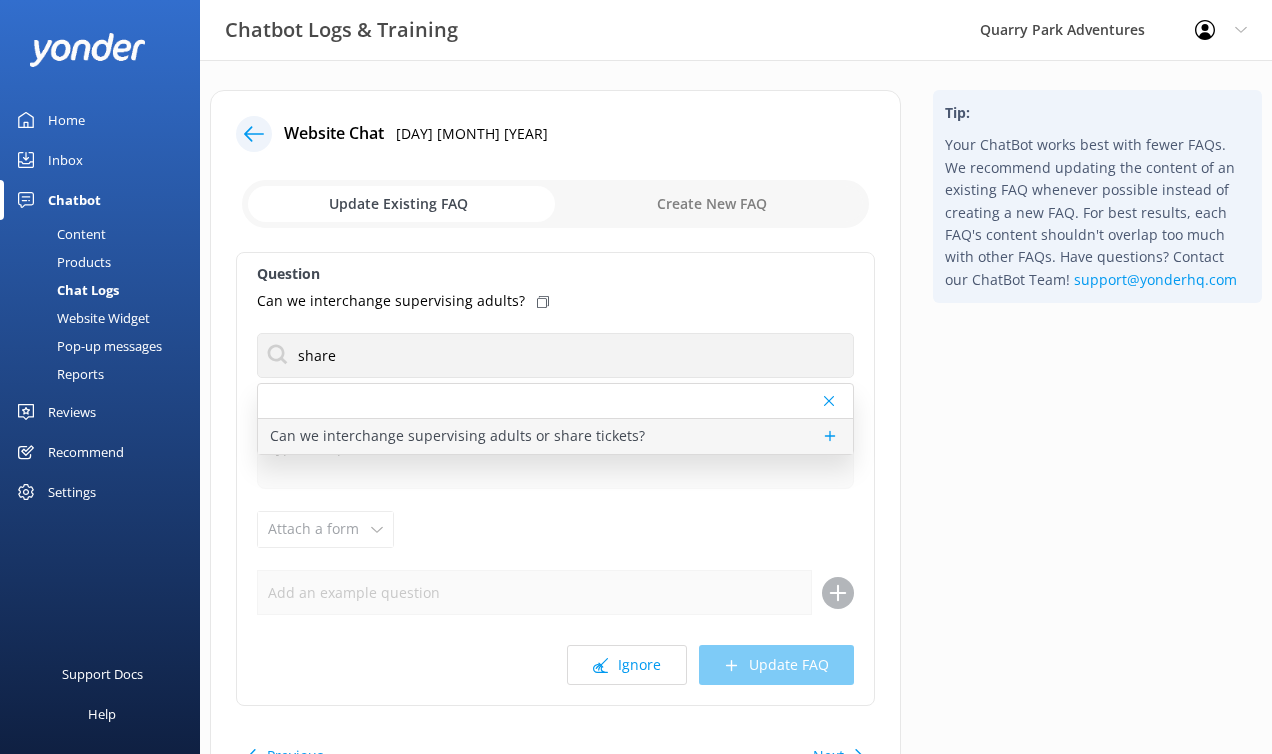 click on "Can we interchange supervising adults or share tickets?" at bounding box center [555, 436] 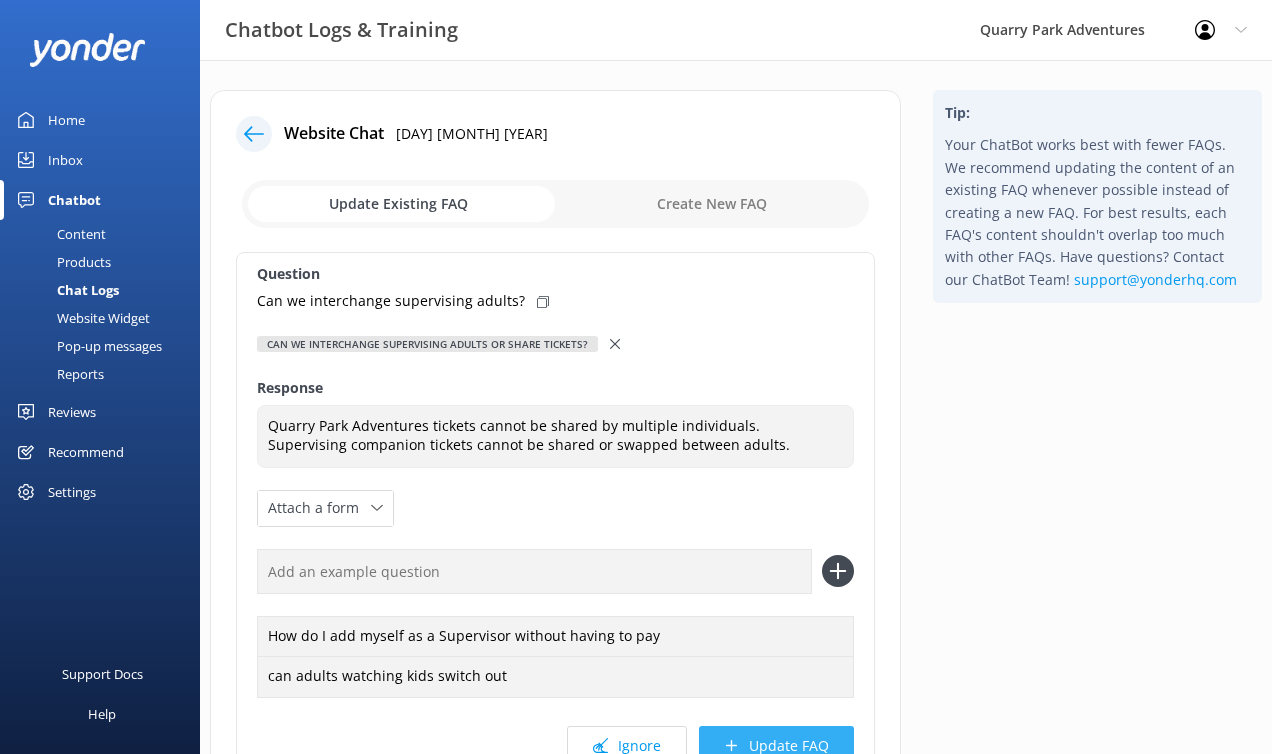 click on "Update FAQ" at bounding box center [776, 746] 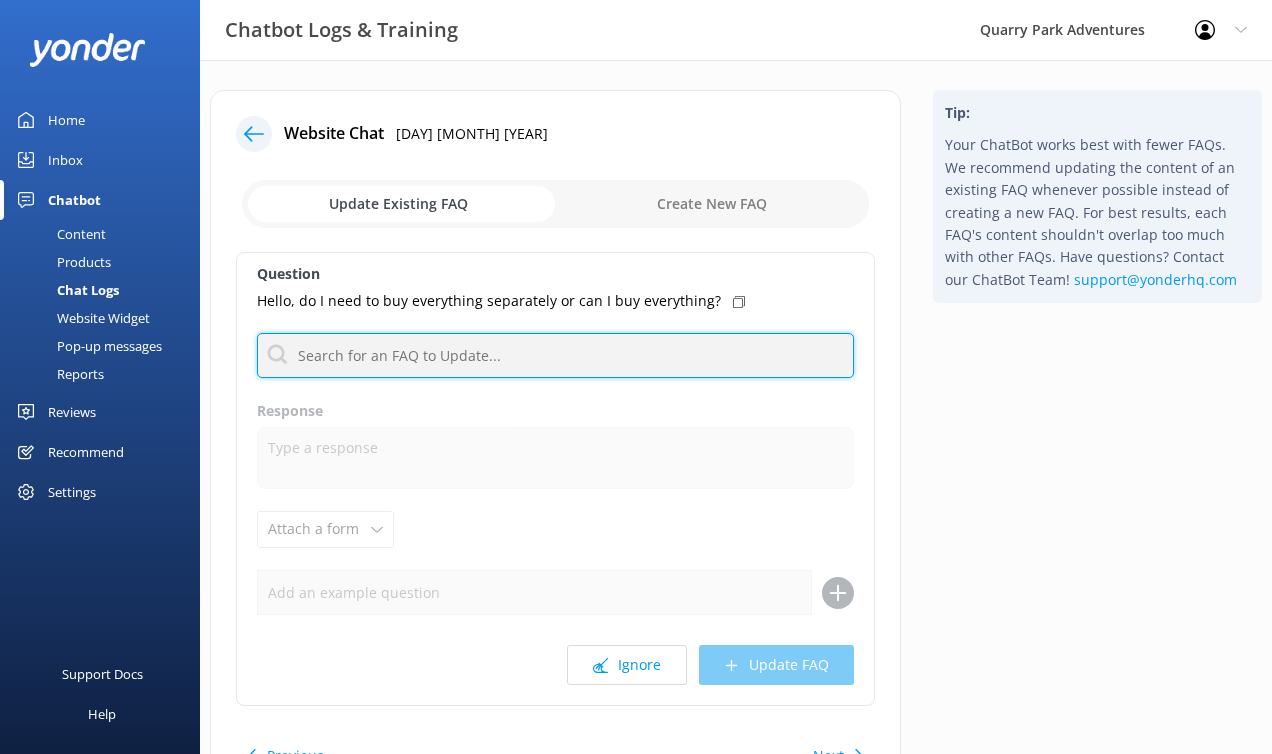 click at bounding box center [555, 355] 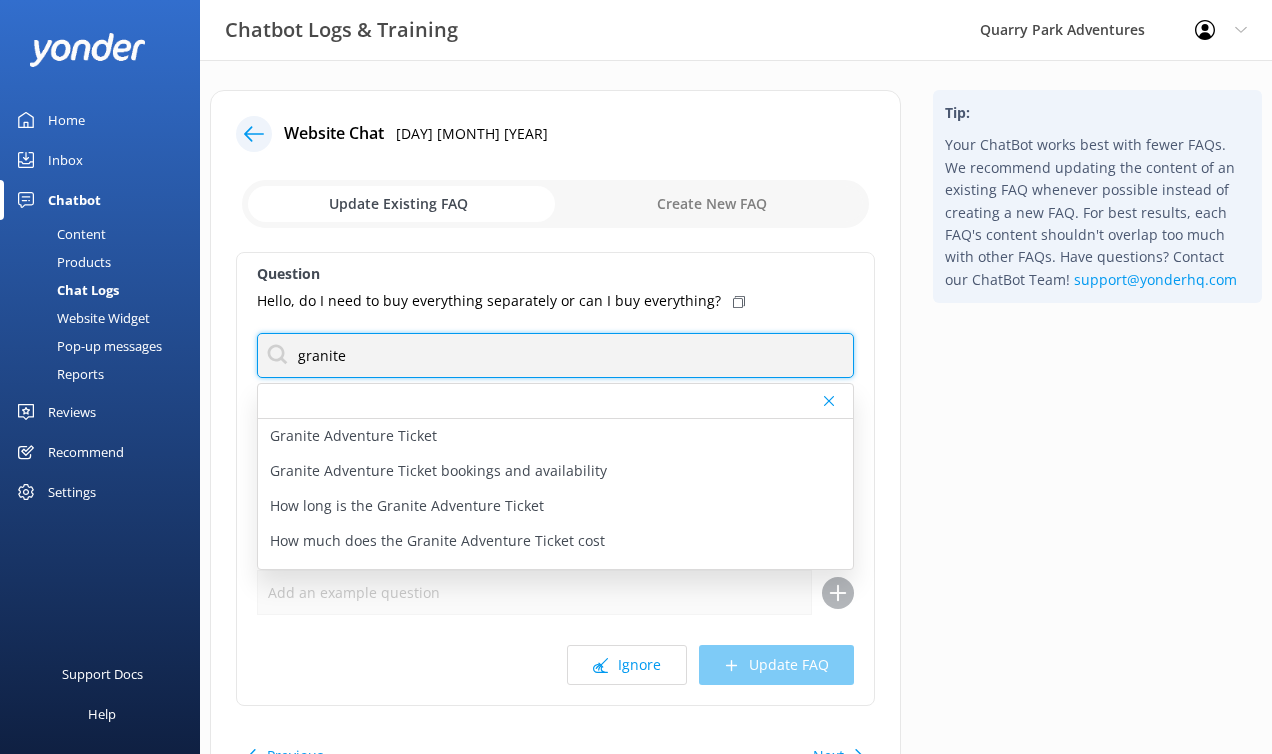 click on "granite" at bounding box center (555, 355) 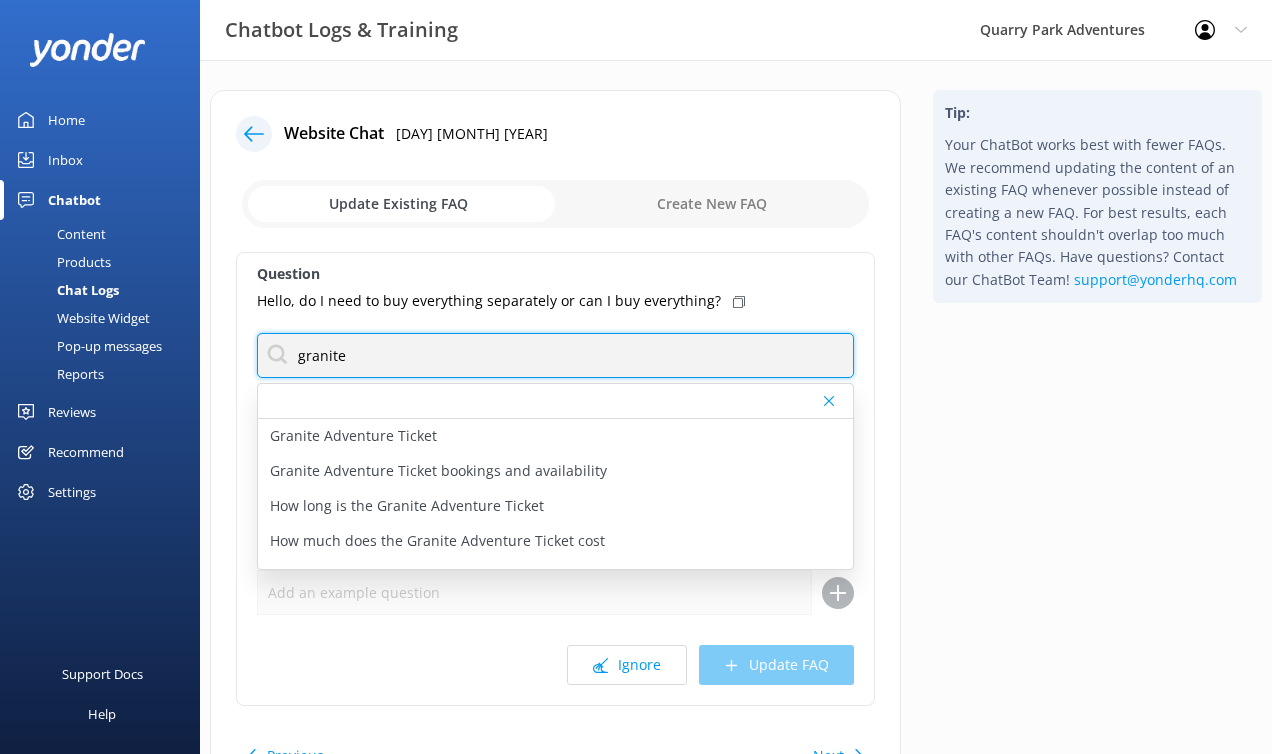 click on "granite" at bounding box center (555, 355) 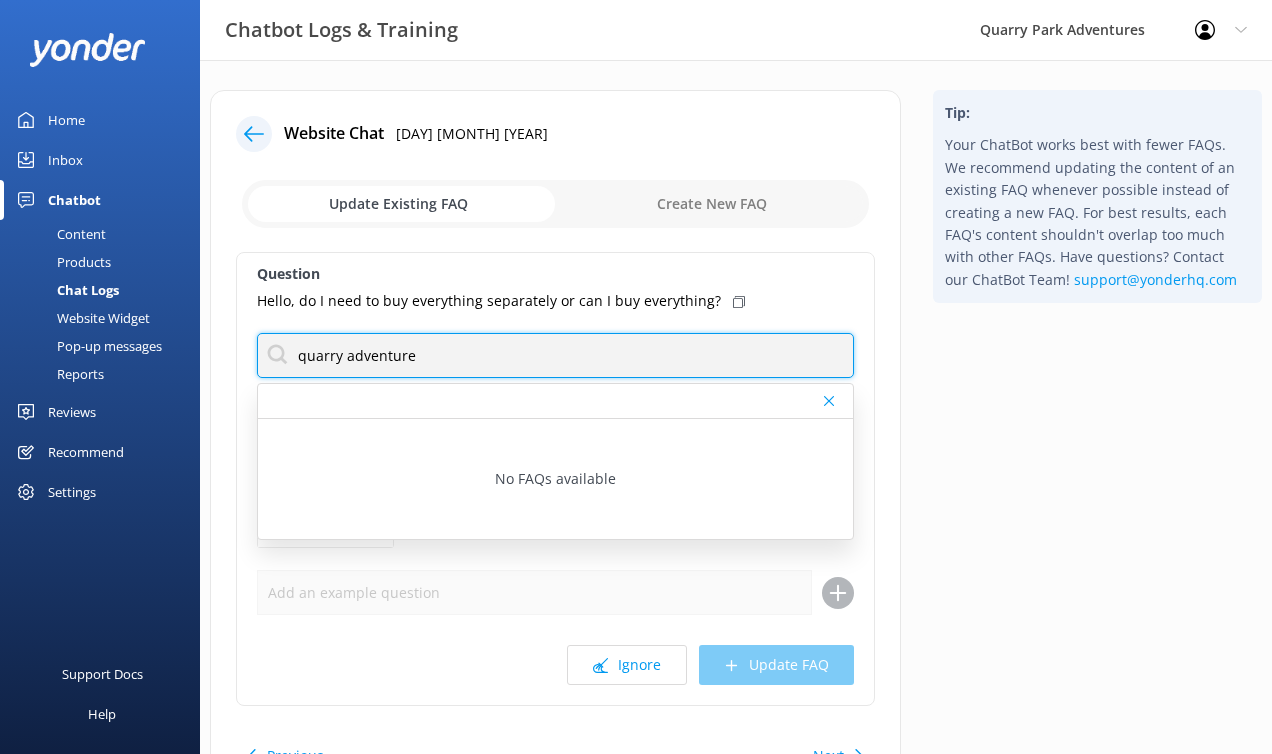 drag, startPoint x: 436, startPoint y: 356, endPoint x: 317, endPoint y: 349, distance: 119.2057 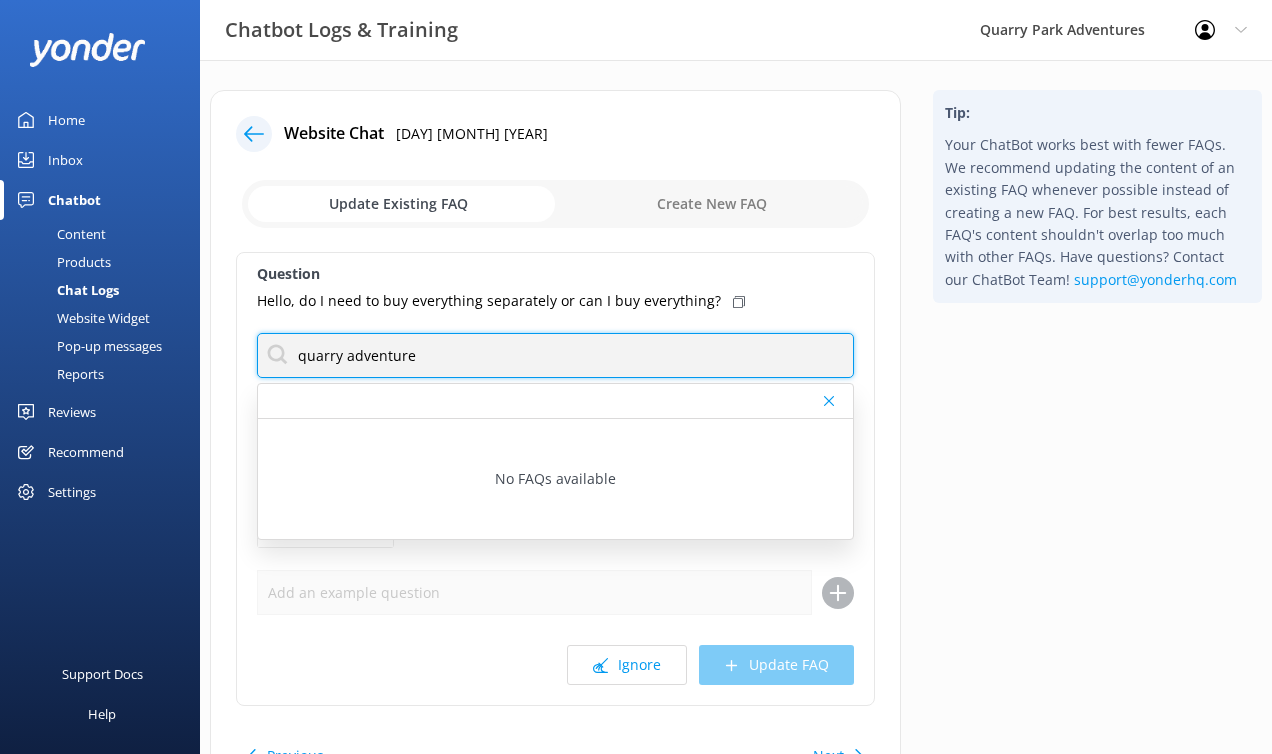 click on "quarry adventure" at bounding box center (555, 355) 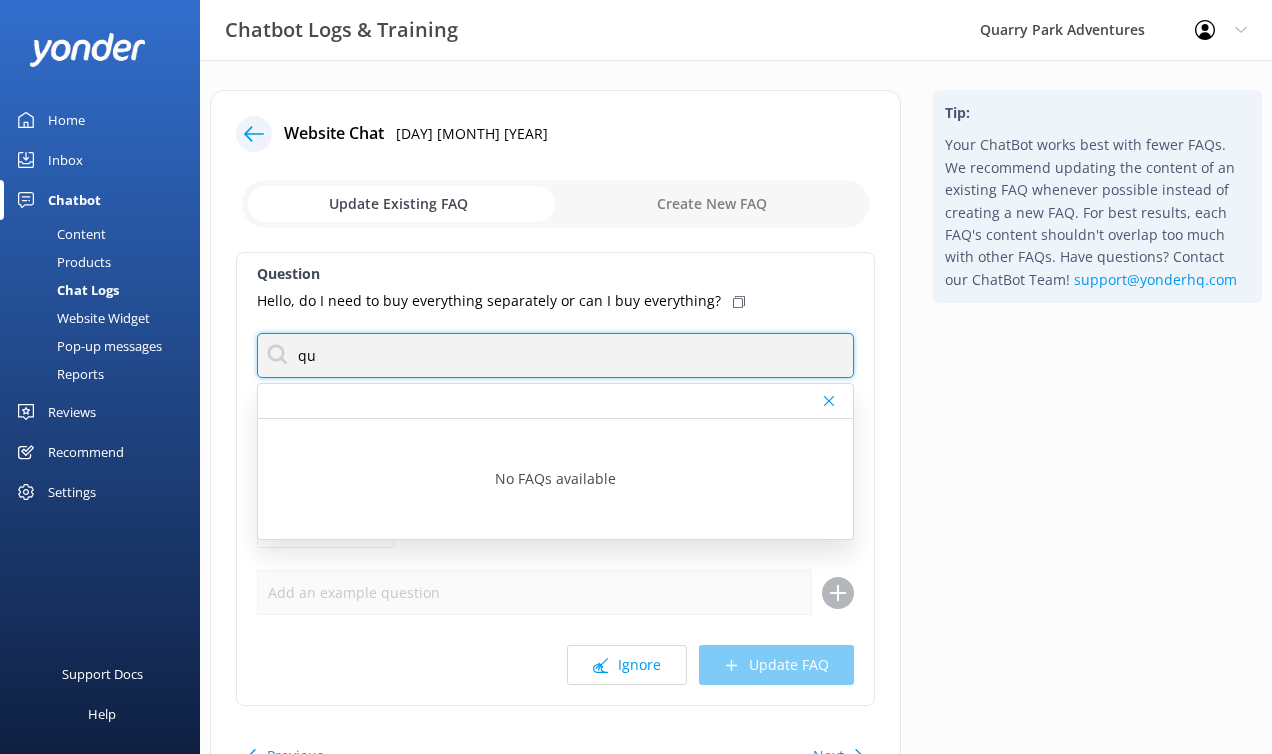 type on "q" 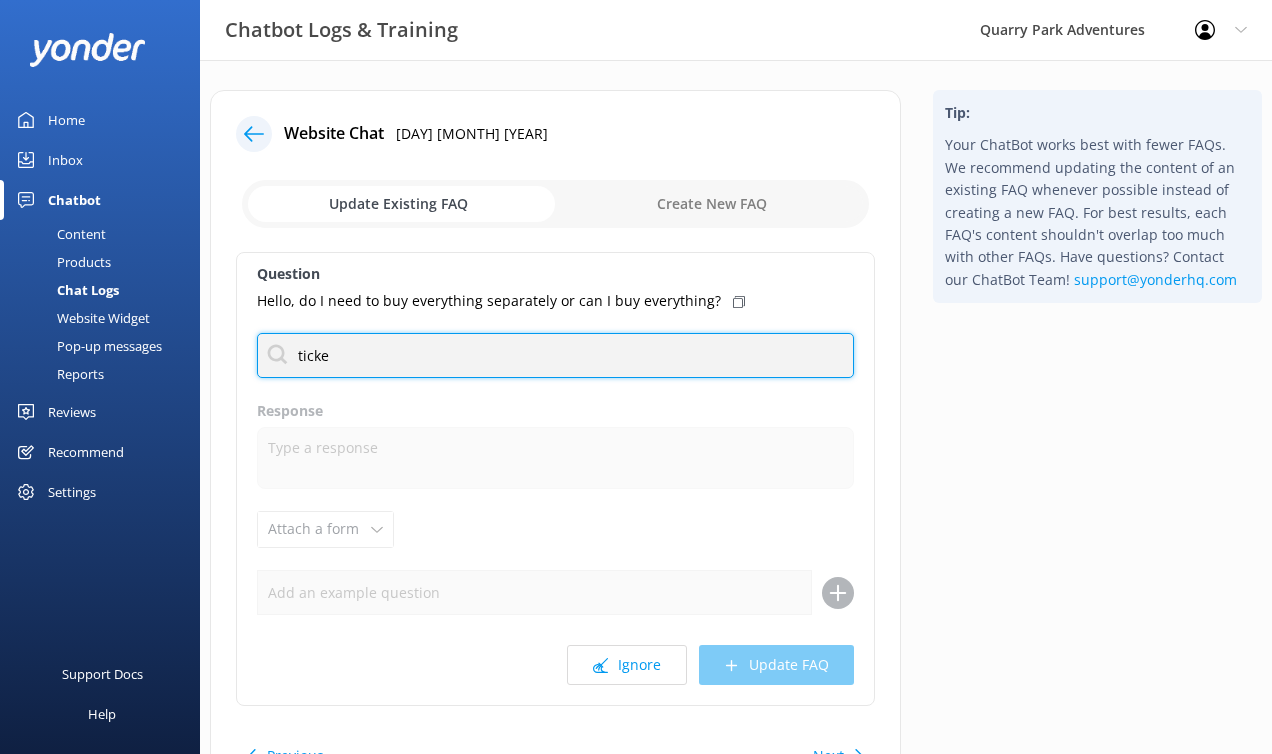 type on "ticket" 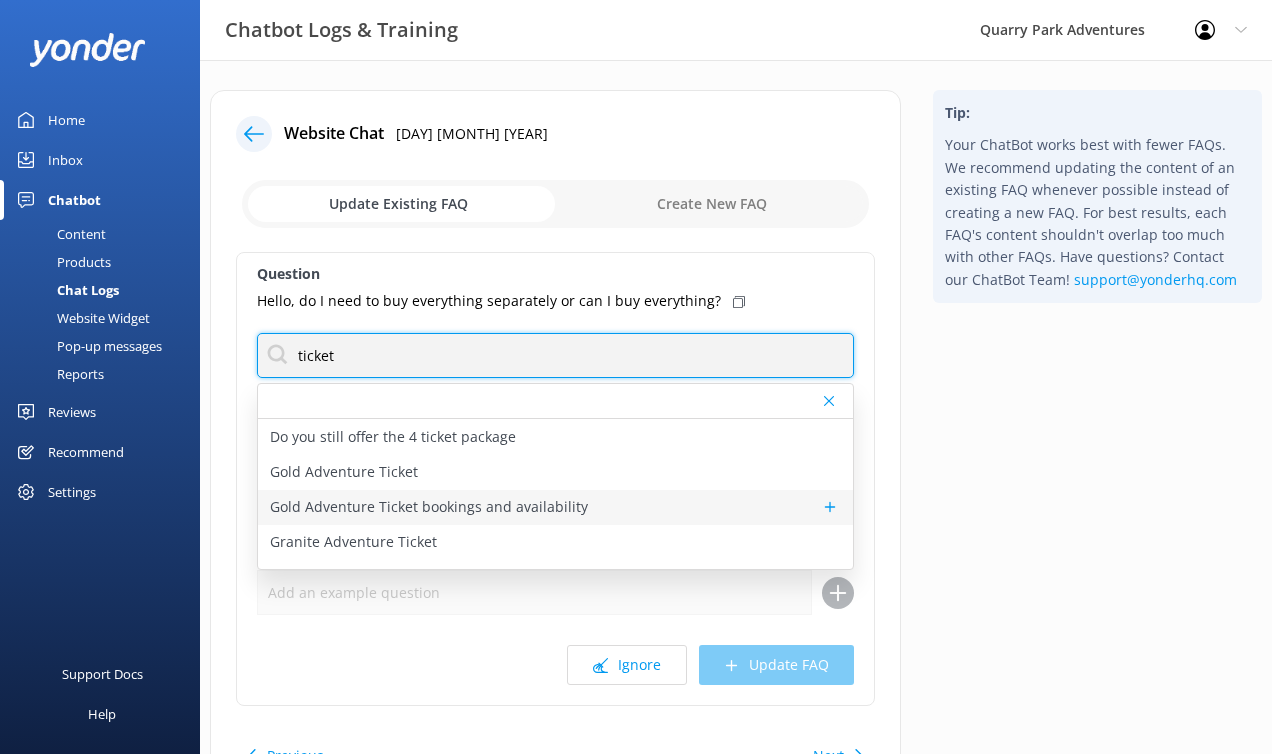 scroll, scrollTop: 38, scrollLeft: 0, axis: vertical 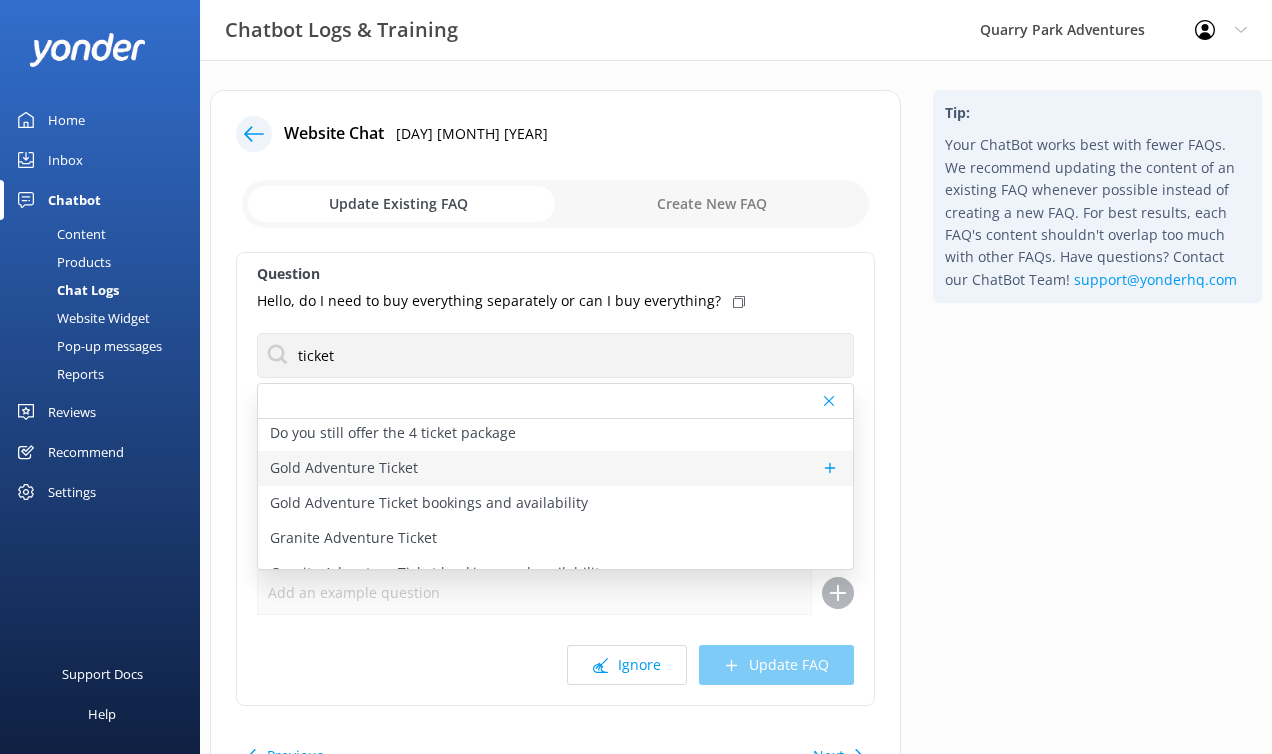 click on "Gold Adventure Ticket" at bounding box center [555, 468] 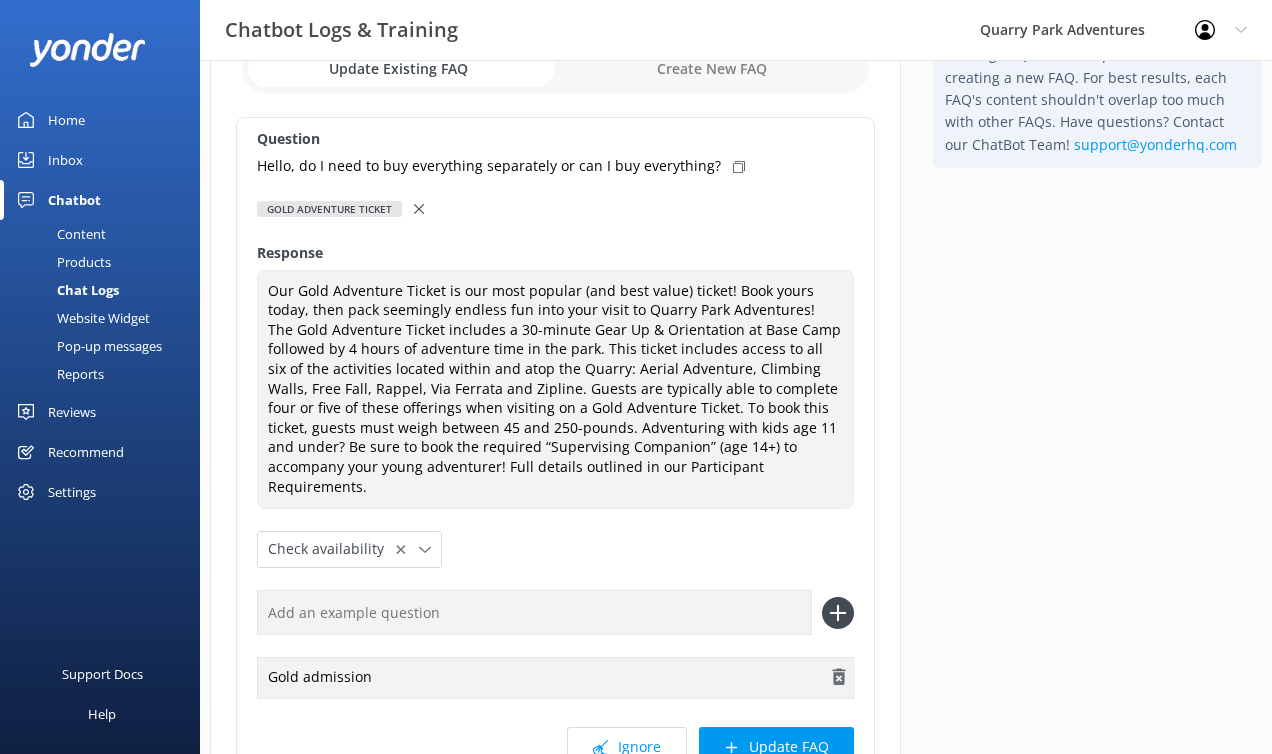 scroll, scrollTop: 170, scrollLeft: 0, axis: vertical 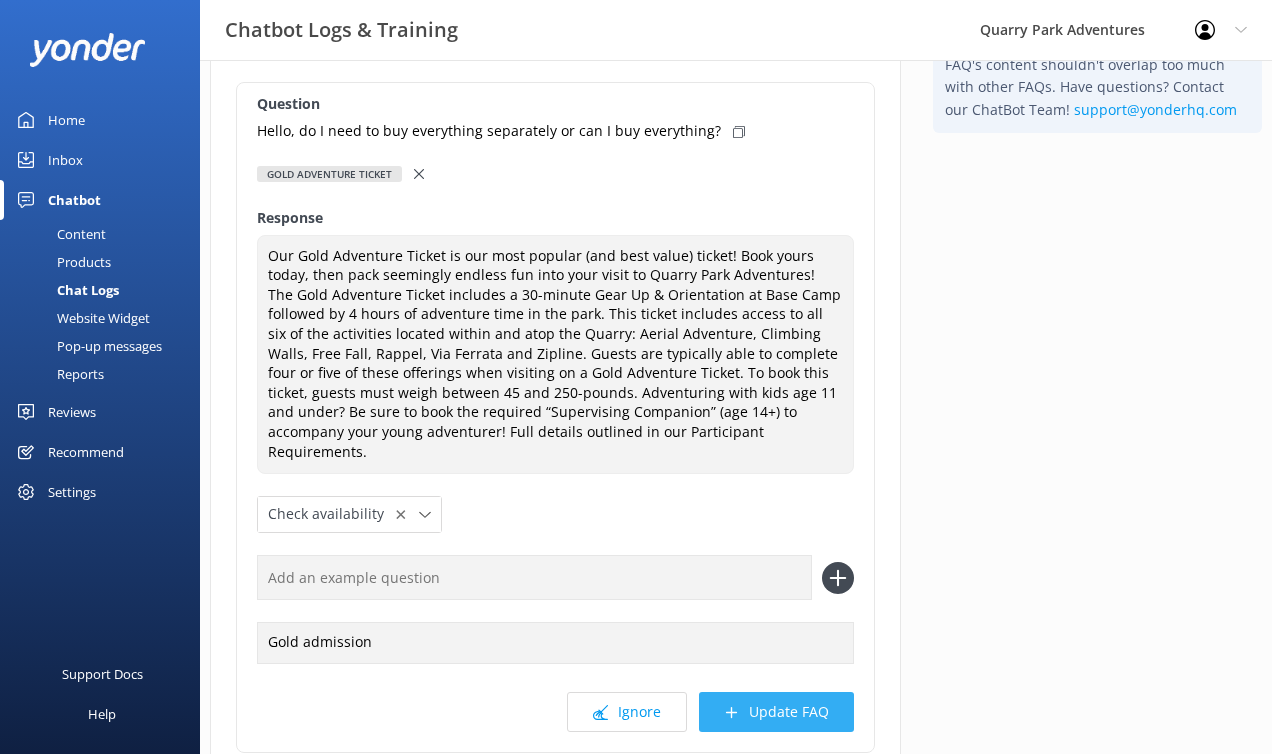 click on "Update FAQ" at bounding box center (776, 712) 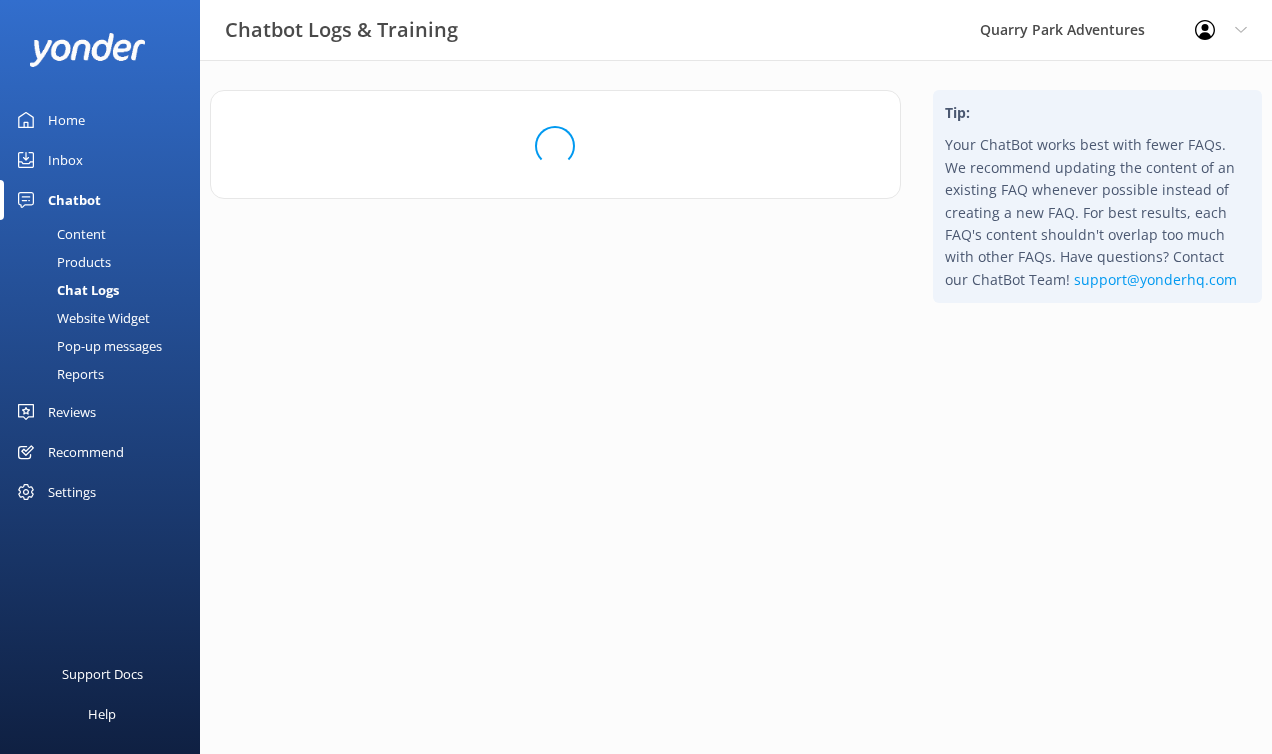scroll, scrollTop: 0, scrollLeft: 0, axis: both 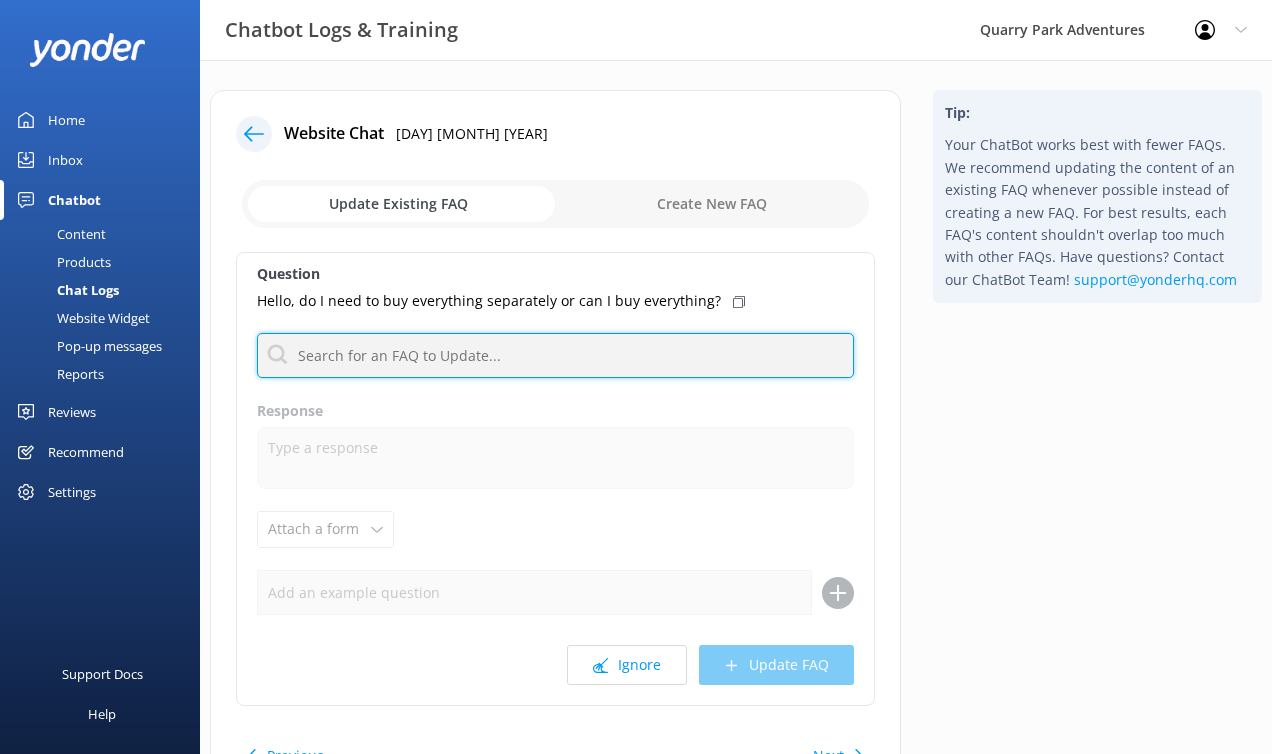 click at bounding box center (555, 355) 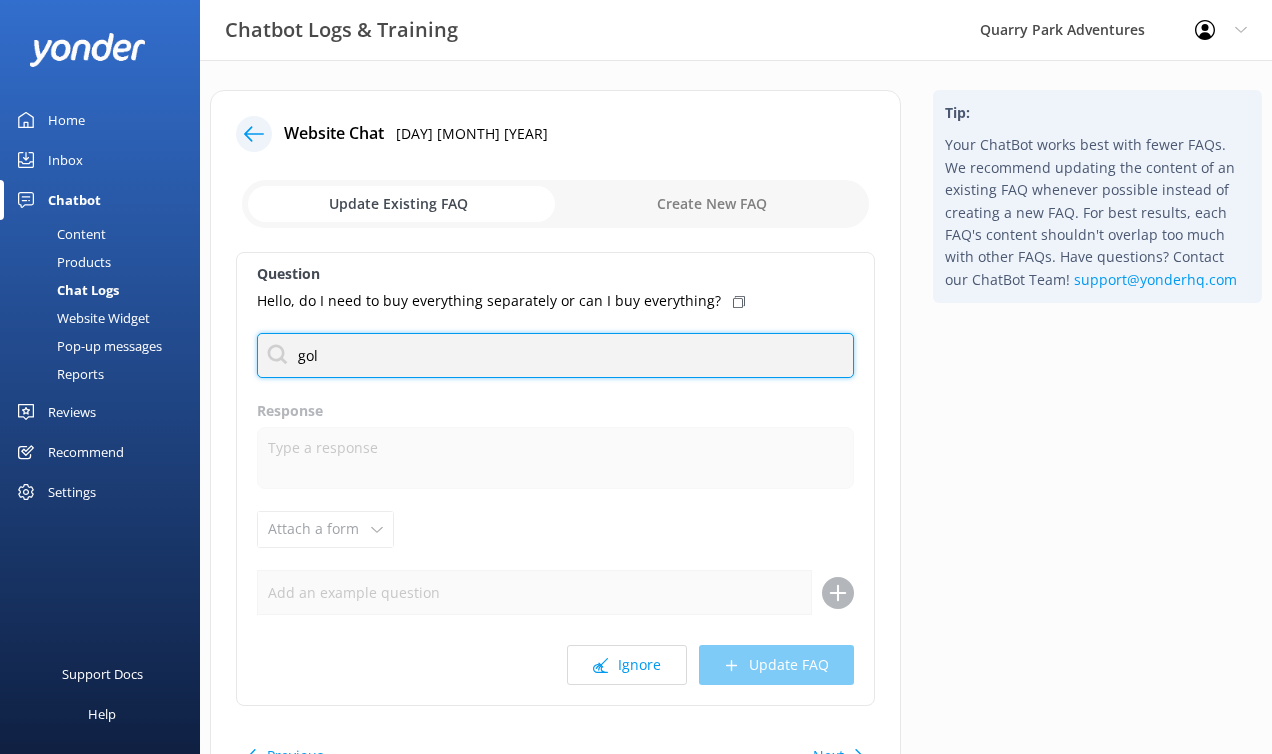 type on "gold" 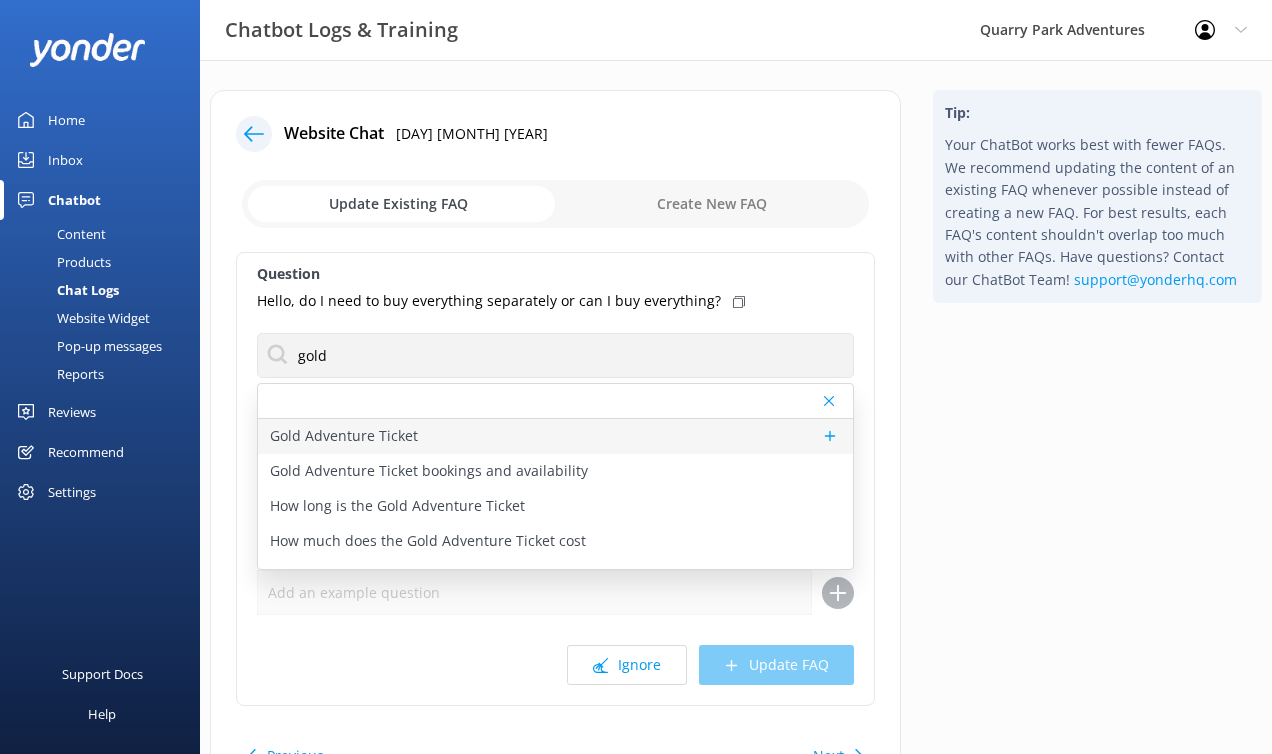 click on "Gold Adventure Ticket" at bounding box center (344, 436) 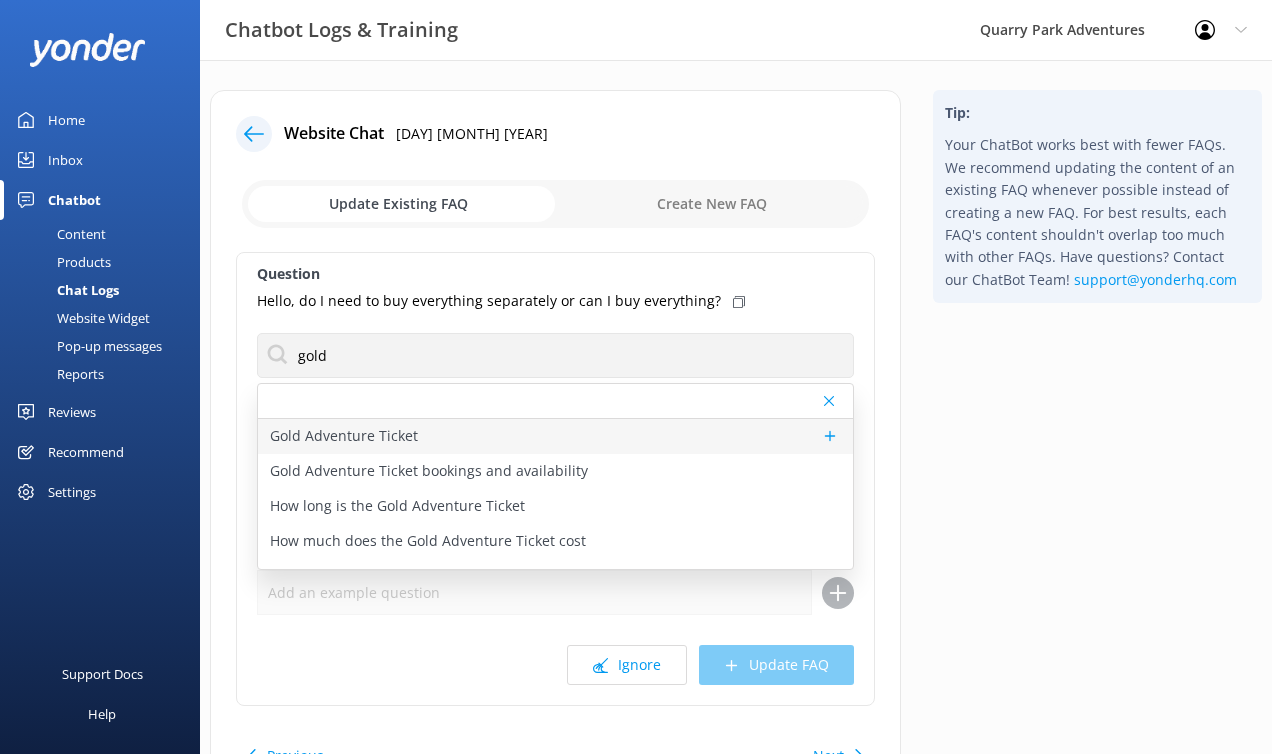 type on "Our Gold Adventure Ticket is our most popular (and best value) ticket! Book yours today, then pack seemingly endless fun into your visit to Quarry Park Adventures! The Gold Adventure Ticket includes a 30-minute Gear Up & Orientation at Base Camp followed by 4 hours of adventure time in the park. This ticket includes access to all six of the activities located within and atop the Quarry: Aerial Adventure, Climbing Walls, Free Fall, Rappel, Via Ferrata and Zipline. Guests are typically able to complete four or five of these offerings when visiting on a Gold Adventure Ticket. To book this ticket, guests must weigh between 45 and 250-pounds. Adventuring with kids age 11 and under? Be sure to book the required “Supervising Companion” (age 14+) to accompany your young adventurer! Full details outlined in our Participant Requirements." 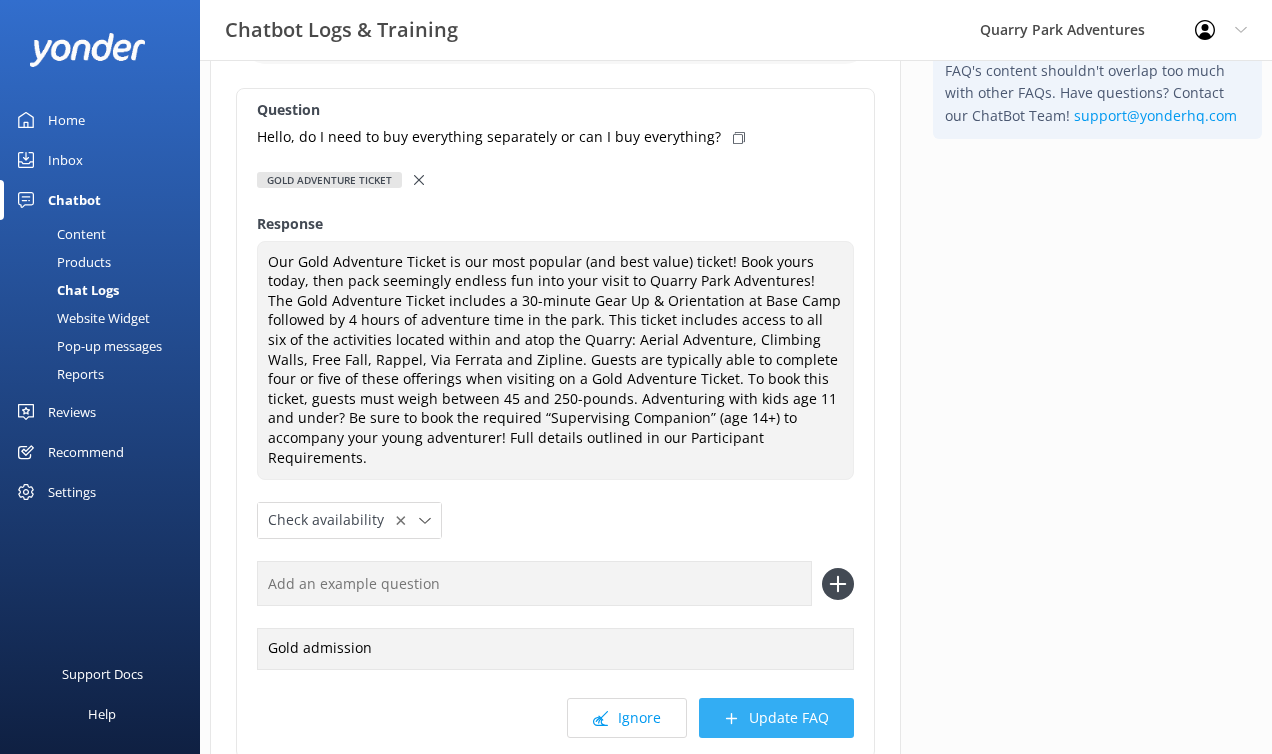 scroll, scrollTop: 178, scrollLeft: 0, axis: vertical 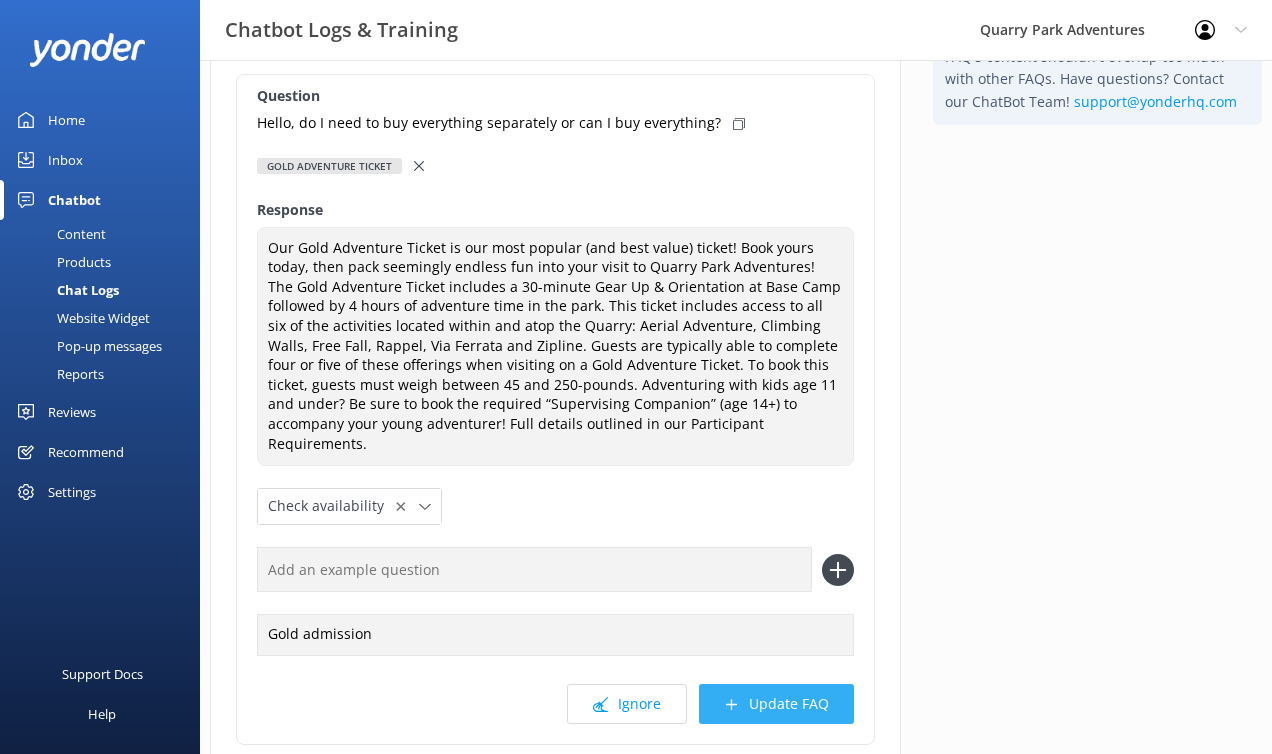 click on "Update FAQ" at bounding box center (776, 704) 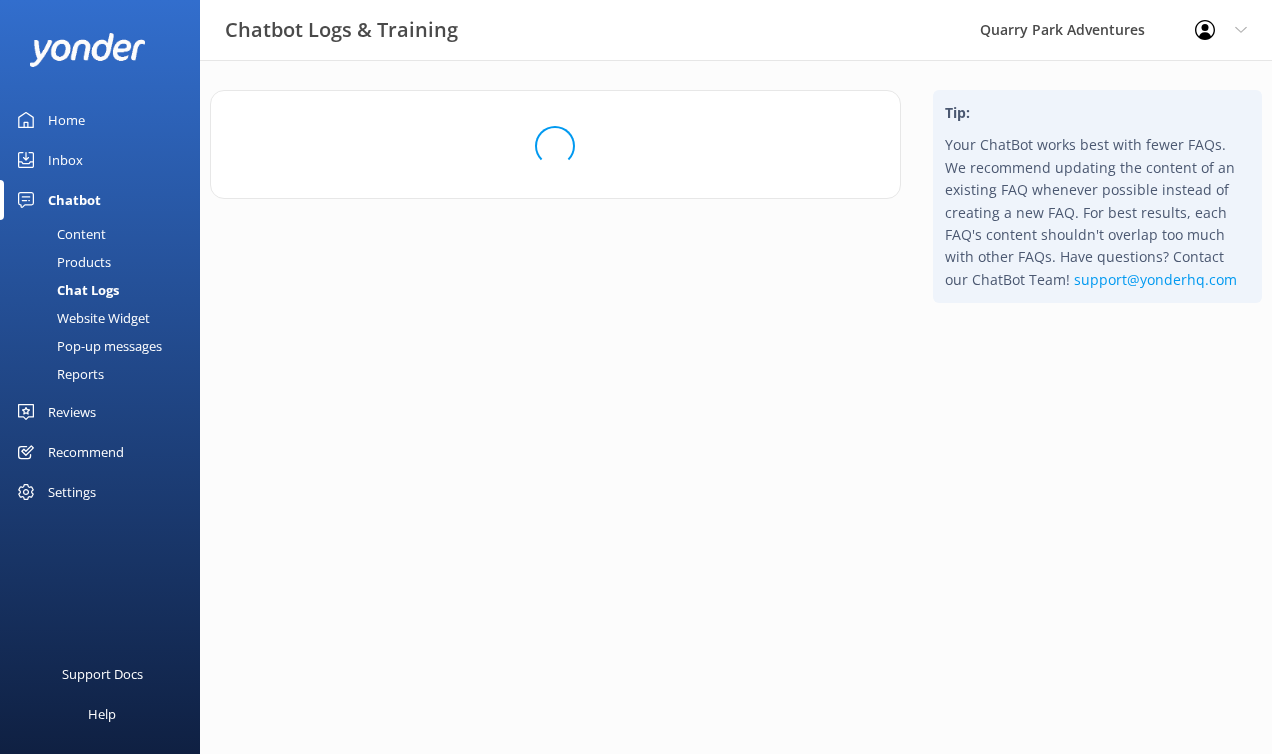 scroll, scrollTop: 0, scrollLeft: 0, axis: both 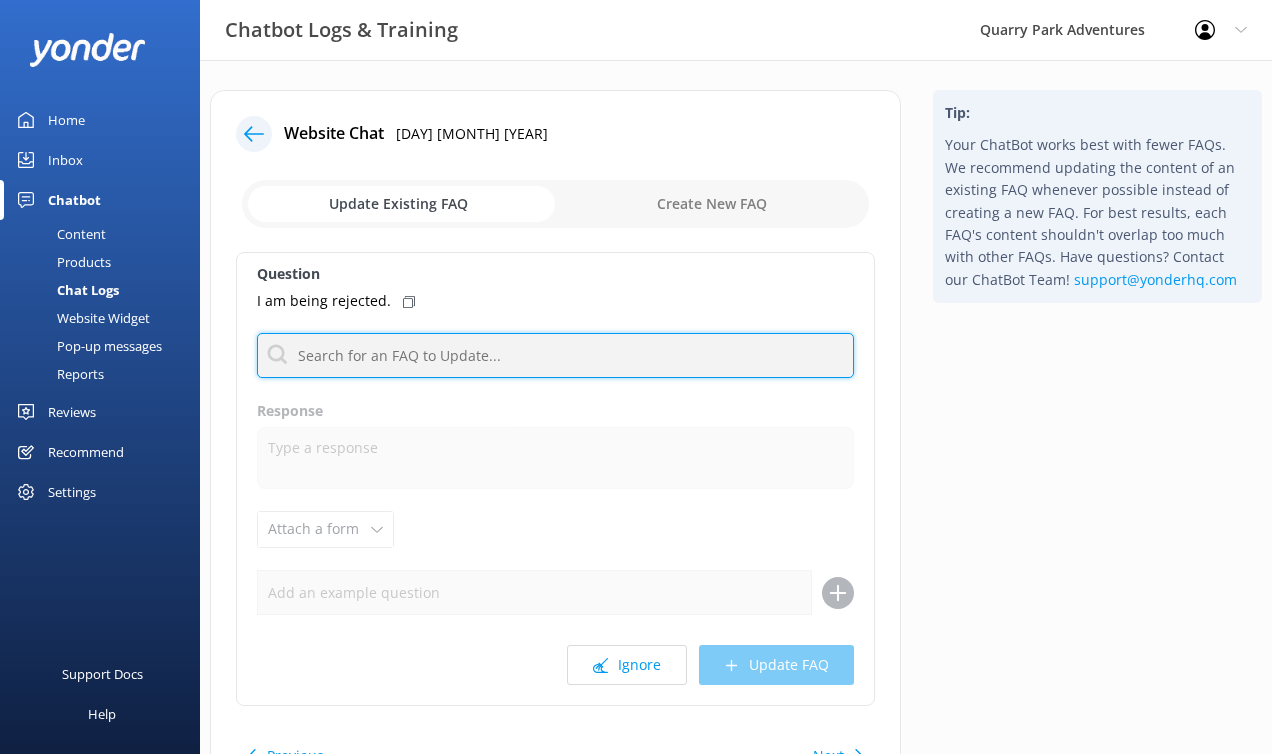 click at bounding box center (555, 355) 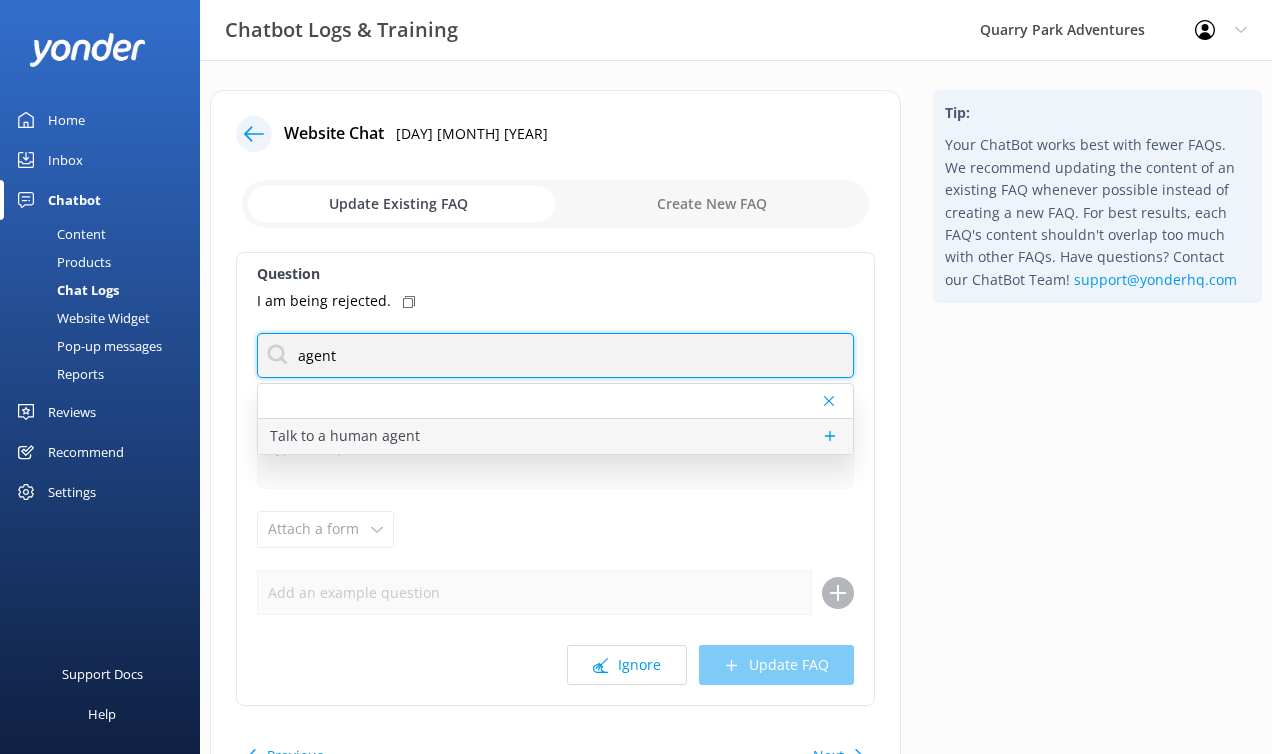 type on "agent" 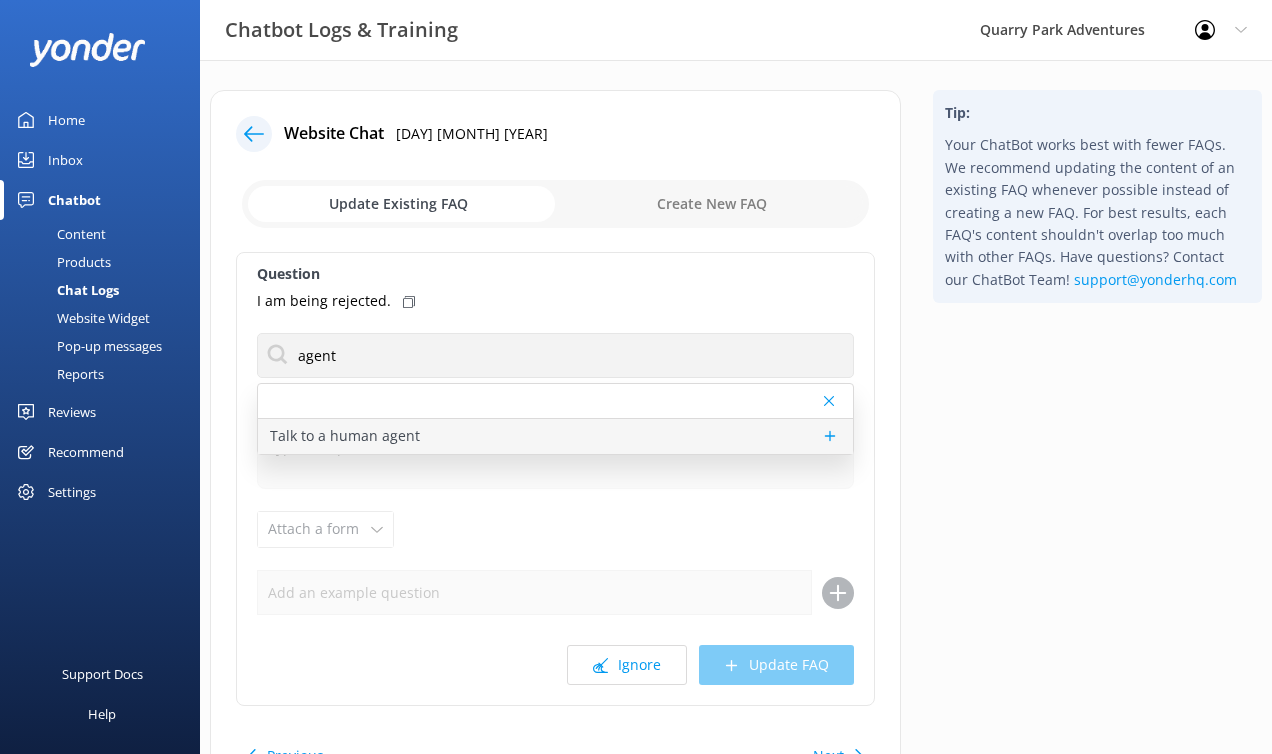 click on "Talk to a human agent" at bounding box center (555, 436) 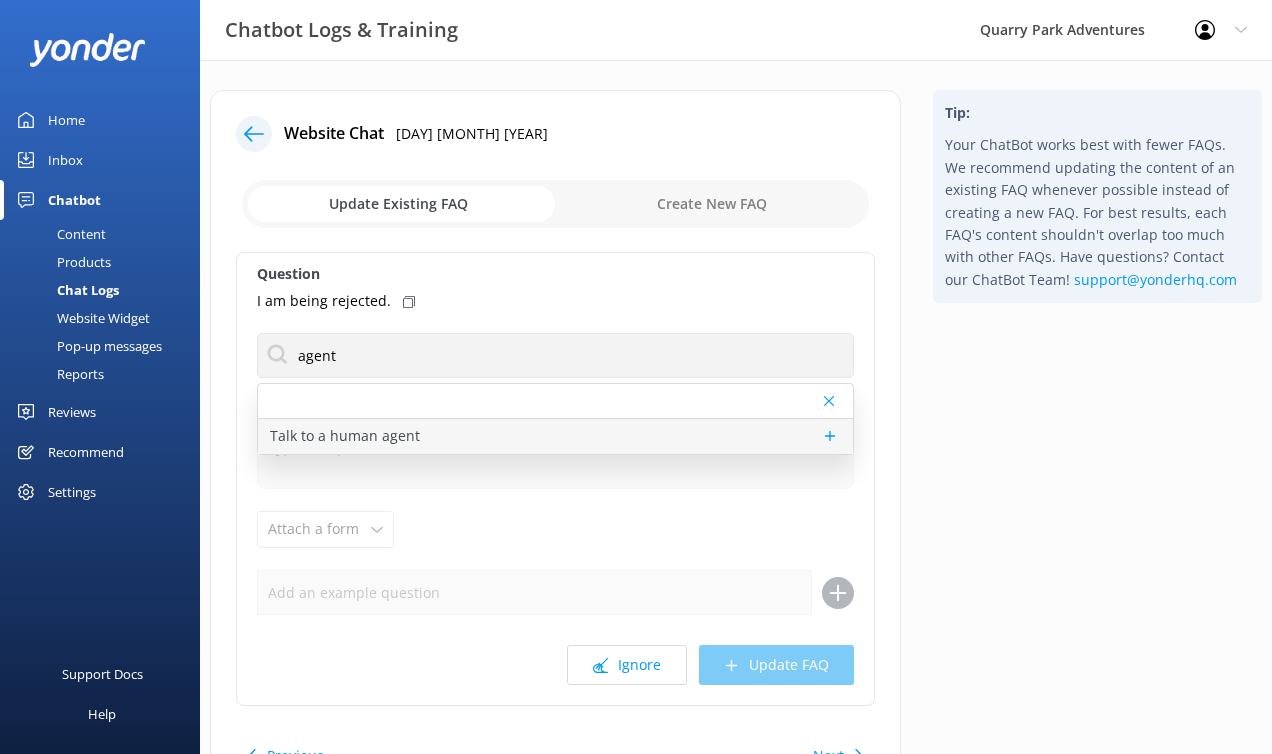 type on "If you’d like to speak to a person on the Quarry Park team, please reply here. Reservations cannot be modified, upgraded, or canceled through the ChatBot. Our team is available here via chat Monday - Friday, 9 a.m. - 4:30 p.m. If we are unavailable to reply, please call [PHONE] or email [EMAIL] for immediate assistance." 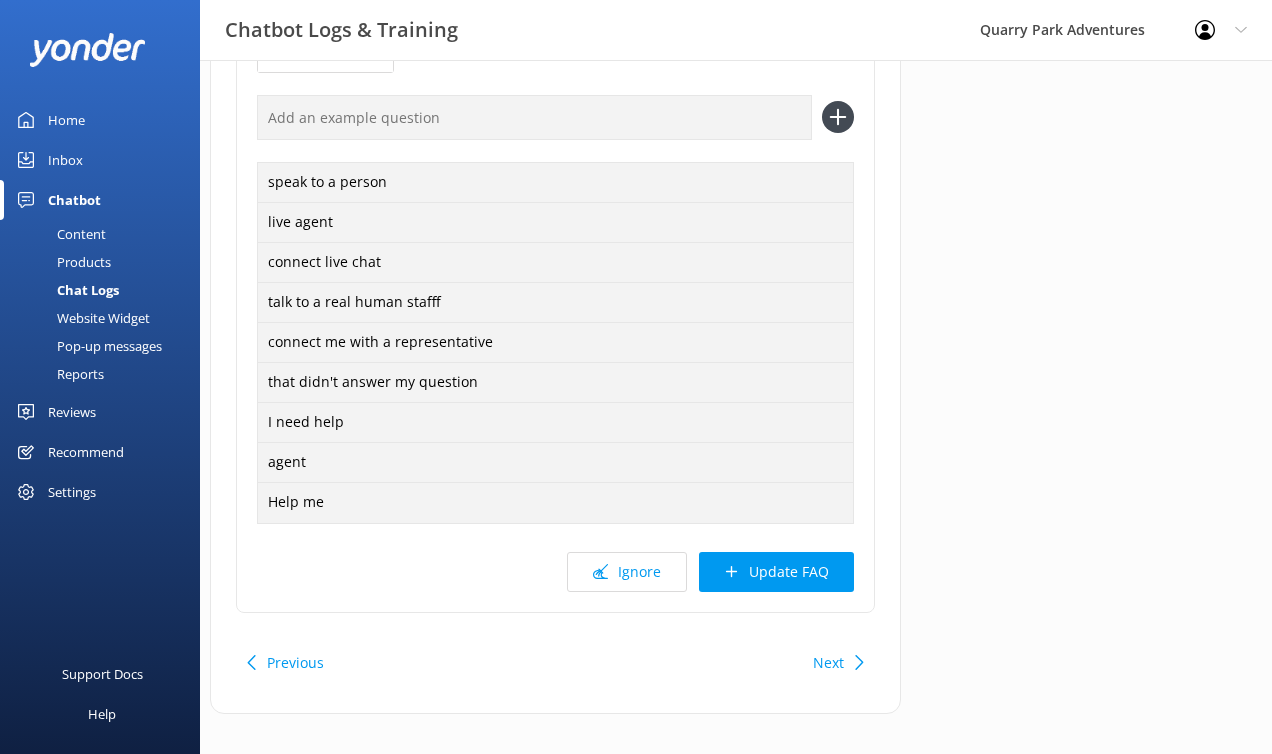 scroll, scrollTop: 532, scrollLeft: 0, axis: vertical 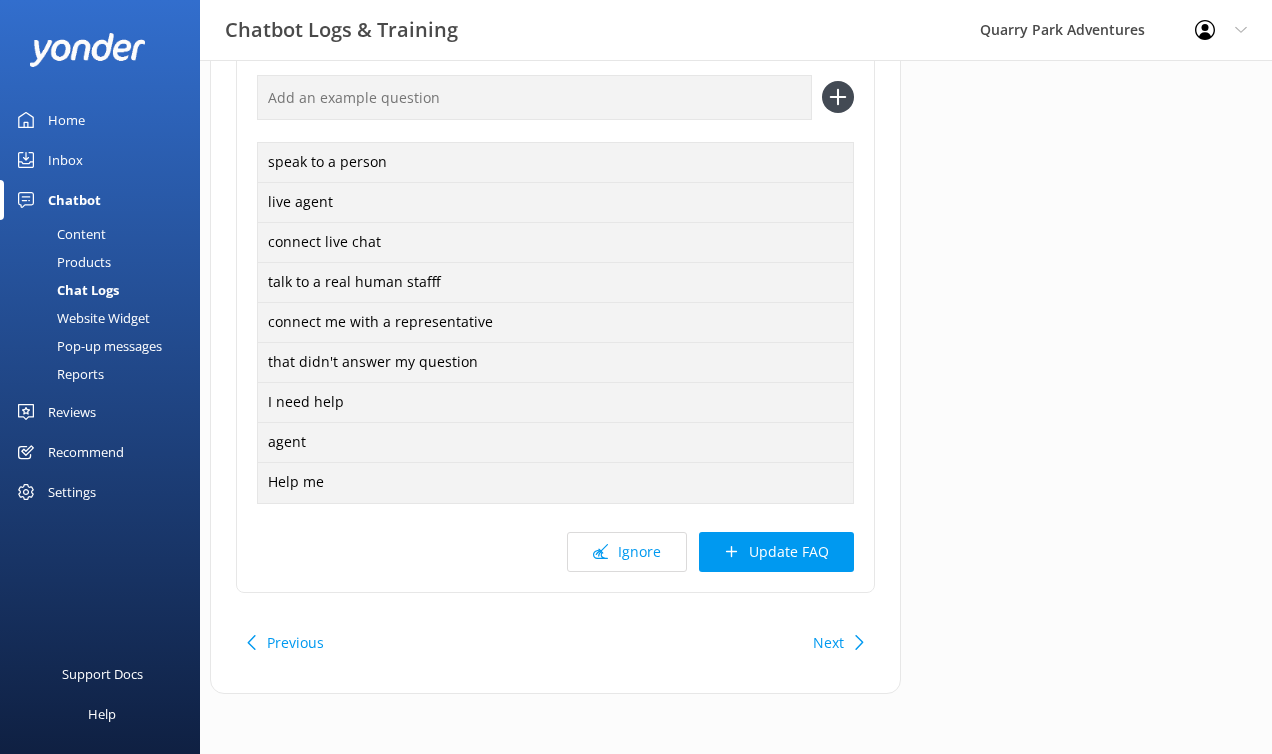 click on "Next" at bounding box center [828, 643] 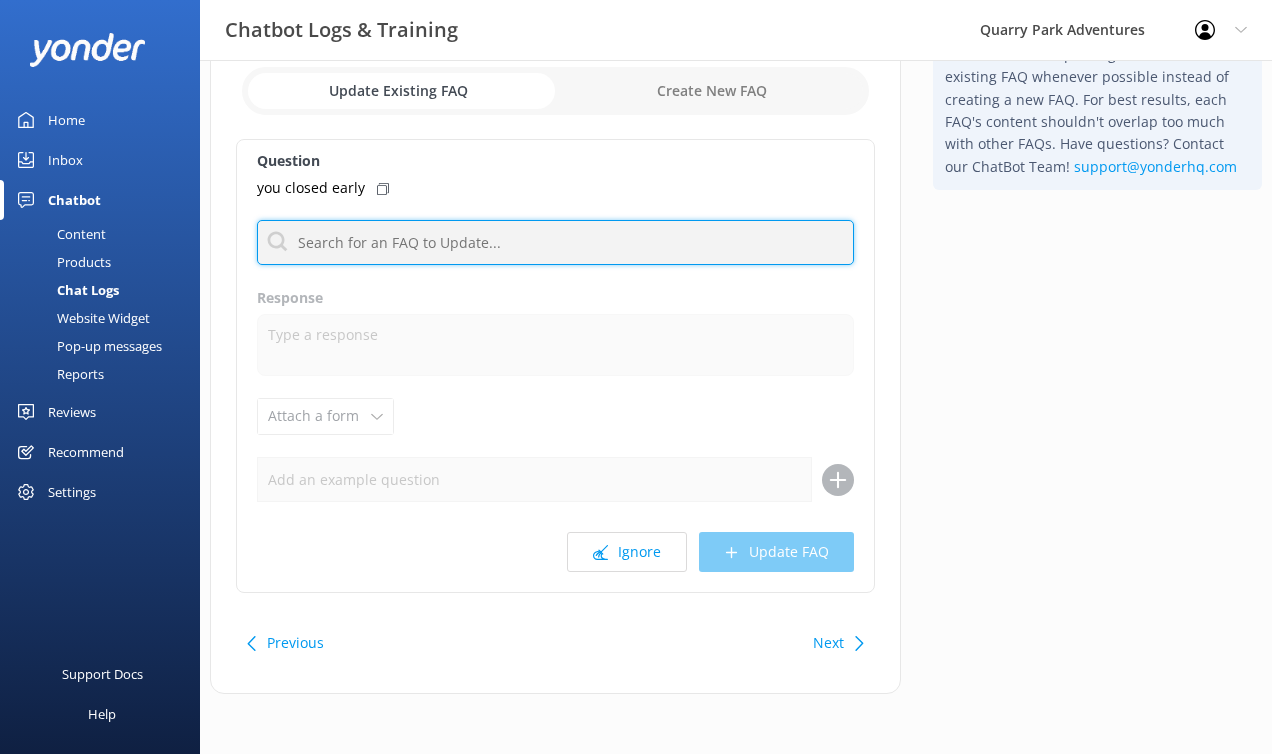 click at bounding box center [555, 242] 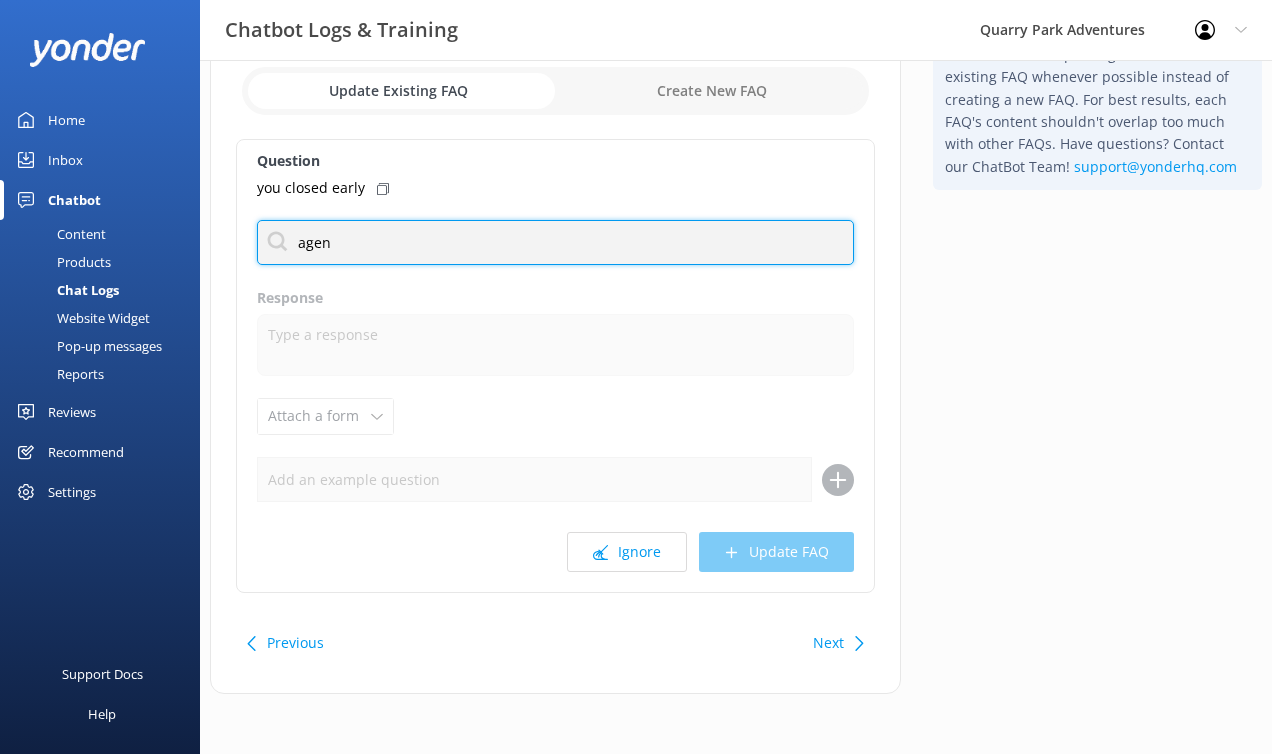 type on "agent" 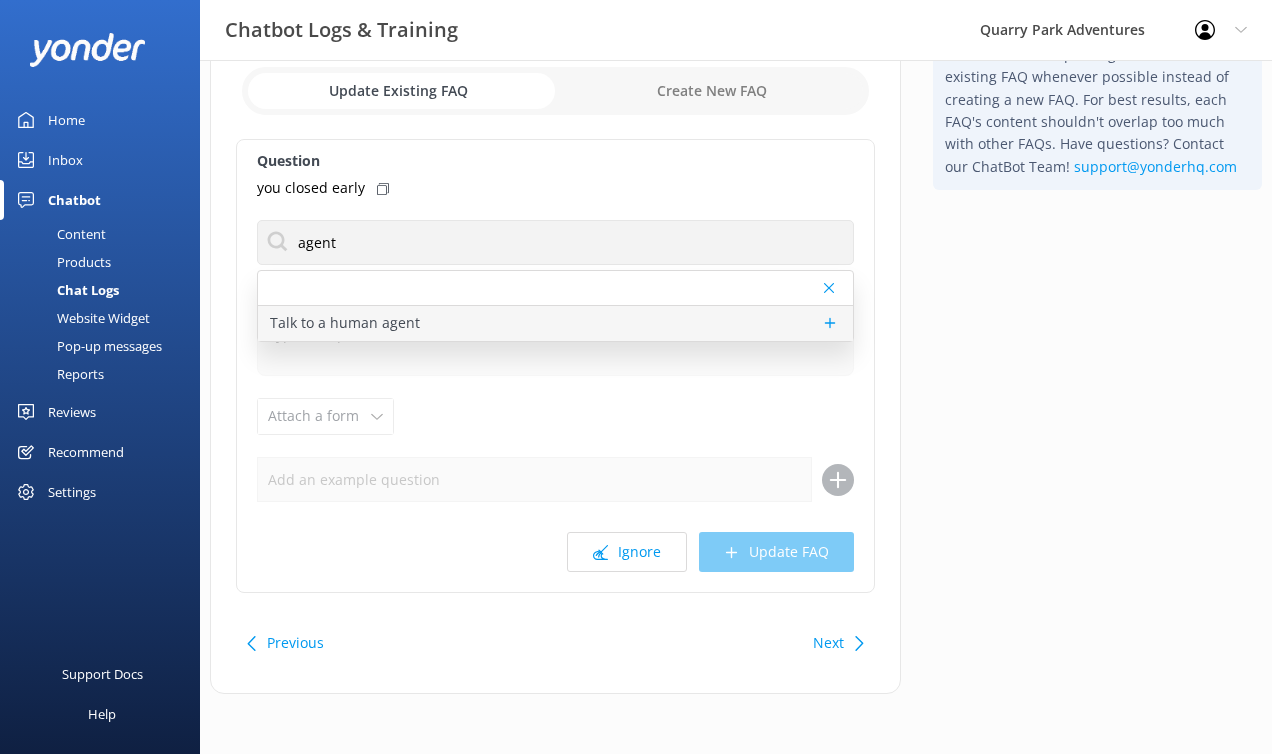 click on "Talk to a human agent" at bounding box center [555, 323] 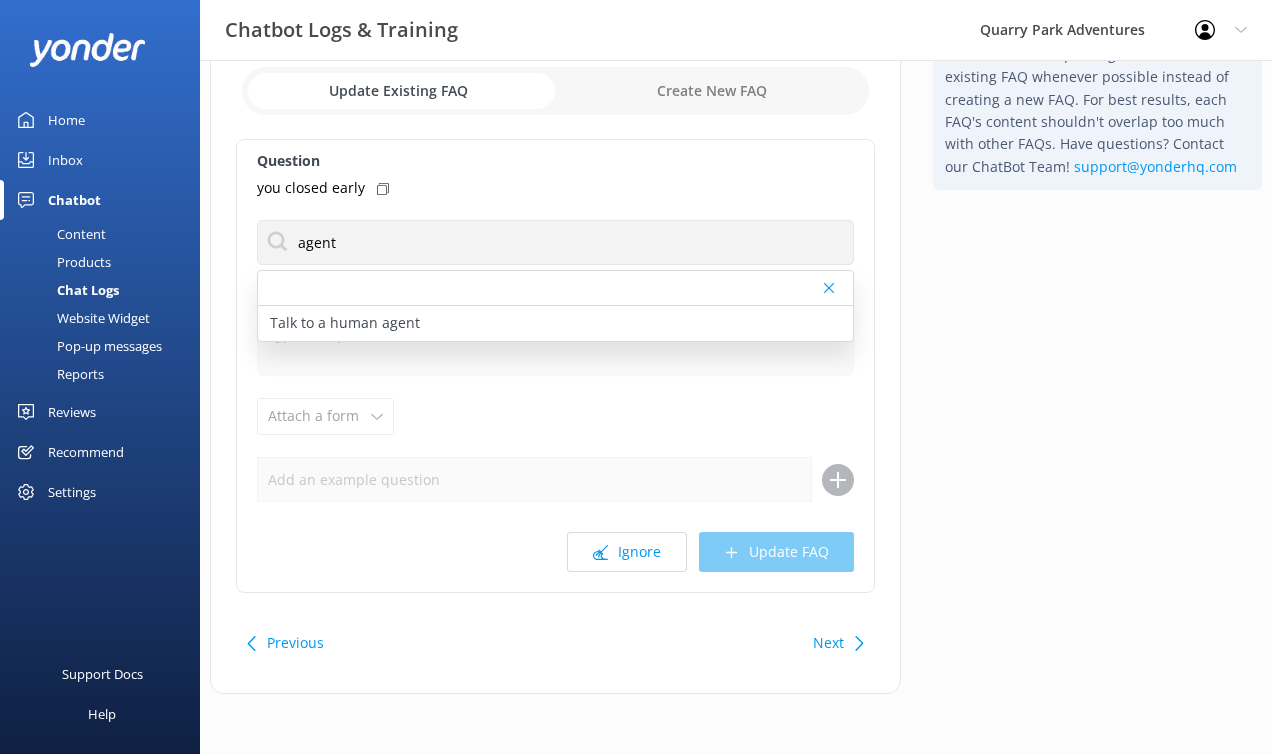 type on "If you’d like to speak to a person on the Quarry Park team, please reply here. Reservations cannot be modified, upgraded, or canceled through the ChatBot. Our team is available here via chat Monday - Friday, 9 a.m. - 4:30 p.m. If we are unavailable to reply, please call [PHONE] or email [EMAIL] for immediate assistance." 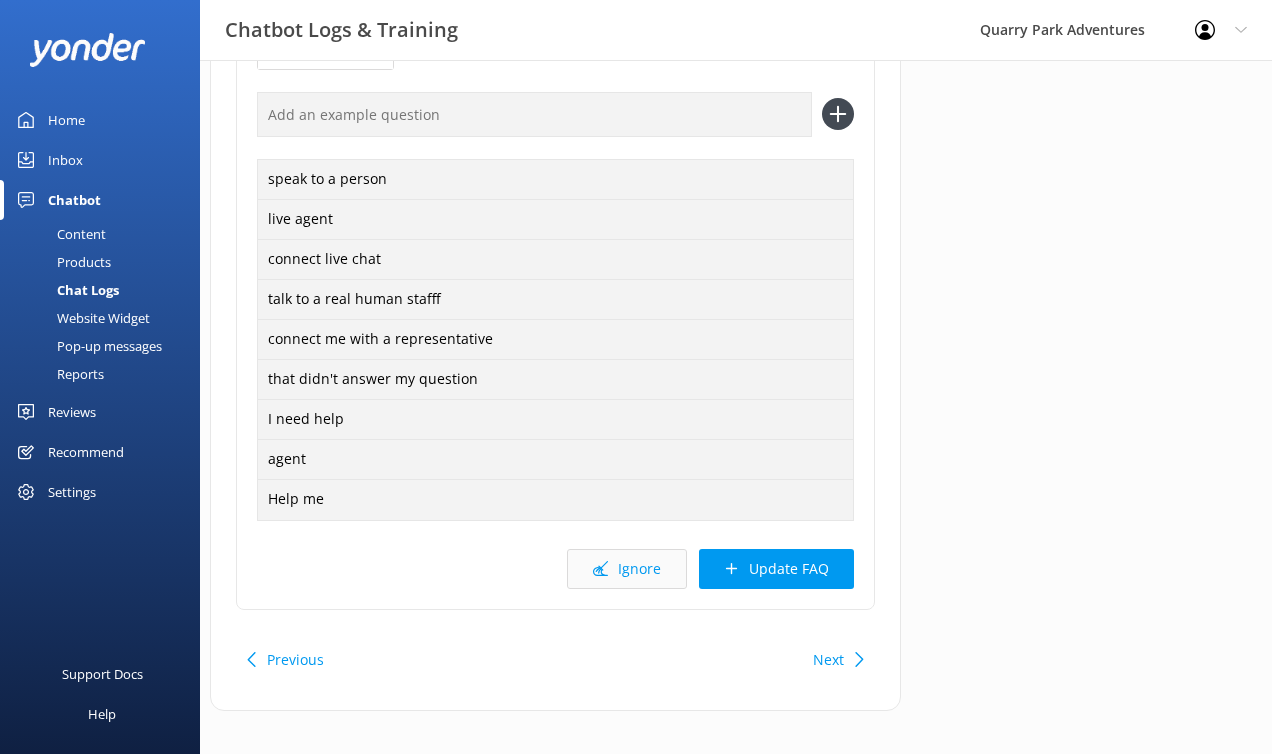 scroll, scrollTop: 532, scrollLeft: 0, axis: vertical 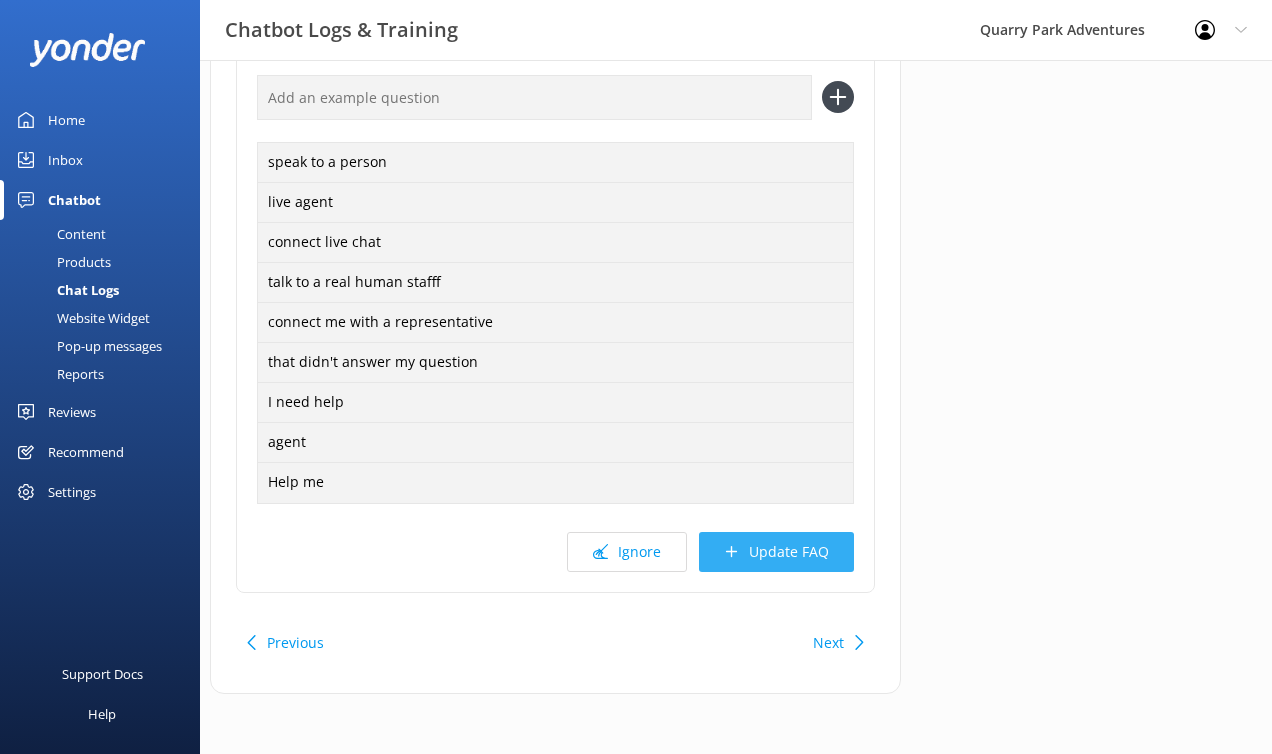 click on "Update FAQ" at bounding box center (776, 552) 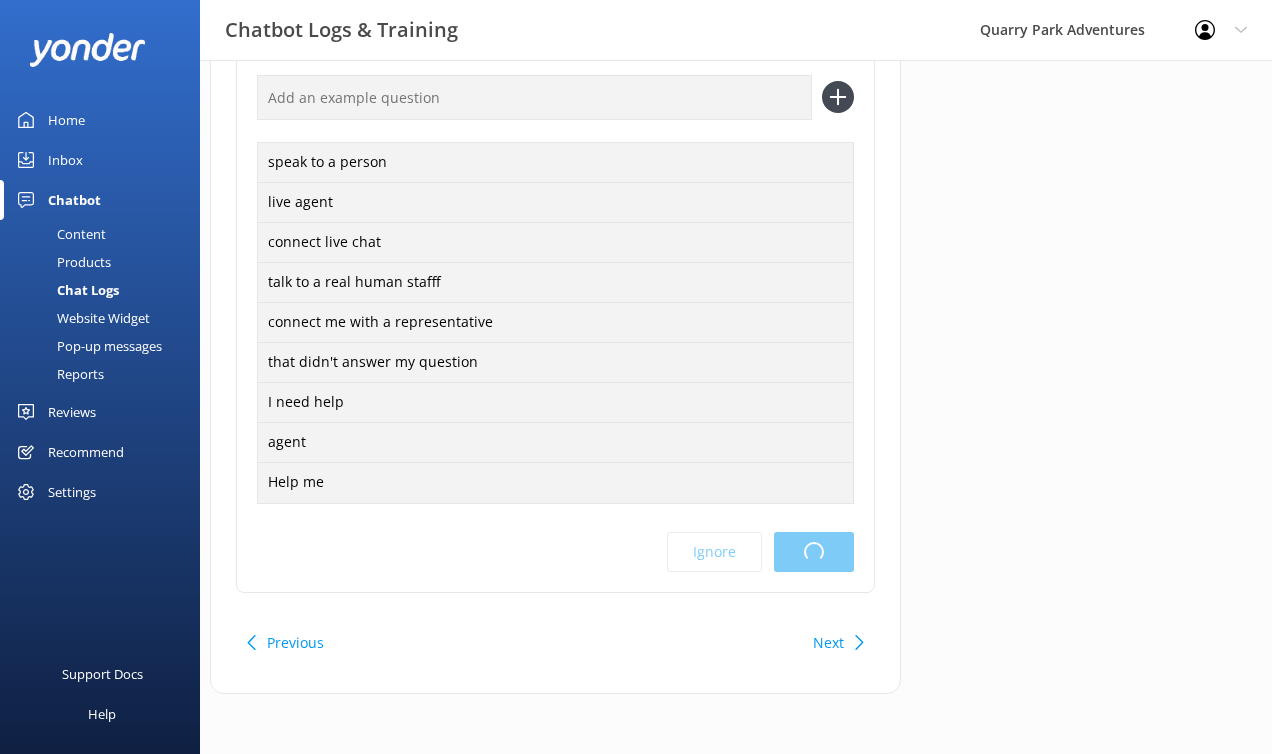 scroll, scrollTop: 0, scrollLeft: 0, axis: both 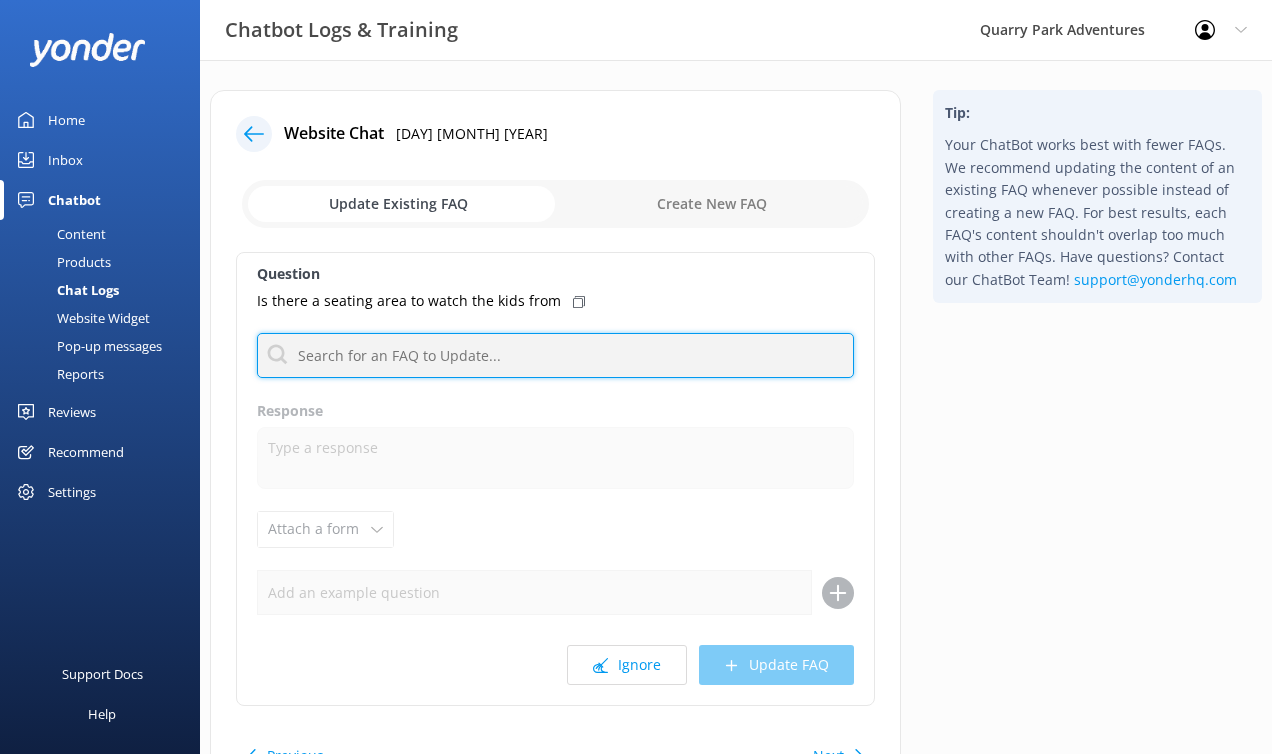 click at bounding box center [555, 355] 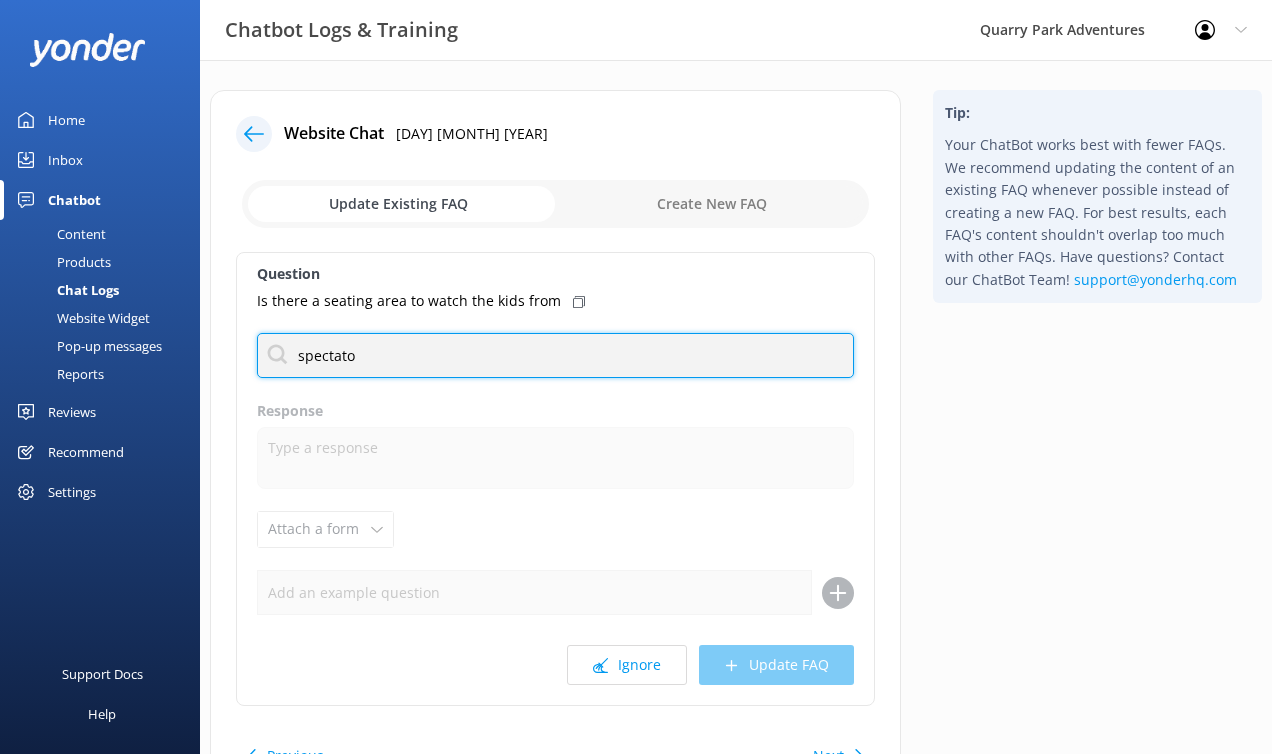 type on "spectator" 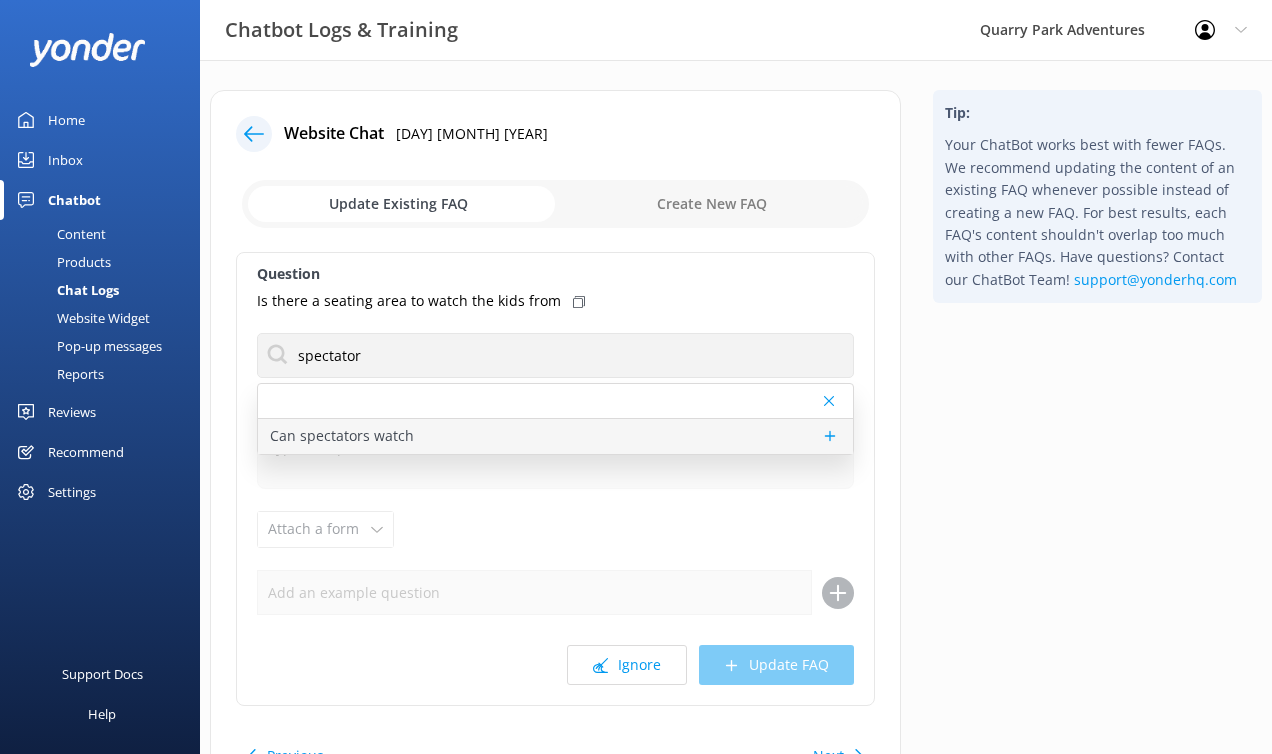 click on "Can spectators watch" at bounding box center [555, 436] 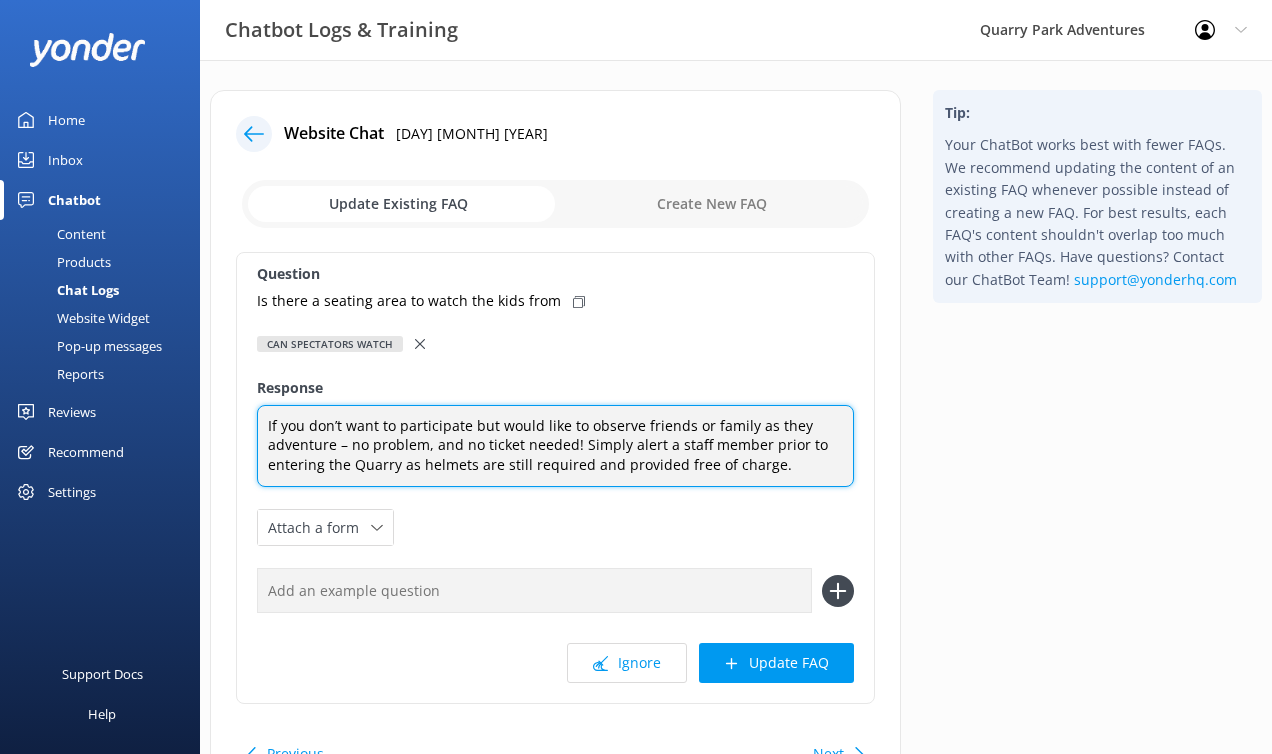 click on "If you don’t want to participate but would like to observe friends or family as they adventure – no problem, and no ticket needed! Simply alert a staff member prior to entering the Quarry as helmets are still required and provided free of charge." at bounding box center [555, 446] 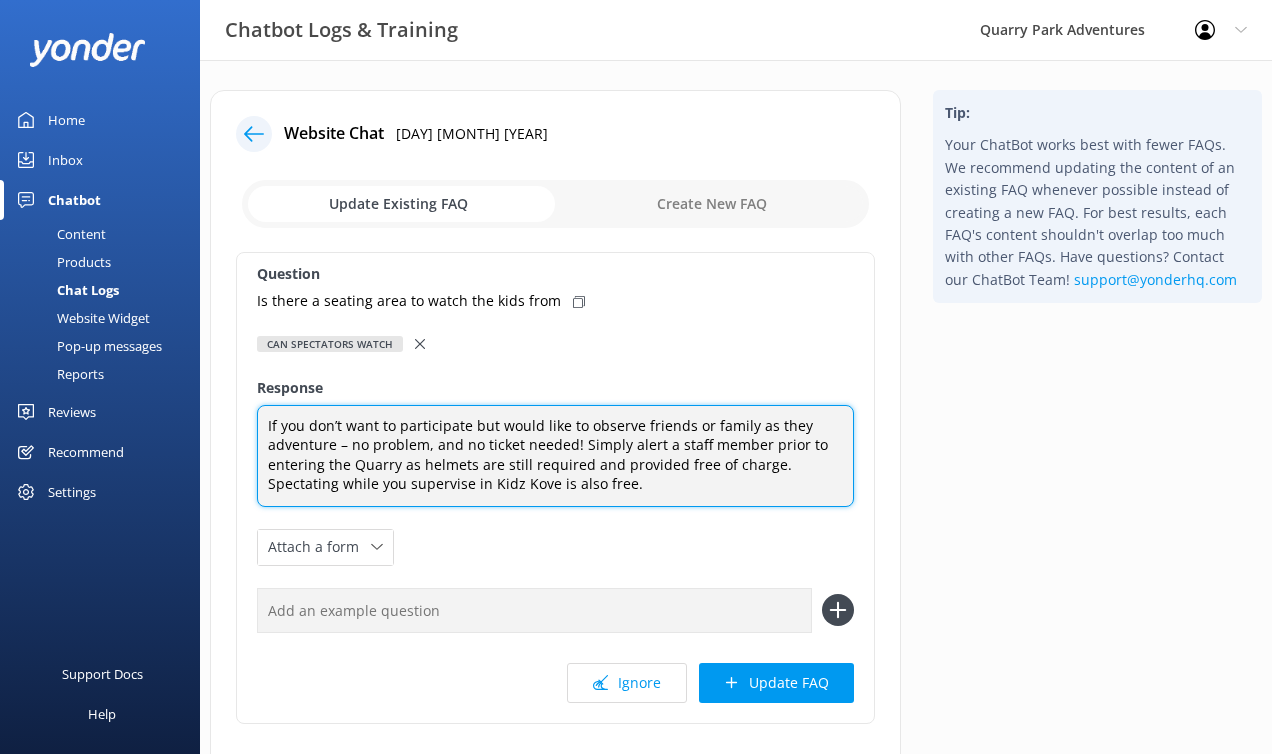 drag, startPoint x: 700, startPoint y: 493, endPoint x: 189, endPoint y: 486, distance: 511.04794 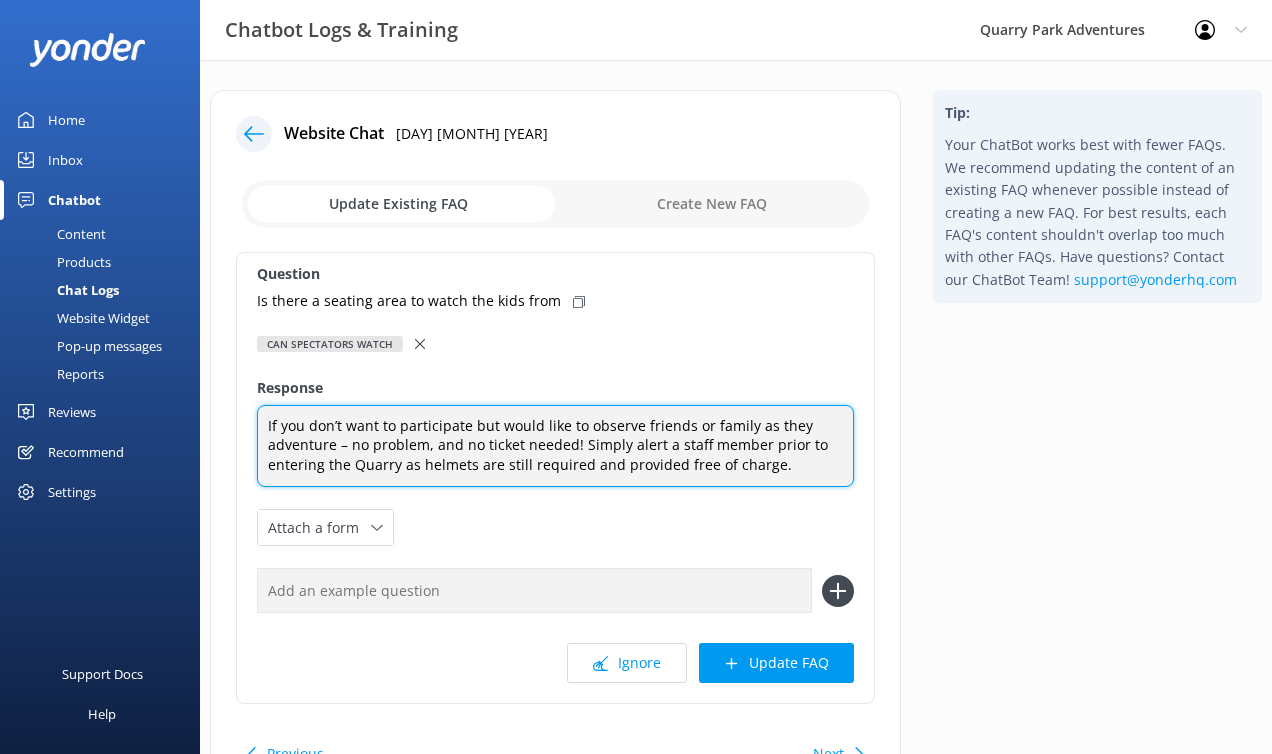 click on "If you don’t want to participate but would like to observe friends or family as they adventure – no problem, and no ticket needed! Simply alert a staff member prior to entering the Quarry as helmets are still required and provided free of charge." at bounding box center (555, 446) 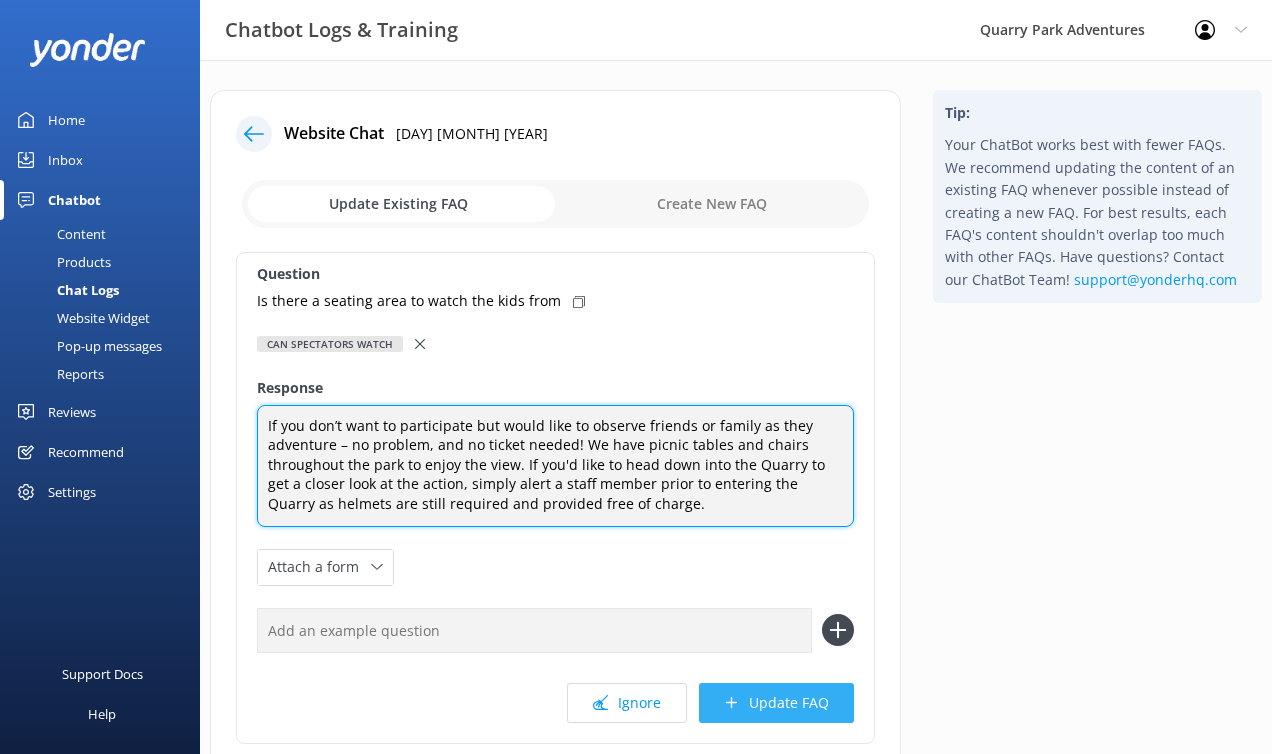type on "If you don’t want to participate but would like to observe friends or family as they adventure – no problem, and no ticket needed! We have picnic tables and chairs throughout the park to enjoy the view. If you'd like to head down into the Quarry to get a closer look at the action, simply alert a staff member prior to entering the Quarry as helmets are still required and provided free of charge." 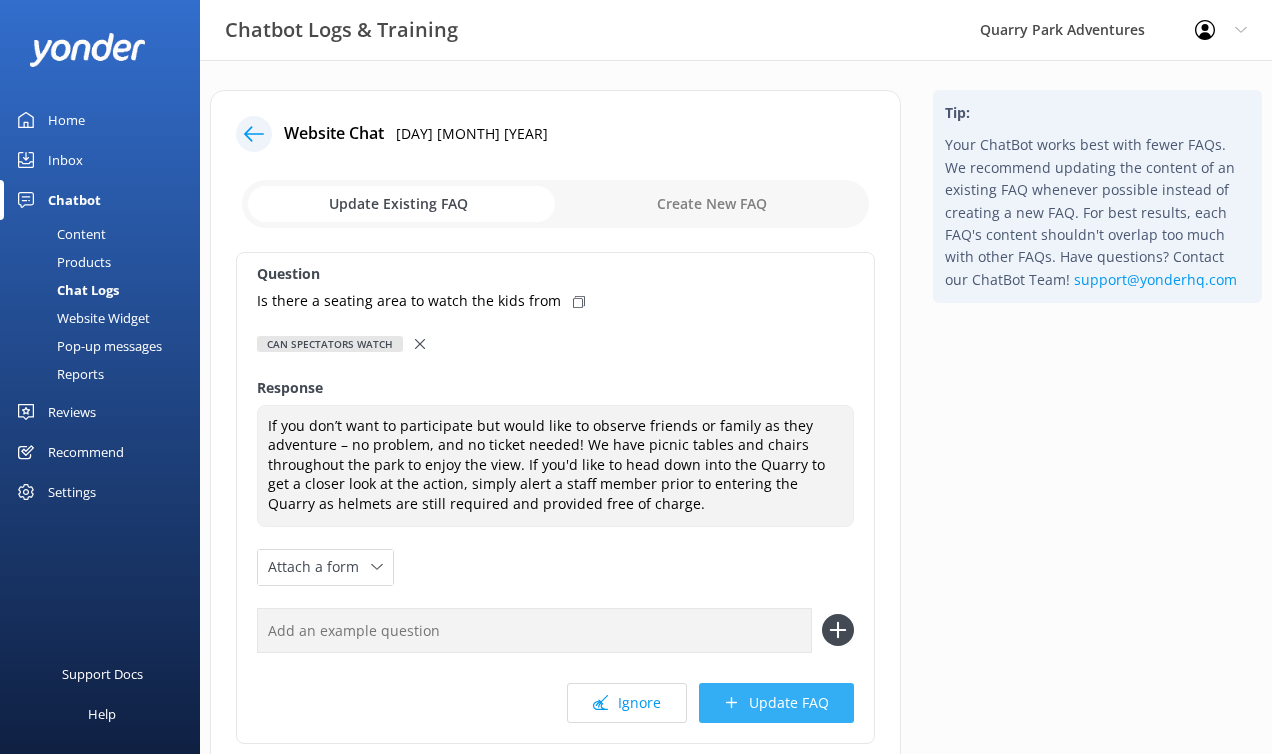 click on "Update FAQ" at bounding box center (776, 703) 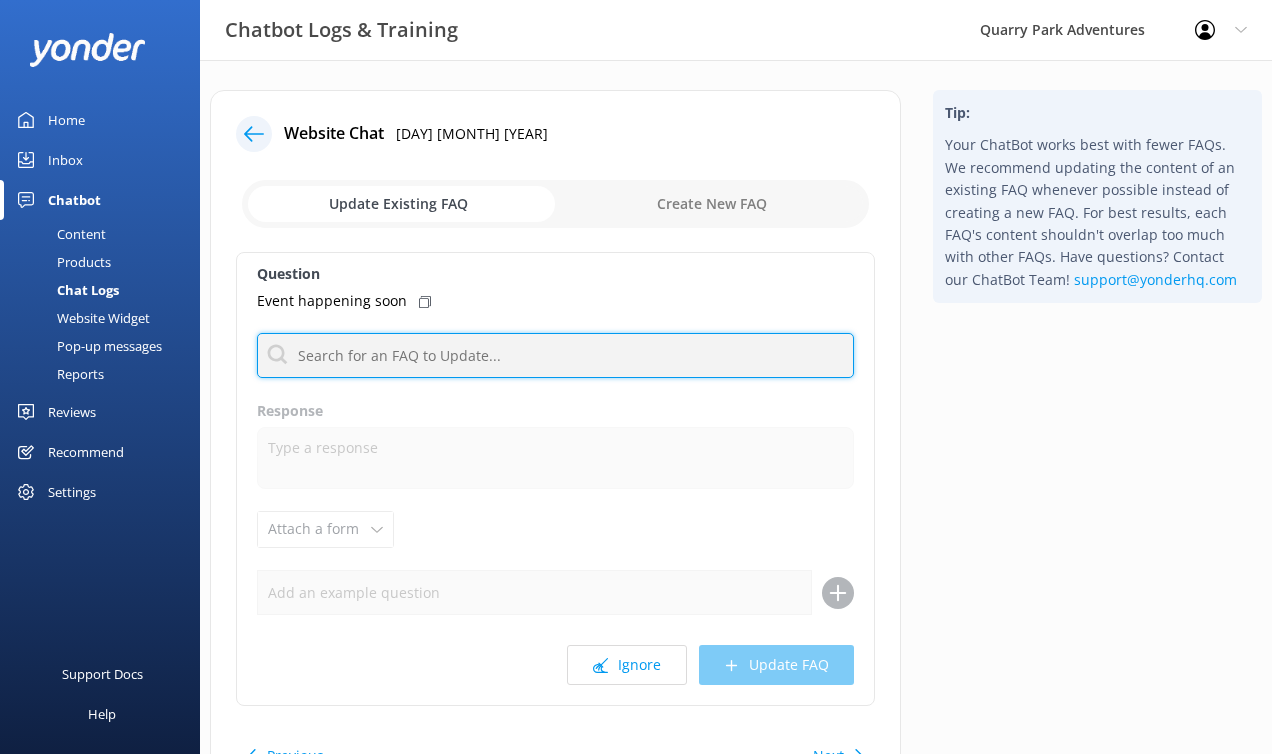 click at bounding box center (555, 355) 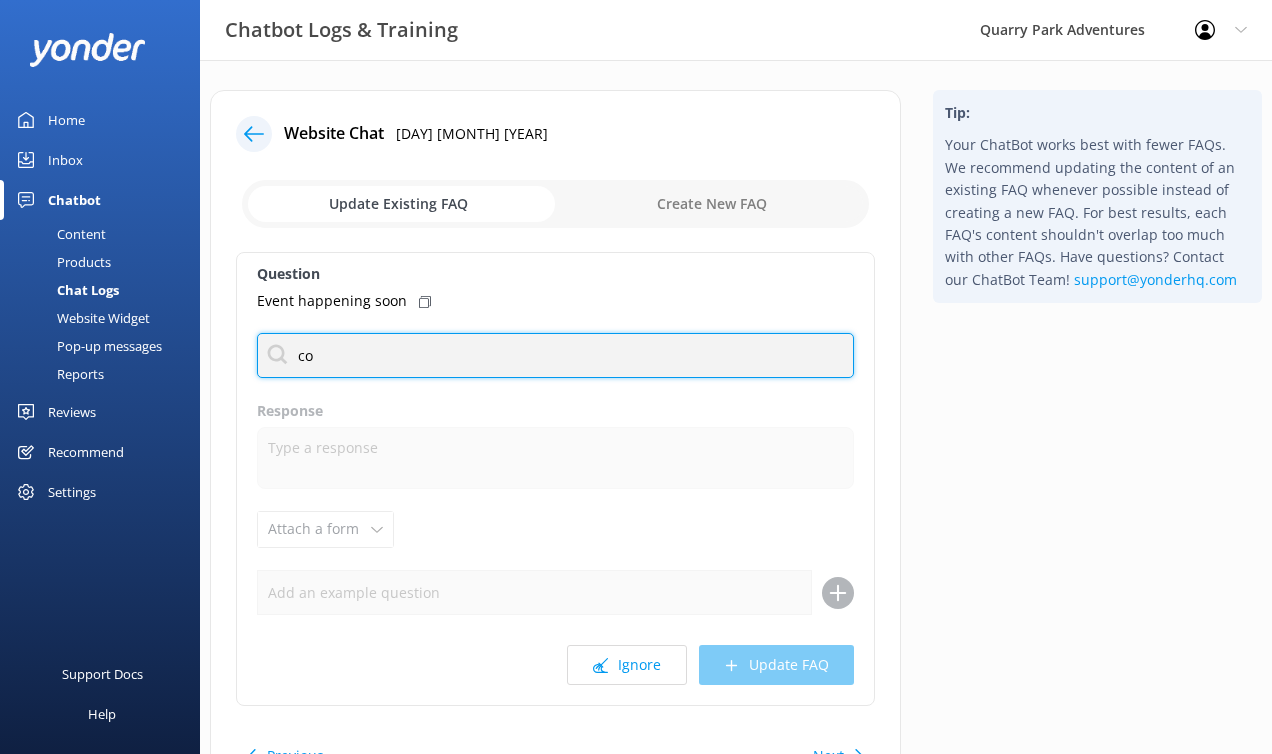 type on "c" 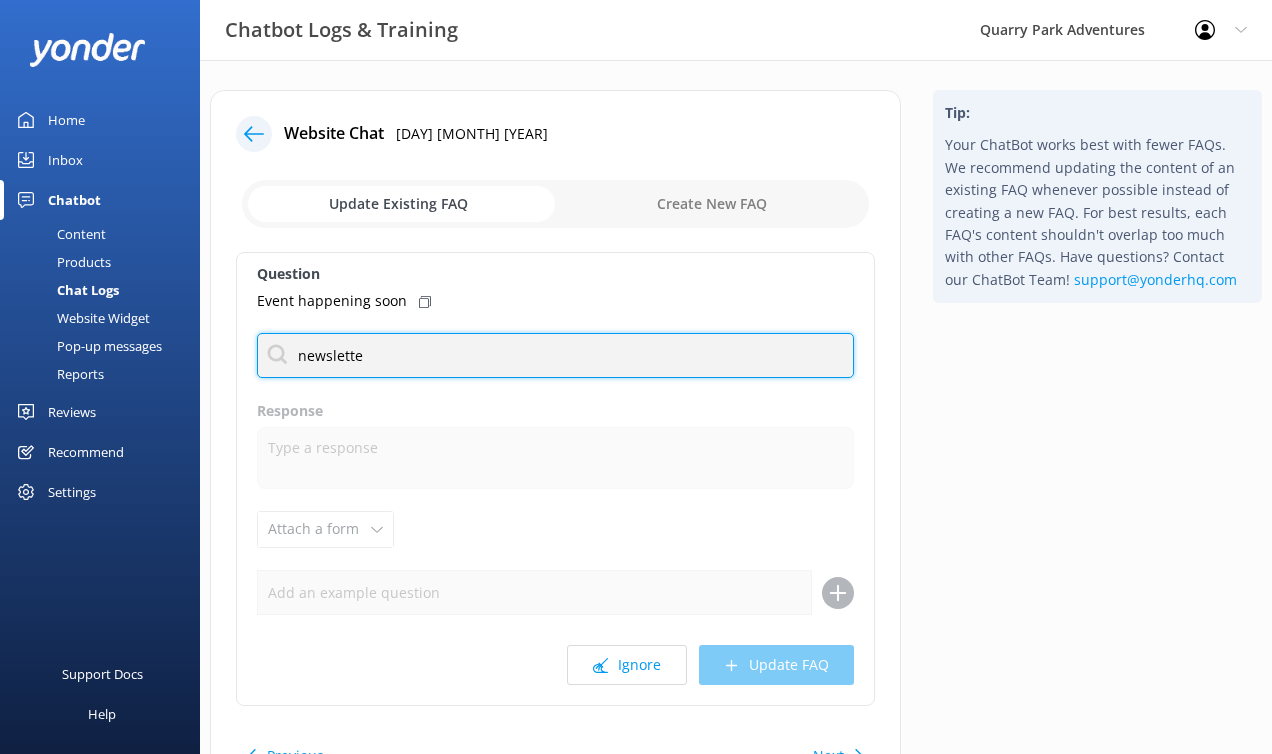 type on "newsletter" 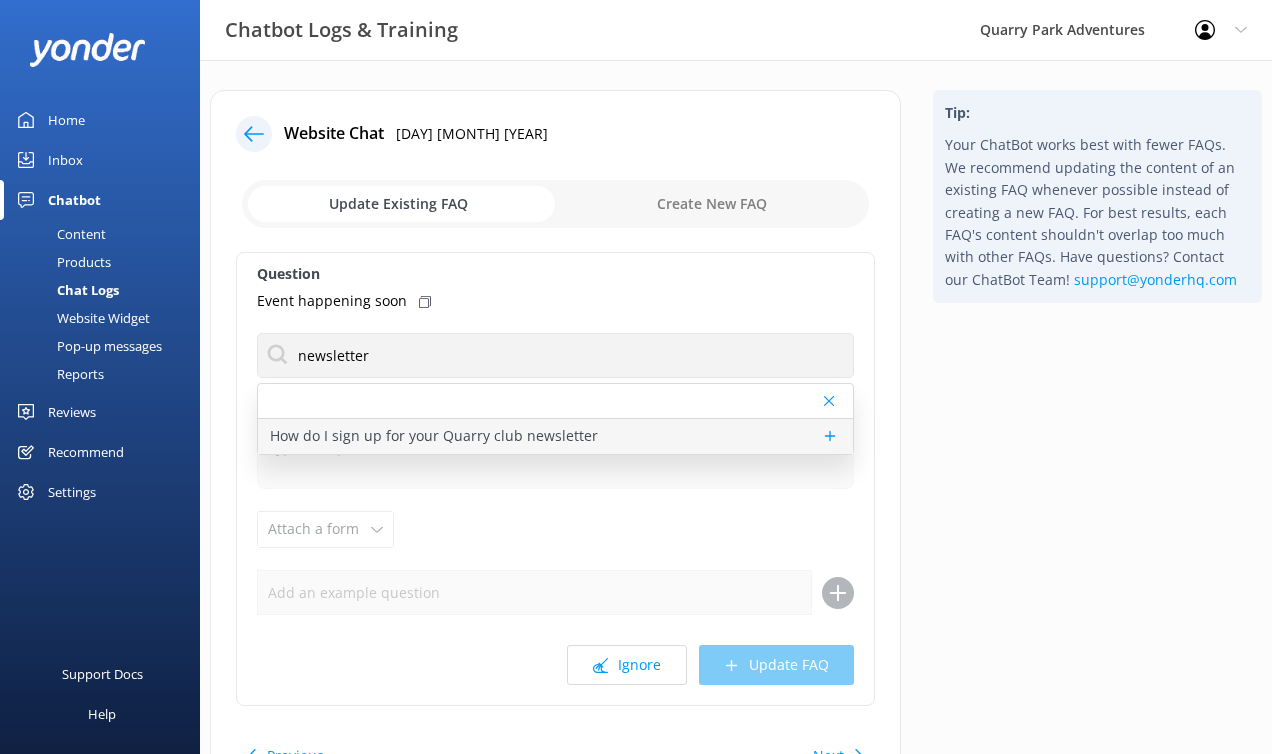 click on "How do I sign up for your Quarry club newsletter" at bounding box center [434, 436] 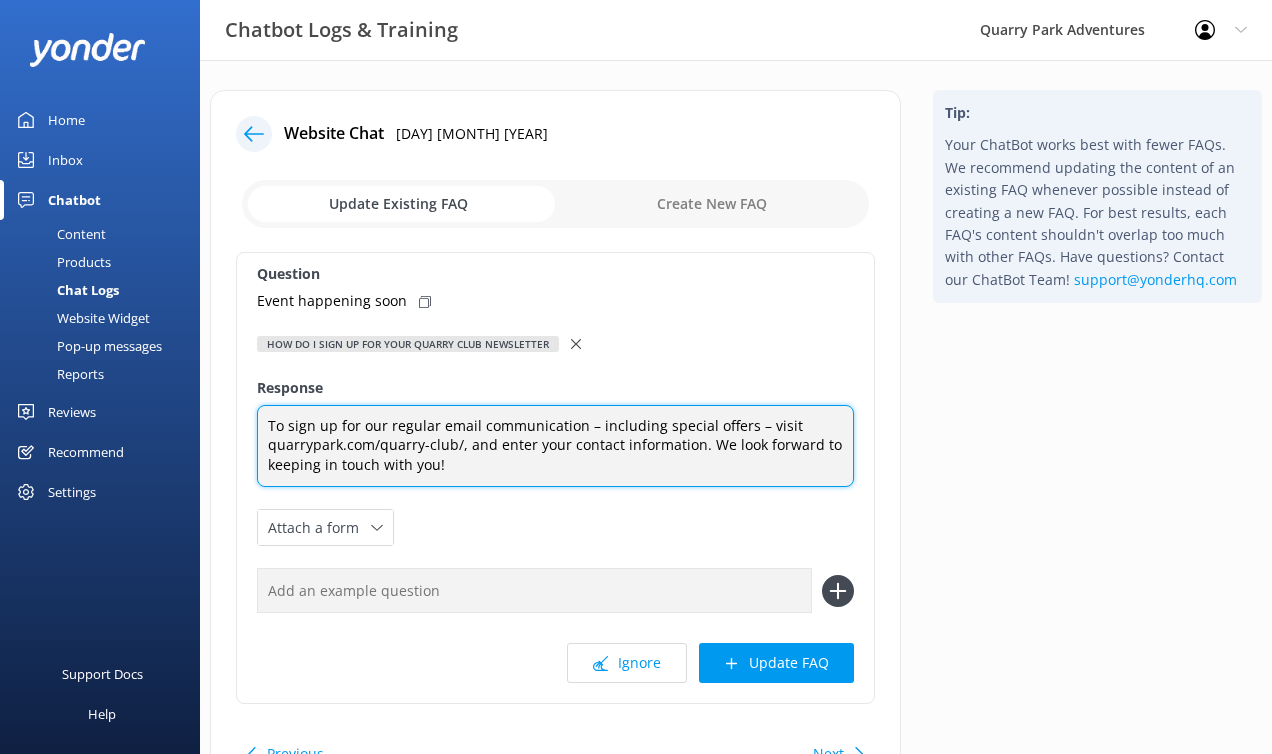 drag, startPoint x: 283, startPoint y: 420, endPoint x: 255, endPoint y: 419, distance: 28.01785 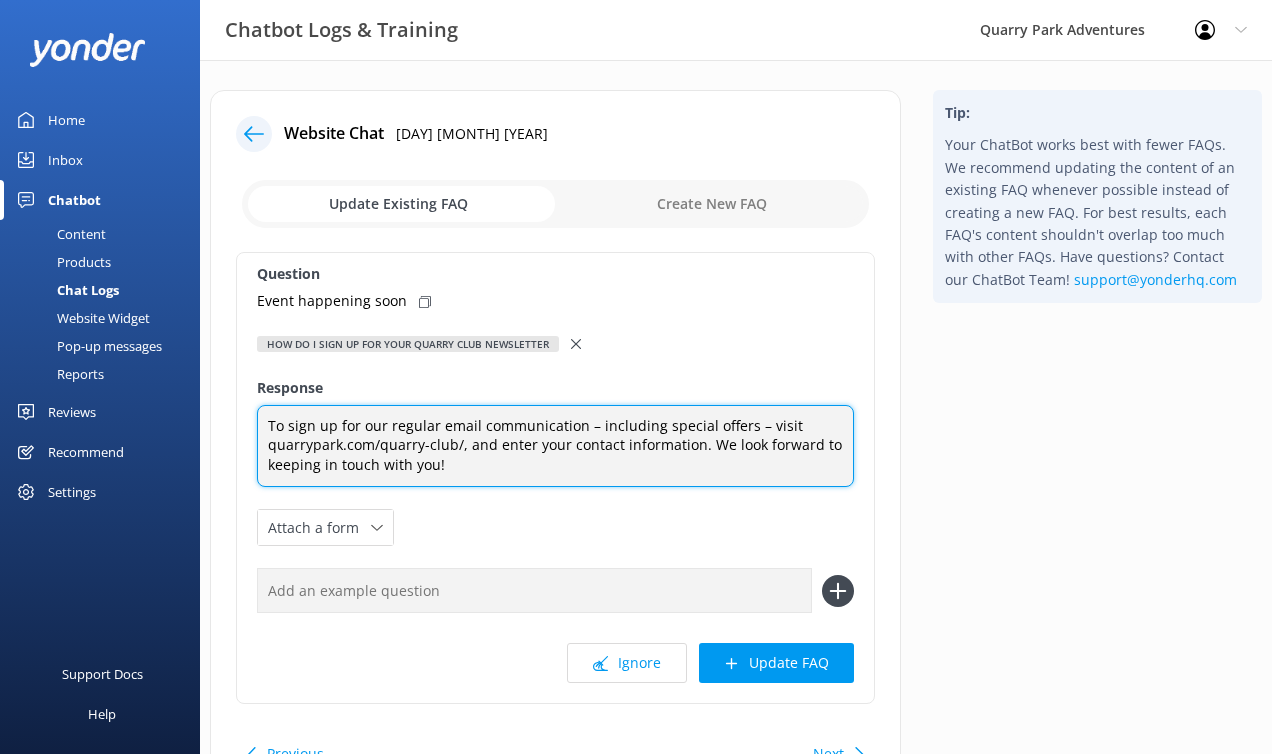 click on "To sign up for our regular email communication – including special offers – visit quarrypark.com/quarry-club/, and enter your contact information. We look forward to keeping in touch with you!" at bounding box center [555, 446] 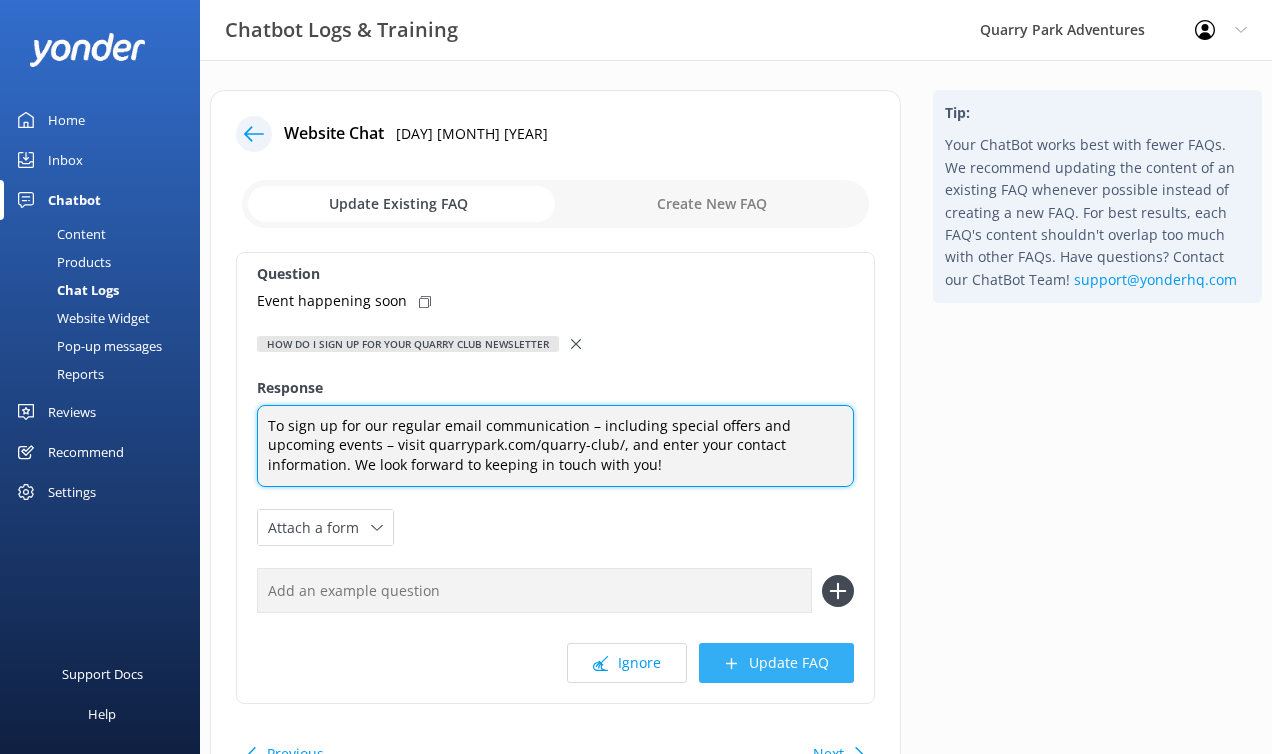 type on "To sign up for our regular email communication – including special offers and upcoming events – visit quarrypark.com/quarry-club/, and enter your contact information. We look forward to keeping in touch with you!" 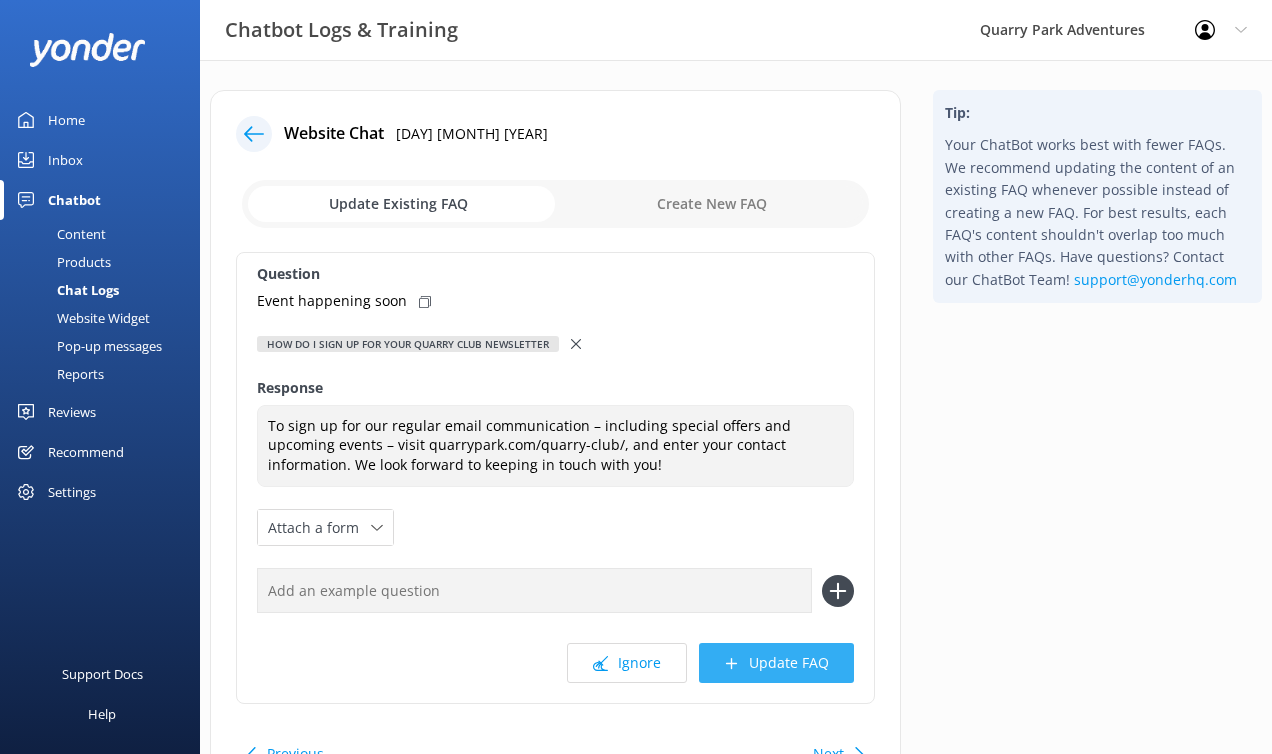 click on "Update FAQ" at bounding box center [776, 663] 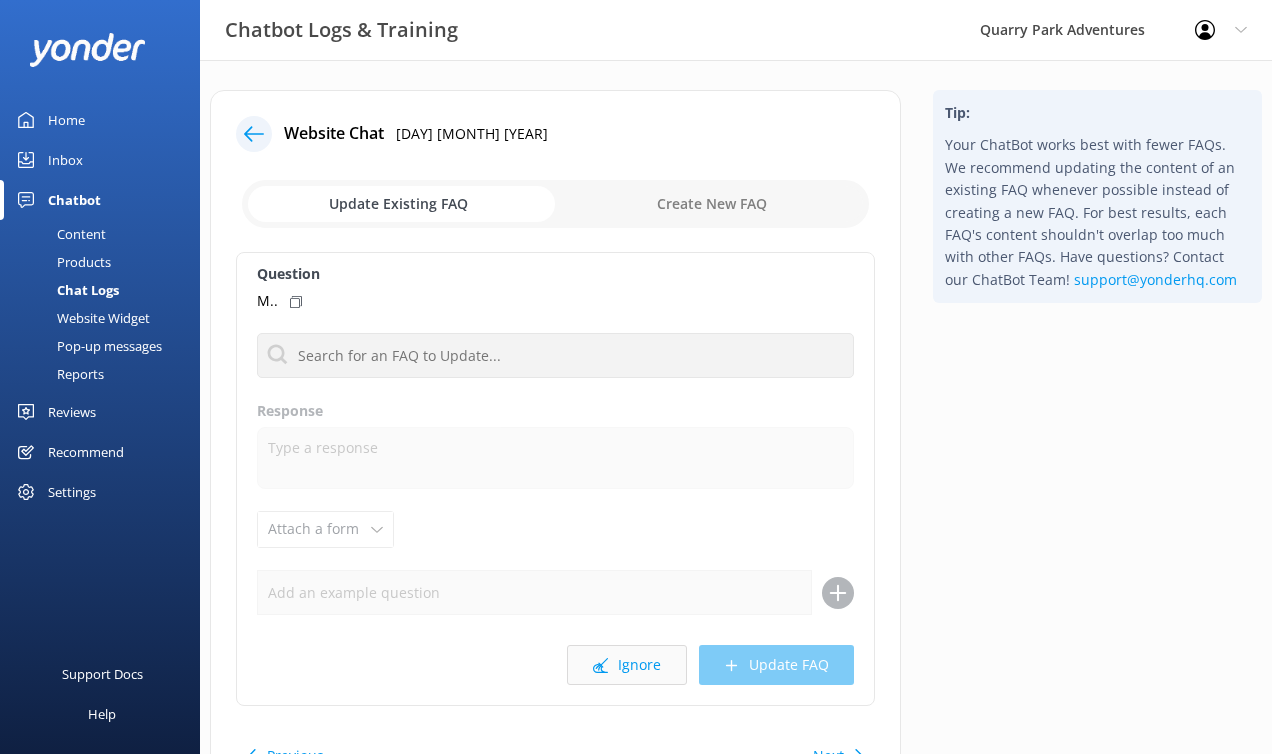 click on "Ignore" at bounding box center [627, 665] 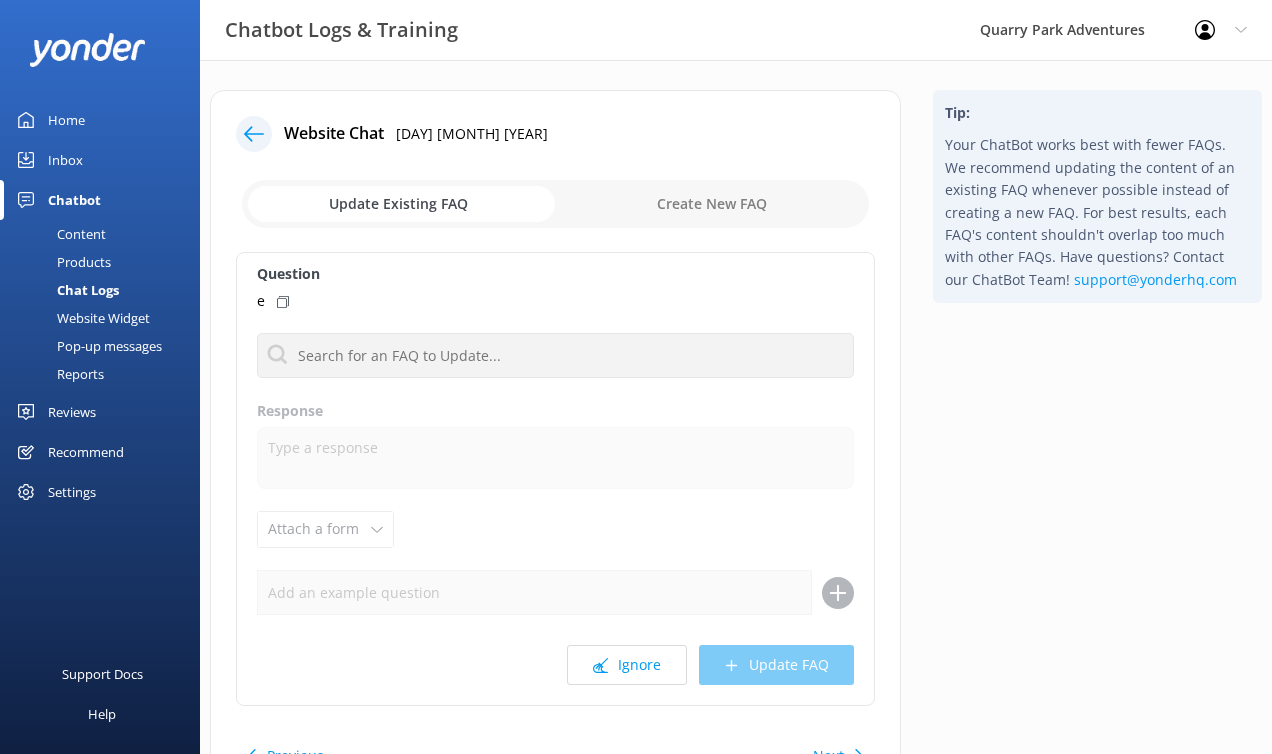 click on "Ignore" at bounding box center [627, 665] 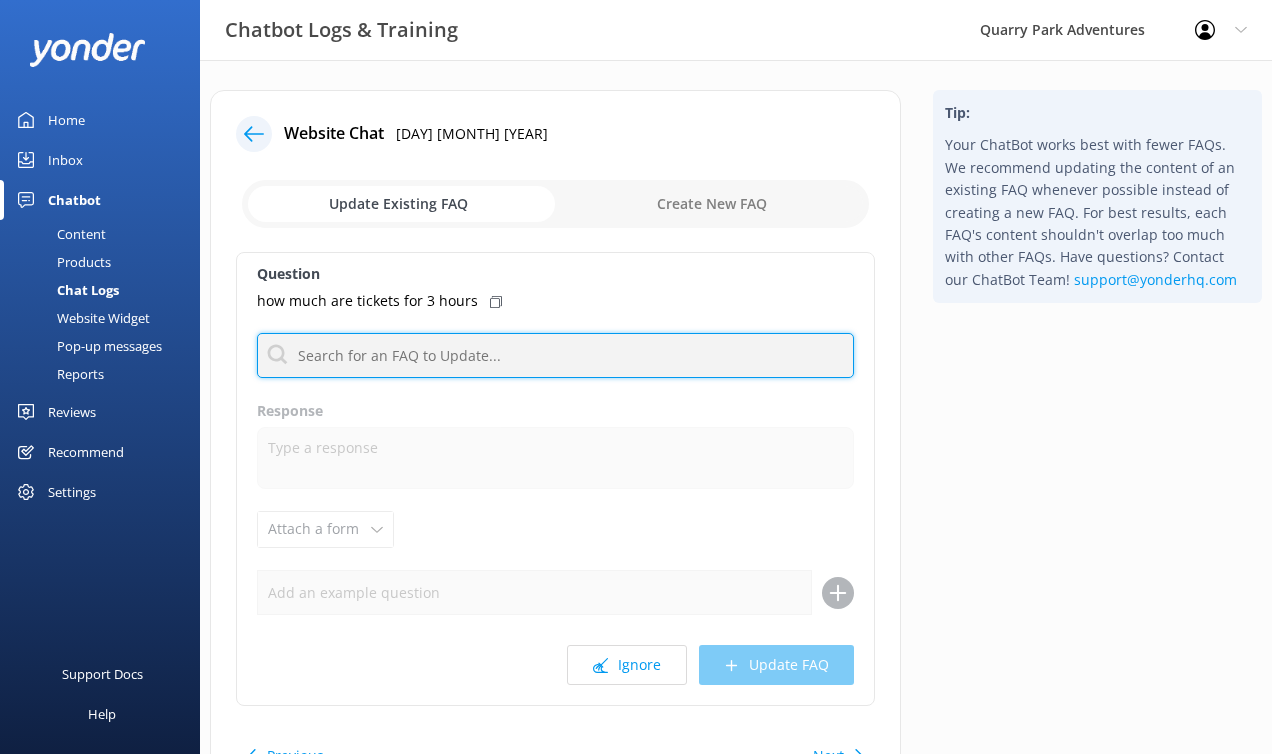 click at bounding box center (555, 355) 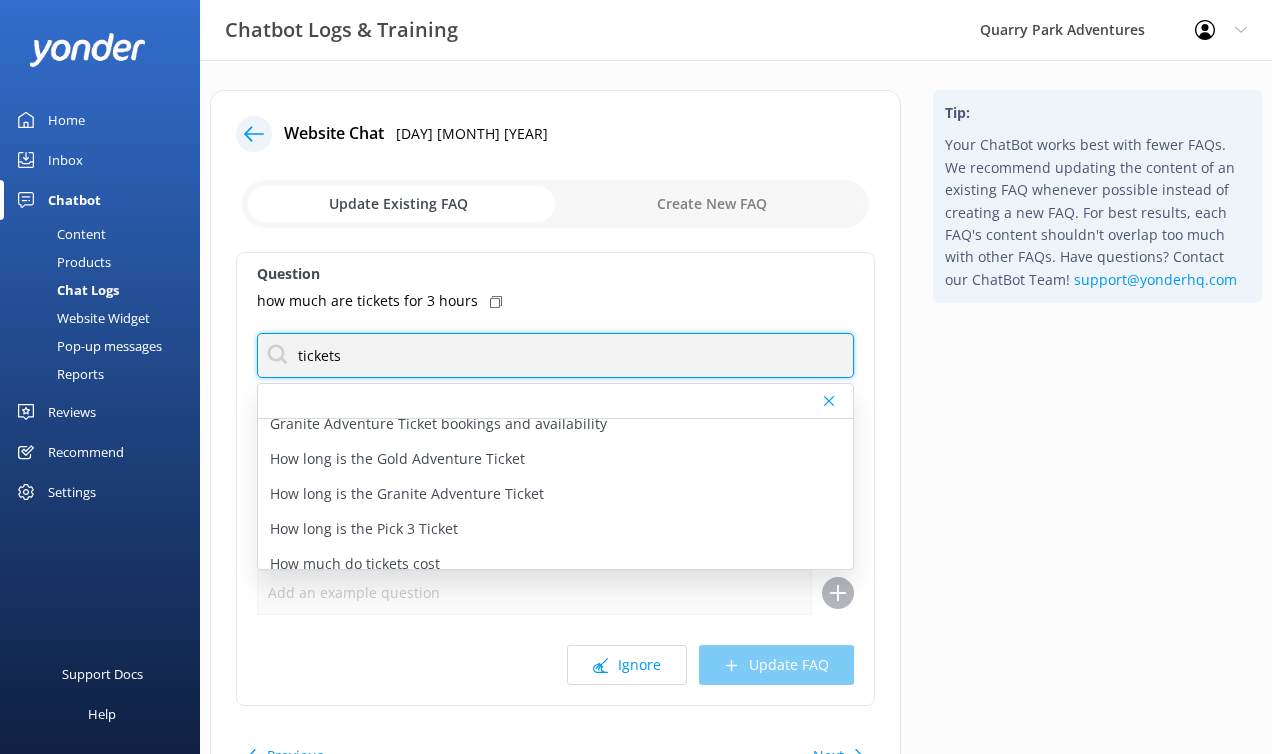scroll, scrollTop: 200, scrollLeft: 0, axis: vertical 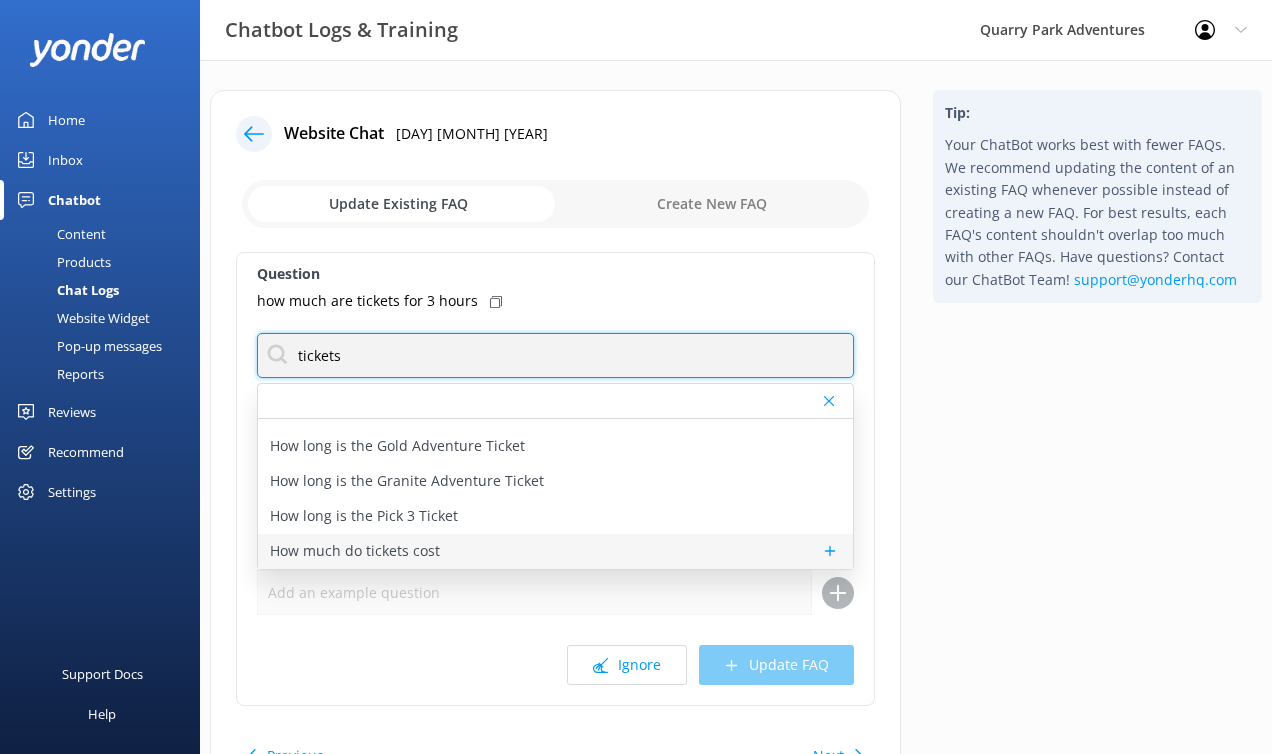 type on "tickets" 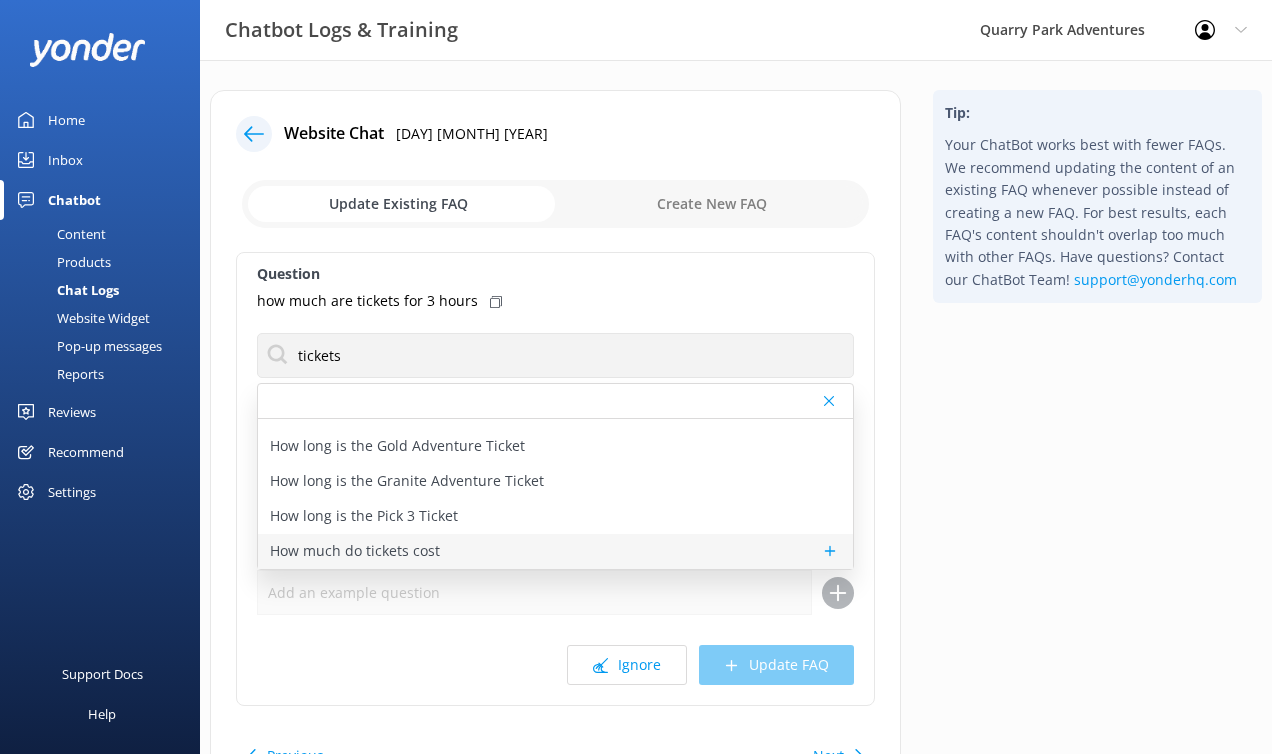 click on "How much do tickets cost" at bounding box center [555, 551] 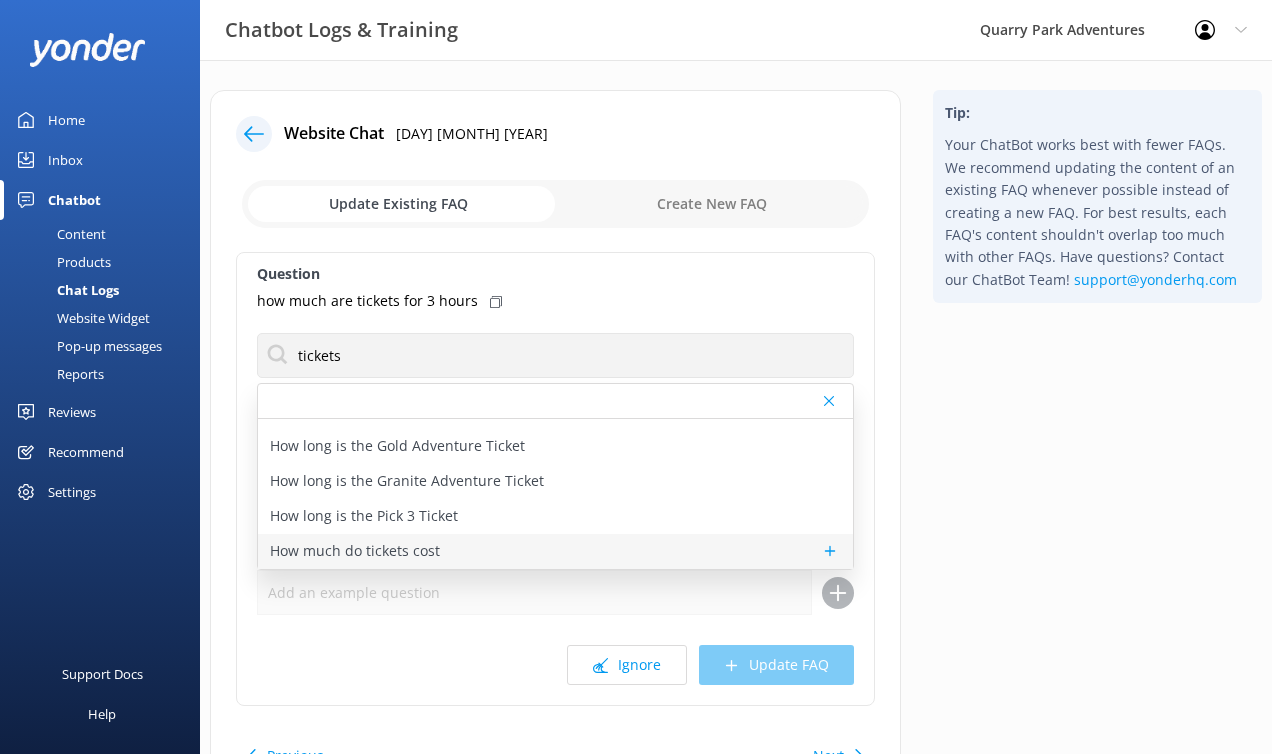 type on "We have a number of ticket options available – with adventures suitable for even the youngest of explorers, as well as a variety of budgets! View ticket offerings and prices at https://quarrypark.com/tickets/." 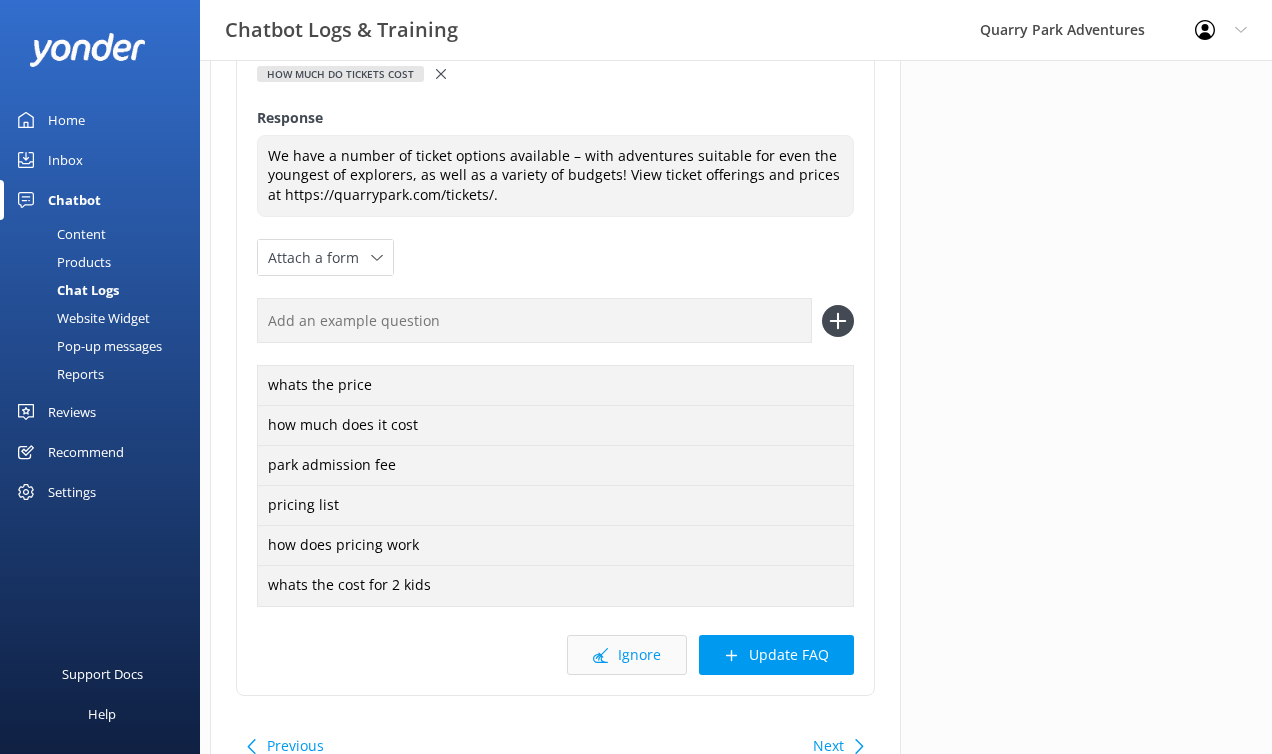 scroll, scrollTop: 293, scrollLeft: 0, axis: vertical 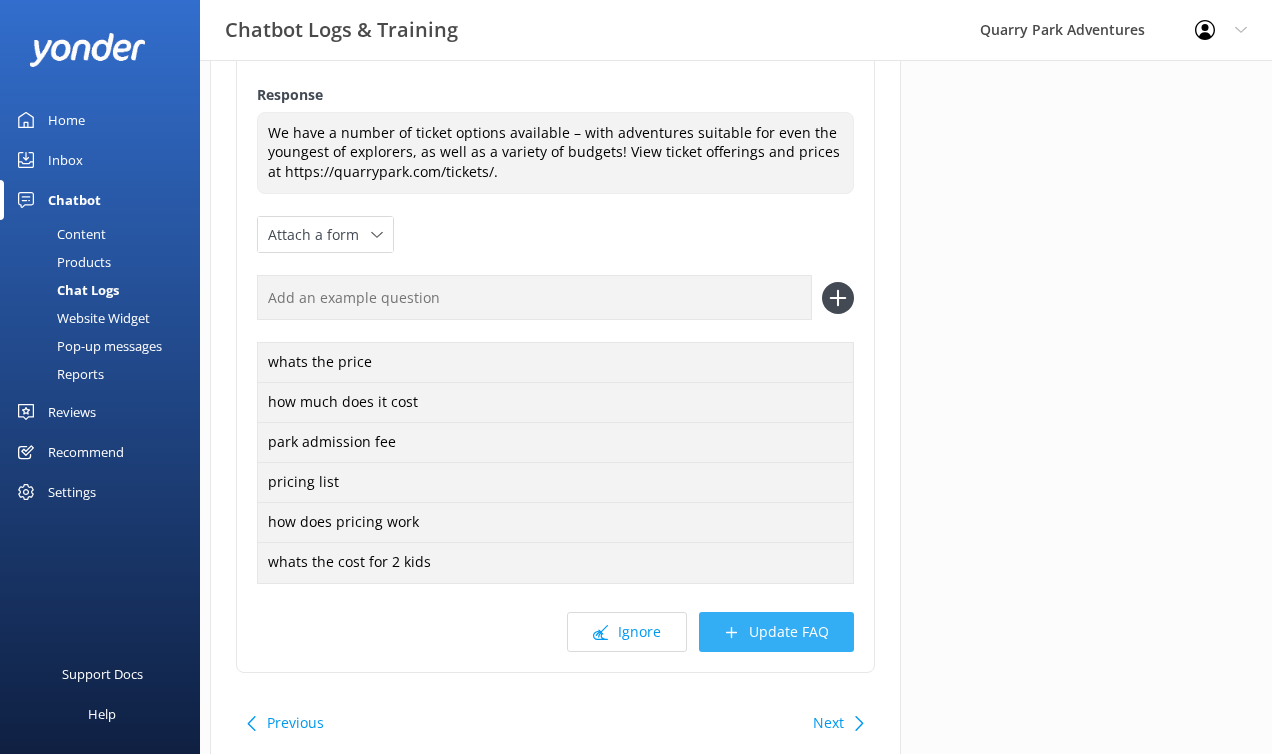 click on "Update FAQ" at bounding box center (776, 632) 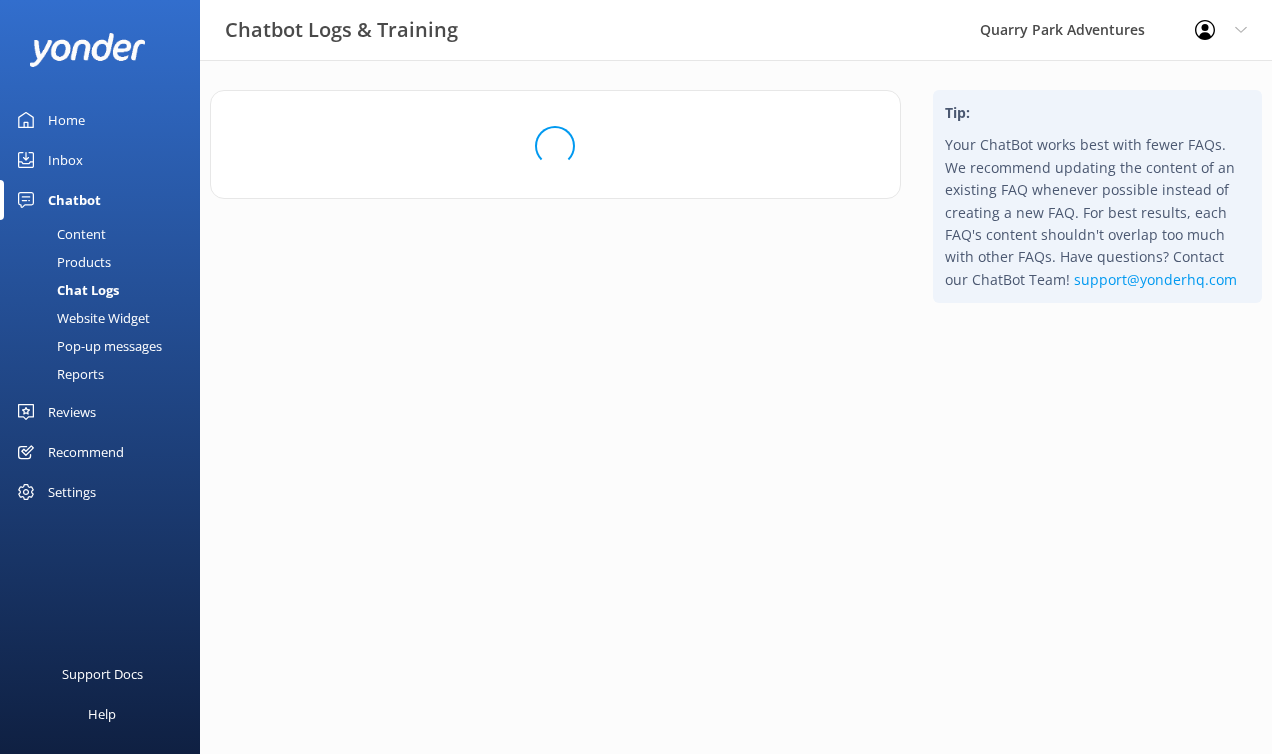 scroll, scrollTop: 0, scrollLeft: 0, axis: both 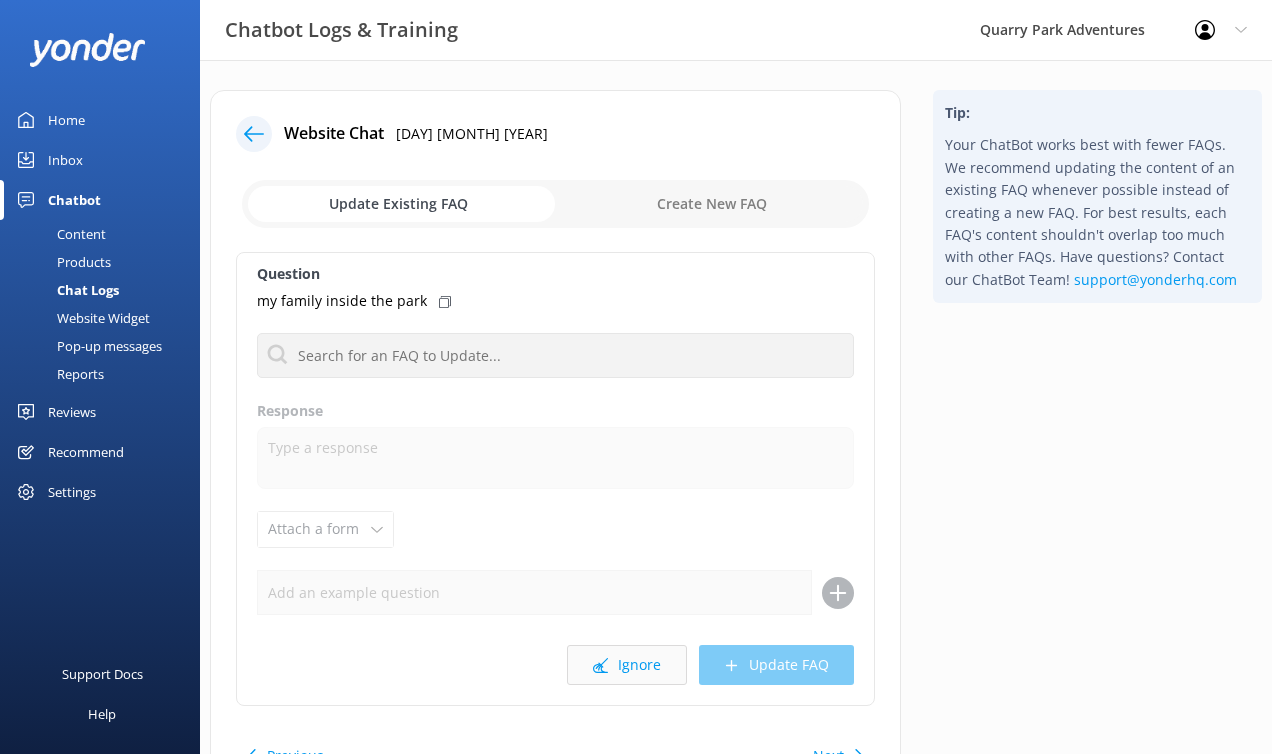 click on "Ignore" at bounding box center (627, 665) 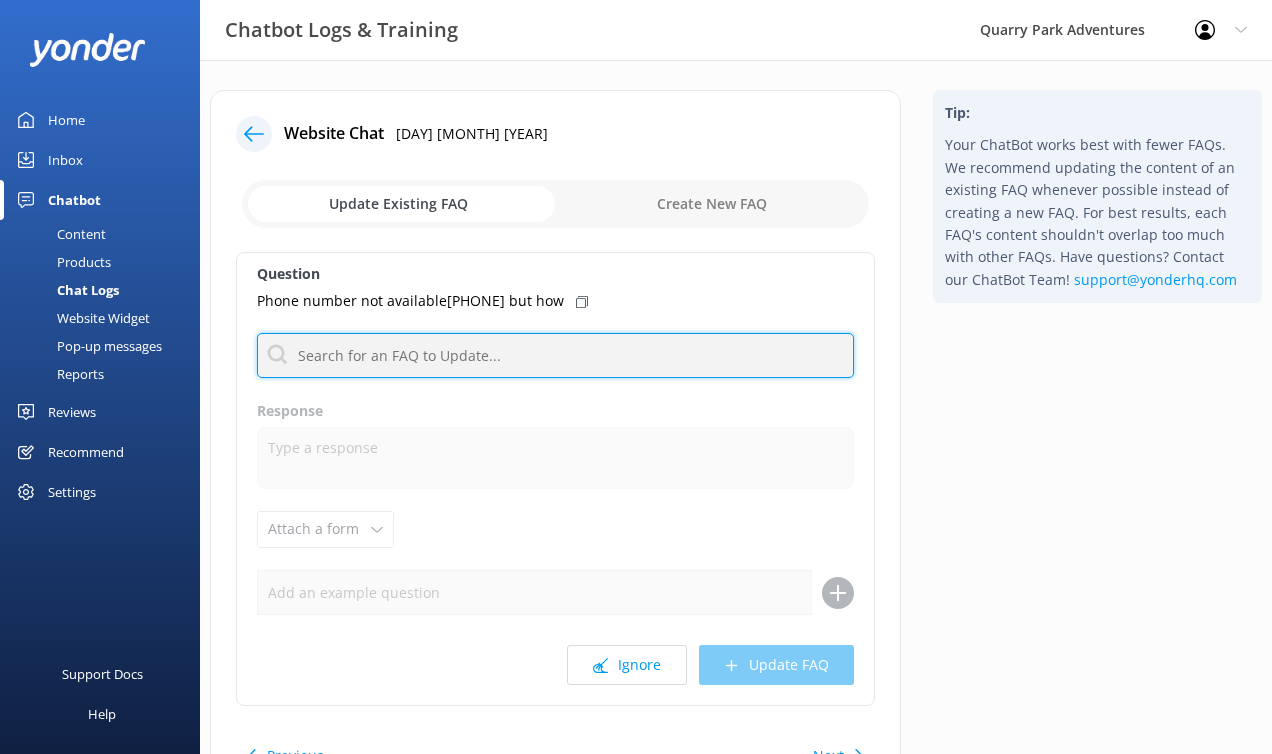 click at bounding box center [555, 355] 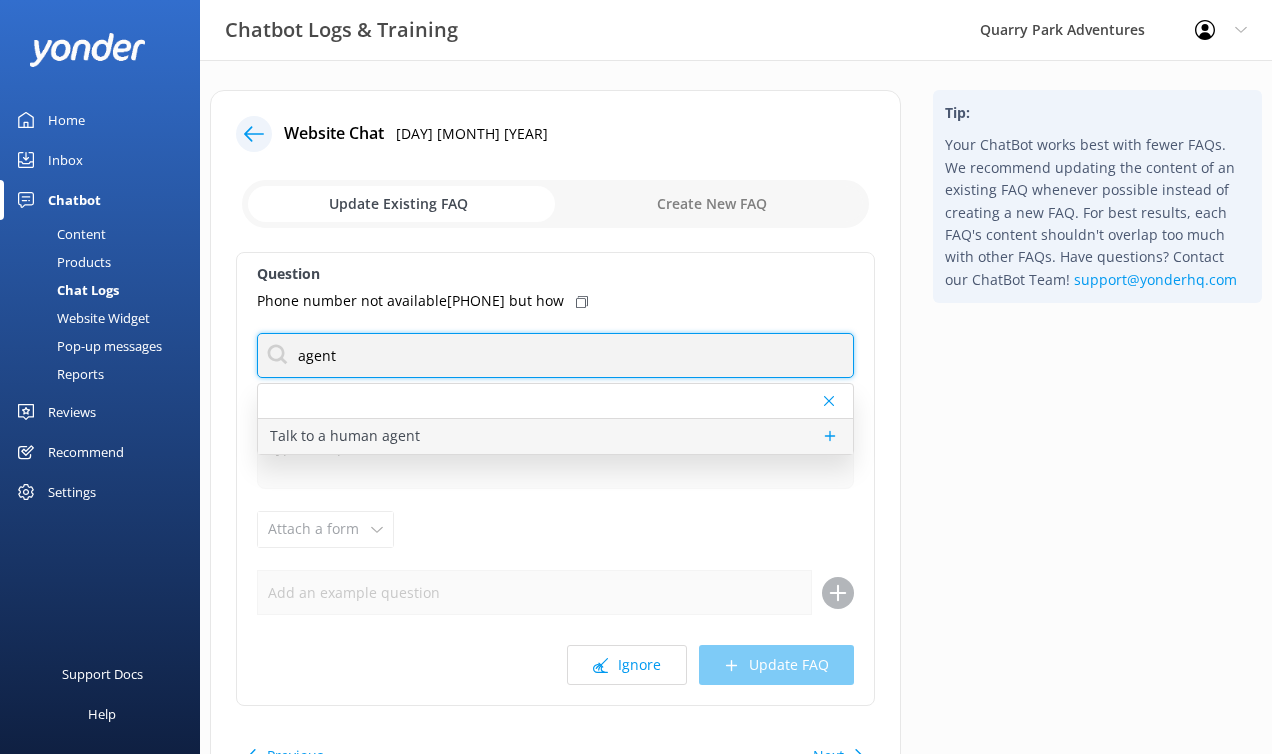 type on "agent" 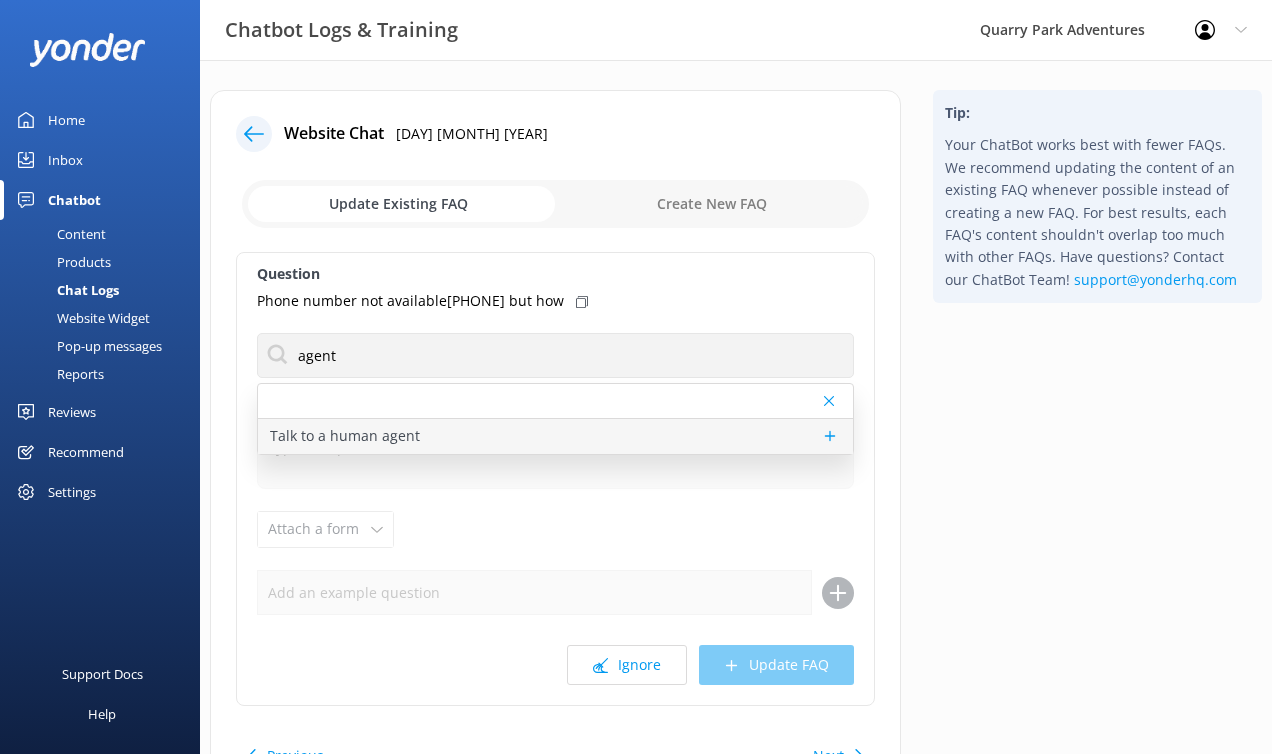 click on "Talk to a human agent" at bounding box center [555, 436] 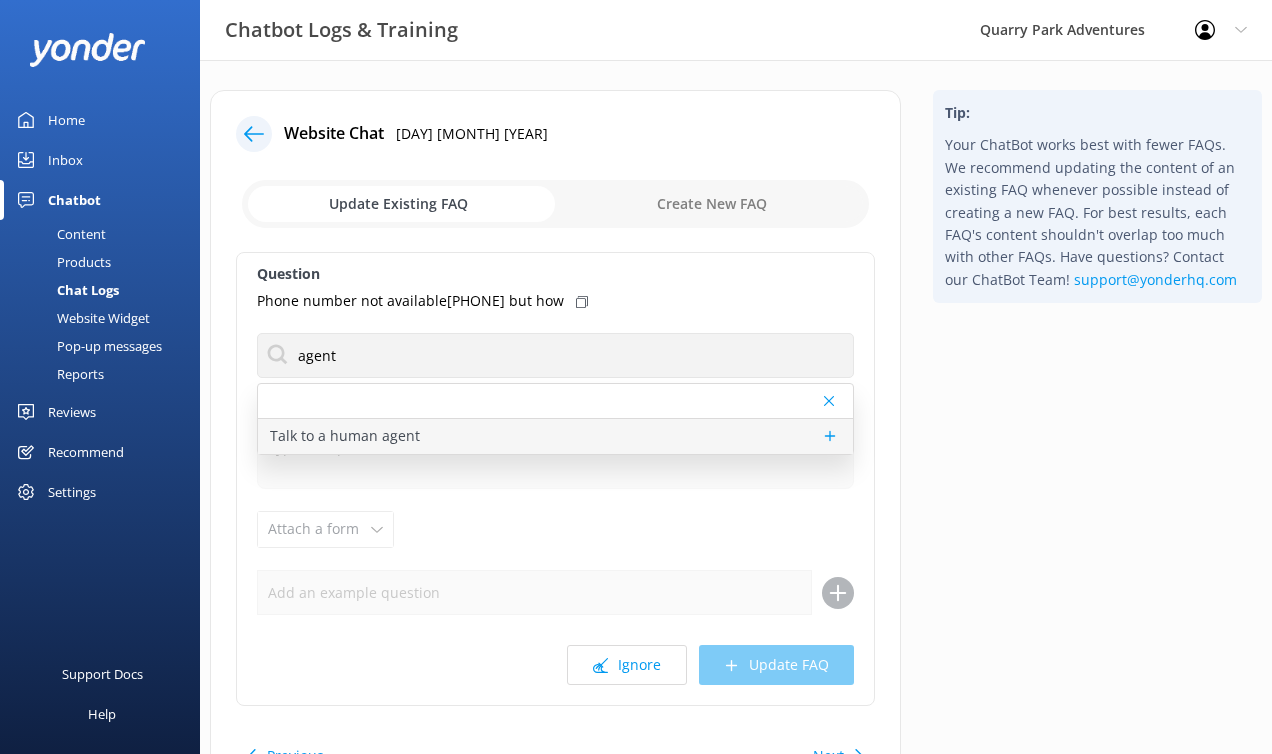 type on "If you’d like to speak to a person on the Quarry Park team, please reply here. Reservations cannot be modified, upgraded, or canceled through the ChatBot. Our team is available here via chat Monday - Friday, 9 a.m. - 4:30 p.m. If we are unavailable to reply, please call [PHONE] or email [EMAIL] for immediate assistance." 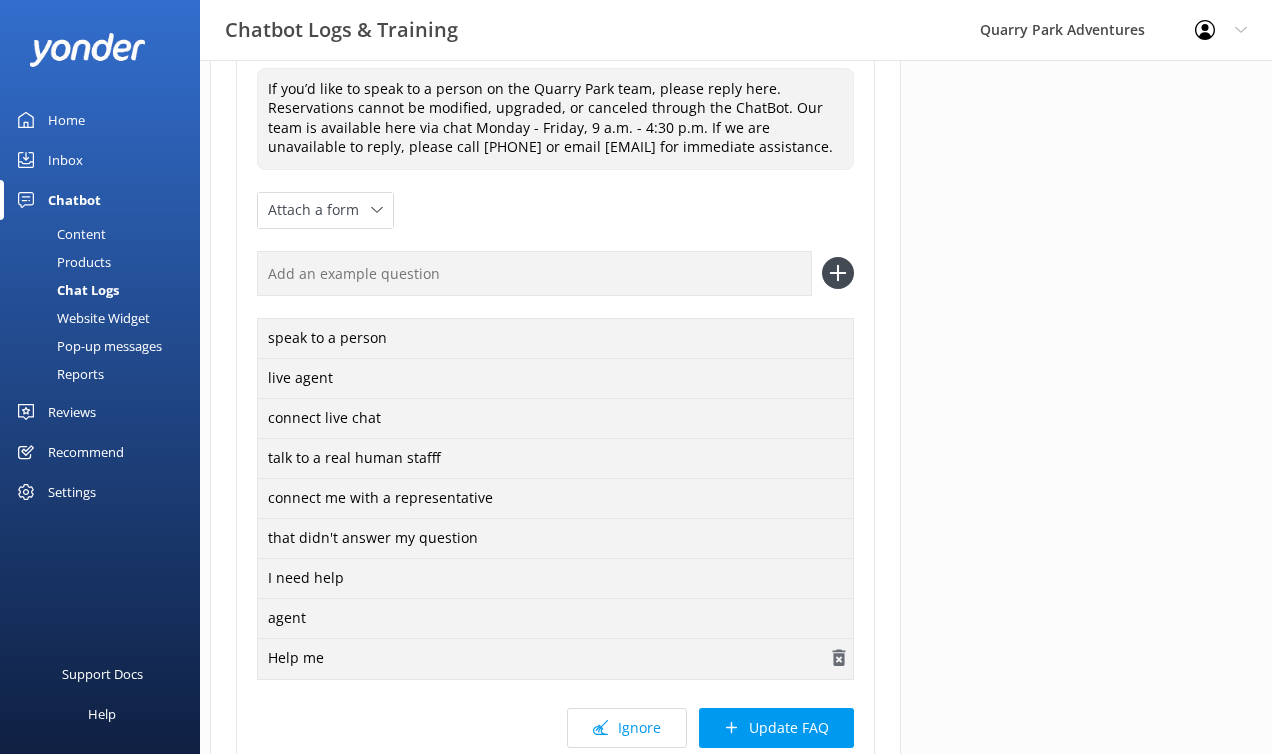 scroll, scrollTop: 360, scrollLeft: 0, axis: vertical 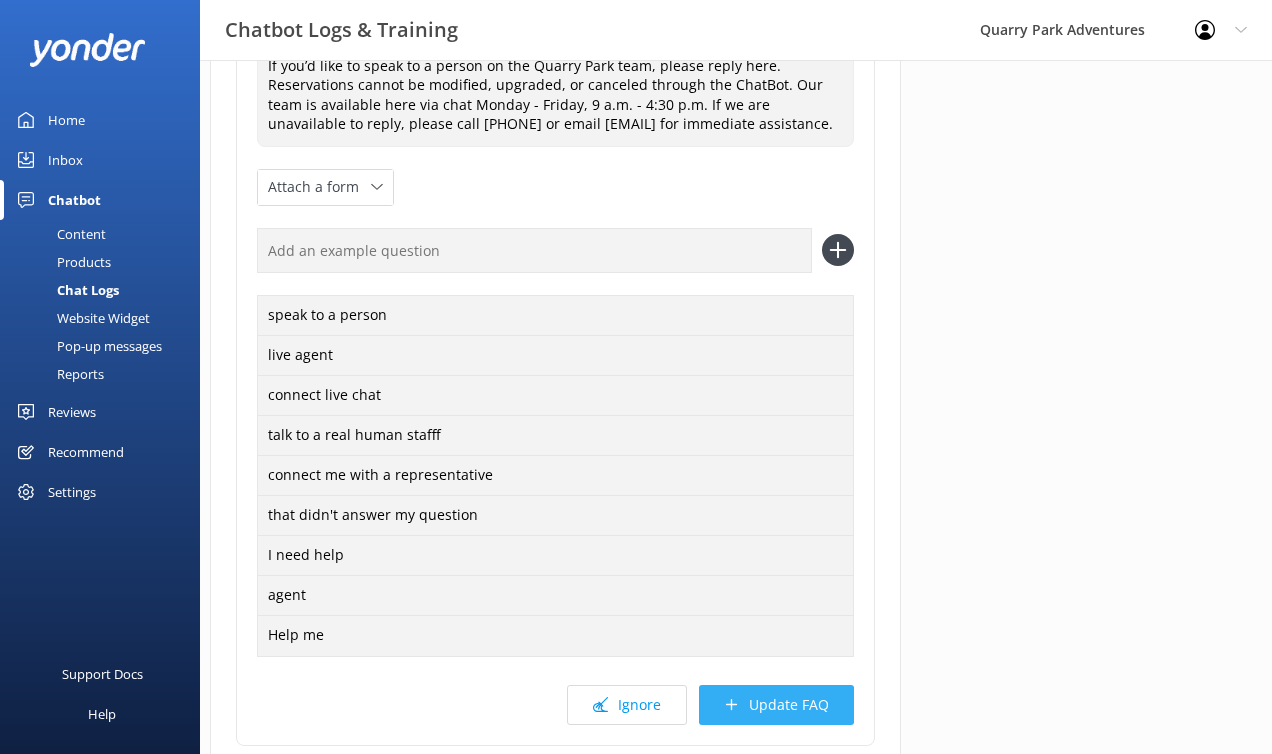 click on "Update FAQ" at bounding box center (776, 705) 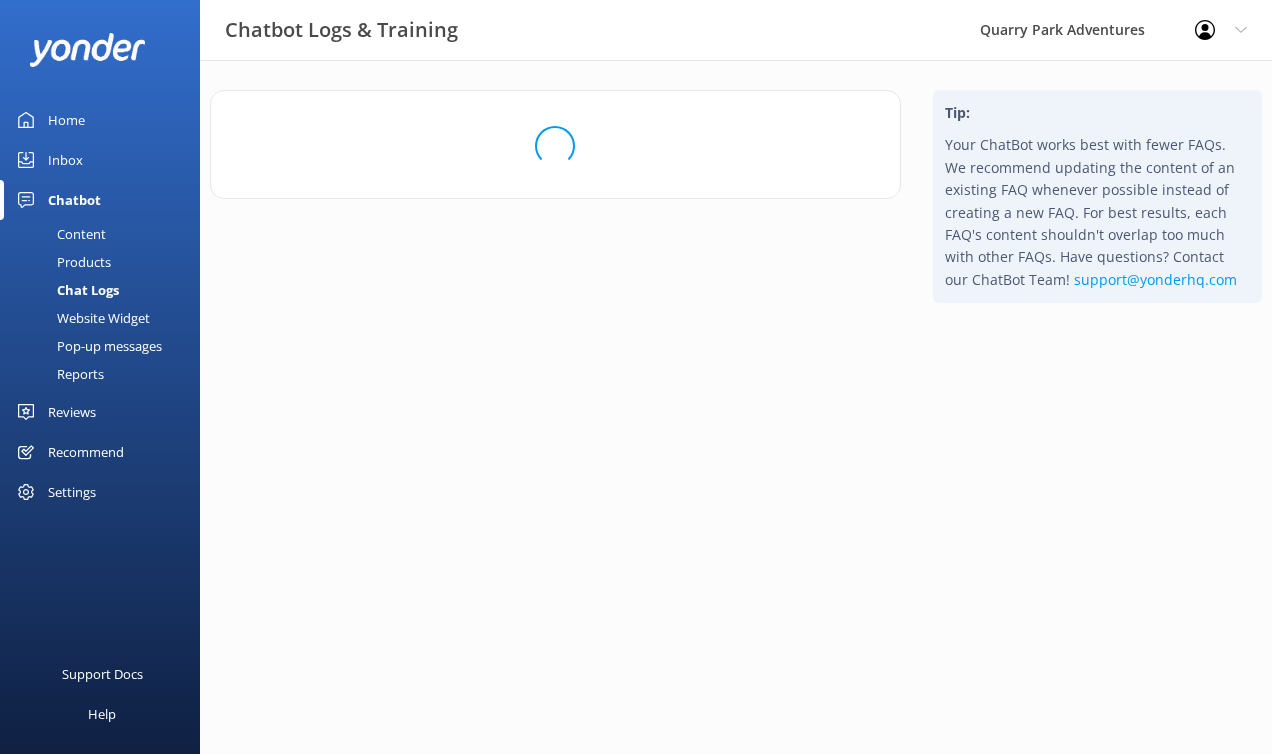 scroll, scrollTop: 0, scrollLeft: 0, axis: both 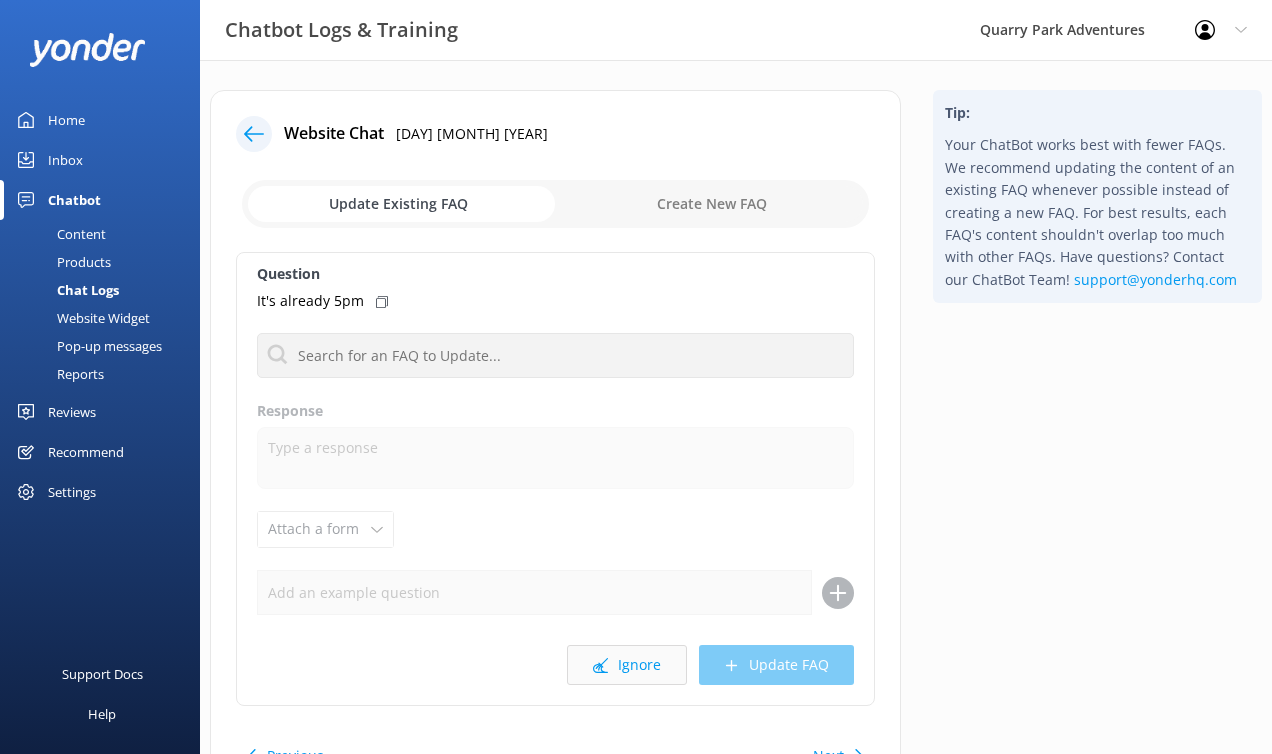 click on "Ignore" at bounding box center [627, 665] 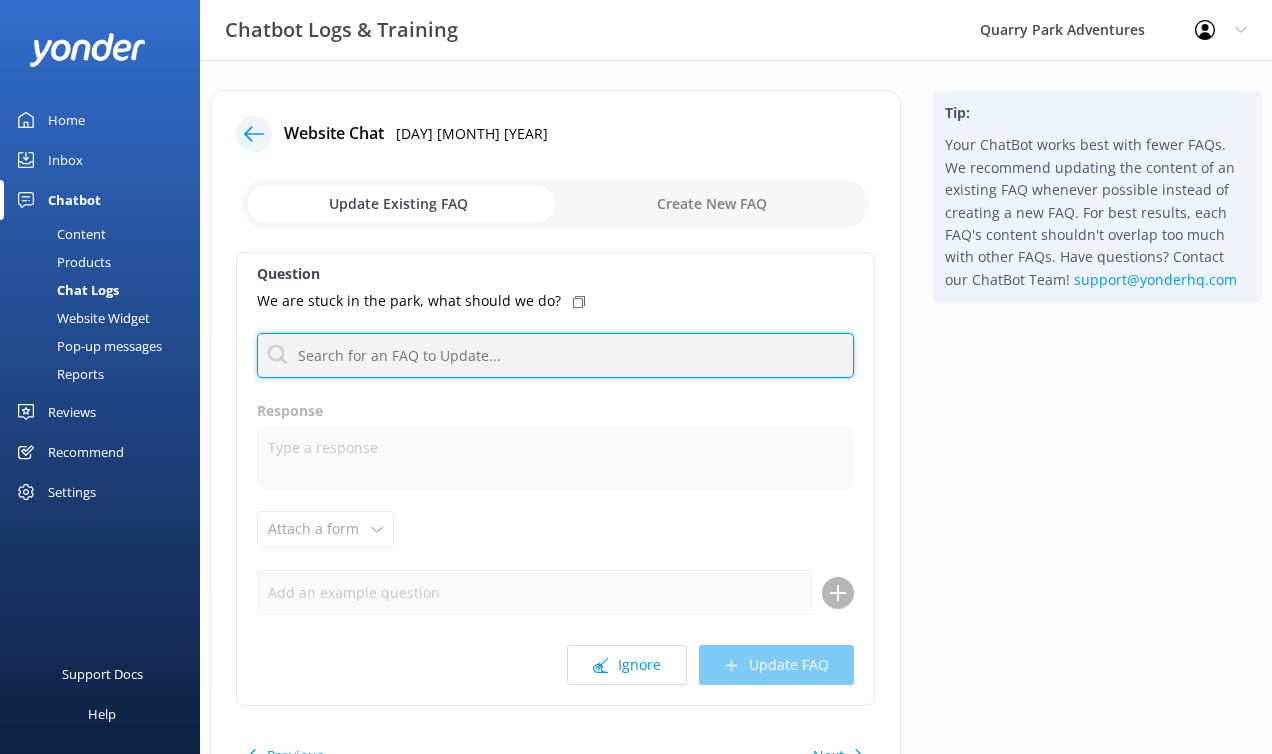 click at bounding box center [555, 355] 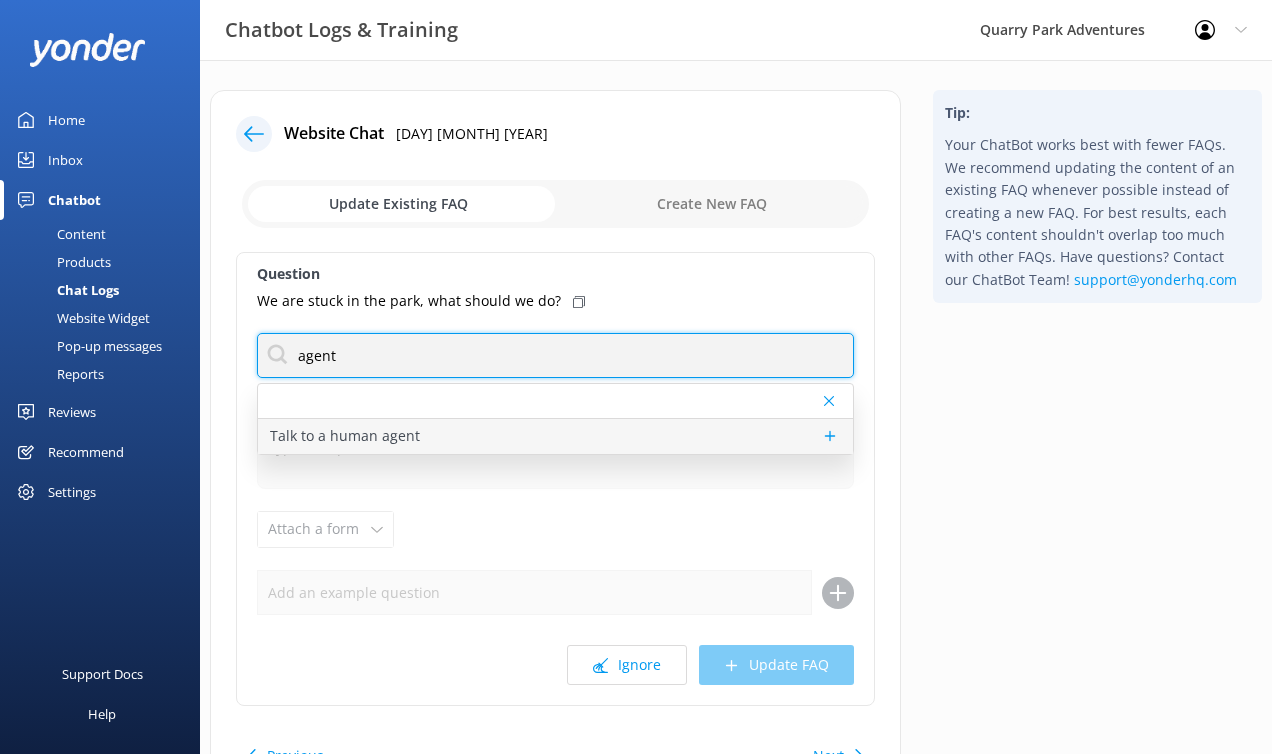 type on "agent" 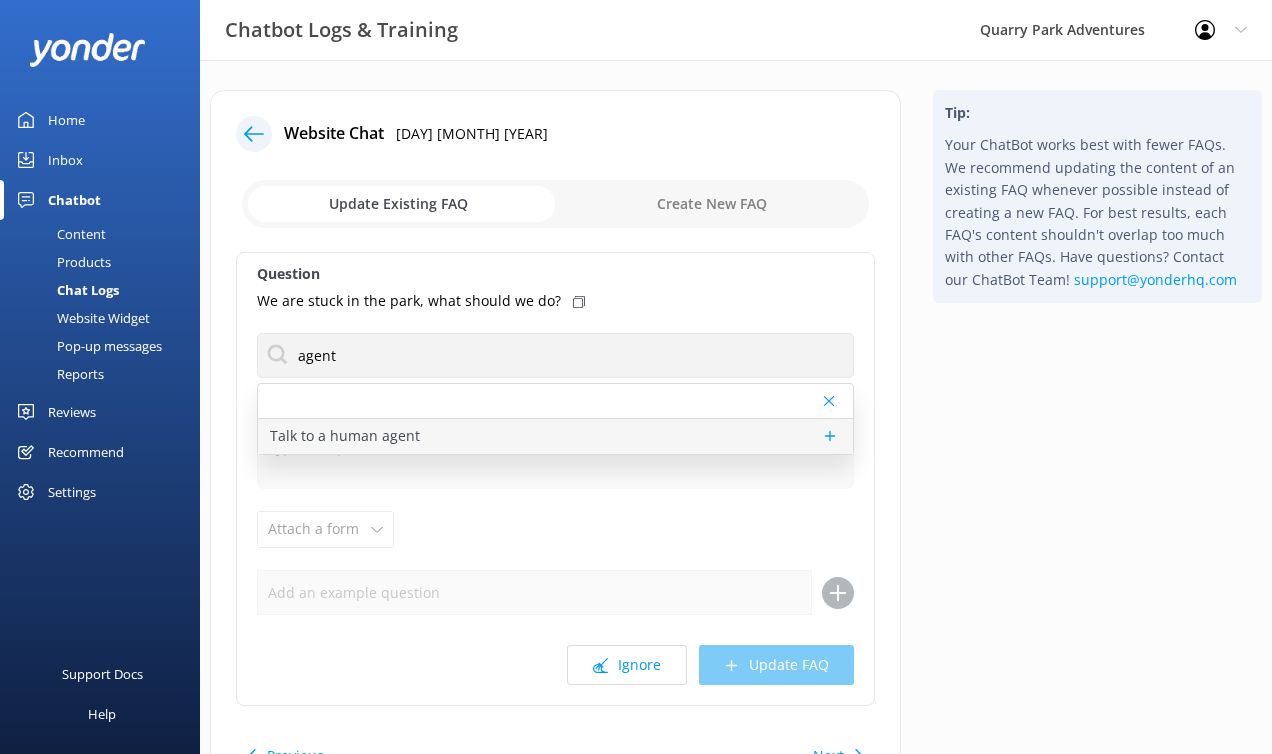 click on "Talk to a human agent" at bounding box center (555, 436) 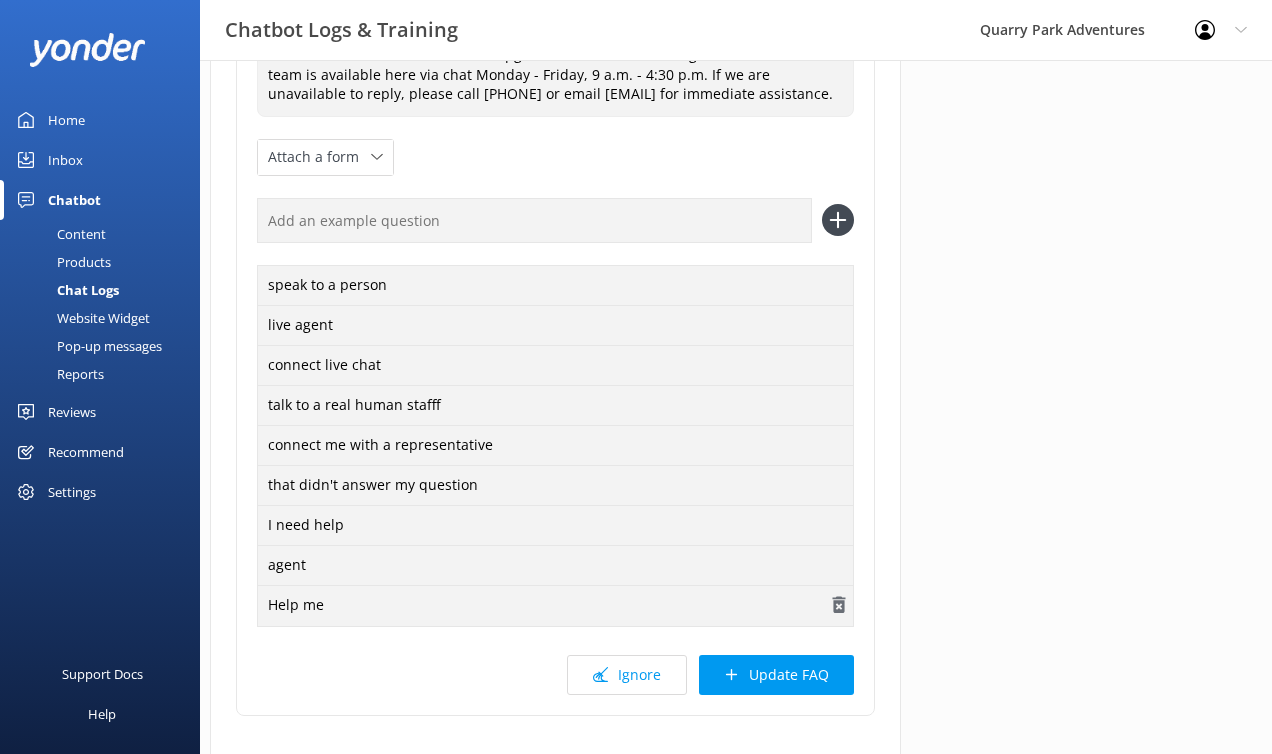 scroll, scrollTop: 415, scrollLeft: 0, axis: vertical 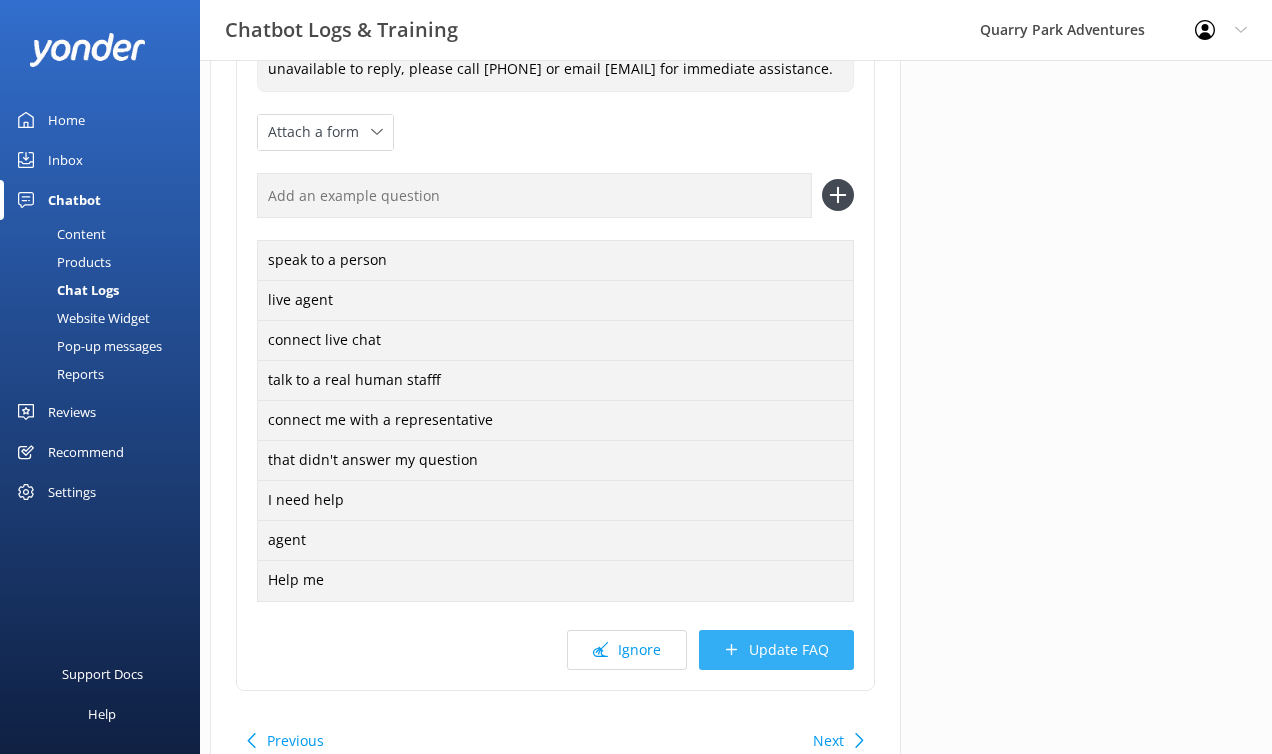 click on "Update FAQ" at bounding box center (776, 650) 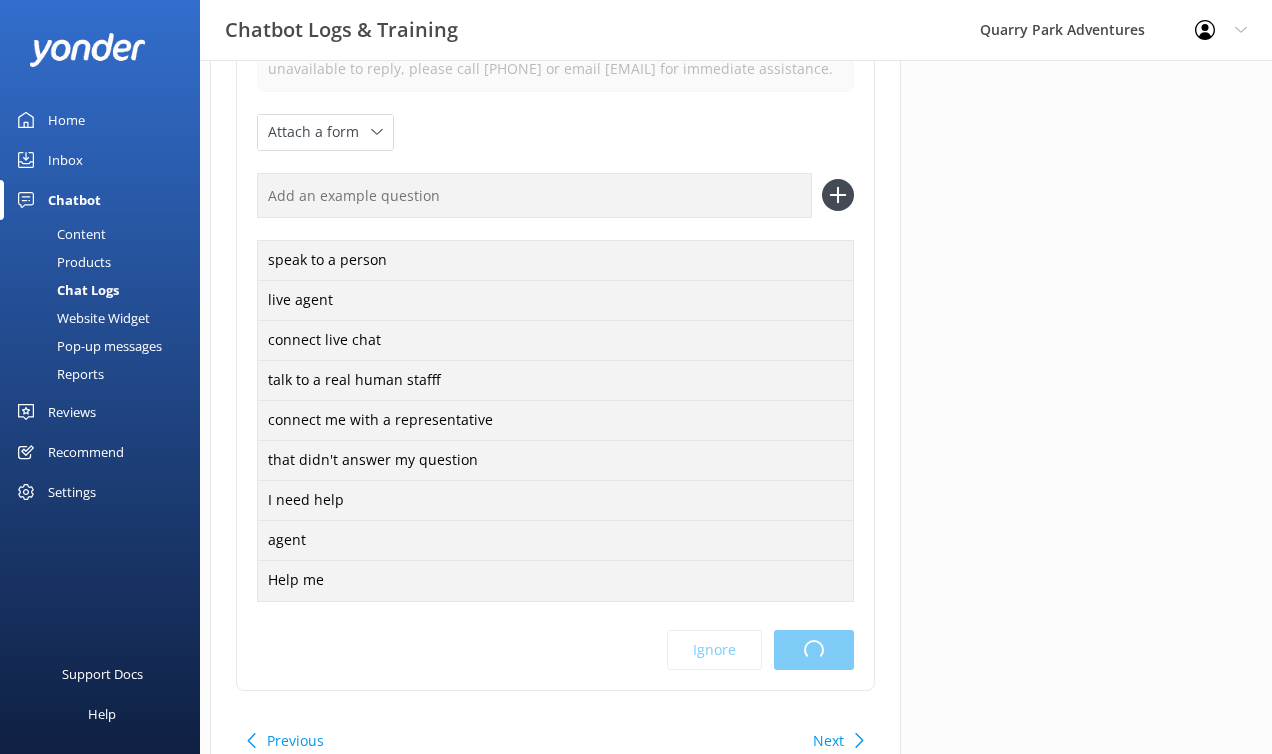 scroll, scrollTop: 0, scrollLeft: 0, axis: both 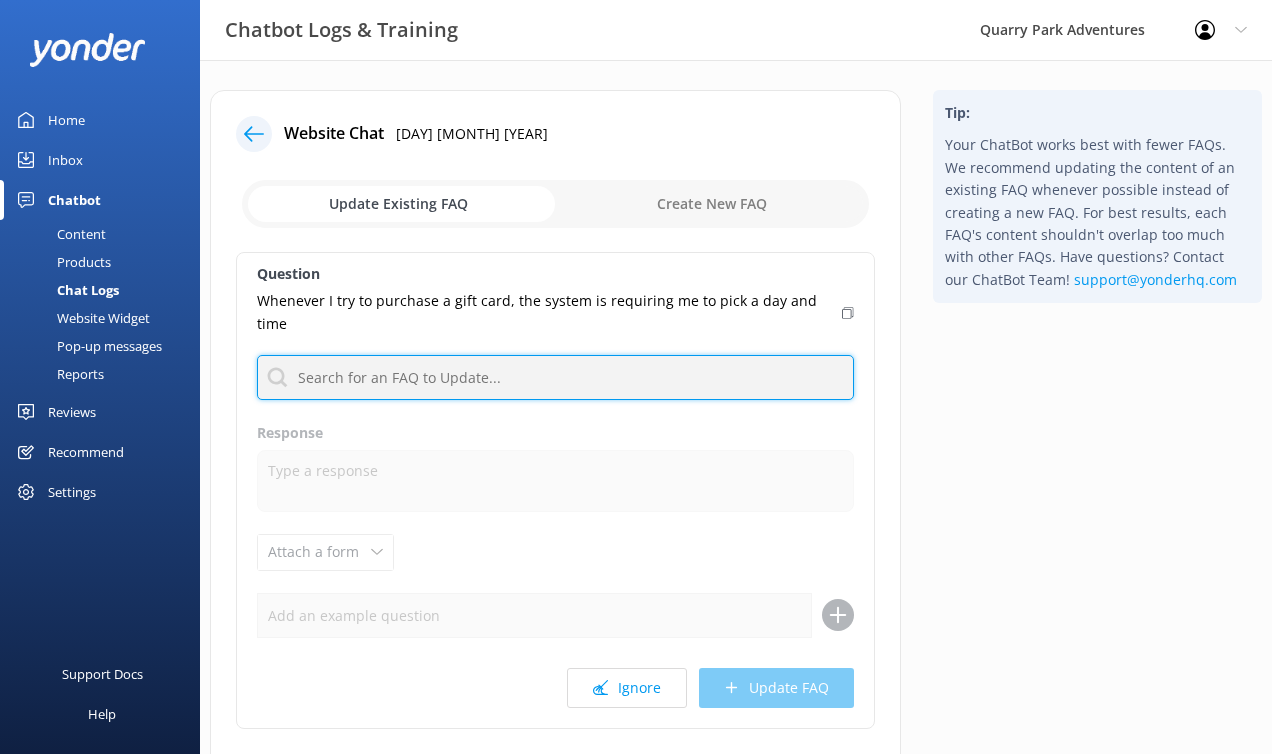 click at bounding box center [555, 377] 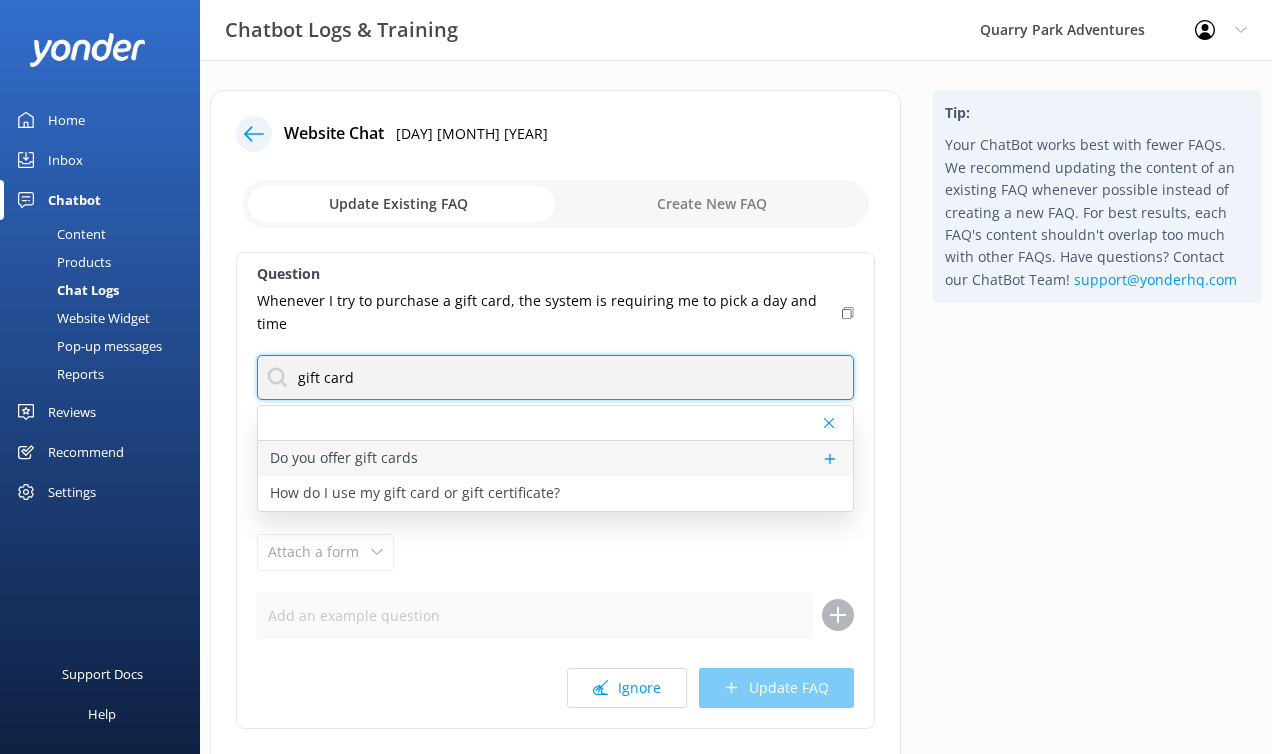 type on "gift card" 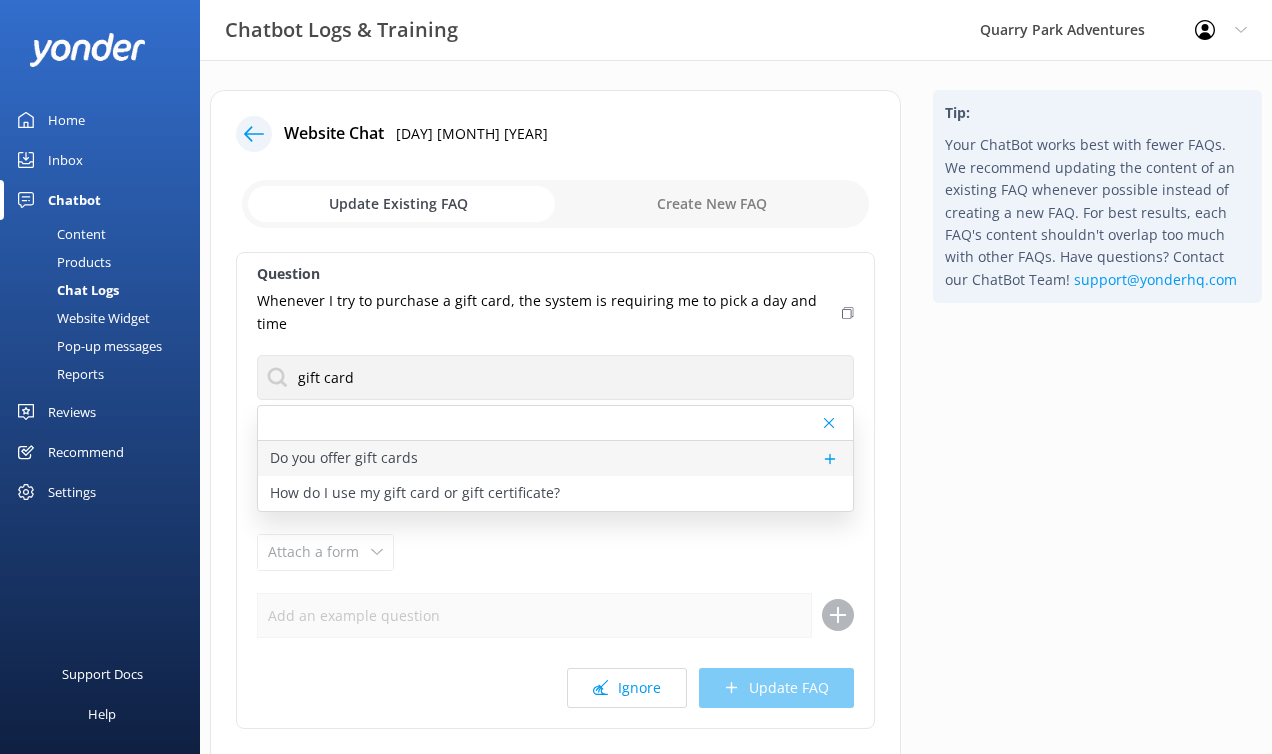 click on "Do you offer gift cards" at bounding box center (555, 458) 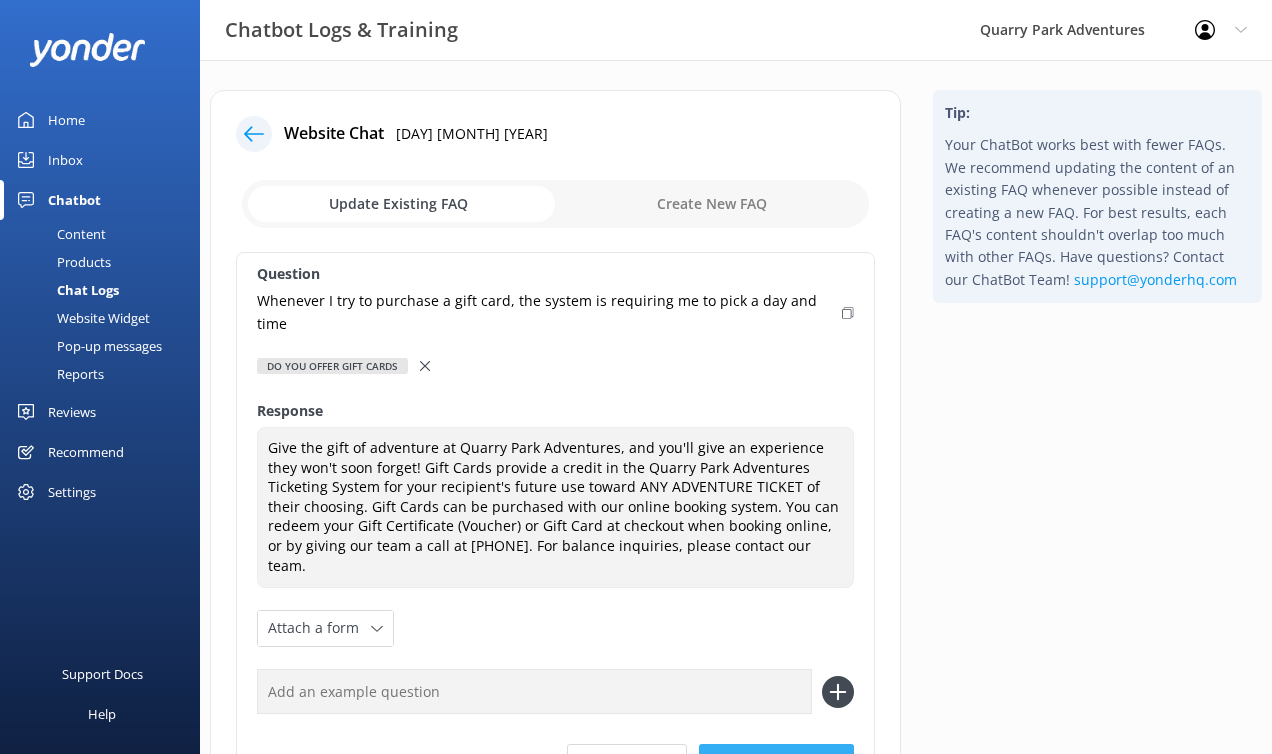 click on "Update FAQ" at bounding box center [776, 764] 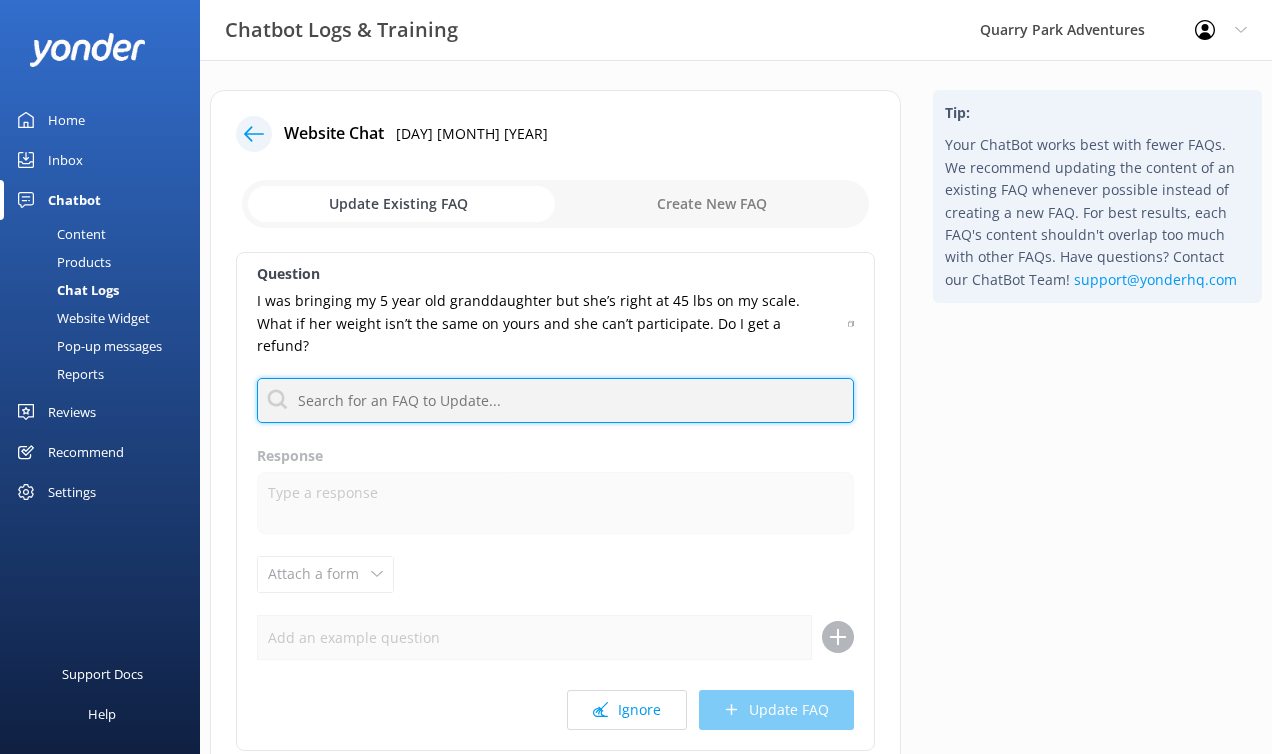 click at bounding box center (555, 400) 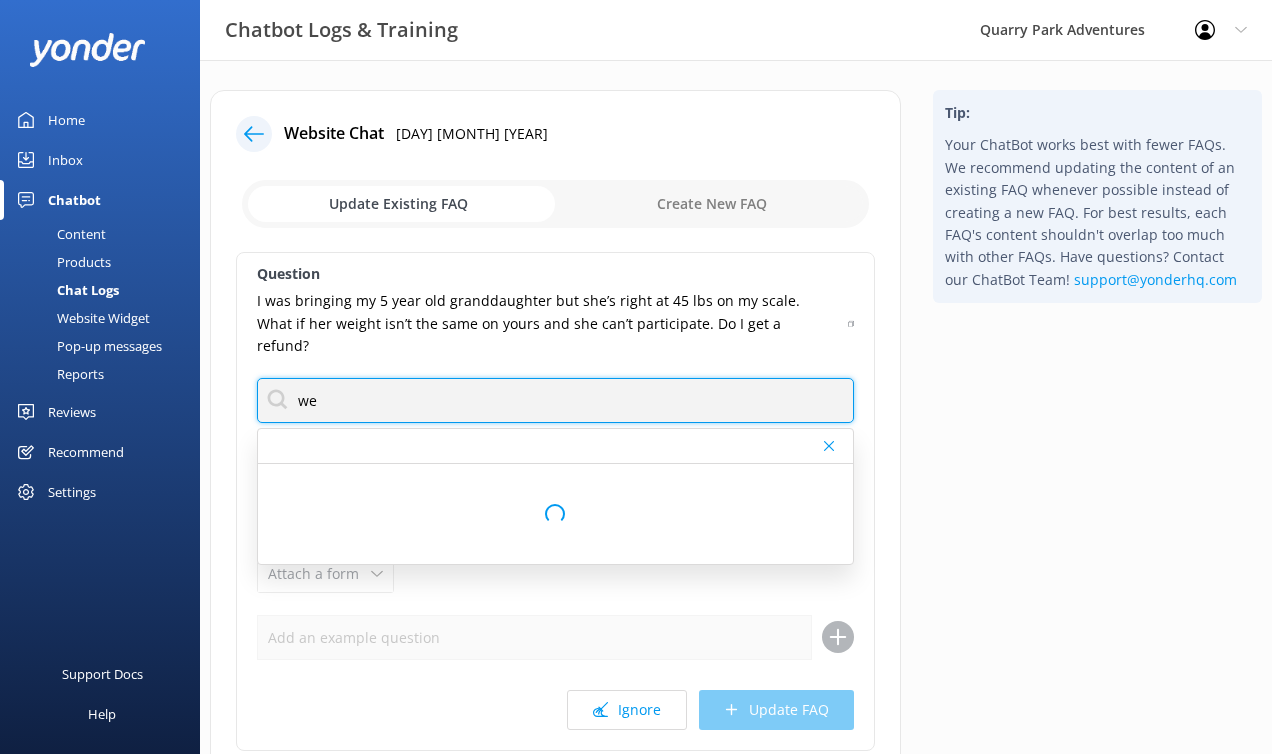 type on "w" 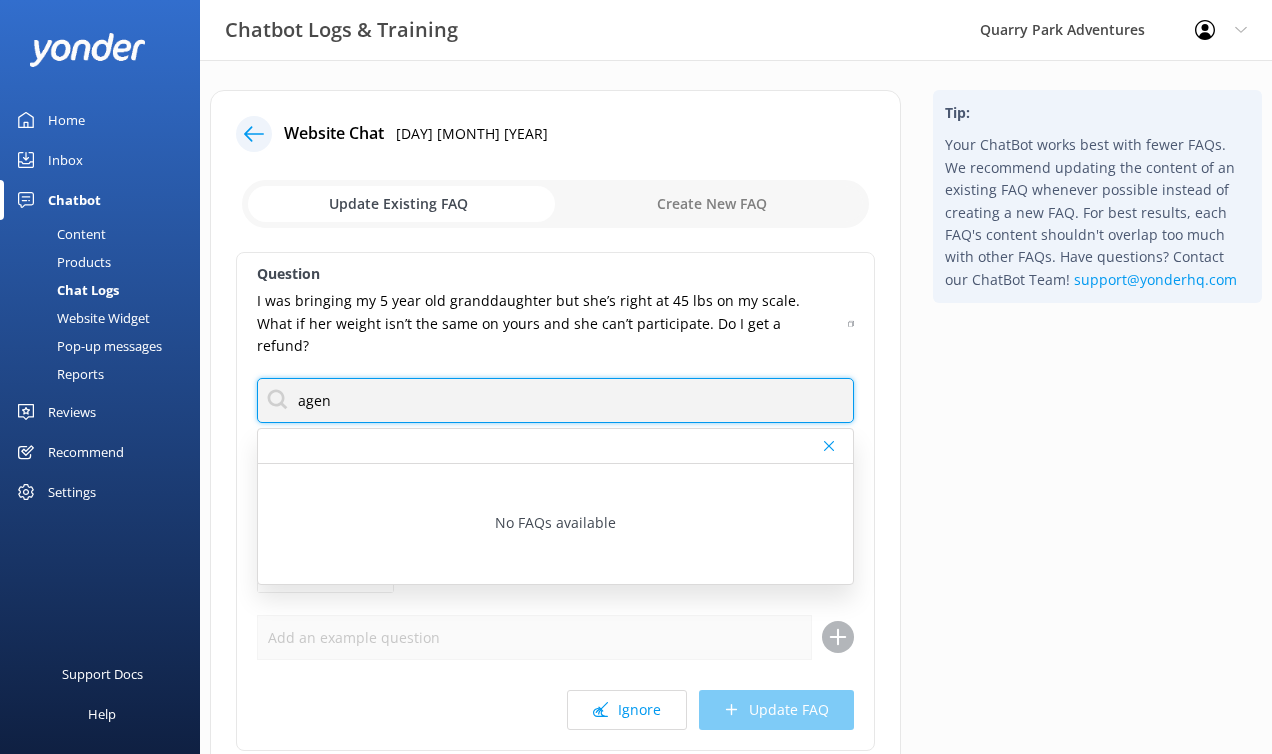 type on "agent" 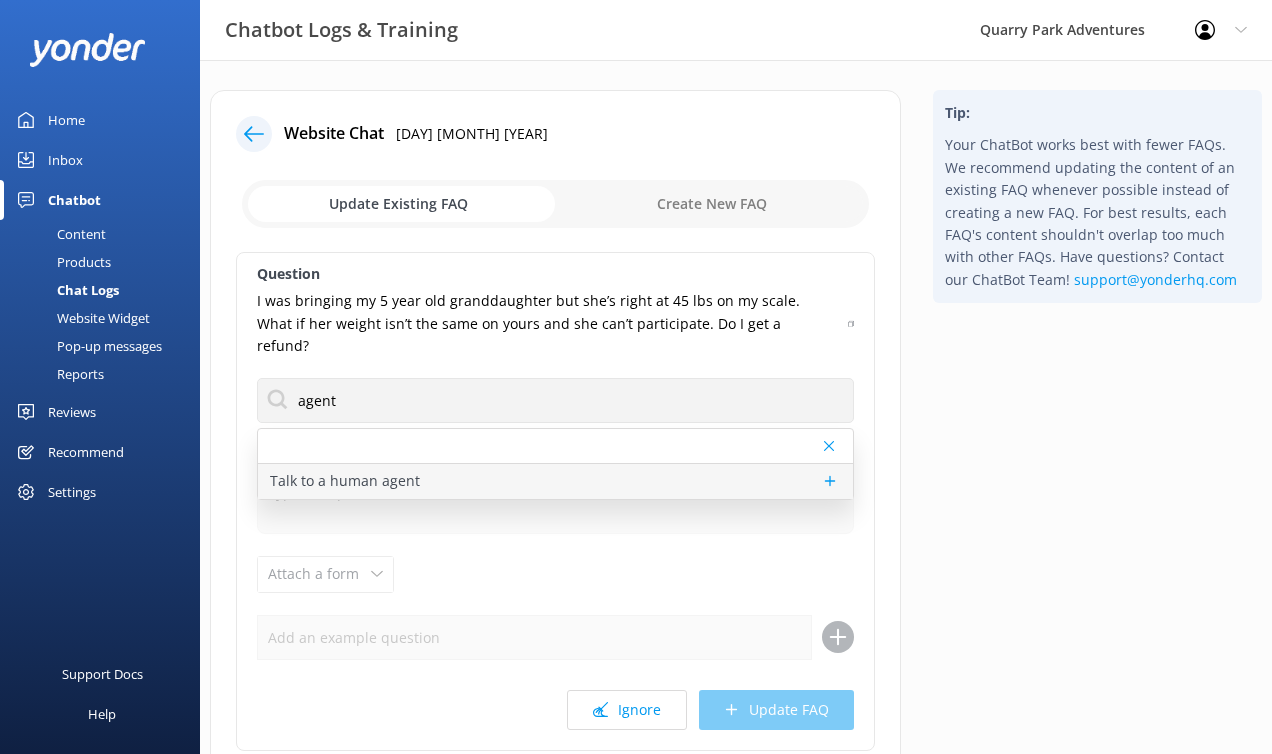 click on "Talk to a human agent" at bounding box center (555, 481) 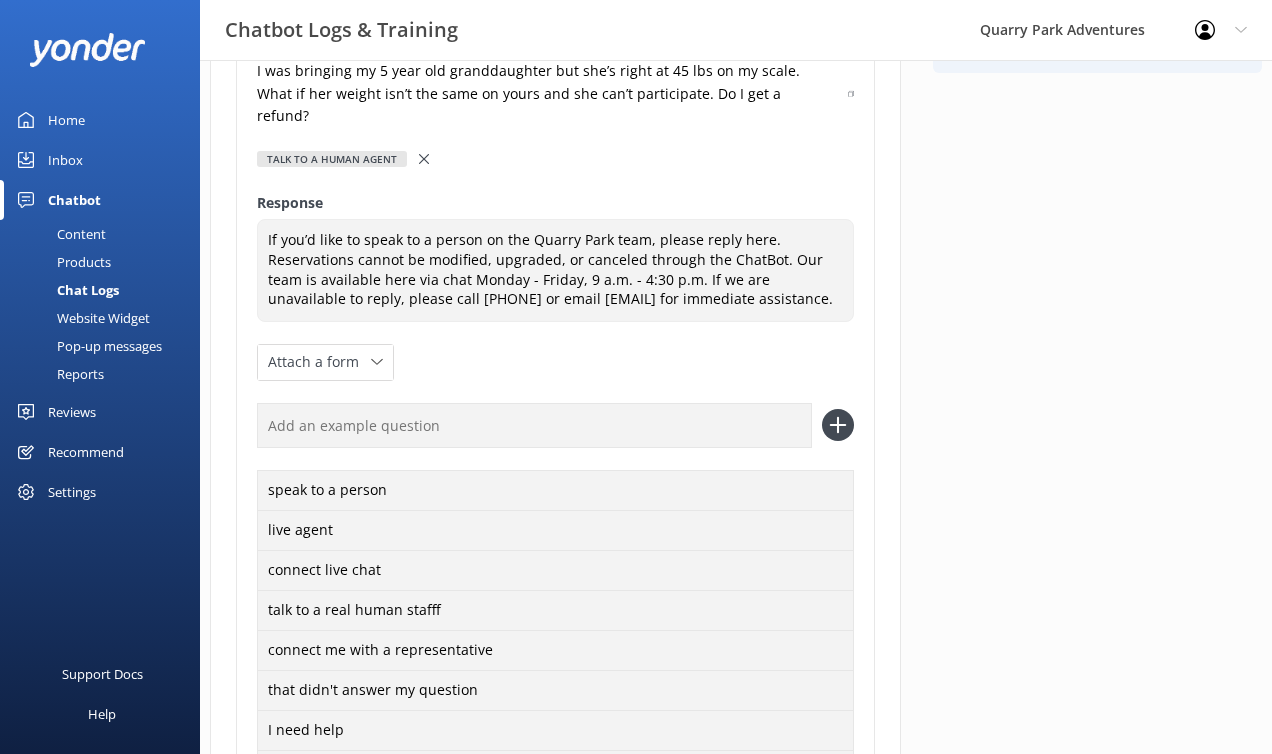 scroll, scrollTop: 405, scrollLeft: 0, axis: vertical 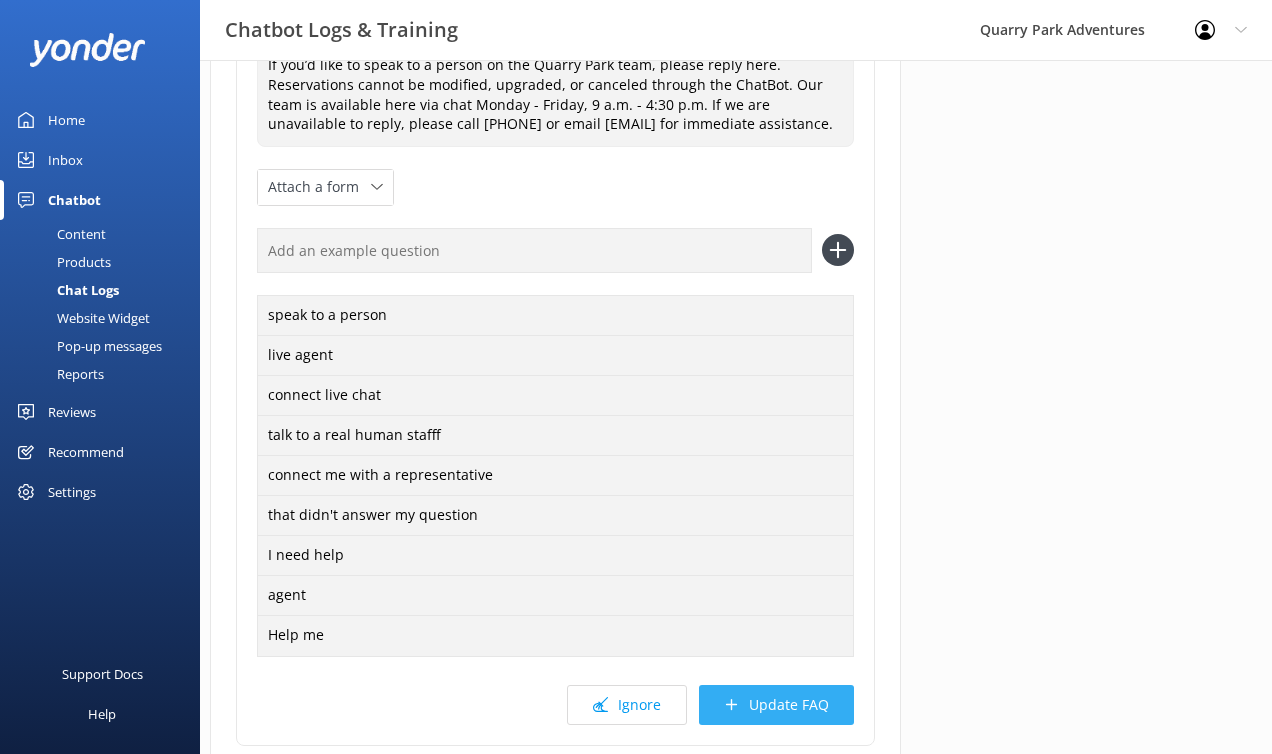 click on "Update FAQ" at bounding box center [776, 705] 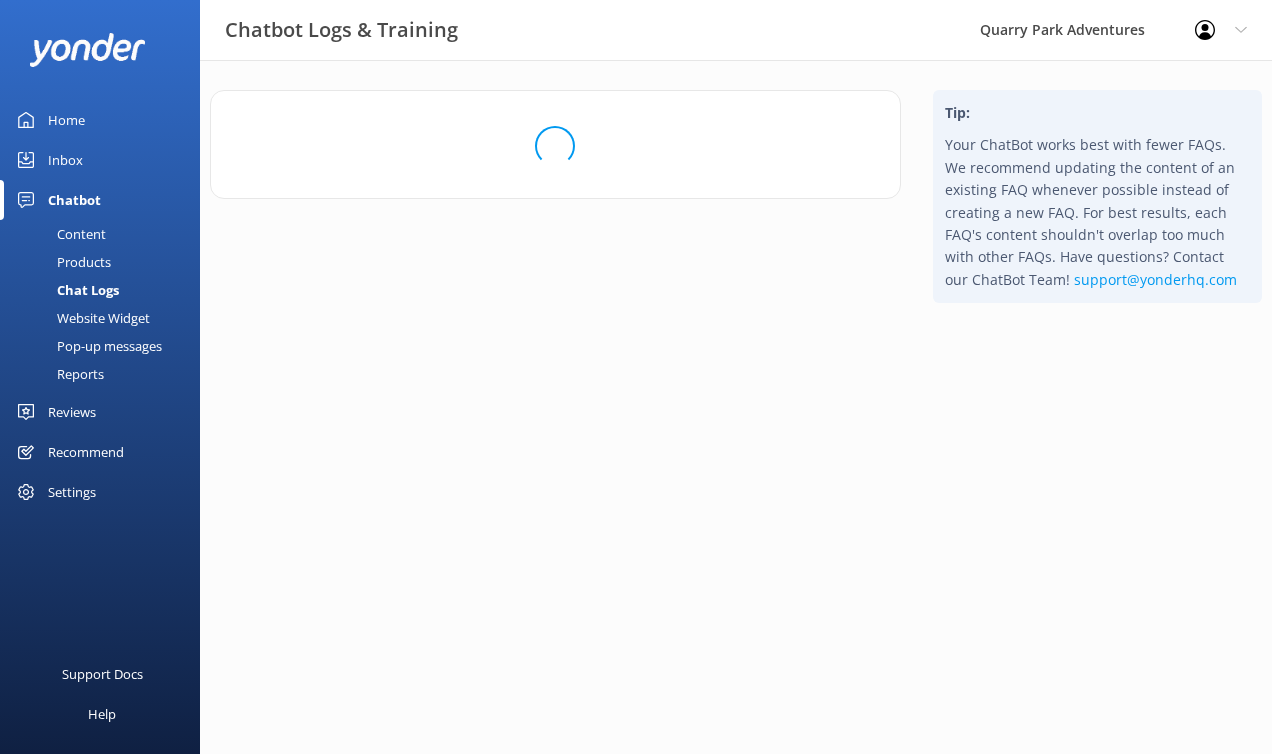 scroll, scrollTop: 0, scrollLeft: 0, axis: both 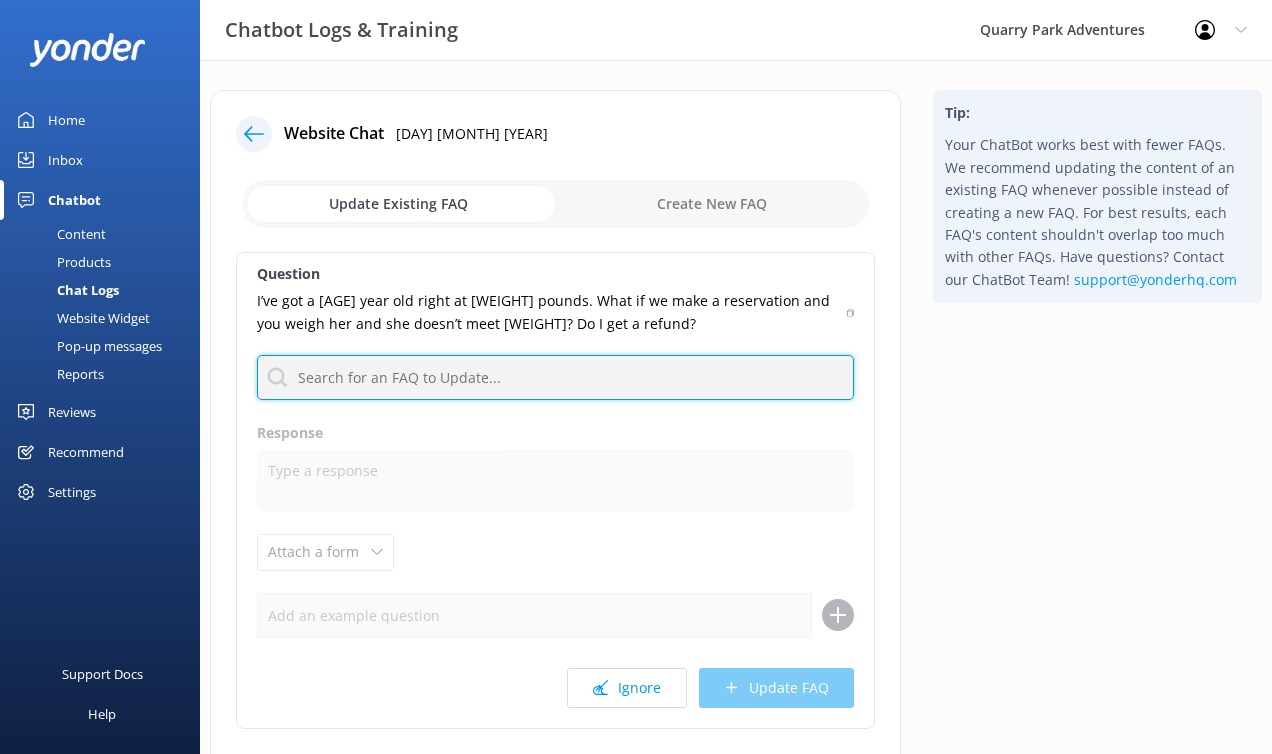 click at bounding box center [555, 377] 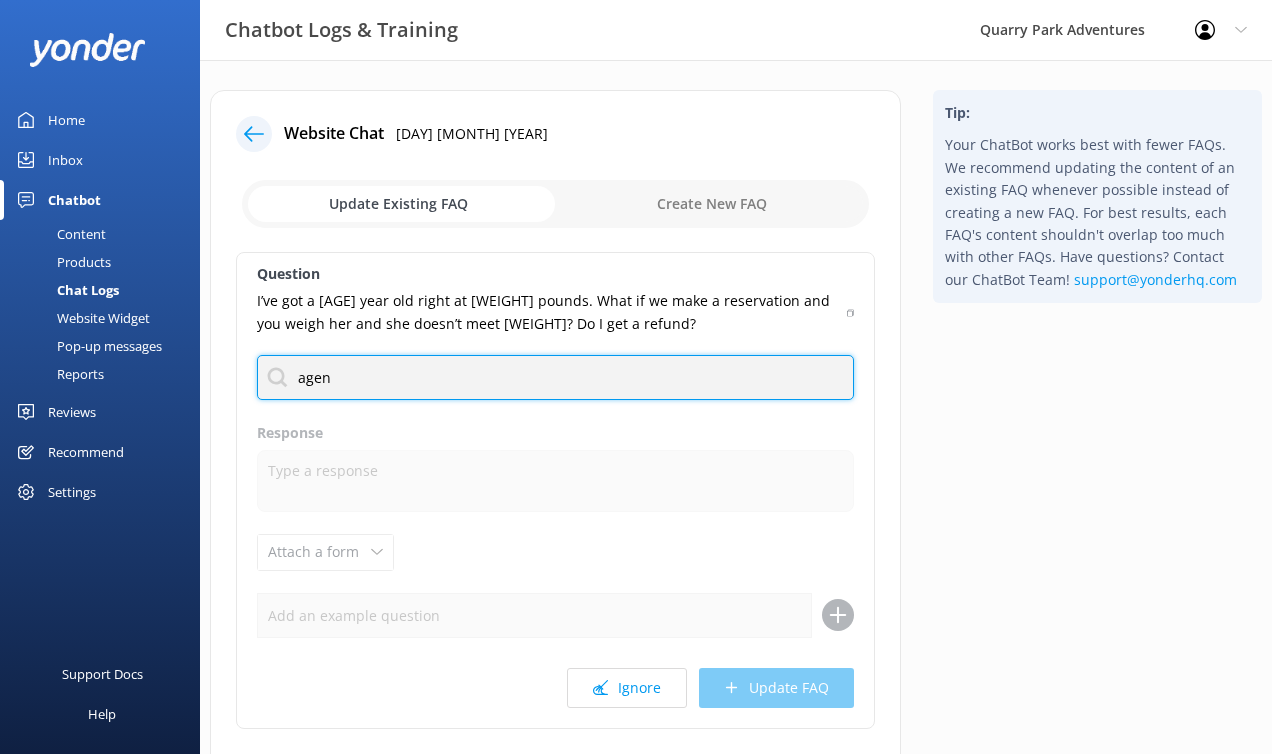 type on "agent" 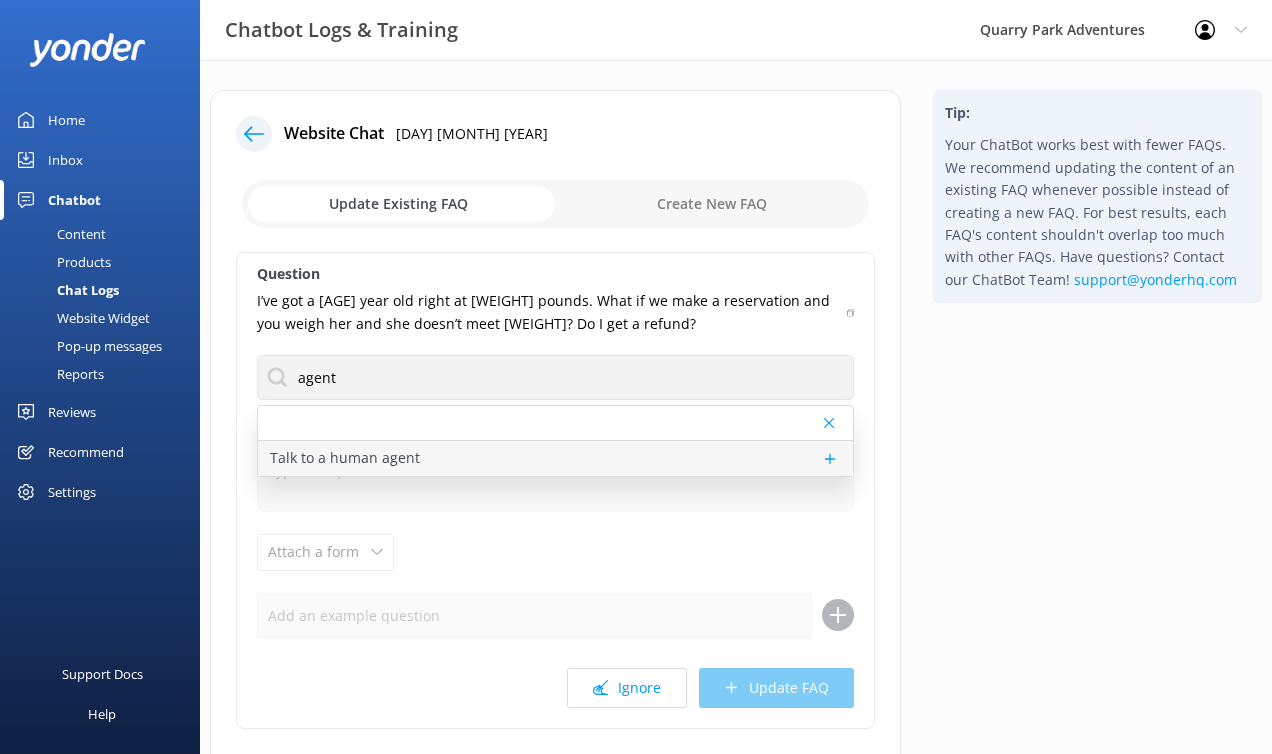 click on "Talk to a human agent" at bounding box center [555, 458] 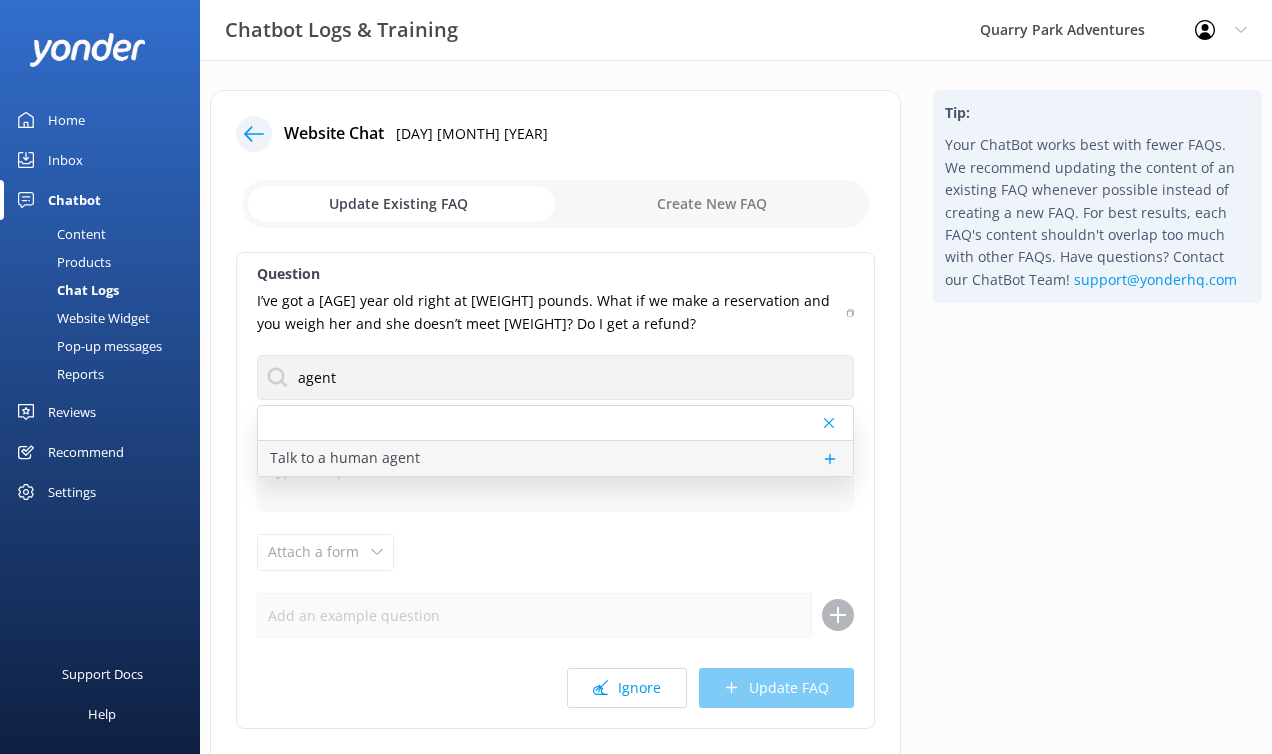 type on "If you’d like to speak to a person on the Quarry Park team, please reply here. Reservations cannot be modified, upgraded, or canceled through the ChatBot. Our team is available here via chat Monday - Friday, 9 a.m. - 4:30 p.m. If we are unavailable to reply, please call [PHONE] or email [EMAIL] for immediate assistance." 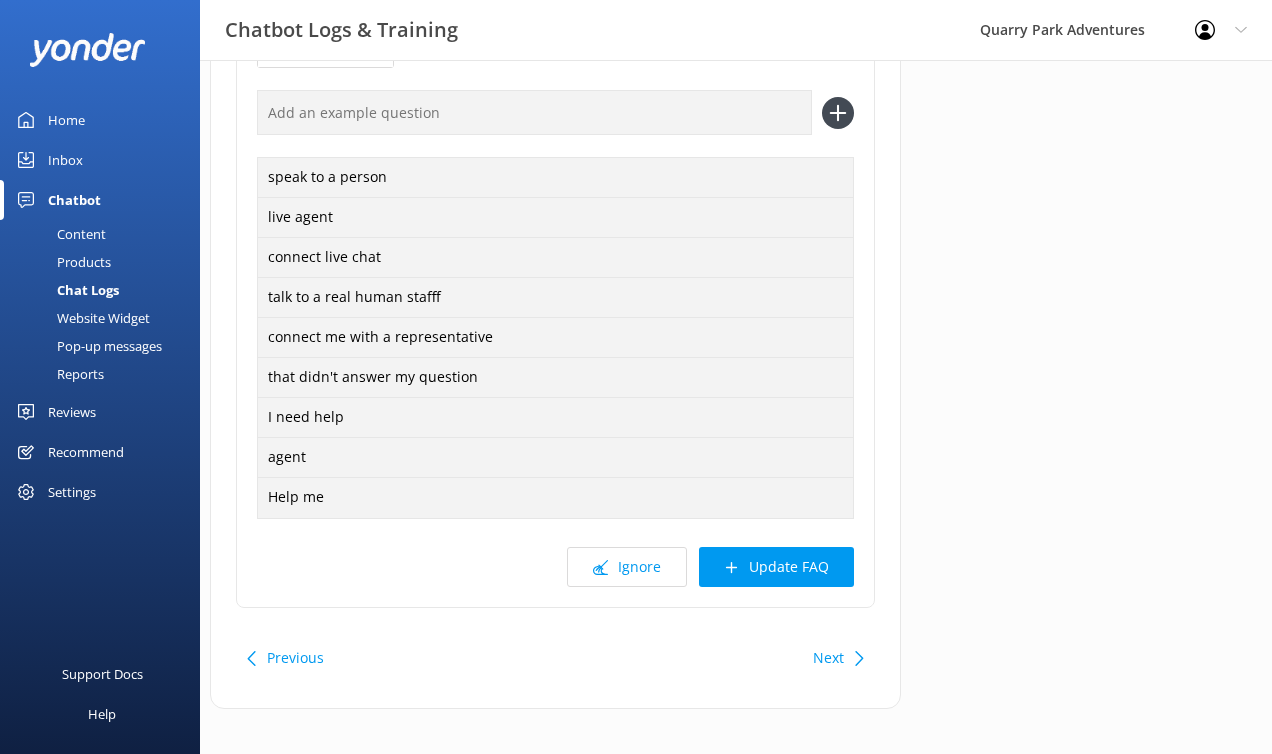 scroll, scrollTop: 540, scrollLeft: 0, axis: vertical 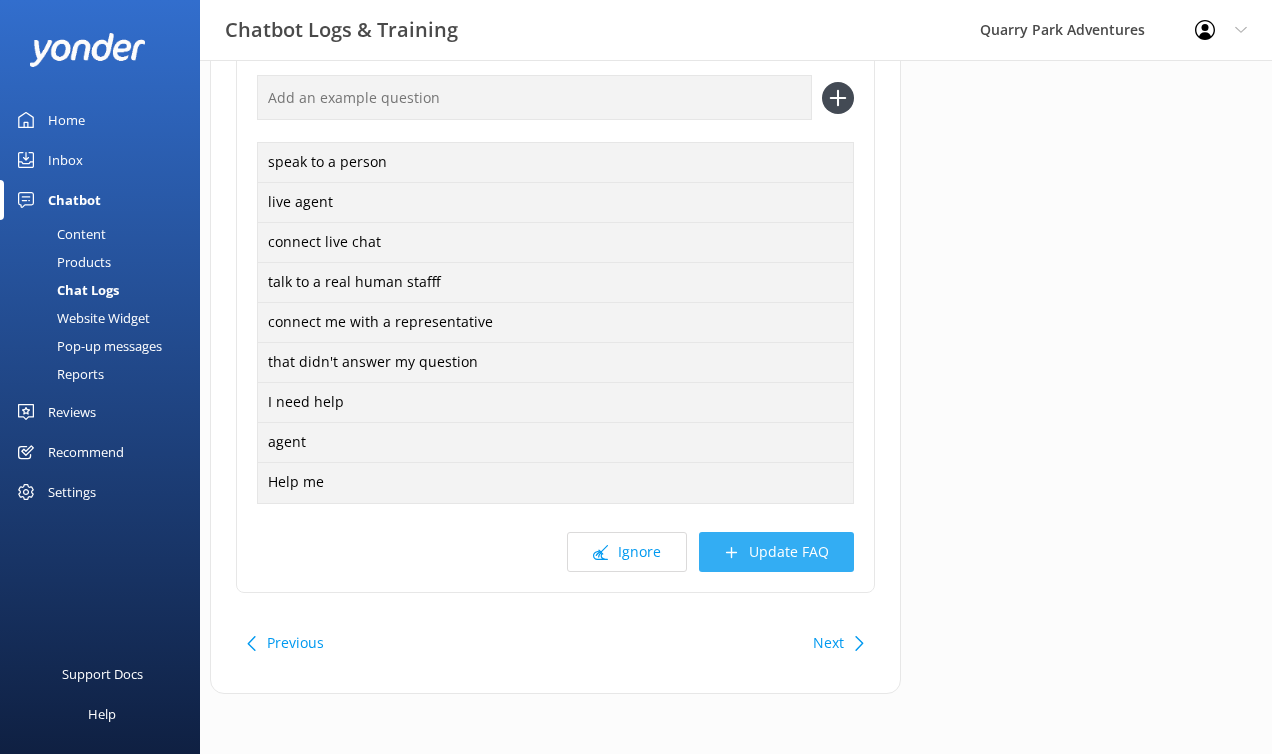 click on "Update FAQ" at bounding box center (776, 552) 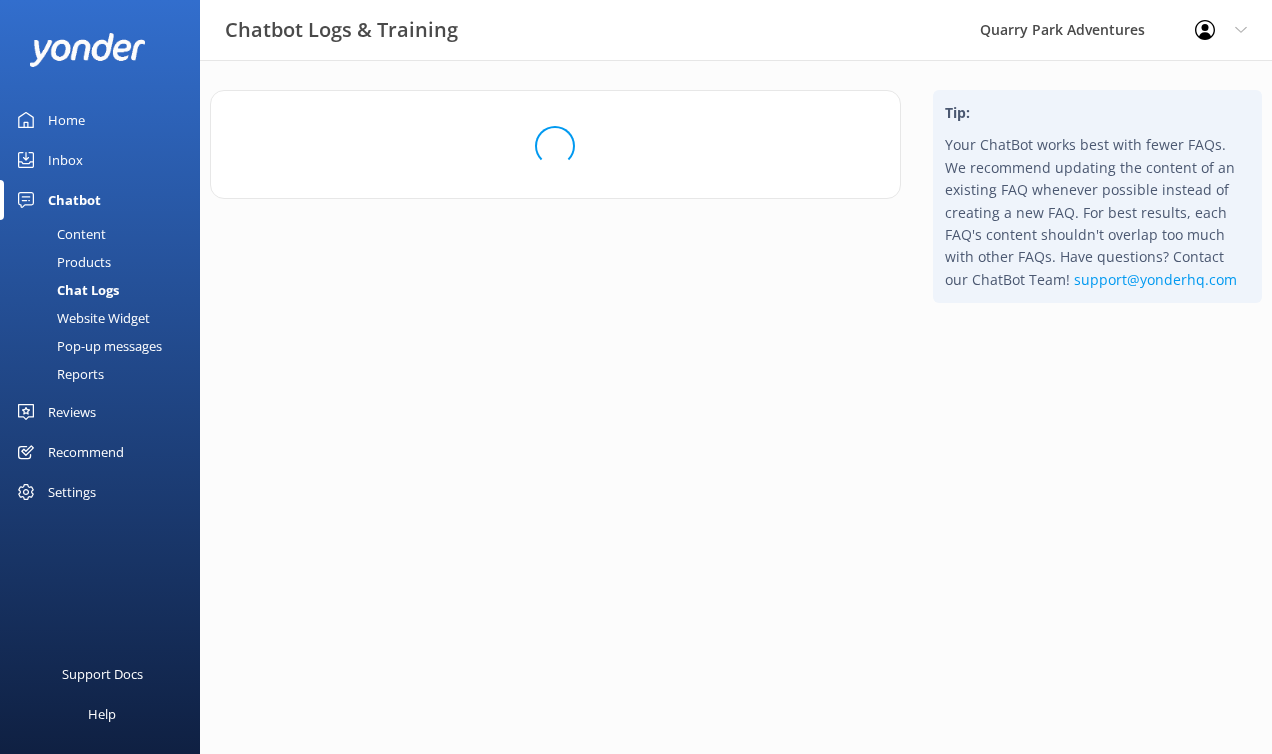 scroll, scrollTop: 0, scrollLeft: 0, axis: both 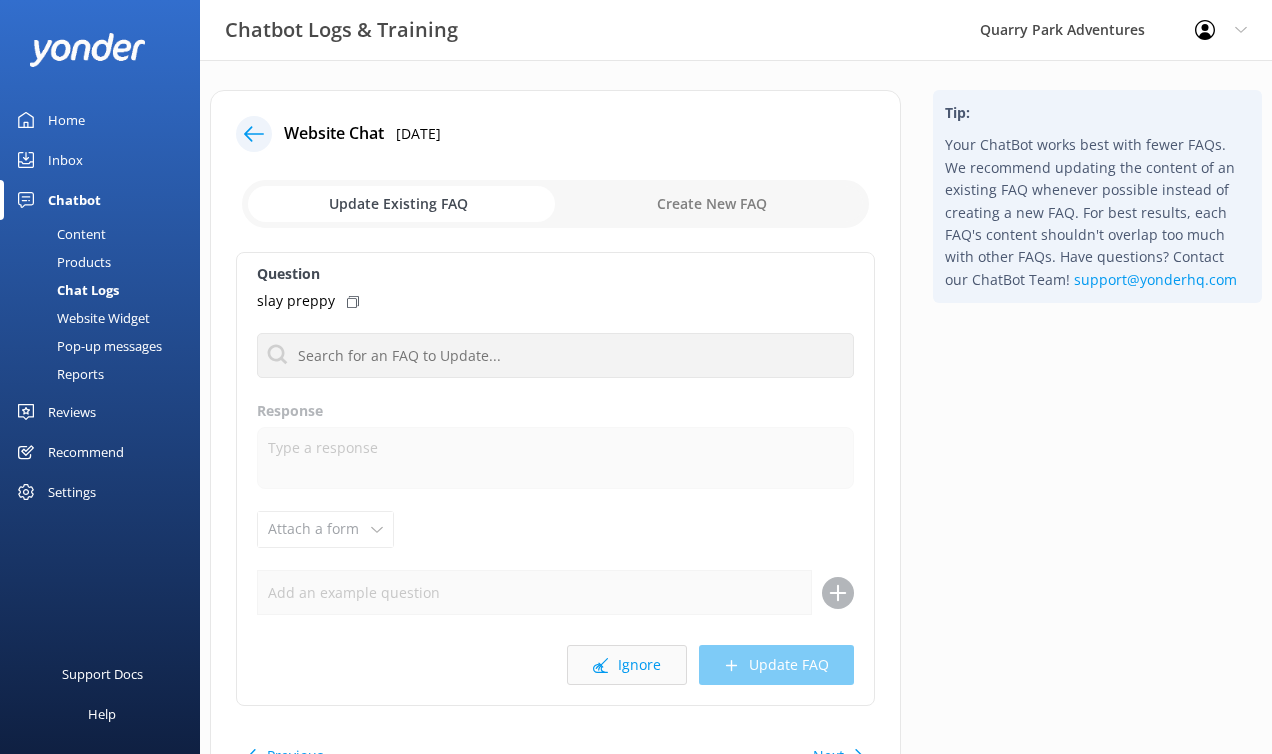 click on "Ignore" at bounding box center (627, 665) 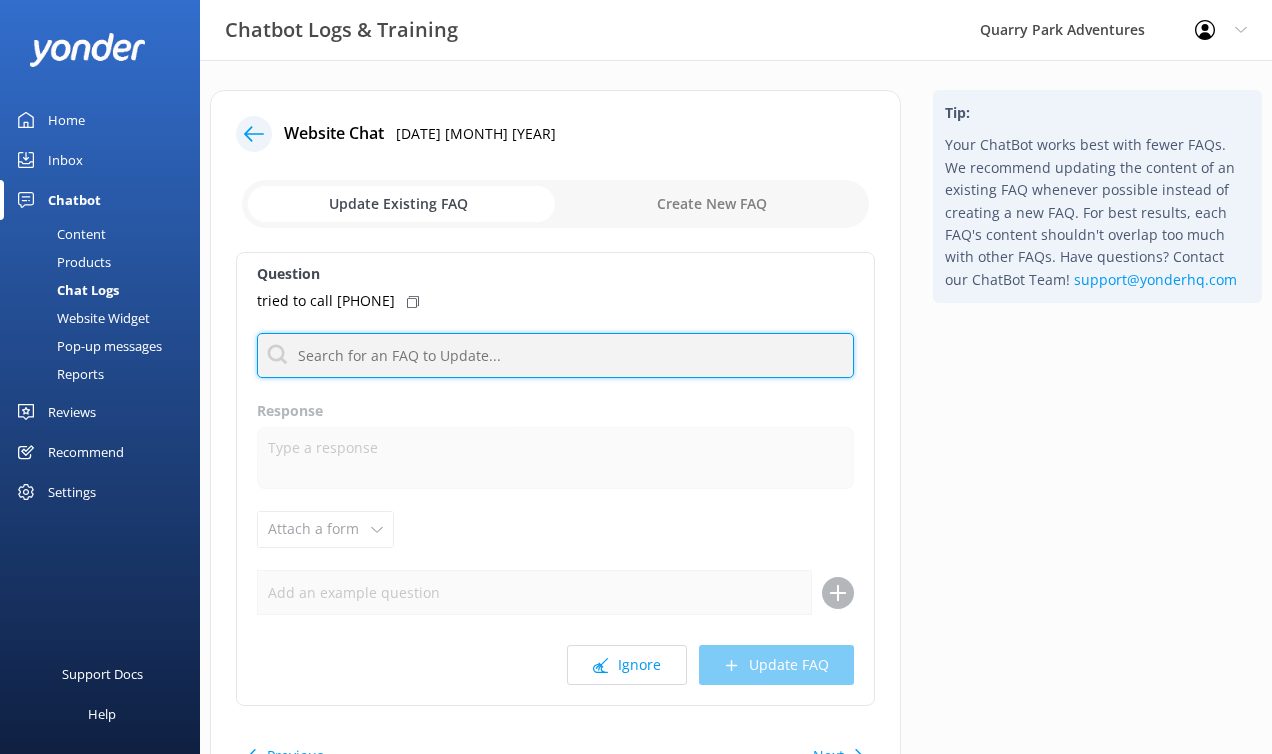 click at bounding box center [555, 355] 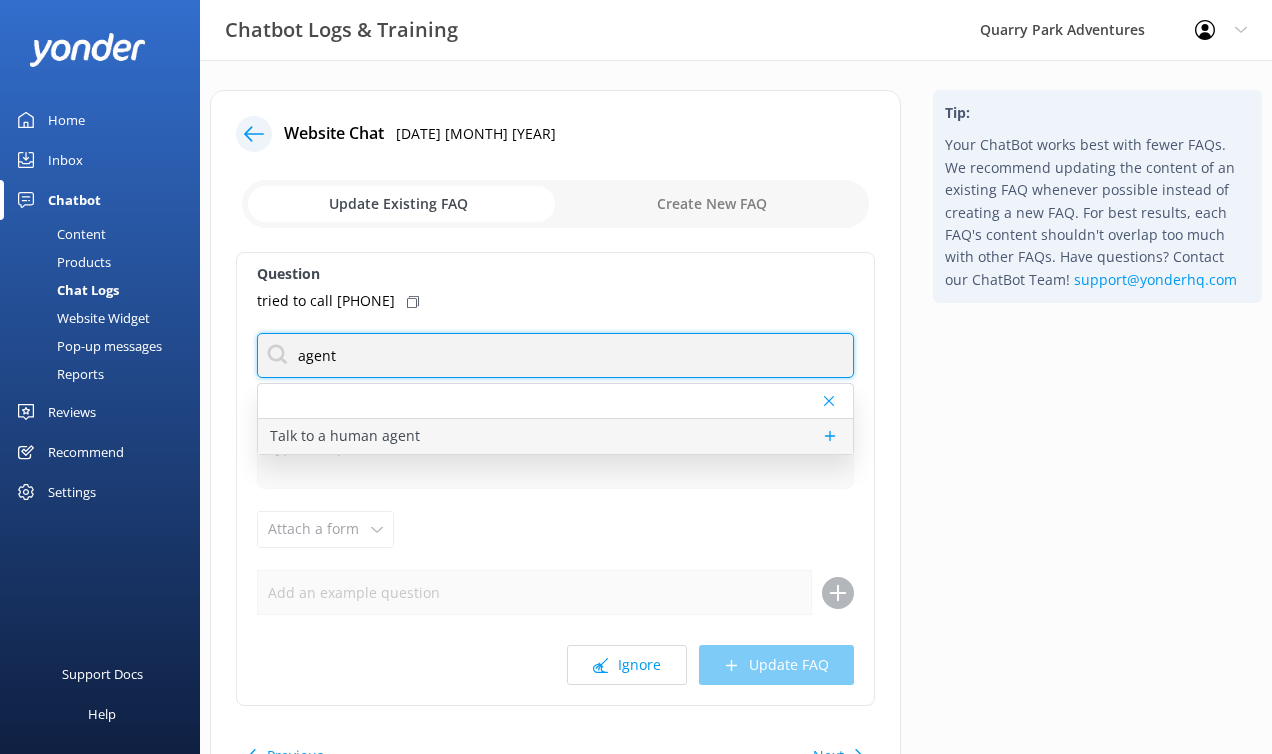 type on "agent" 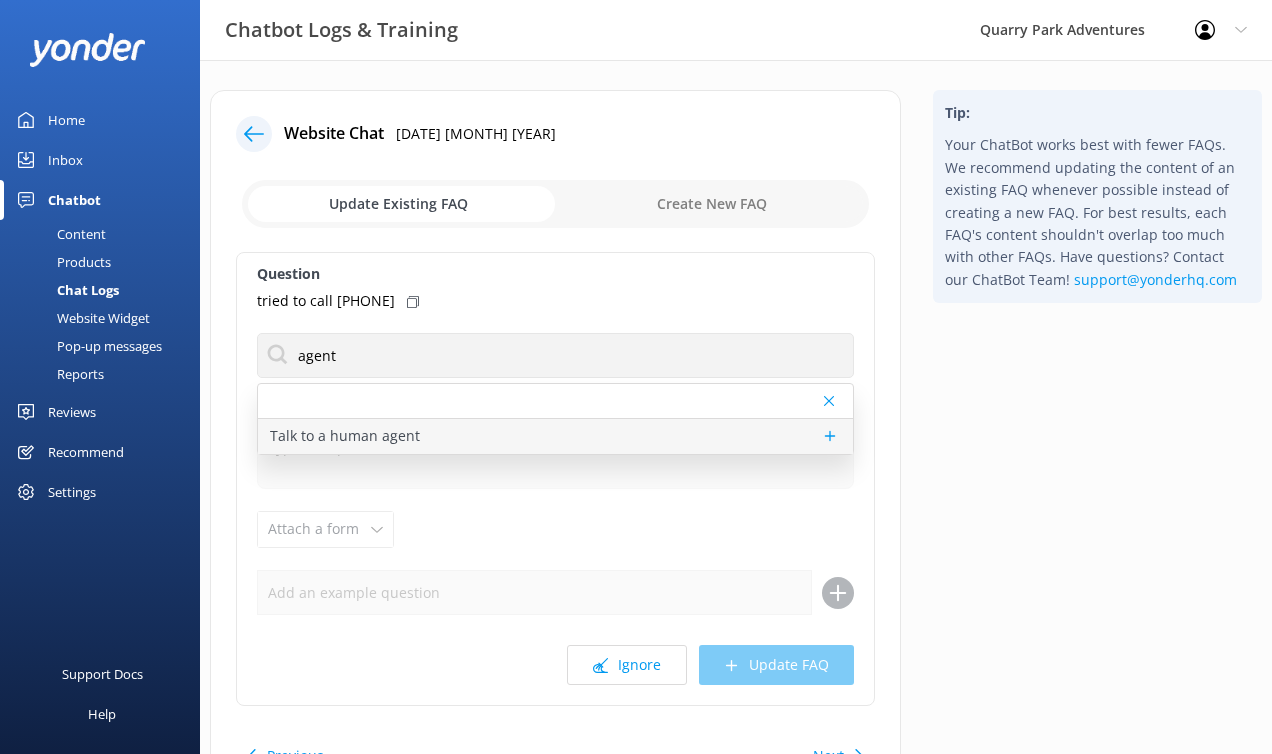 click on "Talk to a human agent" at bounding box center (555, 436) 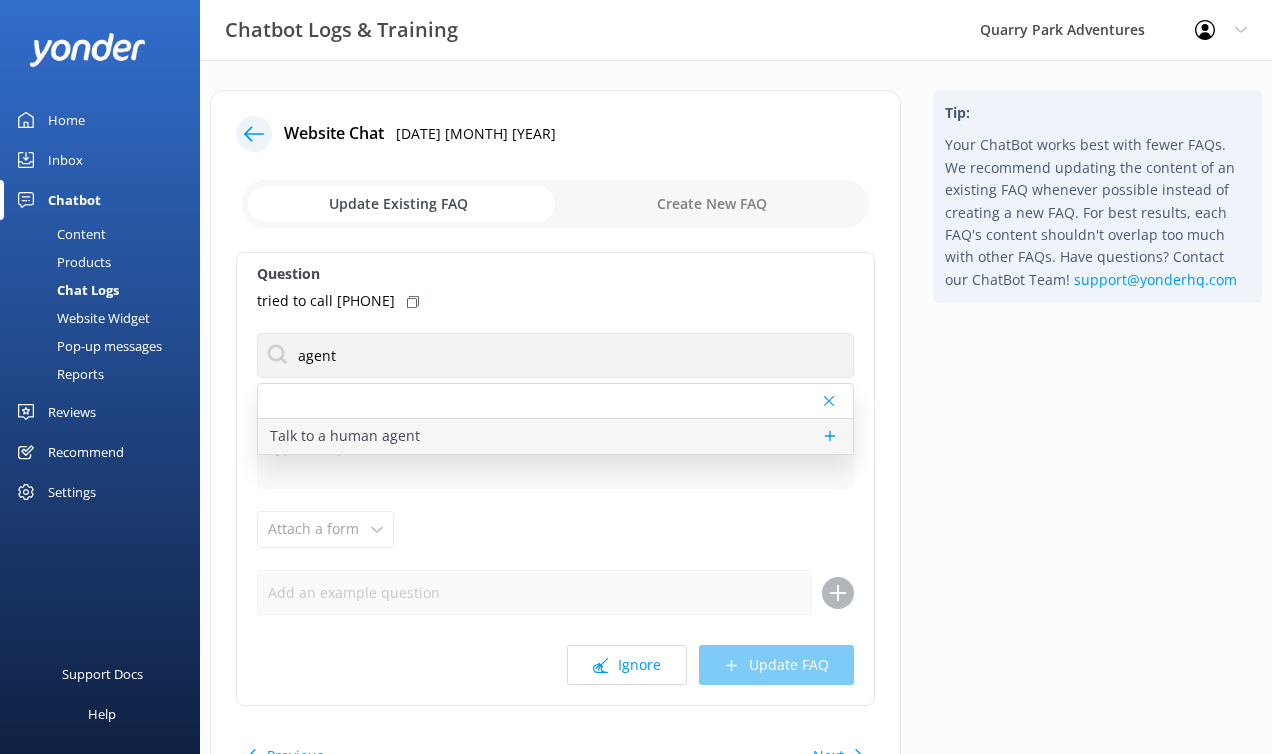 type on "If you’d like to speak to a person on the Quarry Park team, please reply here. Reservations cannot be modified, upgraded, or canceled through the ChatBot. Our team is available here via chat Monday - Friday, 9 a.m. - 4:30 p.m. If we are unavailable to reply, please call [PHONE] or email [EMAIL] for immediate assistance." 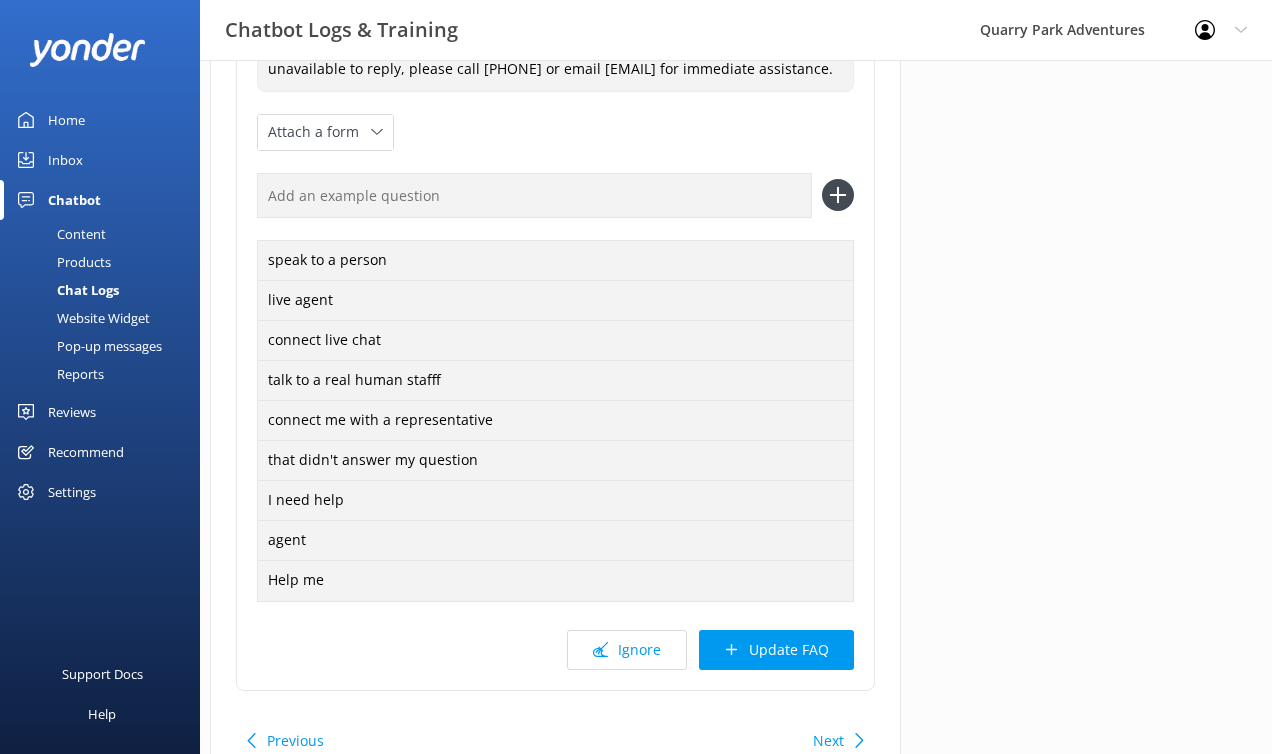 scroll, scrollTop: 532, scrollLeft: 0, axis: vertical 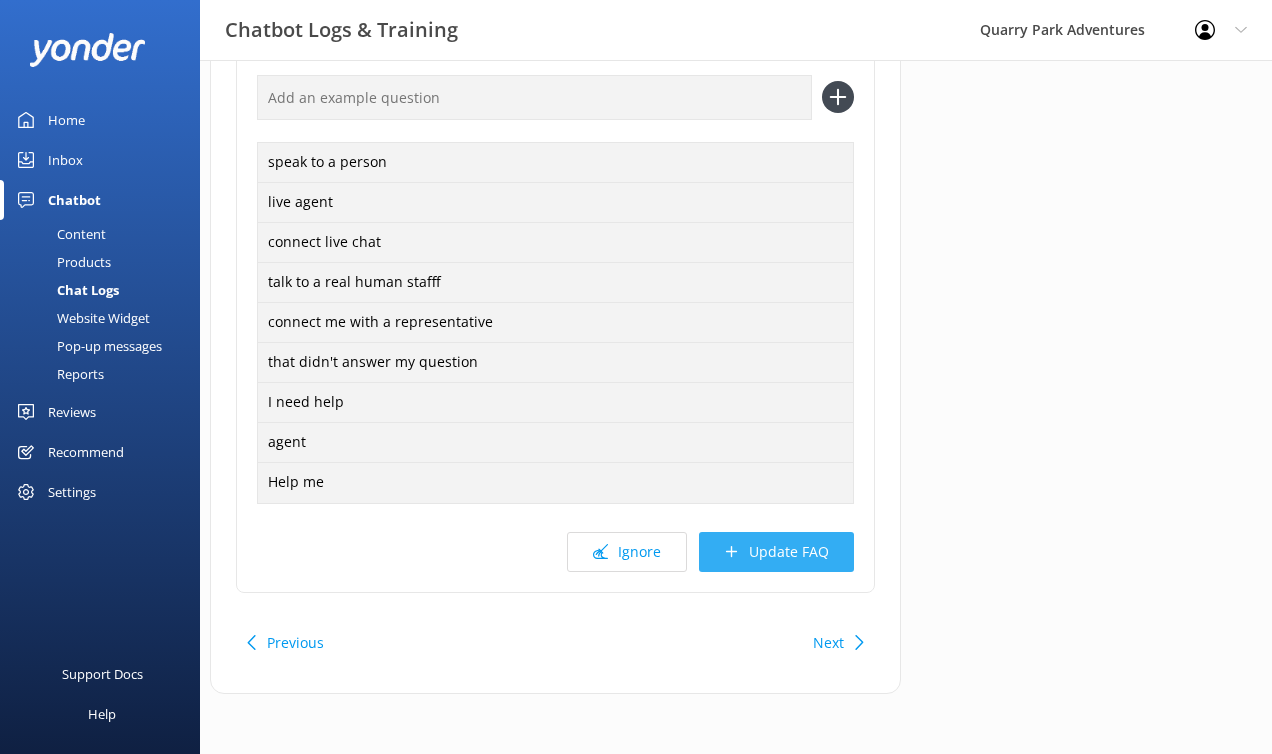 click on "Update FAQ" at bounding box center (776, 552) 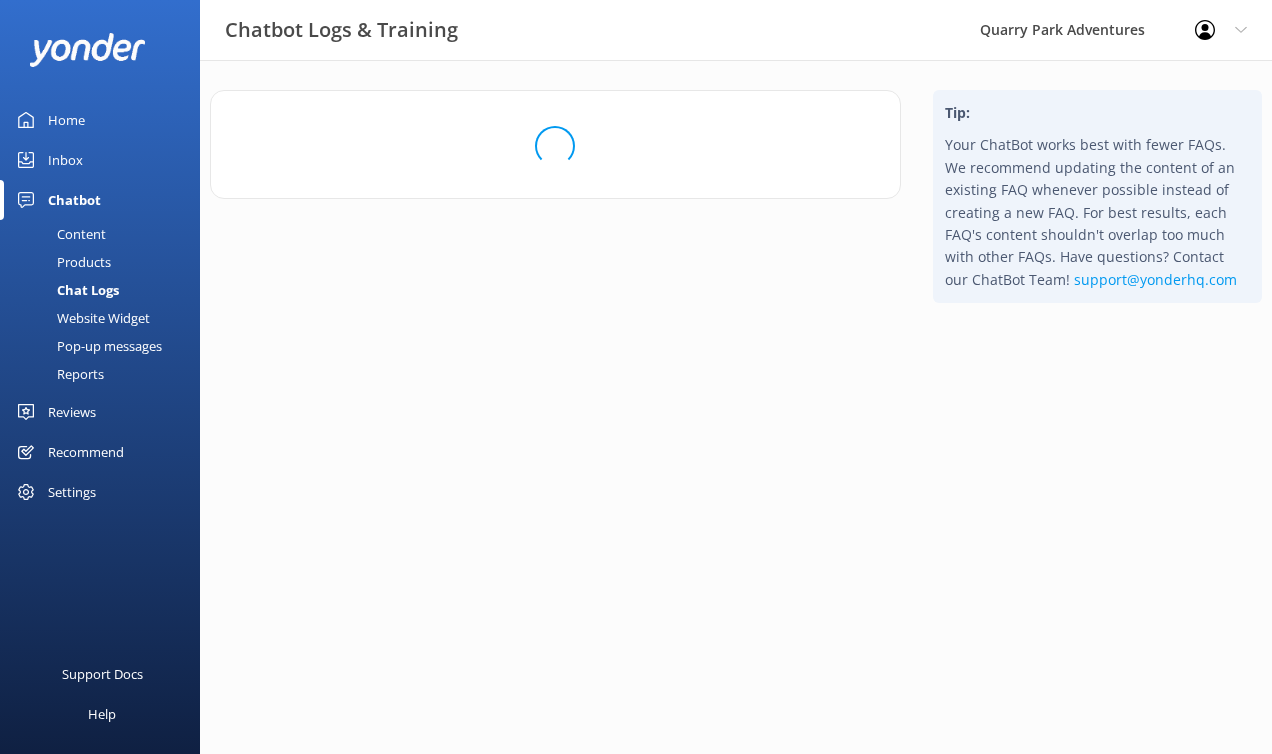 scroll, scrollTop: 0, scrollLeft: 0, axis: both 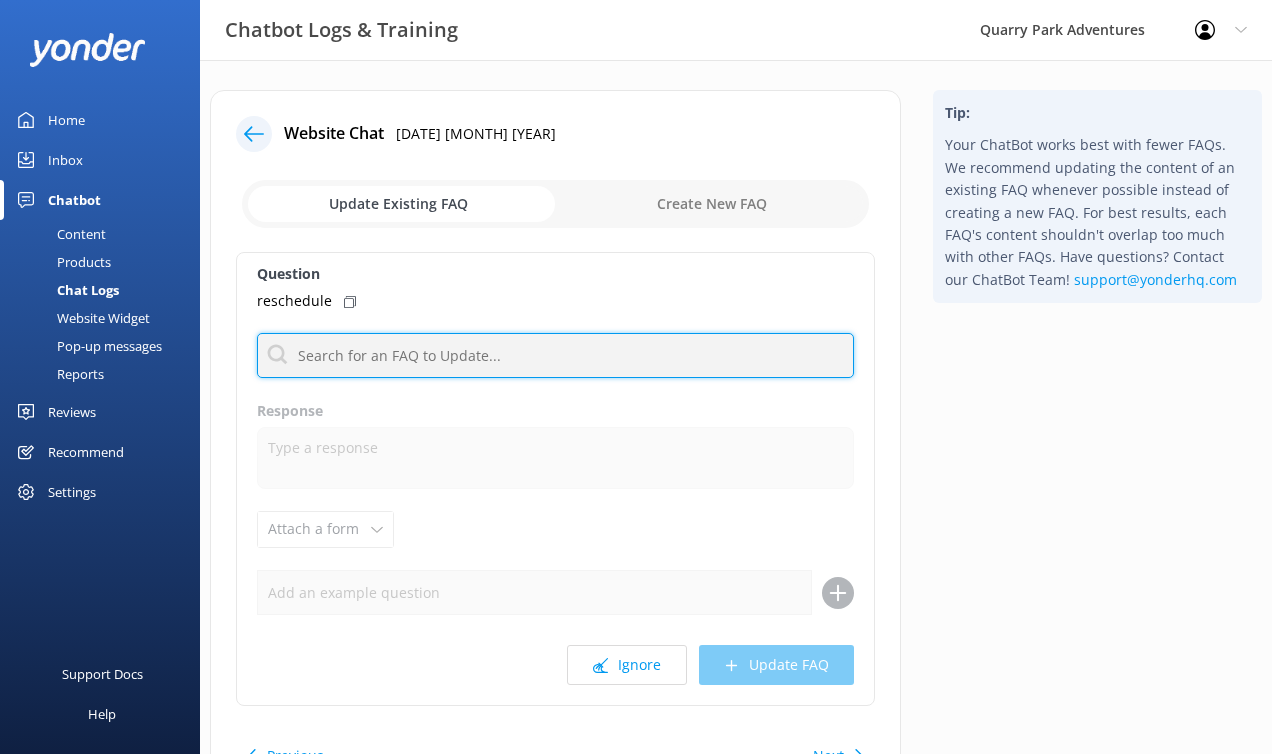 click at bounding box center [555, 355] 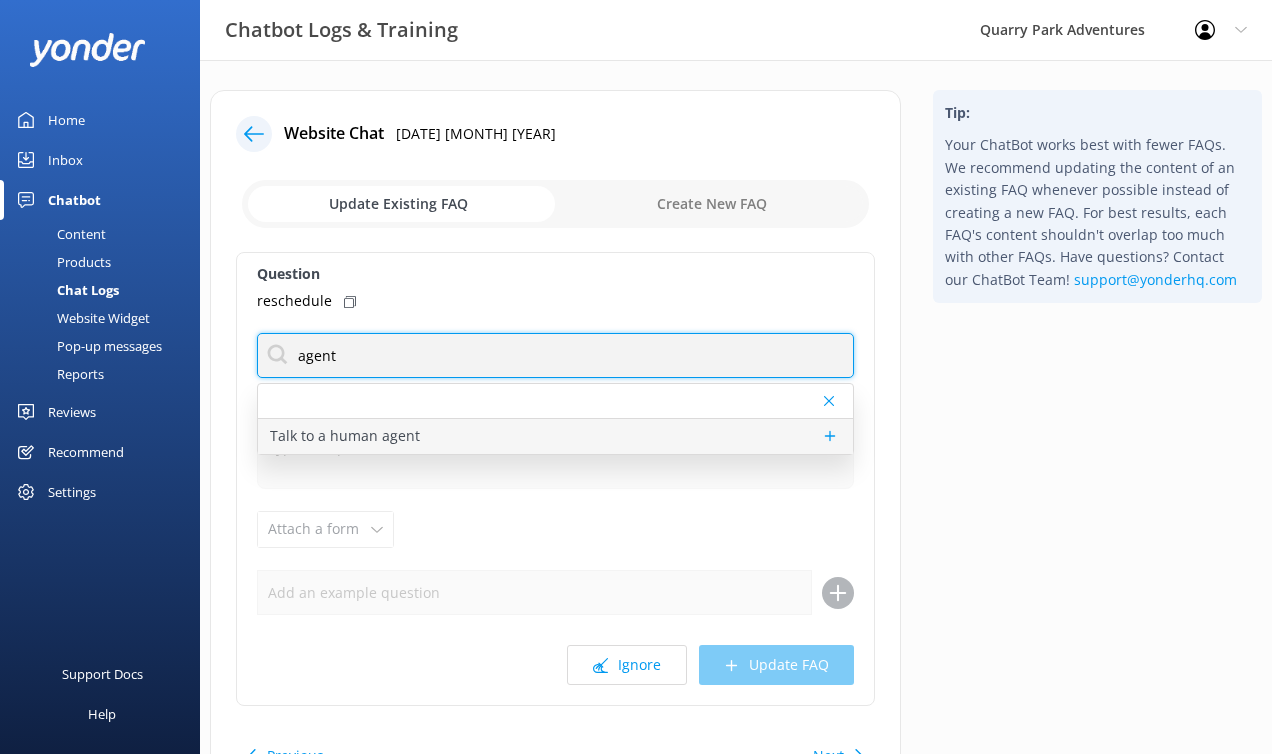 type on "agent" 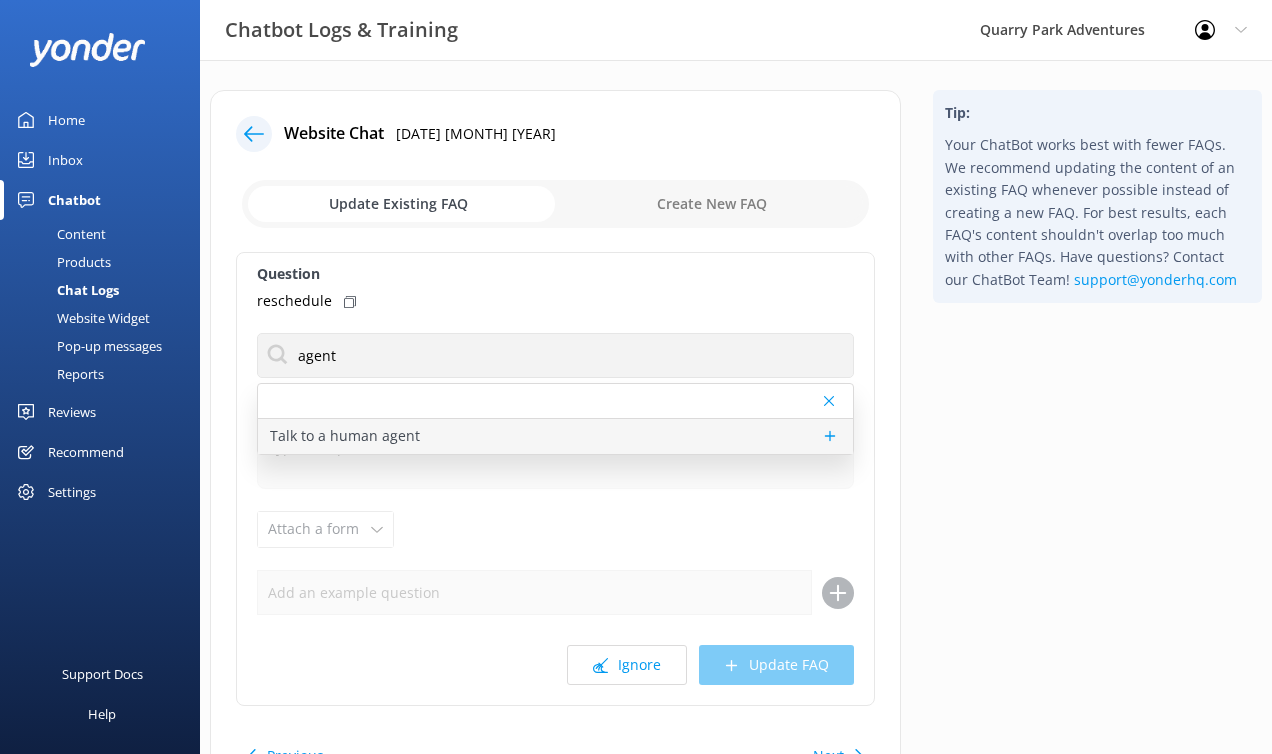click on "Talk to a human agent" at bounding box center [555, 436] 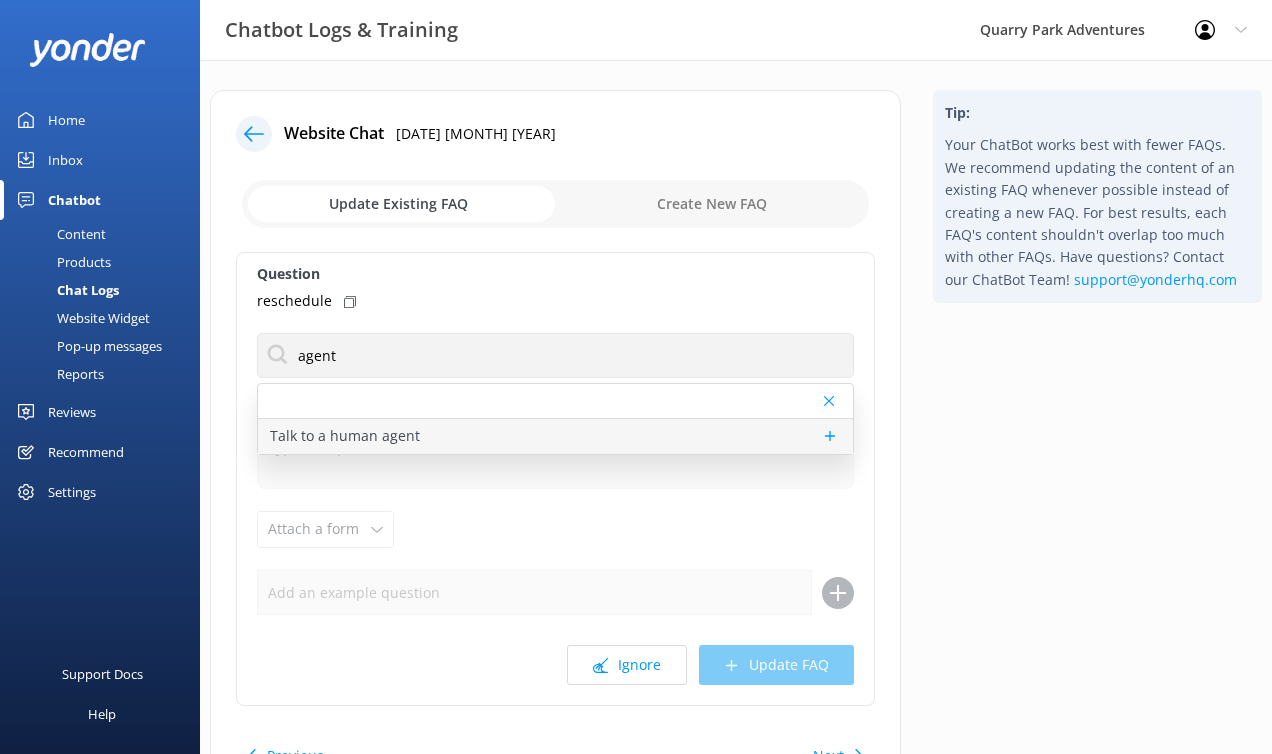 type on "If you’d like to speak to a person on the Quarry Park team, please reply here. Reservations cannot be modified, upgraded, or canceled through the ChatBot. Our team is available here via chat Monday - Friday, 9 a.m. - 4:30 p.m. If we are unavailable to reply, please call [PHONE] or email [EMAIL] for immediate assistance." 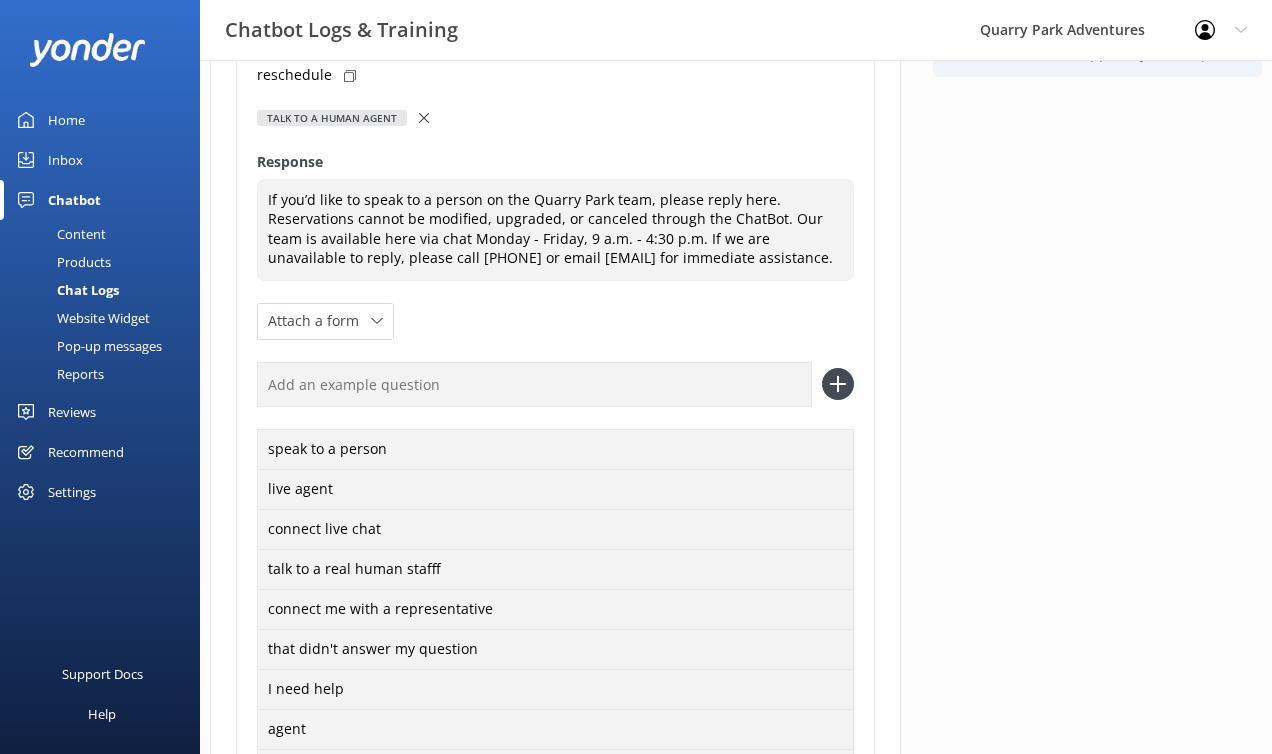scroll, scrollTop: 421, scrollLeft: 0, axis: vertical 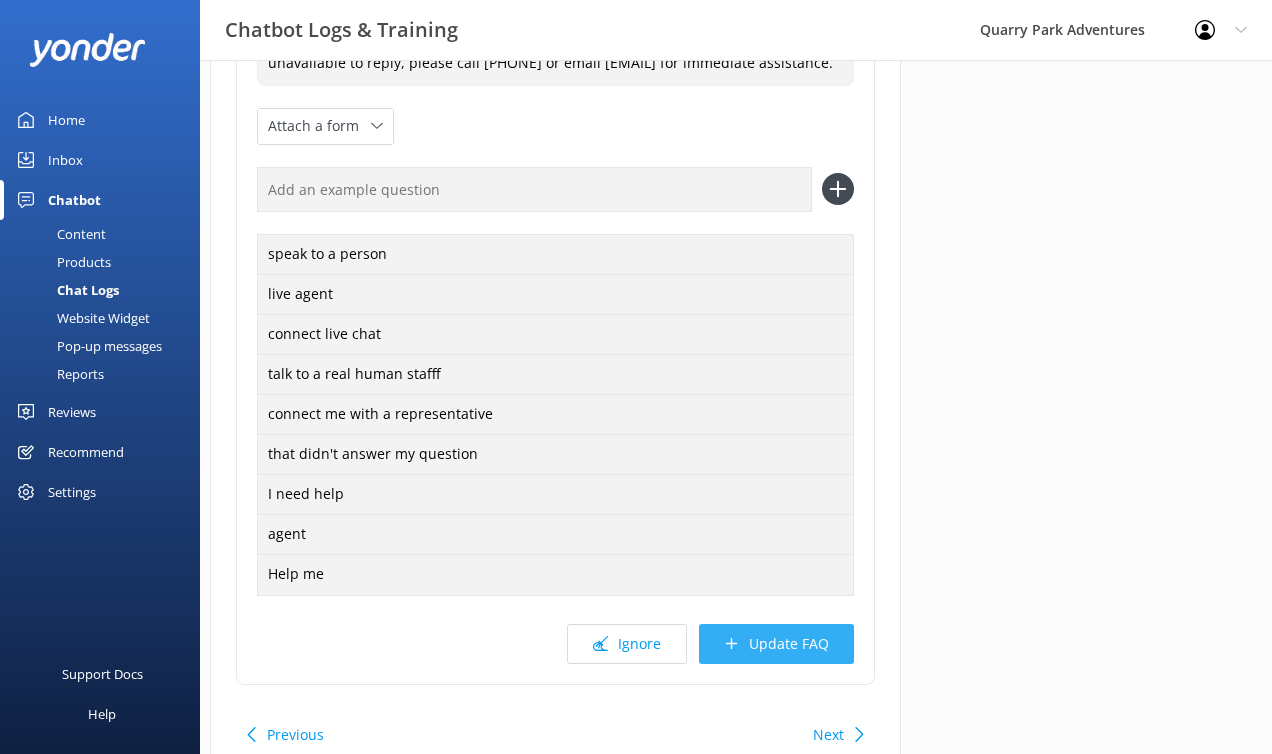 click on "Update FAQ" at bounding box center (776, 644) 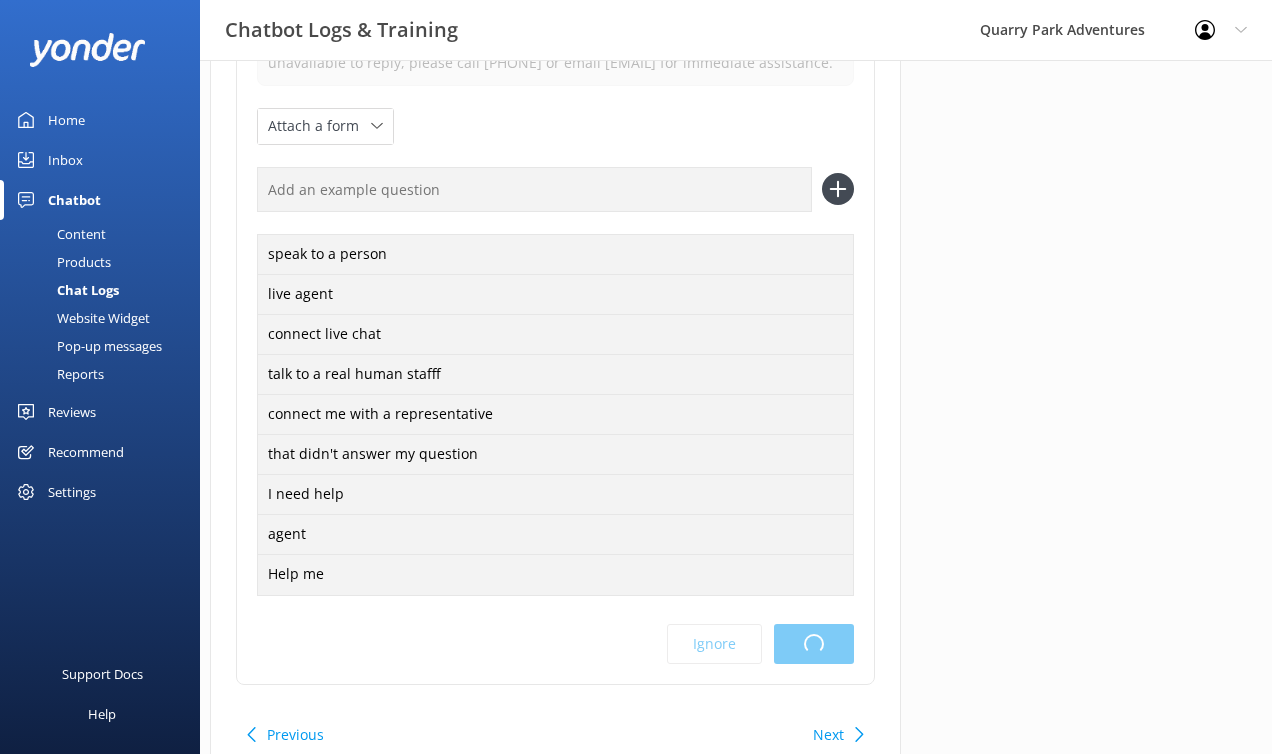 scroll, scrollTop: 0, scrollLeft: 0, axis: both 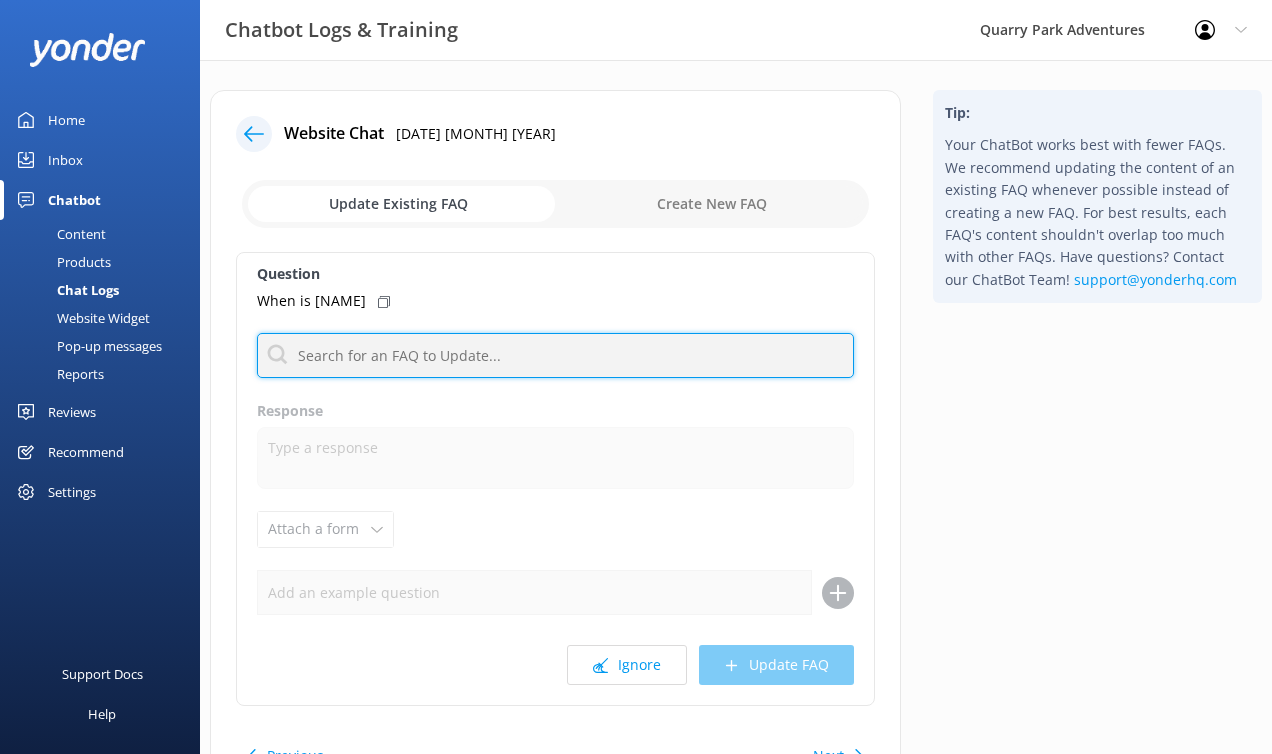 click at bounding box center (555, 355) 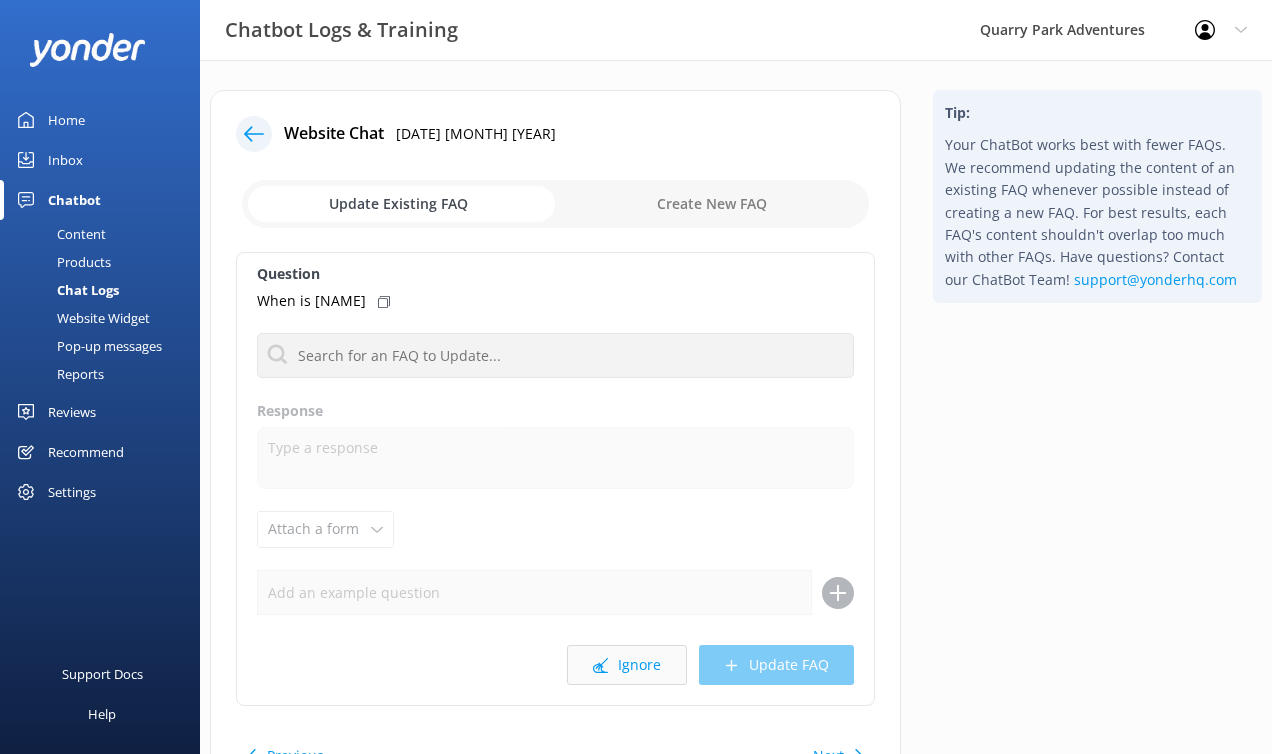 click on "Ignore" at bounding box center [627, 665] 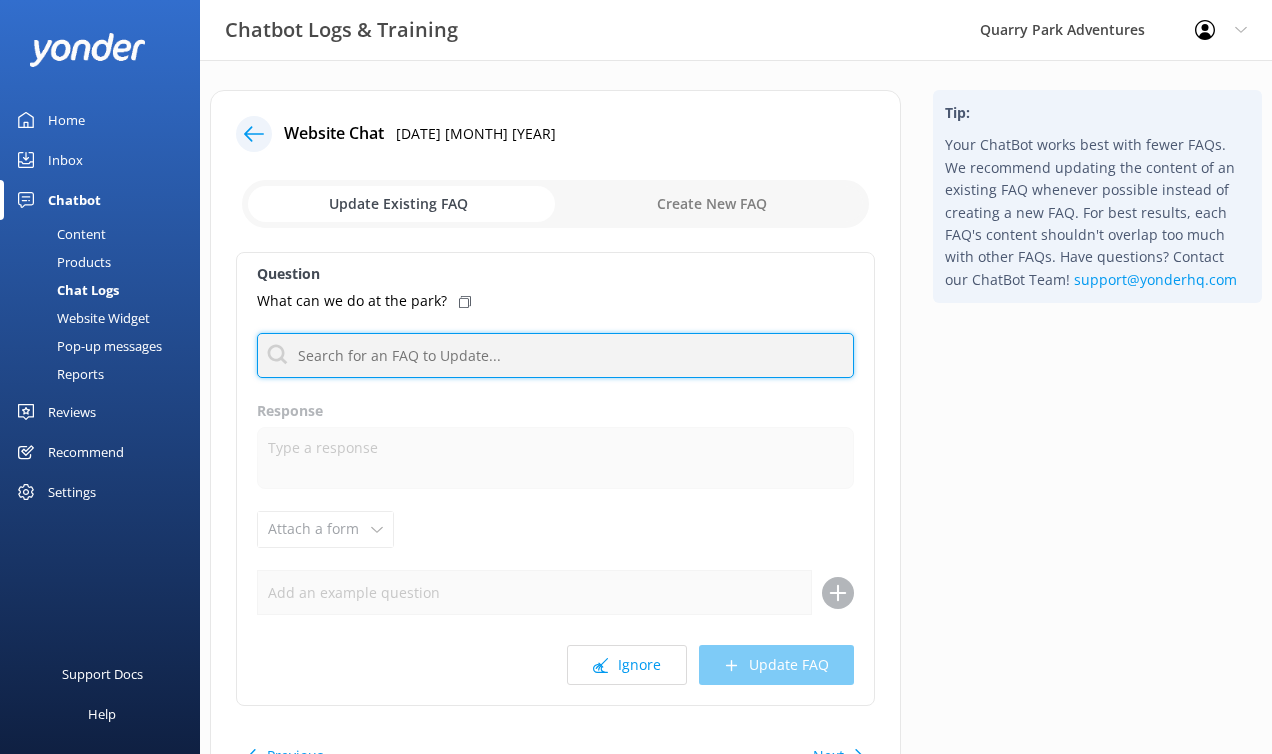 click at bounding box center [555, 355] 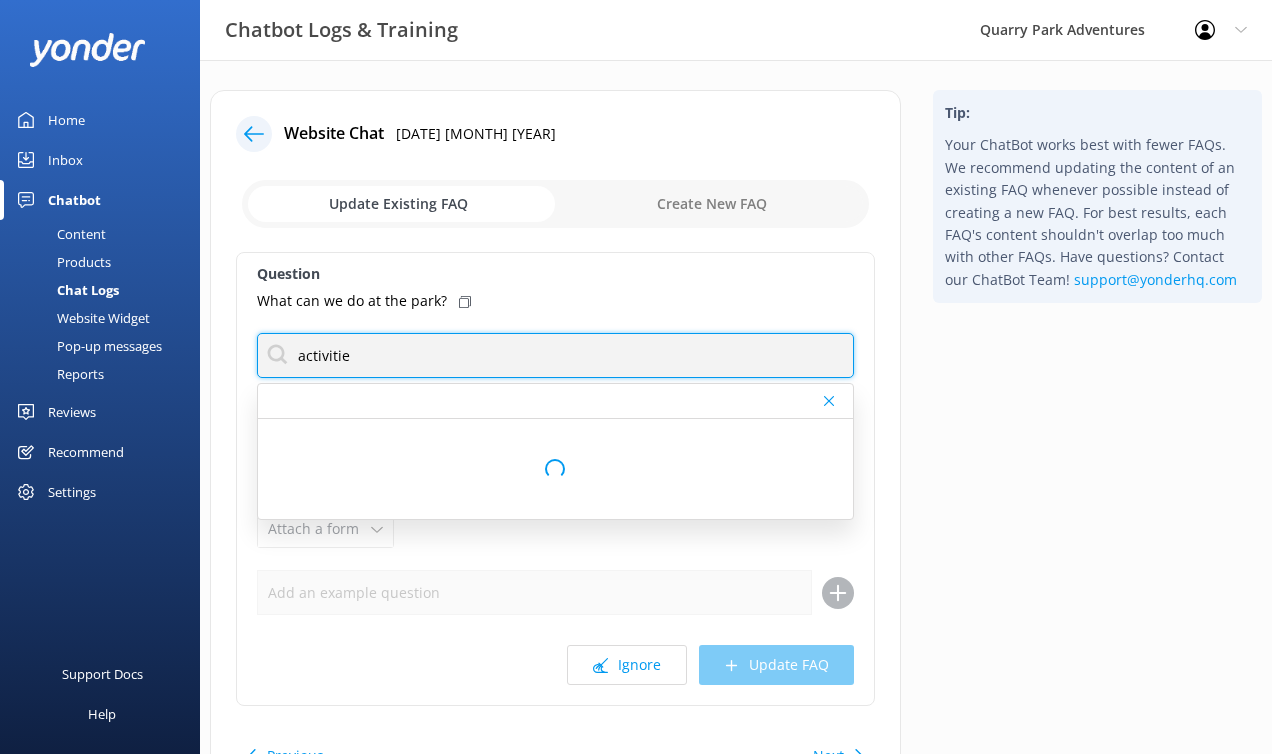type on "activities" 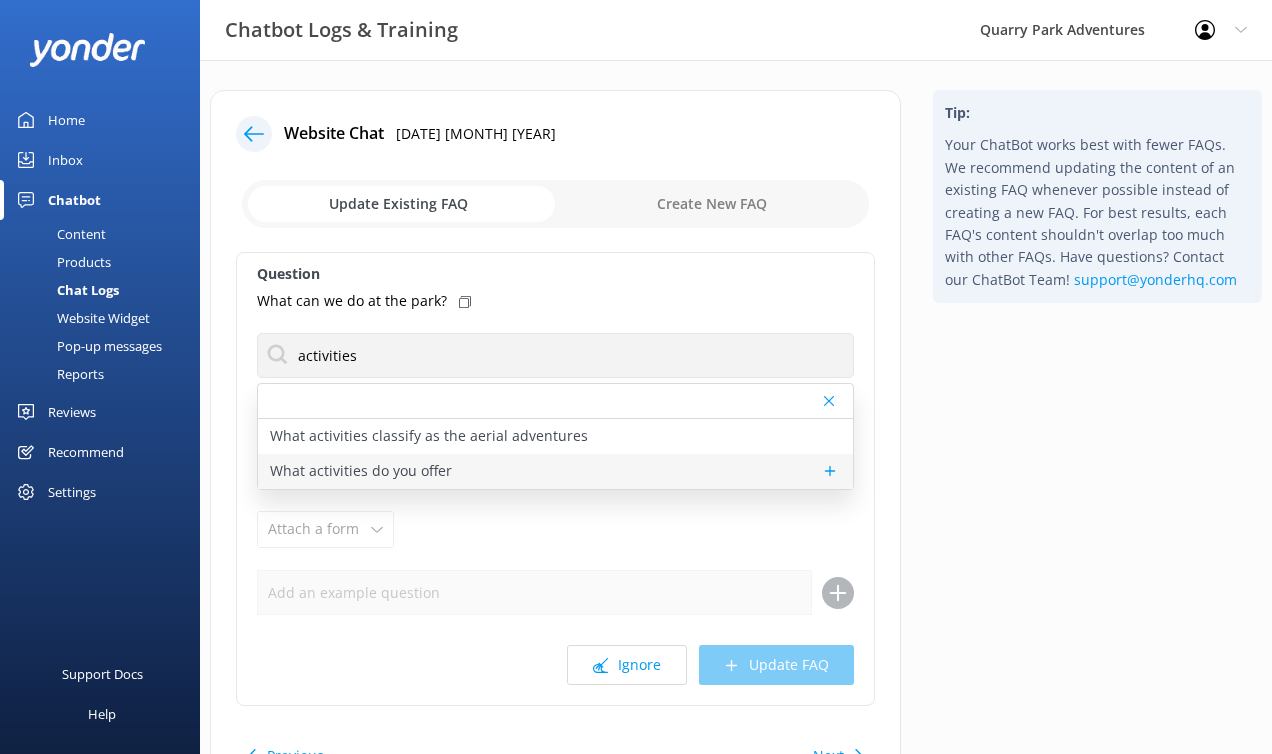 click on "What activities do you offer" at bounding box center (555, 471) 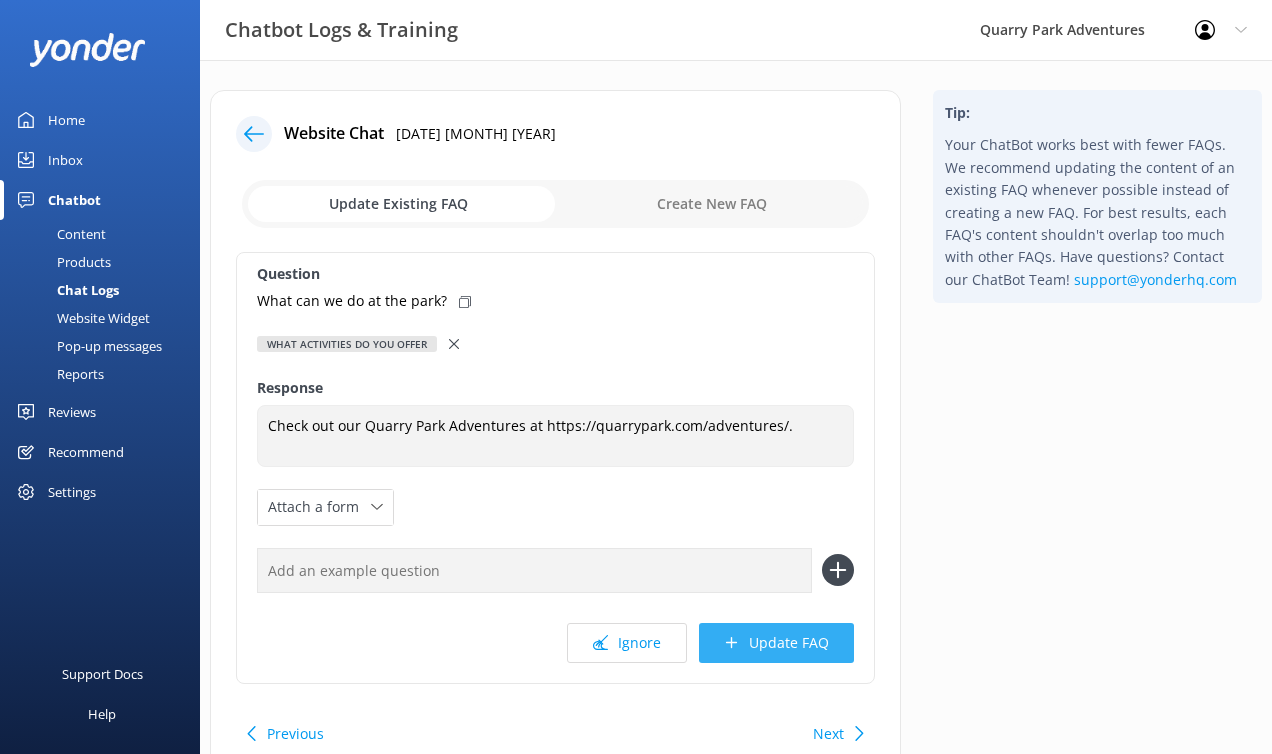 click on "Update FAQ" at bounding box center [776, 643] 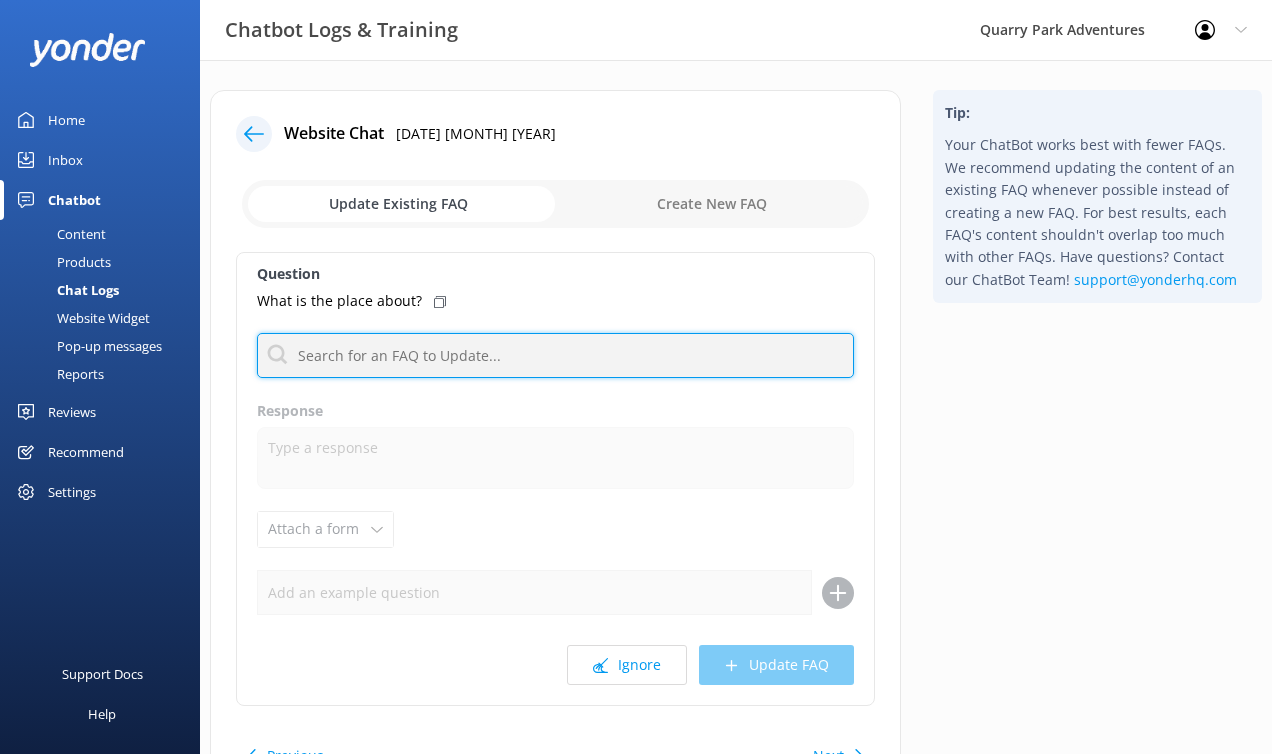 click at bounding box center [555, 355] 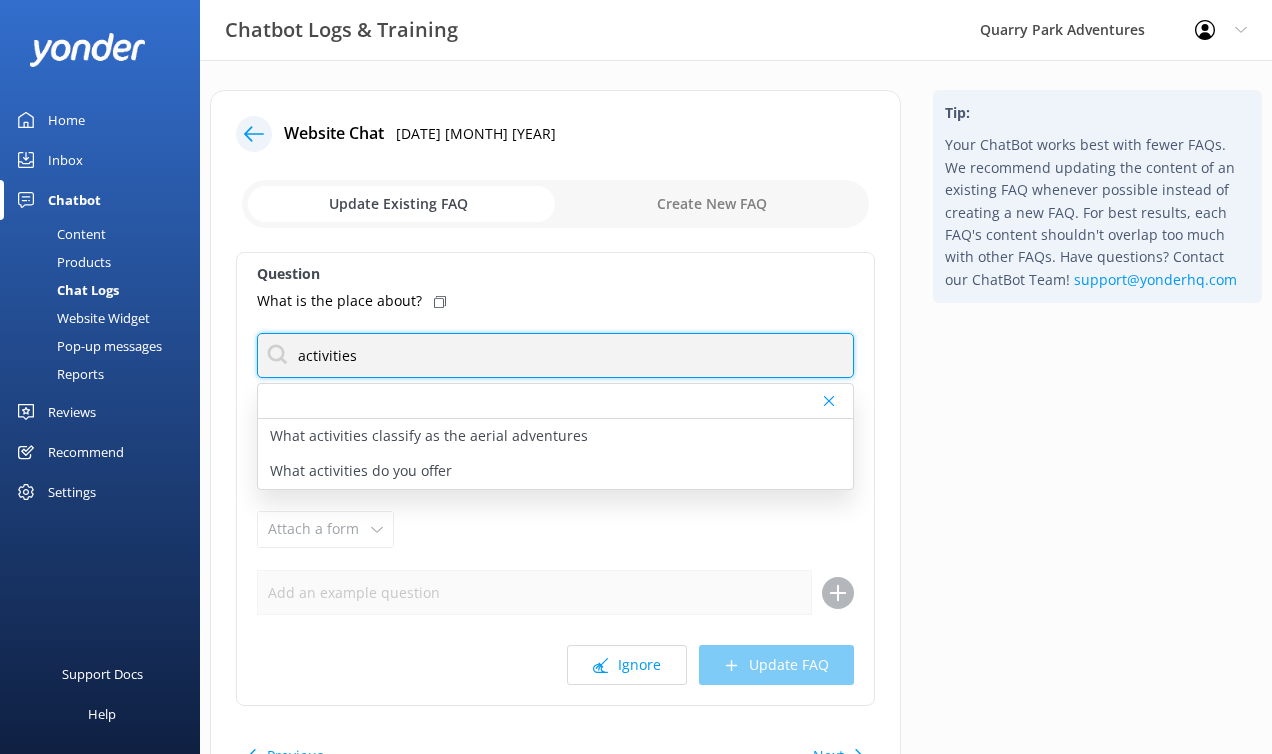 type on "h" 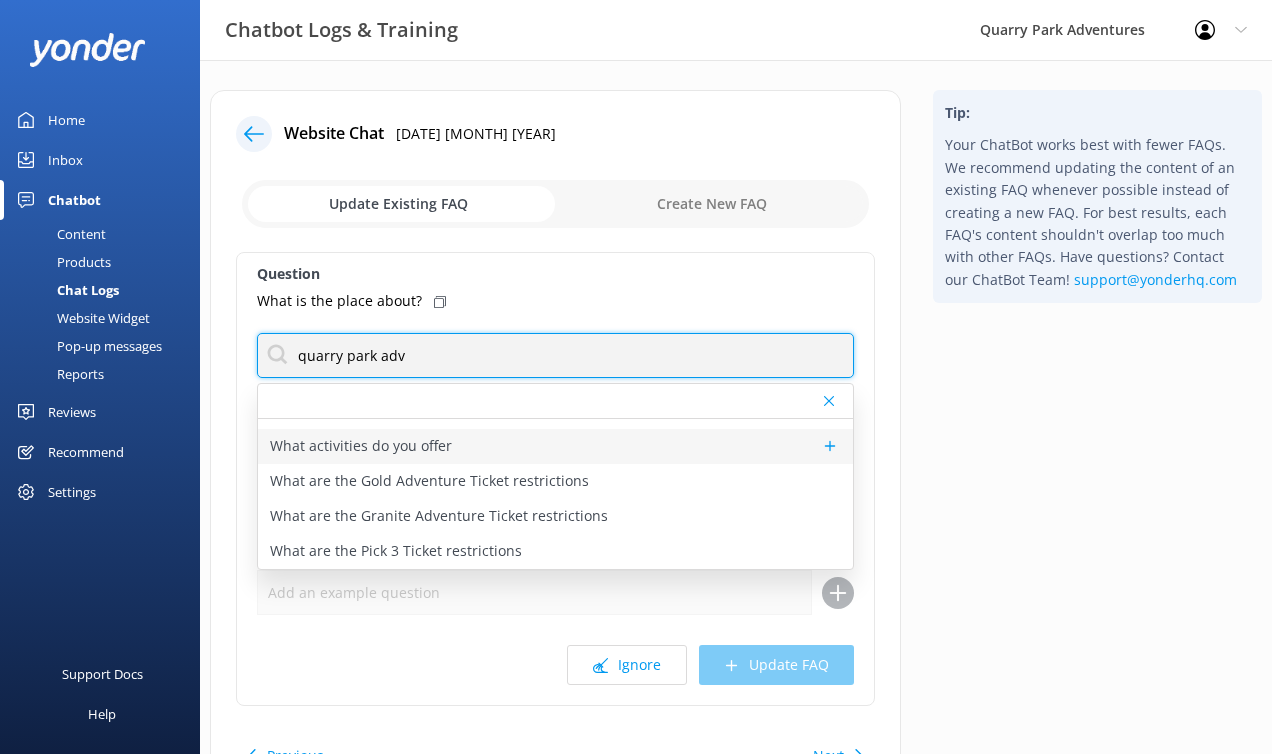 scroll, scrollTop: 0, scrollLeft: 0, axis: both 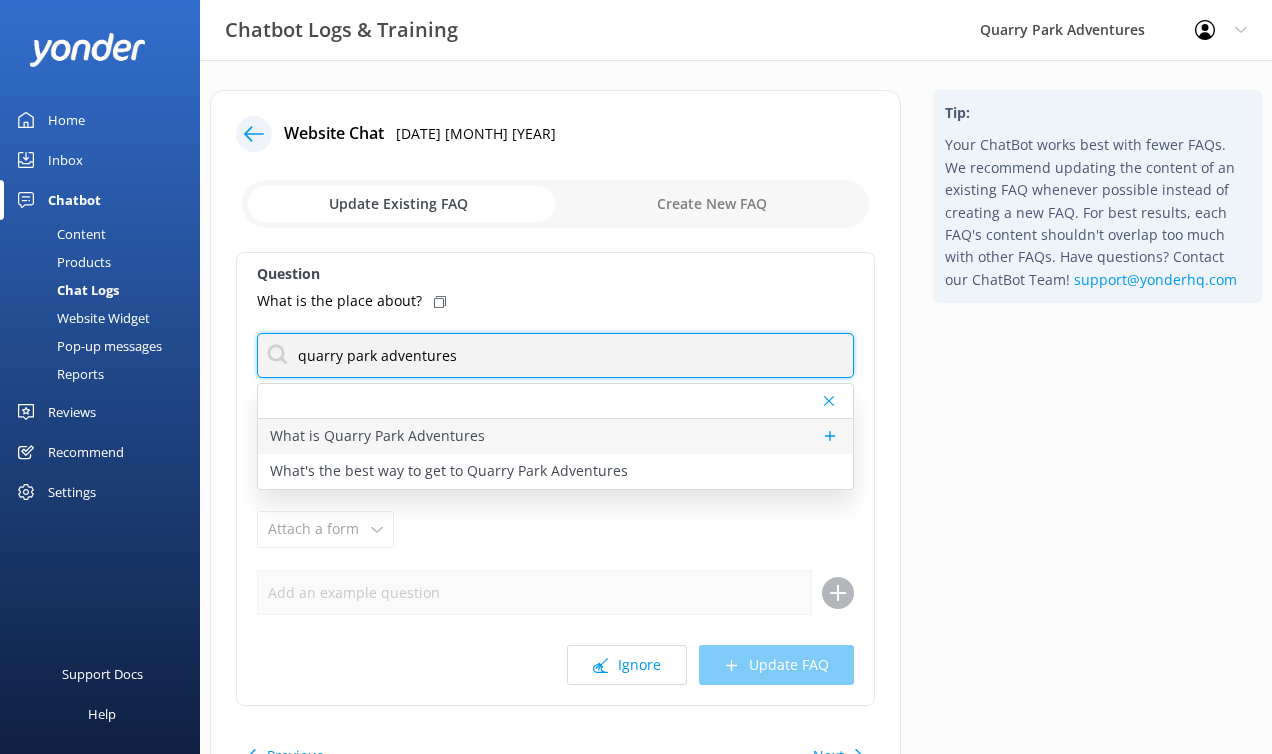 type on "quarry park adventures" 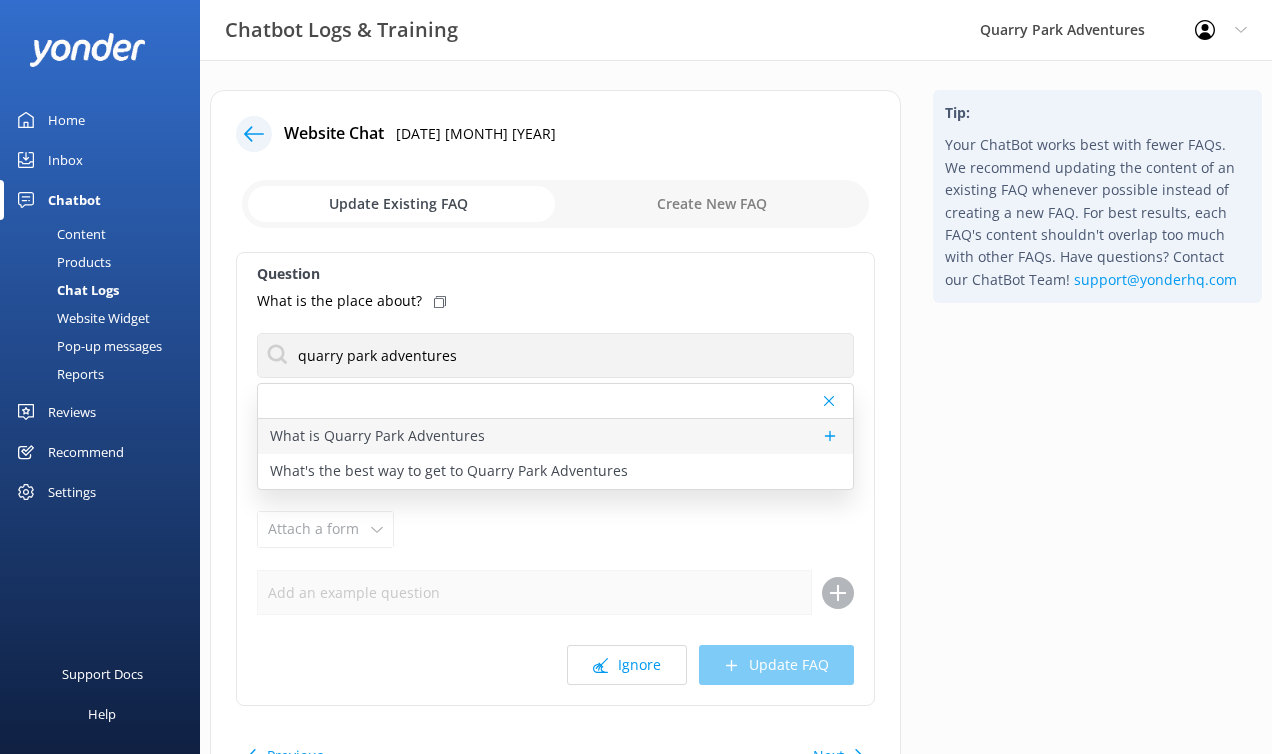 click on "What is Quarry Park Adventures" at bounding box center (555, 436) 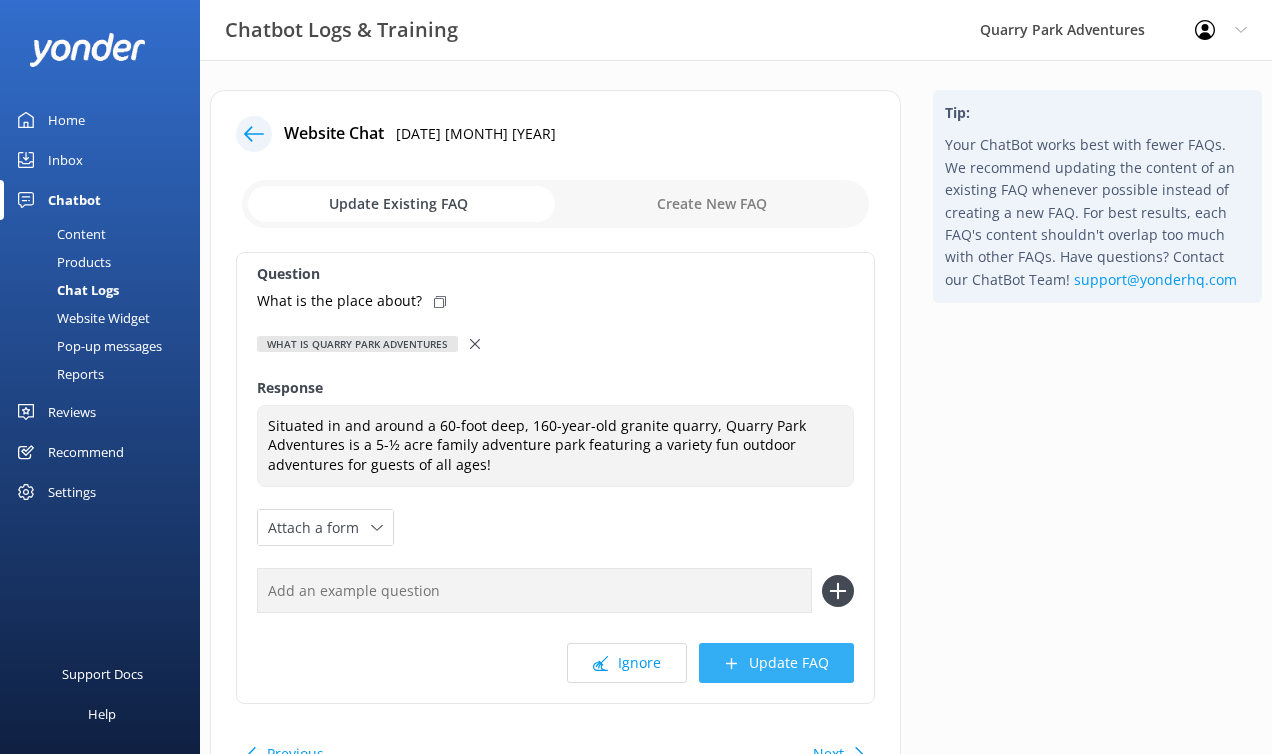click on "Update FAQ" at bounding box center [776, 663] 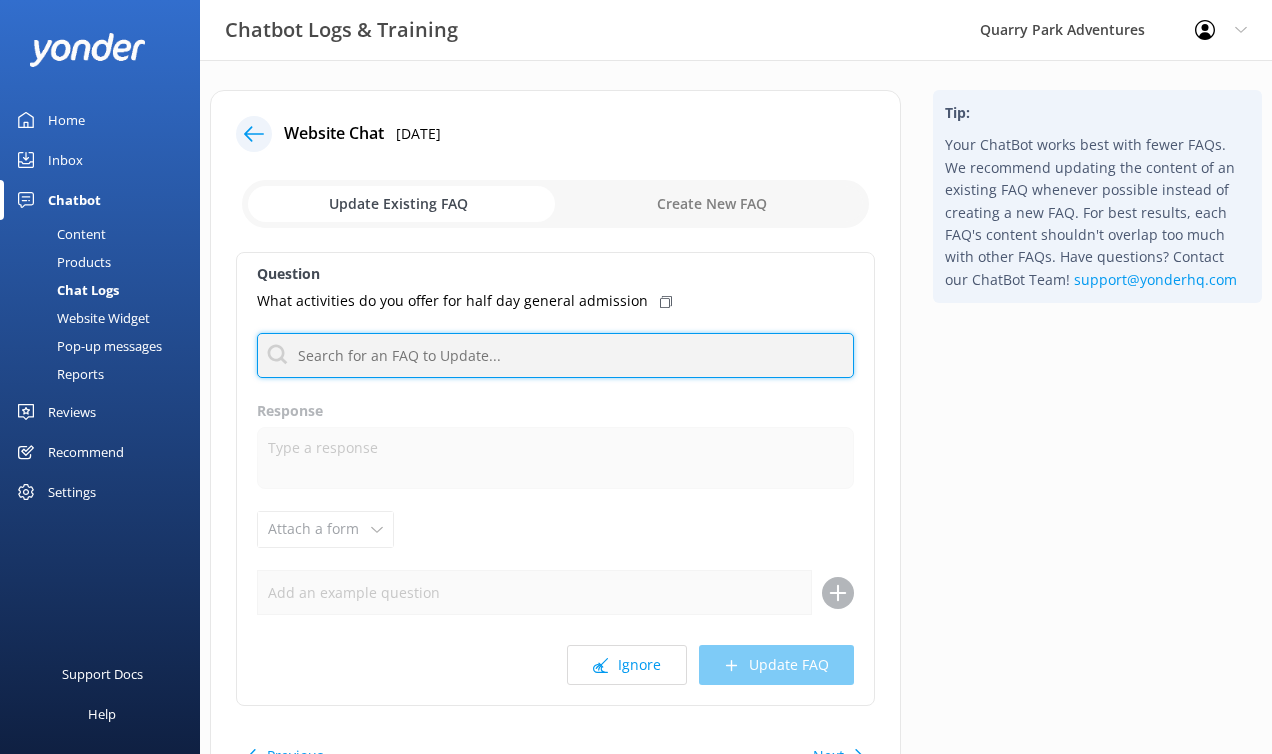 click at bounding box center (555, 355) 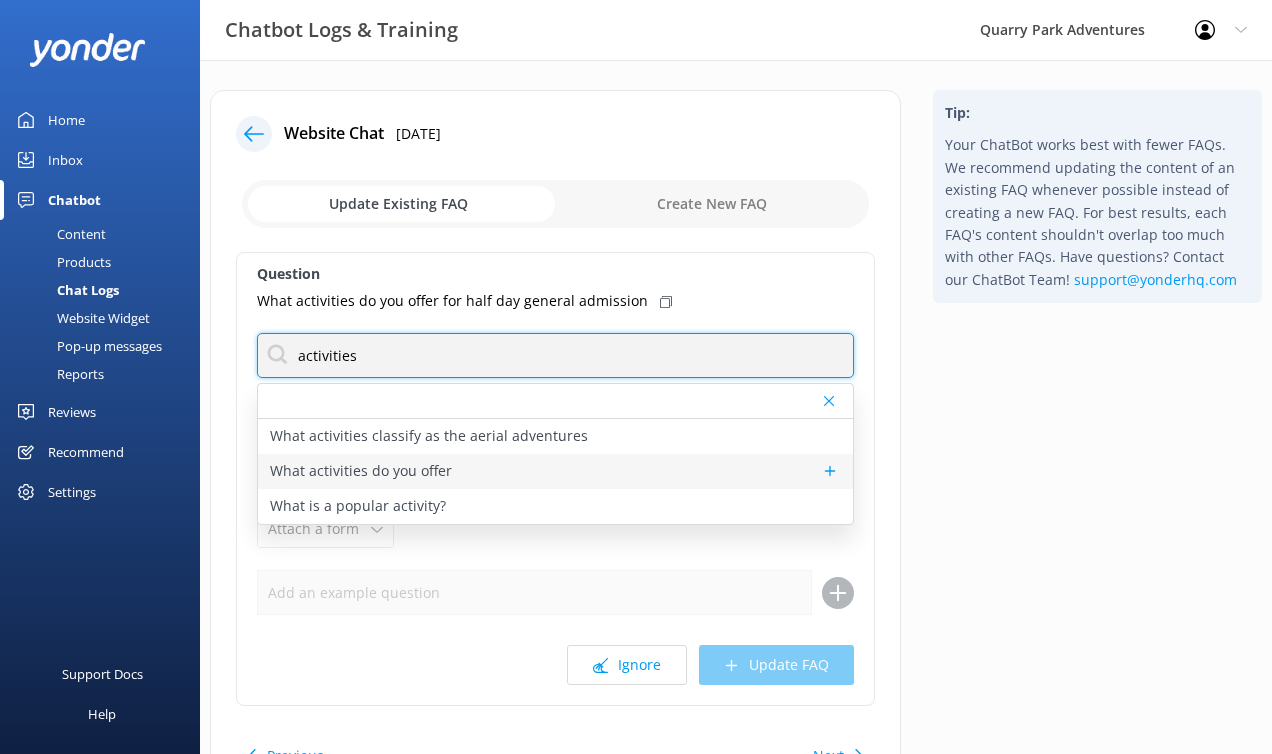 type on "activities" 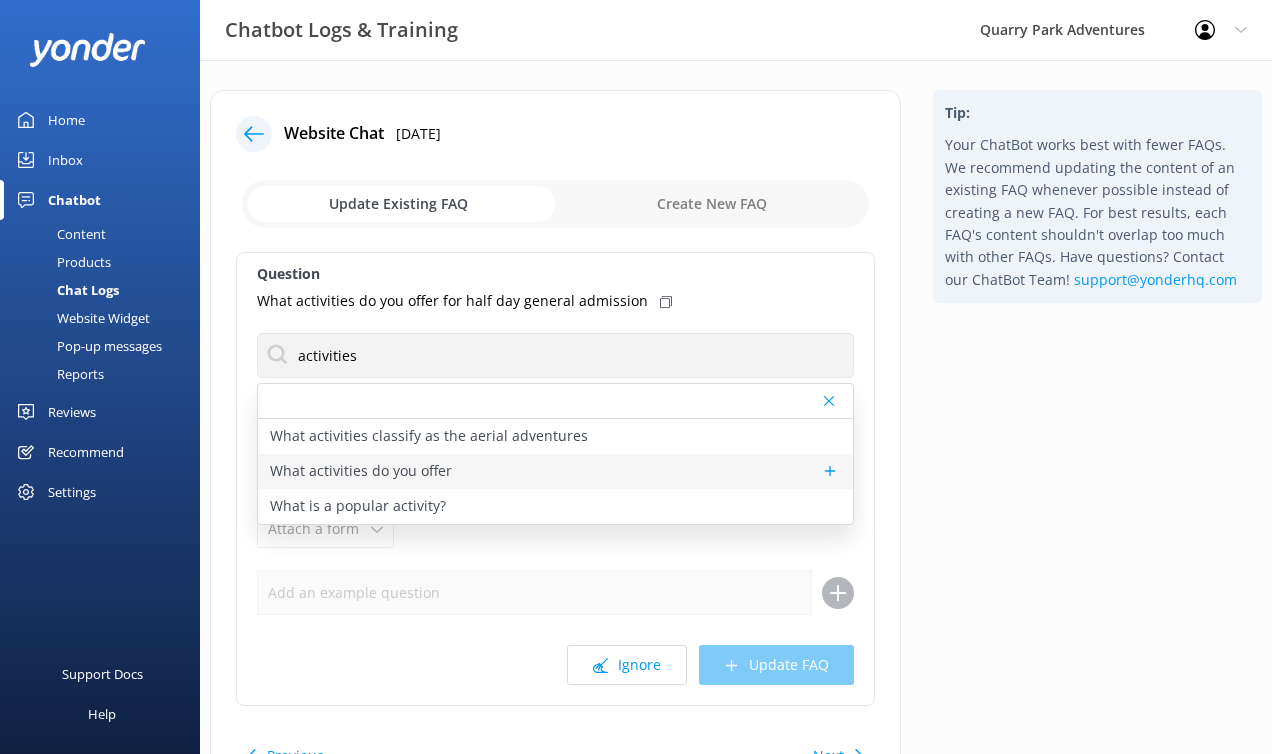 click on "What activities do you offer" at bounding box center (555, 471) 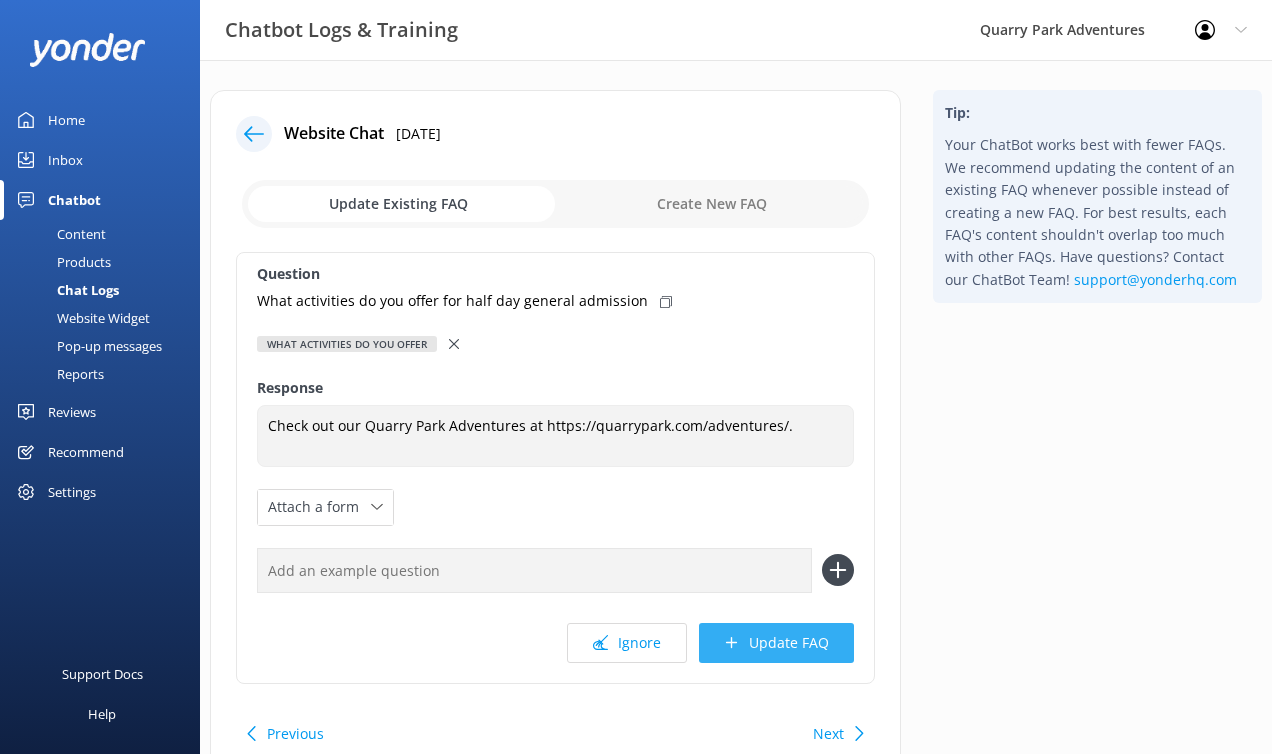 click on "Update FAQ" at bounding box center [776, 643] 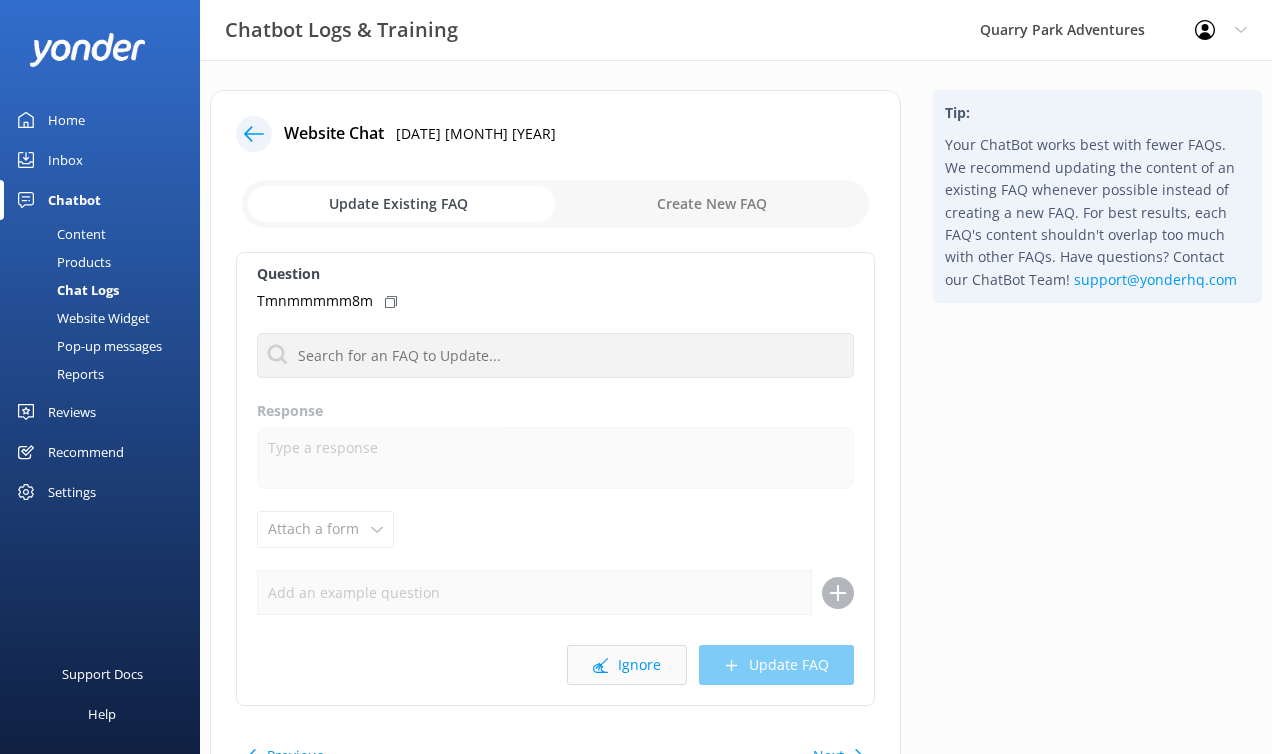 click on "Ignore" at bounding box center (627, 665) 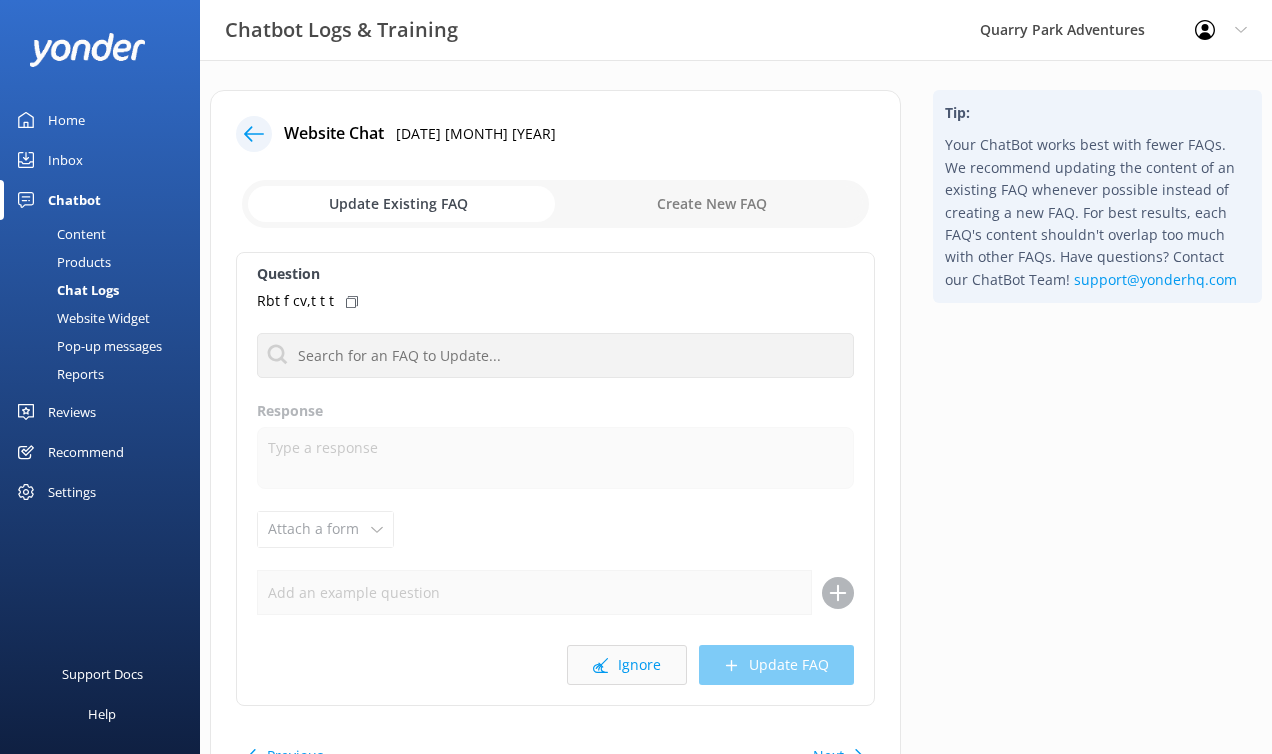 click on "Ignore" at bounding box center [627, 665] 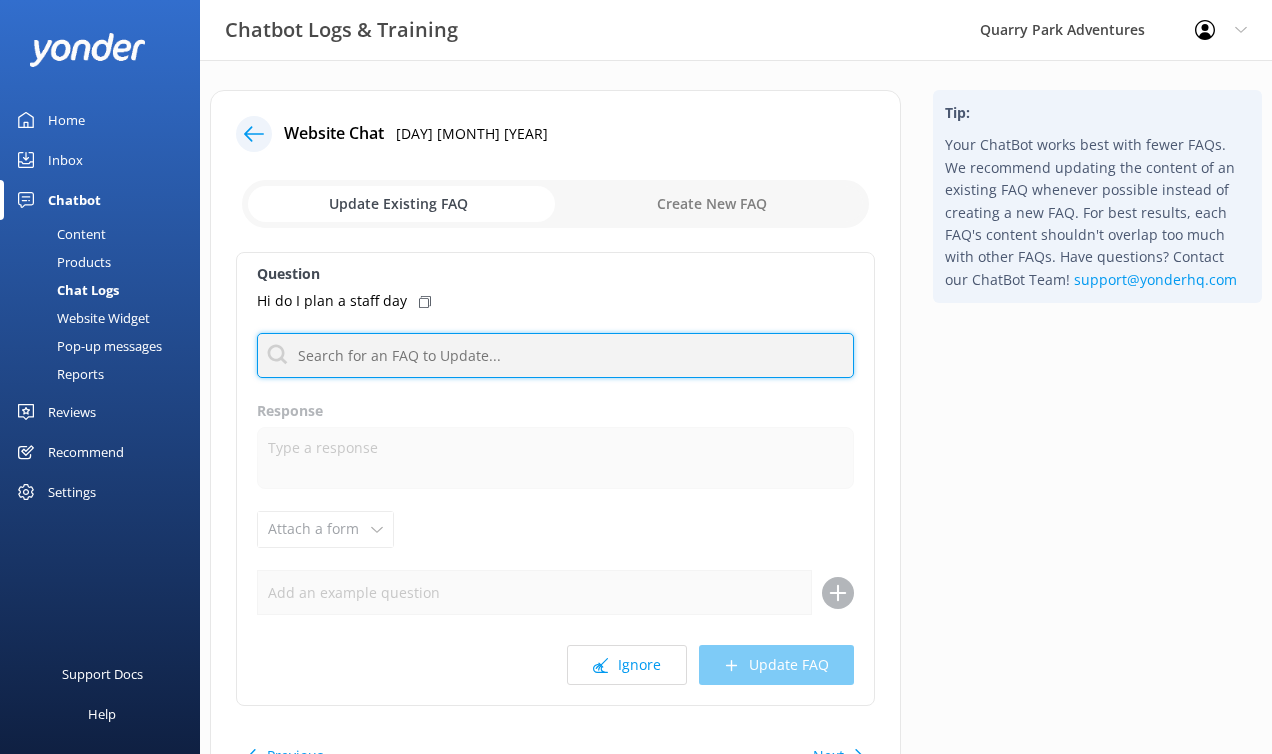 click at bounding box center [555, 355] 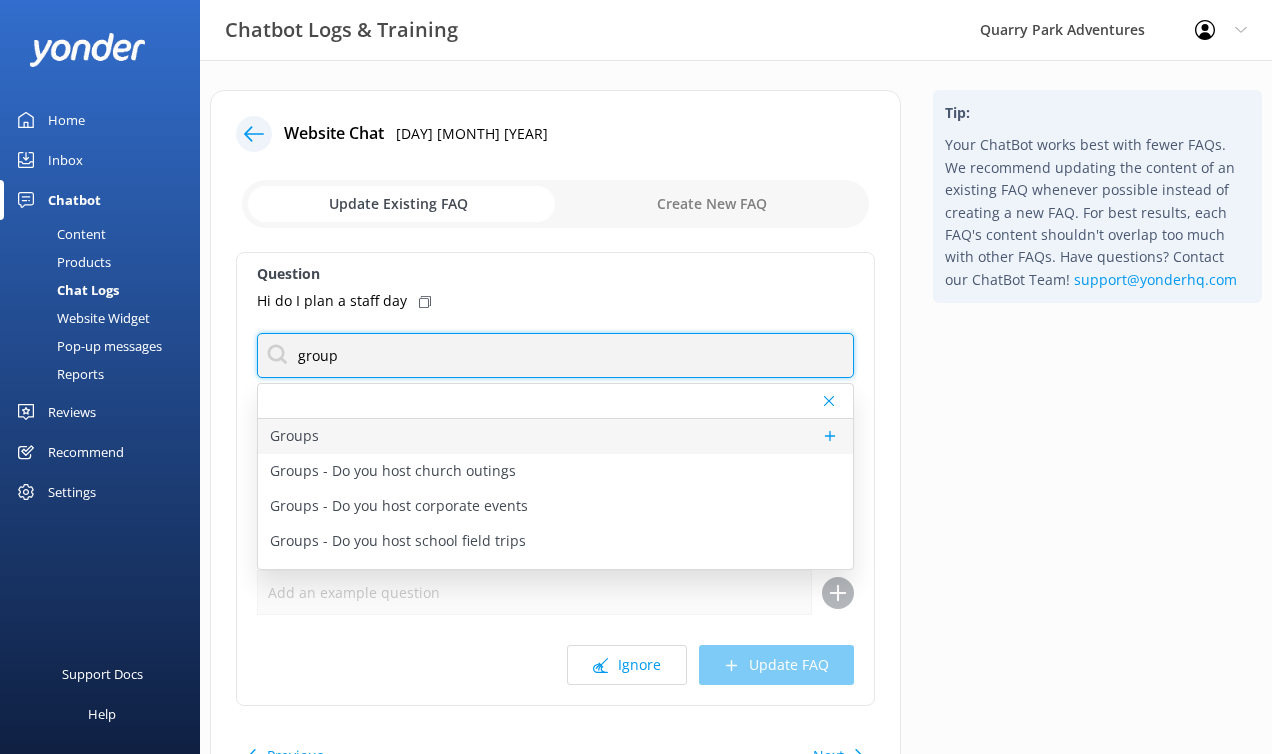type on "group" 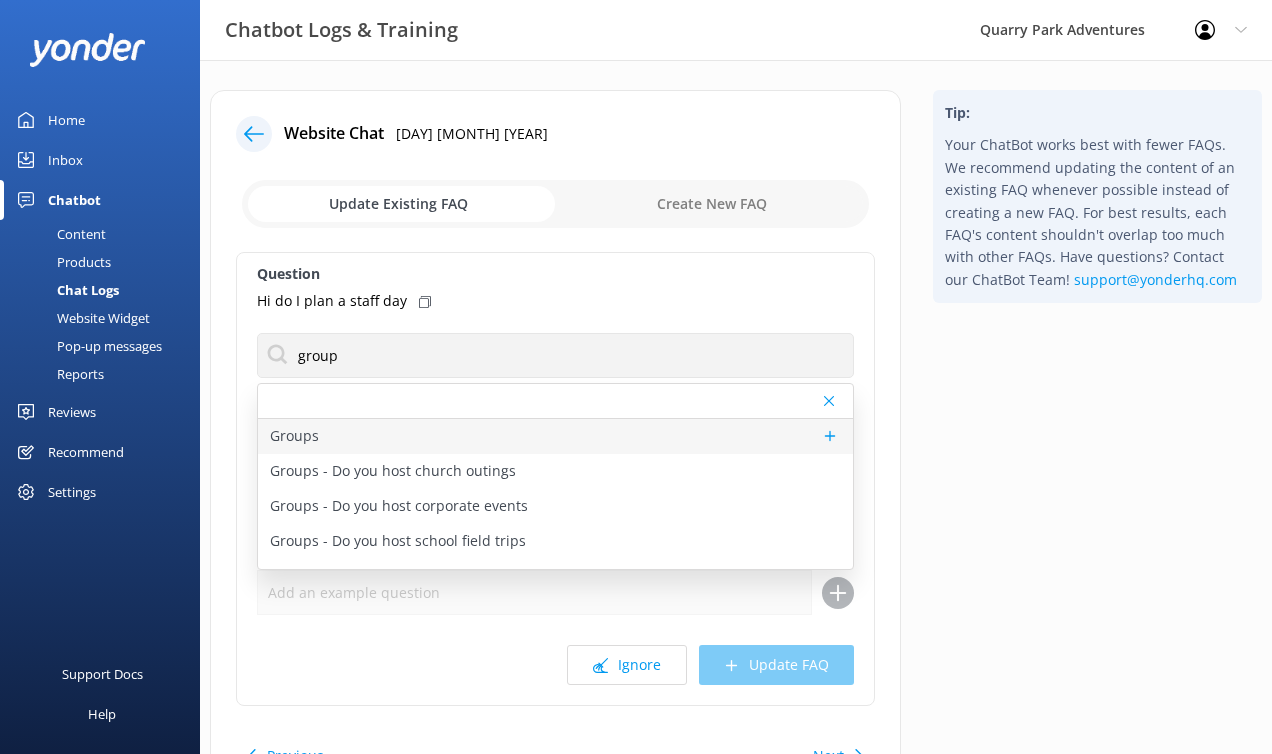 click on "Groups" at bounding box center (555, 436) 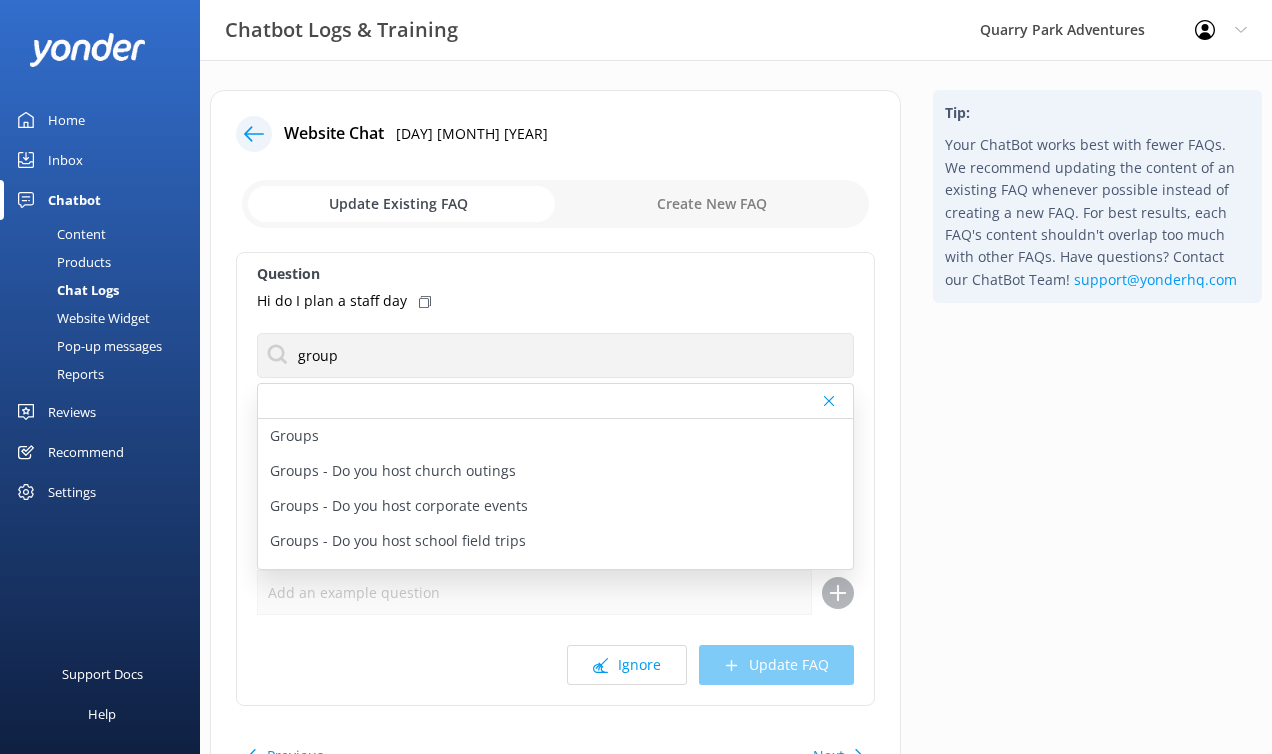 type on "Quarry Park Adventures is a one-of-a-kind experience that is an incredible way to connect (or reconnect!) with friends, co-workers, or family right in the heart of Rocklin at one of the most unique and thrilling outdoor adventure destinations in the country. To inquire on booking a group trip of your own, please contact us using the Inquiry Form at https://quarrypark.com/groups/" 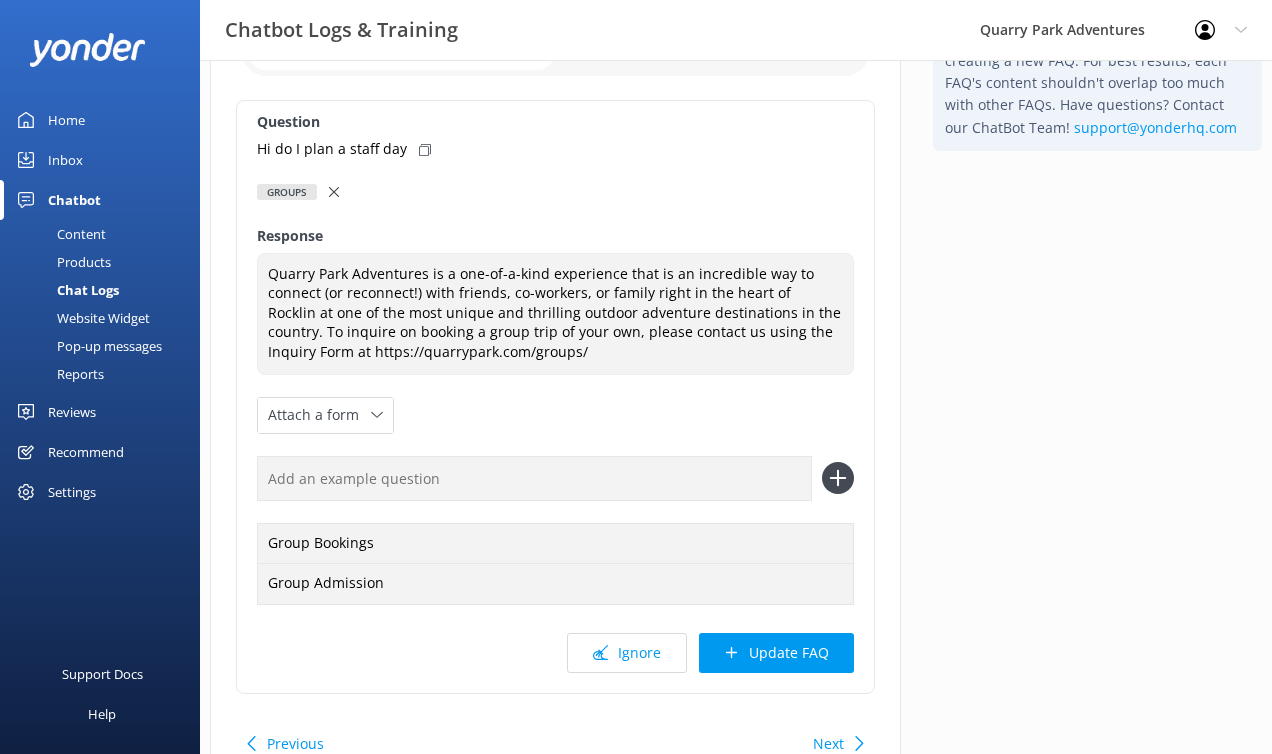 scroll, scrollTop: 219, scrollLeft: 0, axis: vertical 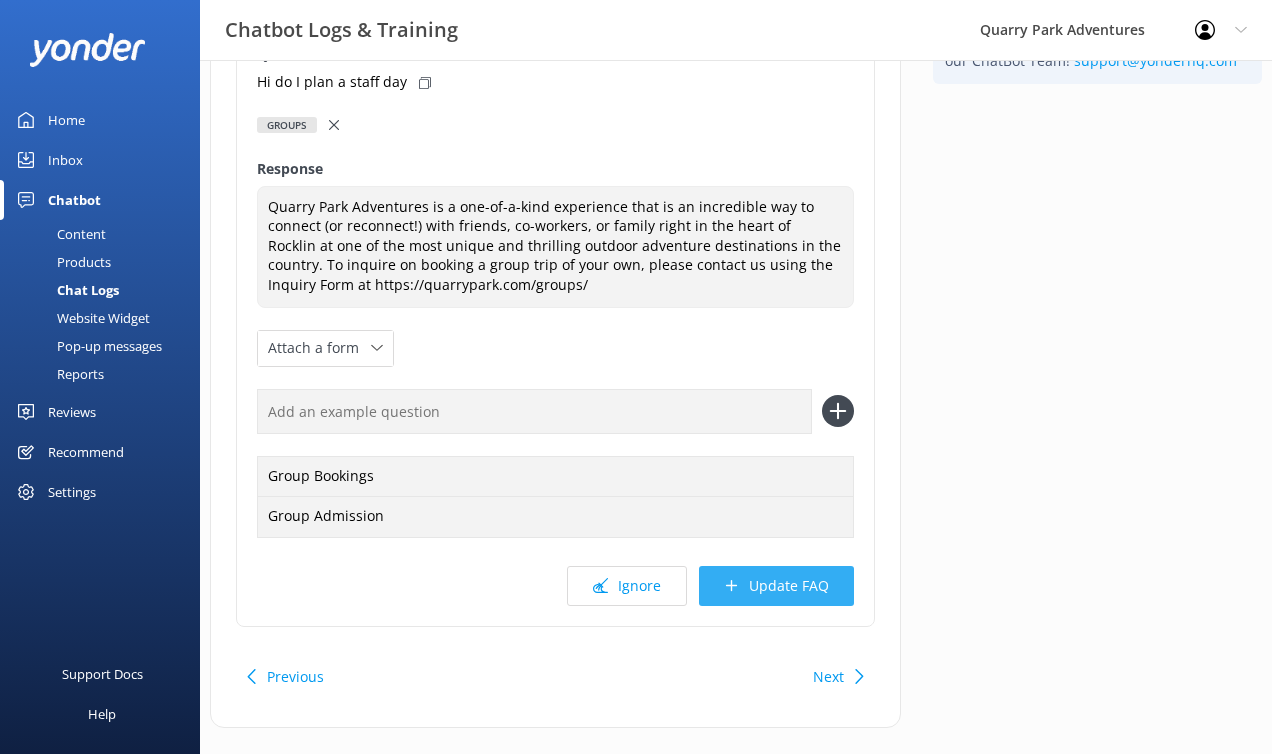 click on "Update FAQ" at bounding box center (776, 586) 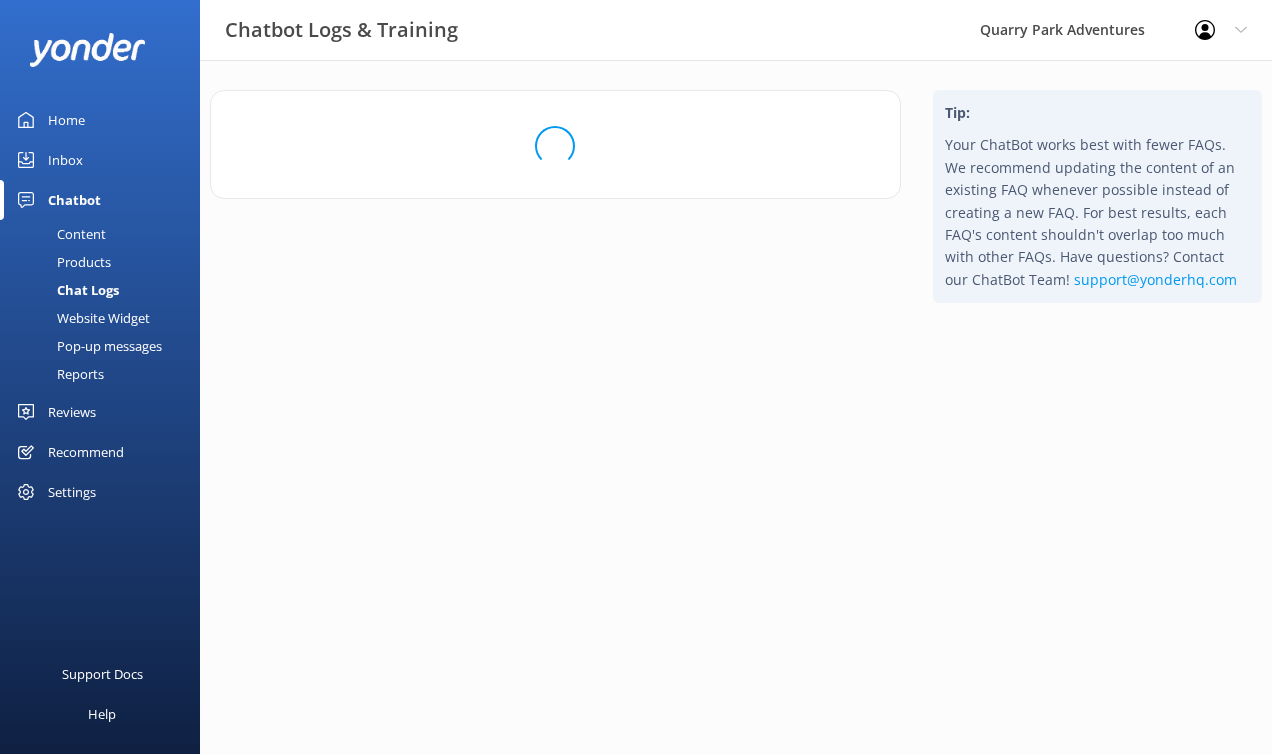scroll, scrollTop: 0, scrollLeft: 0, axis: both 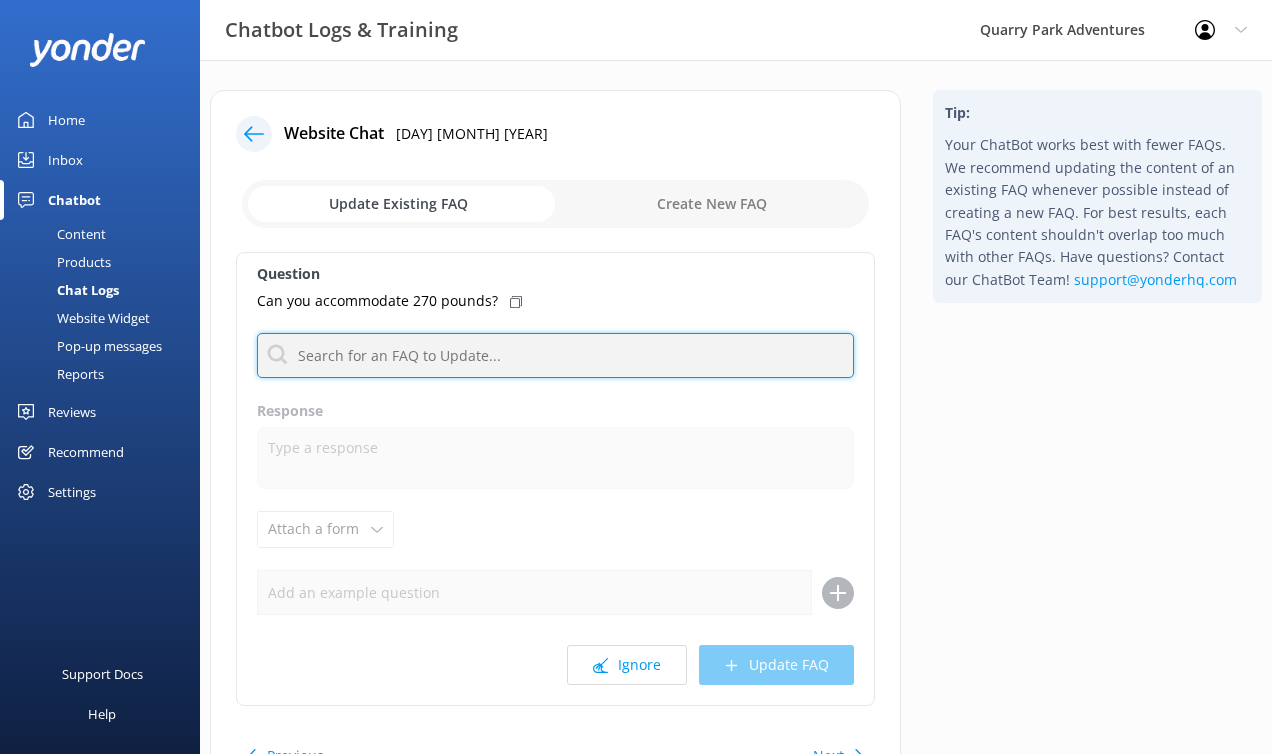 click at bounding box center [555, 355] 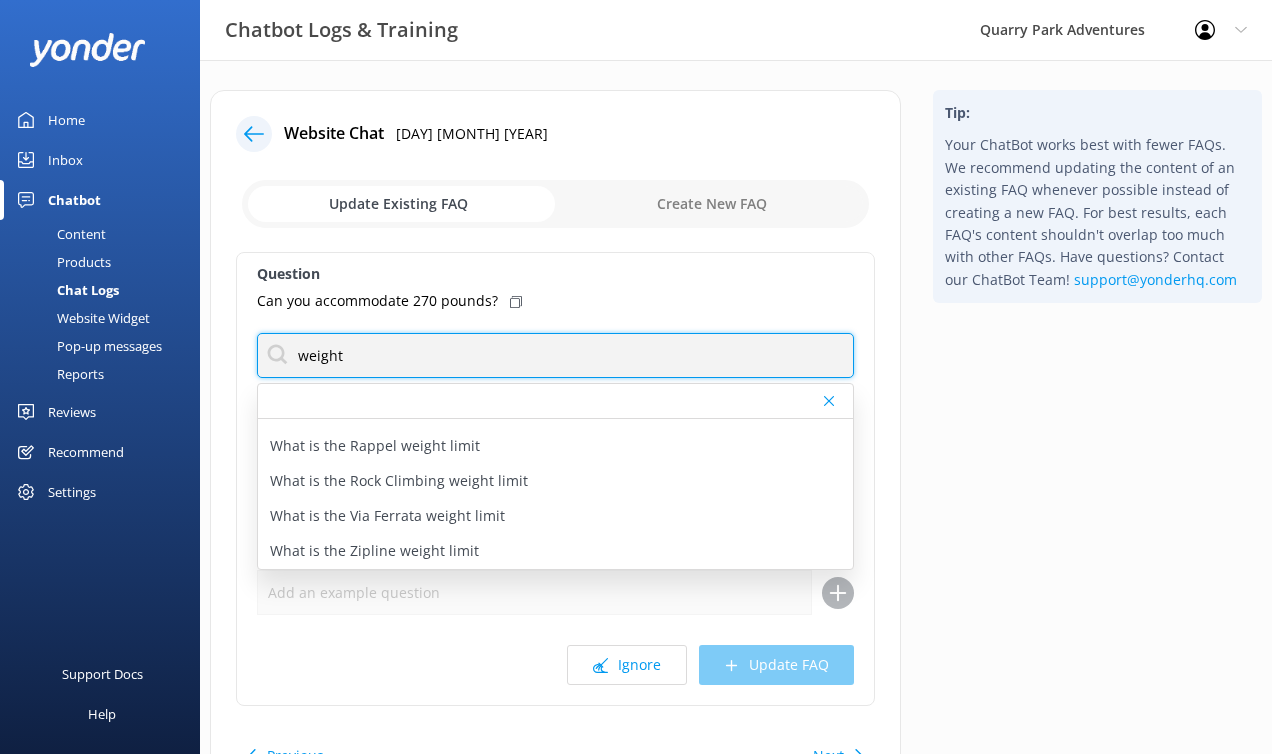 scroll, scrollTop: 0, scrollLeft: 0, axis: both 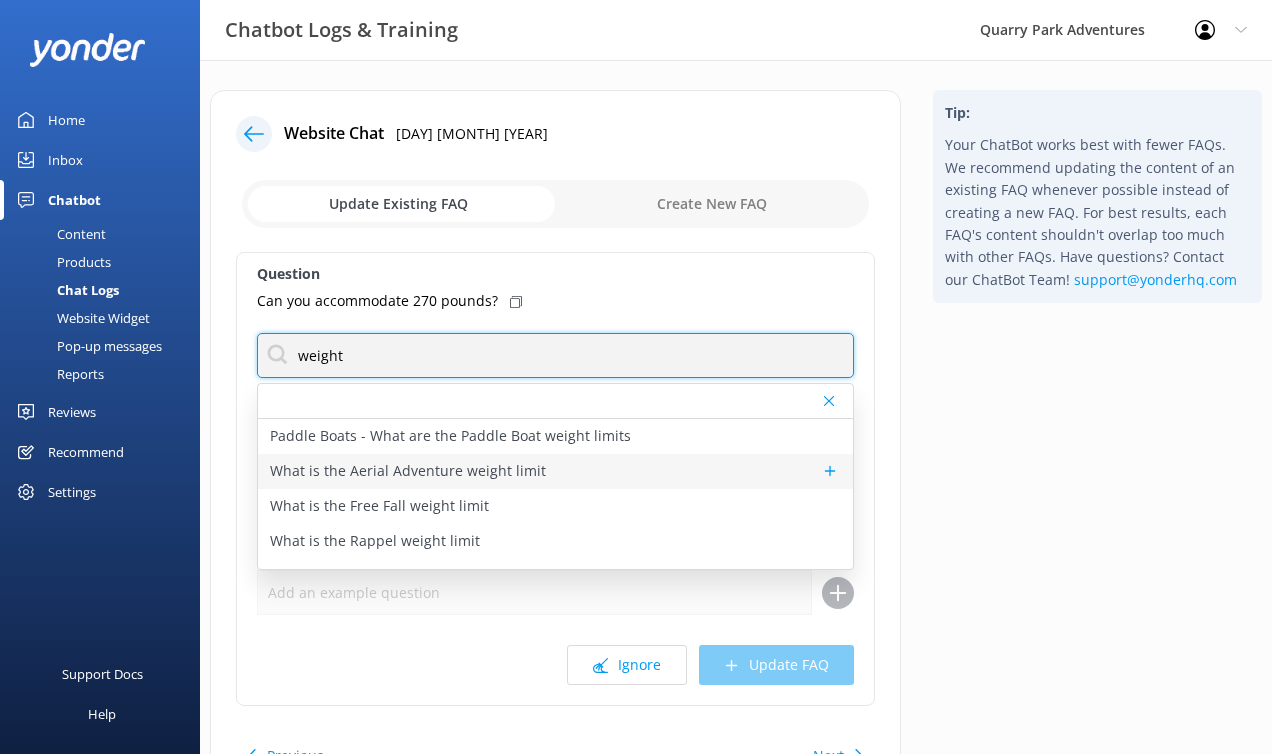 type on "weight" 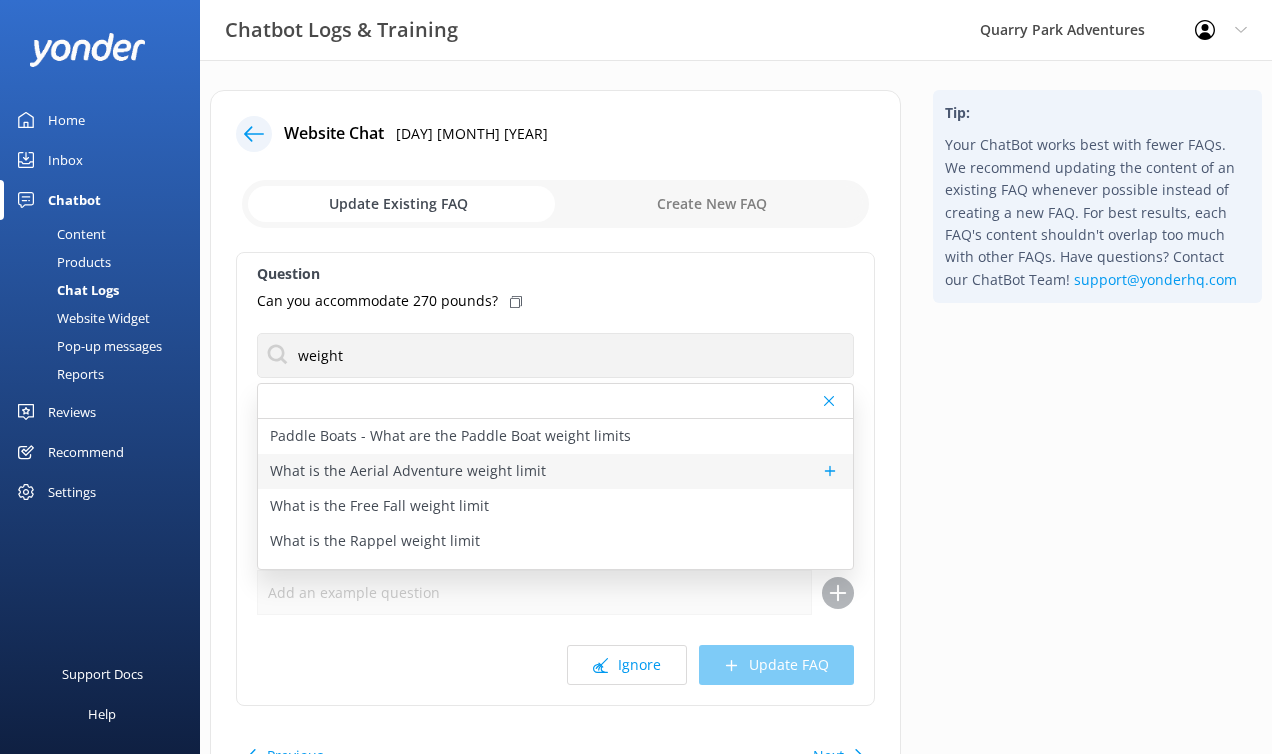 click on "What is the Aerial Adventure weight limit" at bounding box center [408, 471] 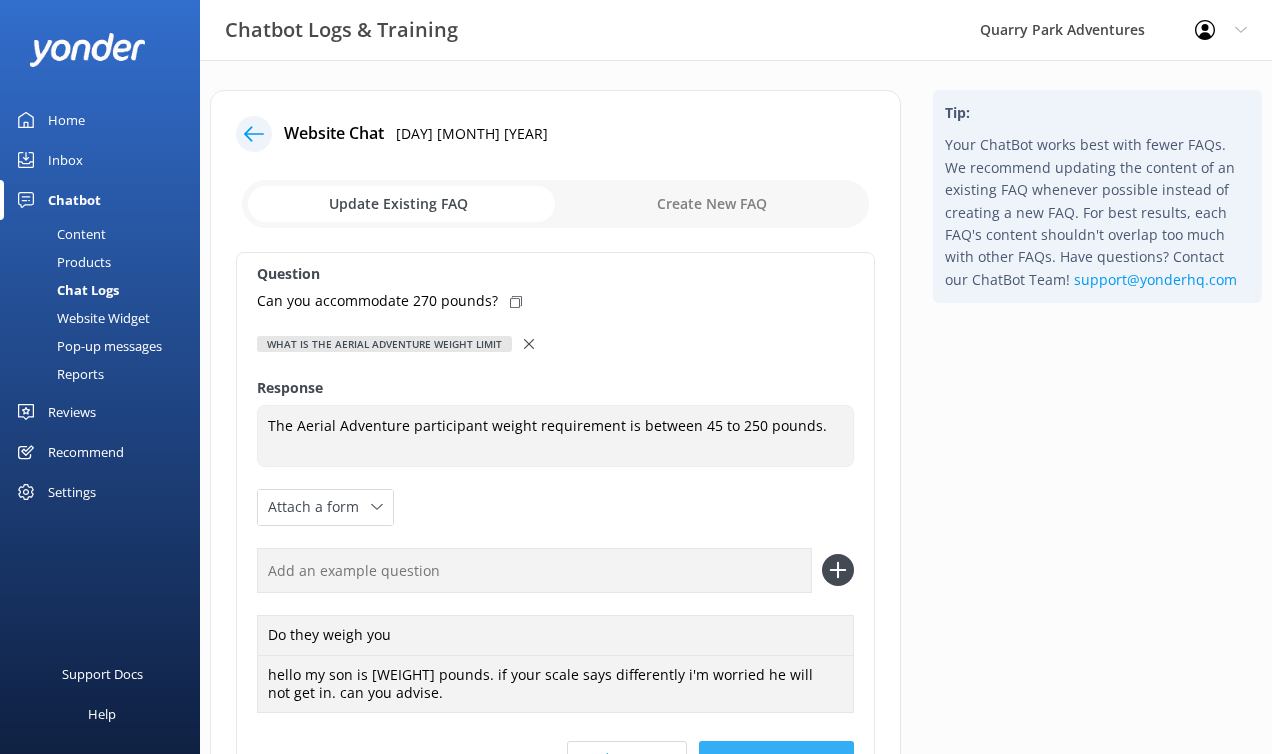 click on "Update FAQ" at bounding box center (776, 761) 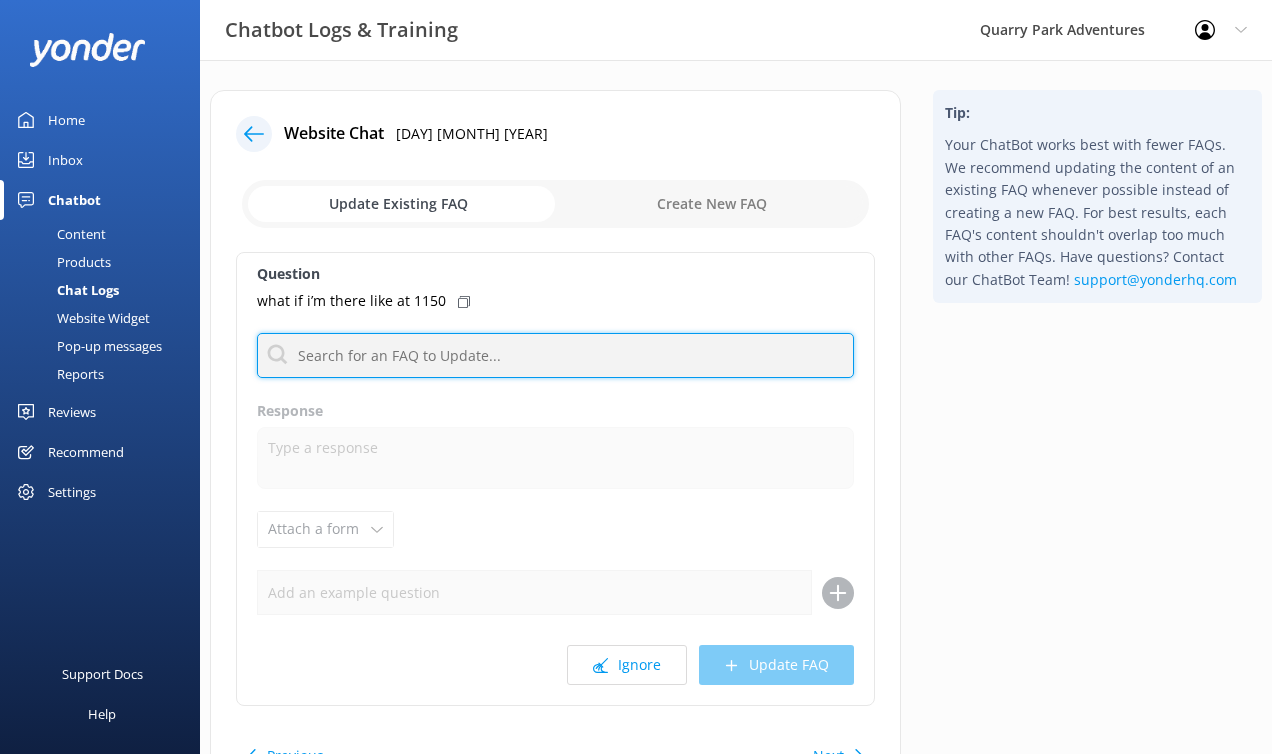 click at bounding box center [555, 355] 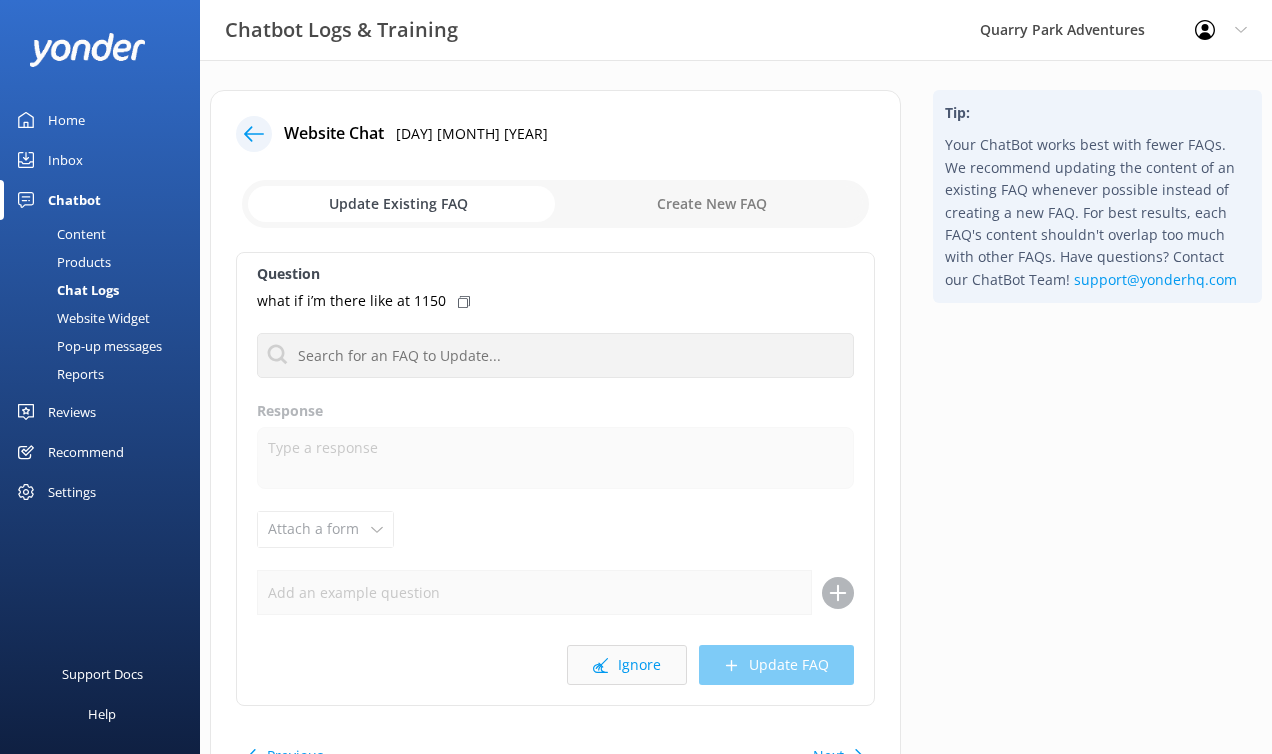click on "Ignore" at bounding box center (627, 665) 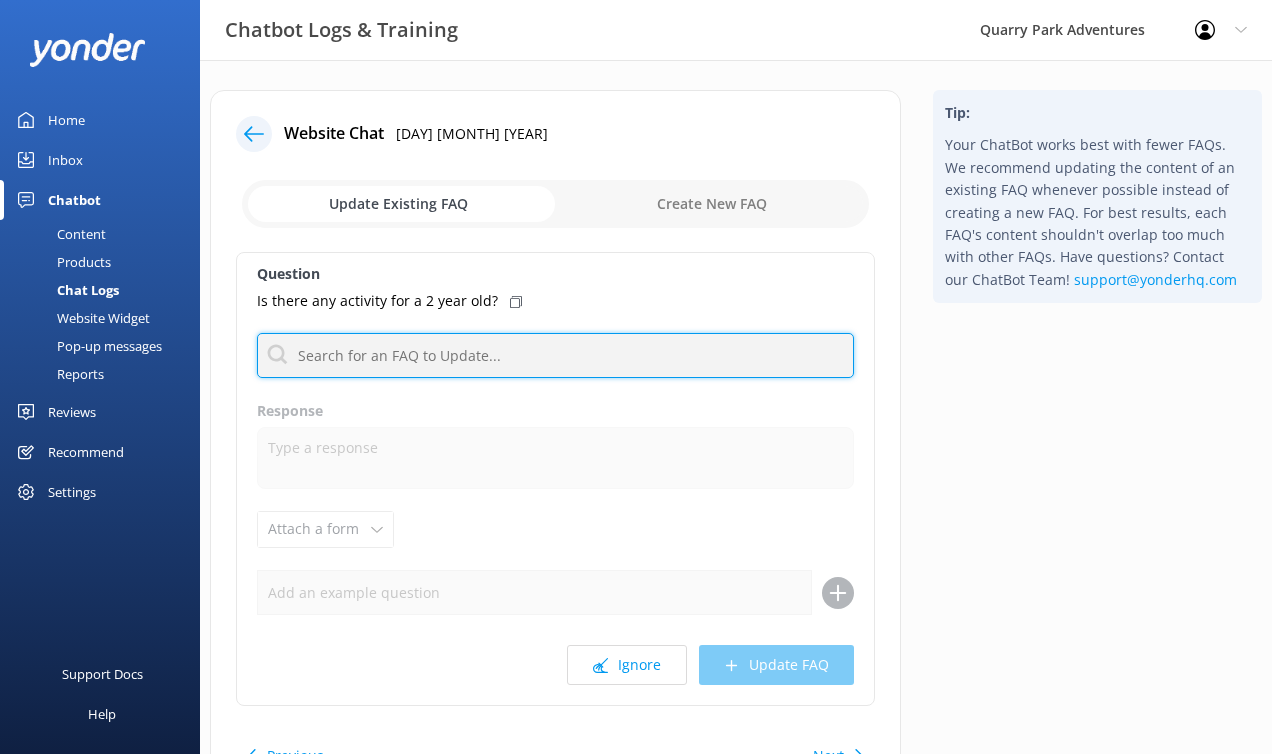 click at bounding box center [555, 355] 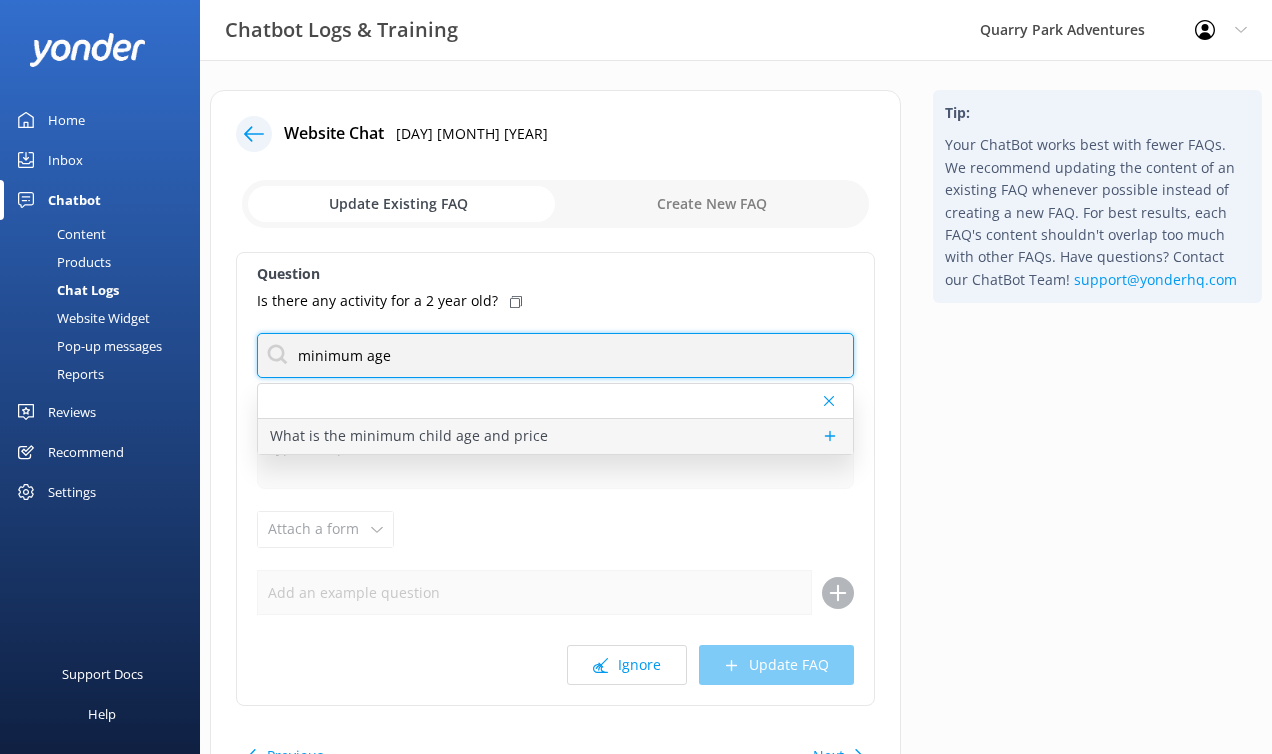 type on "minimum age" 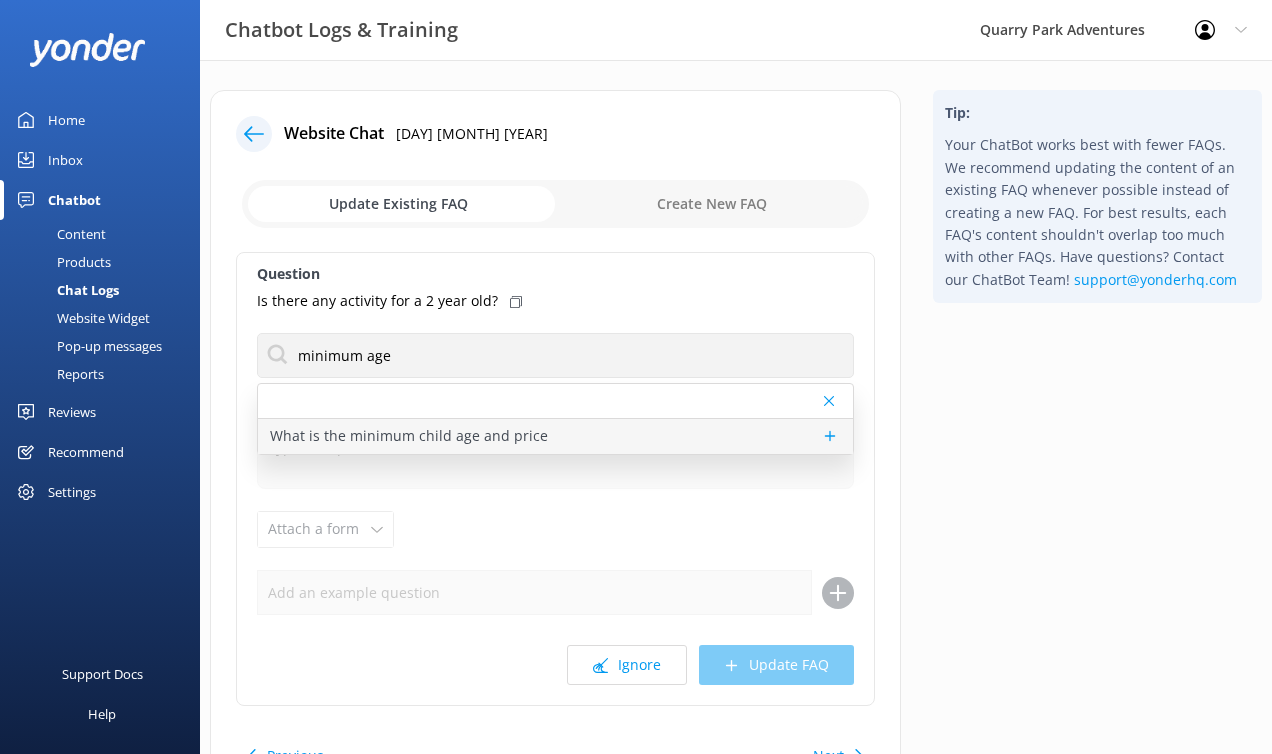 click on "What is the minimum child age and price" at bounding box center [555, 436] 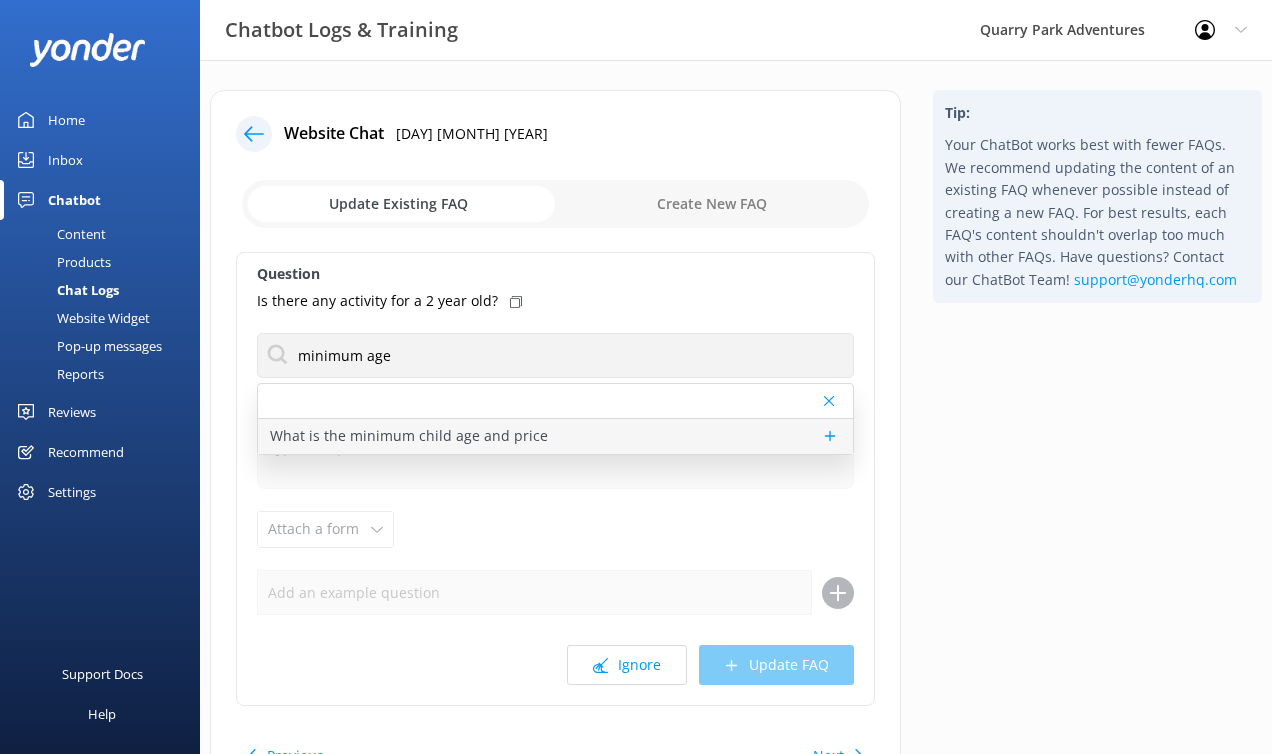 type on "For the Kidz Kove play area, children must be at least [AGE] years old. For activities within our quarry, guests must weigh between [WEIGHT]-[WEIGHT]; there is no minimum age to participate. Any guests under the age of [AGE] must have a ticketed, supervising companion age [AGE] years or older with them on course for certain activities. Quarry Adventure Gold and Granite tickets display an Adult and Kid price. The Adult price is for guests ages [AGE]+ while the Kid price is for guests ages [AGE] and younger. All park pricing is based on the chosen ticket type and day - either weekday or weekend rates.Adults, friends, or family can join you at the park for free , but any applicable supervising companion requirements must be met. To see current pricing for your adventure date, please view our website at QuarryPark.com." 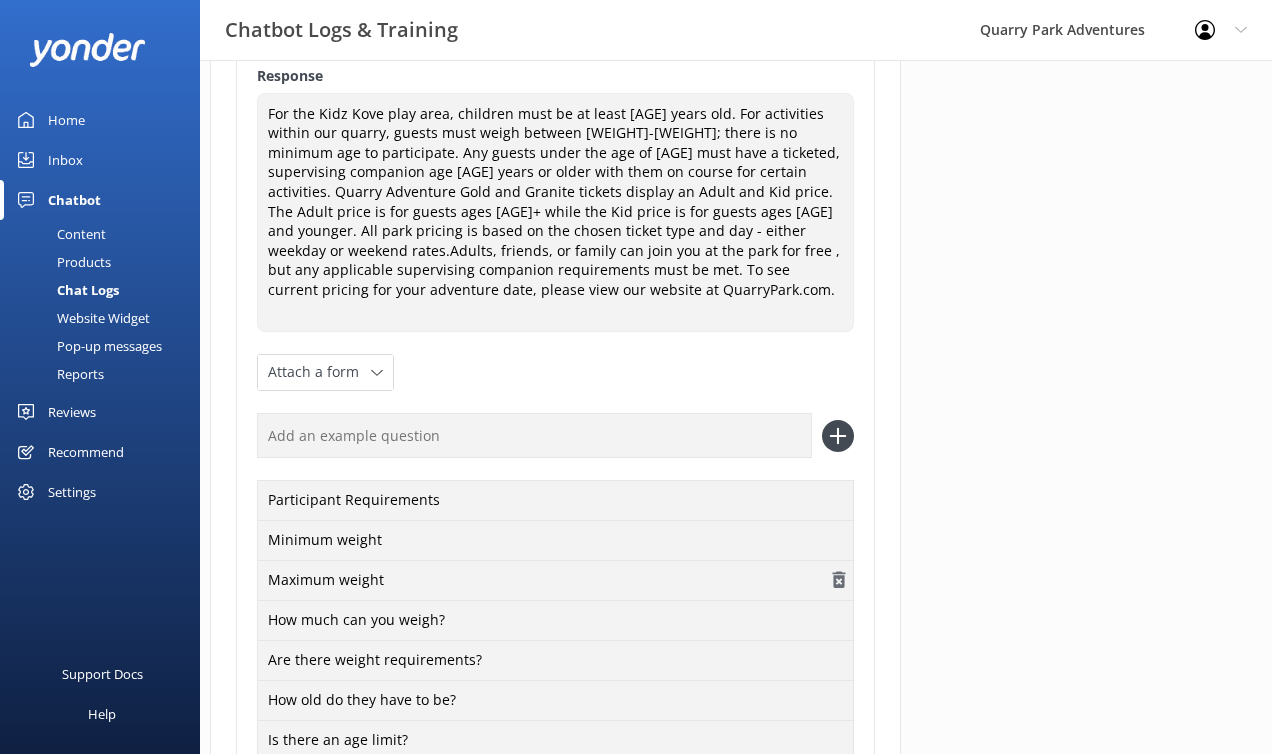 scroll, scrollTop: 558, scrollLeft: 0, axis: vertical 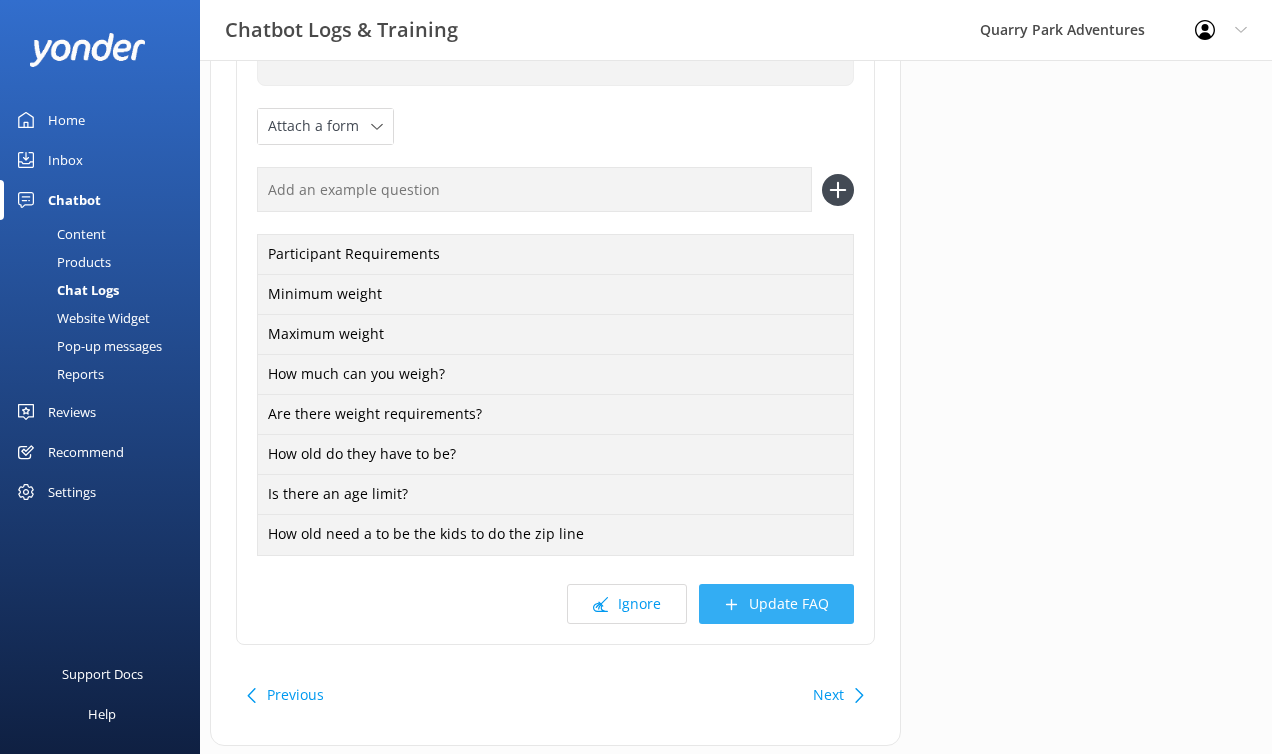 click on "Update FAQ" at bounding box center (776, 604) 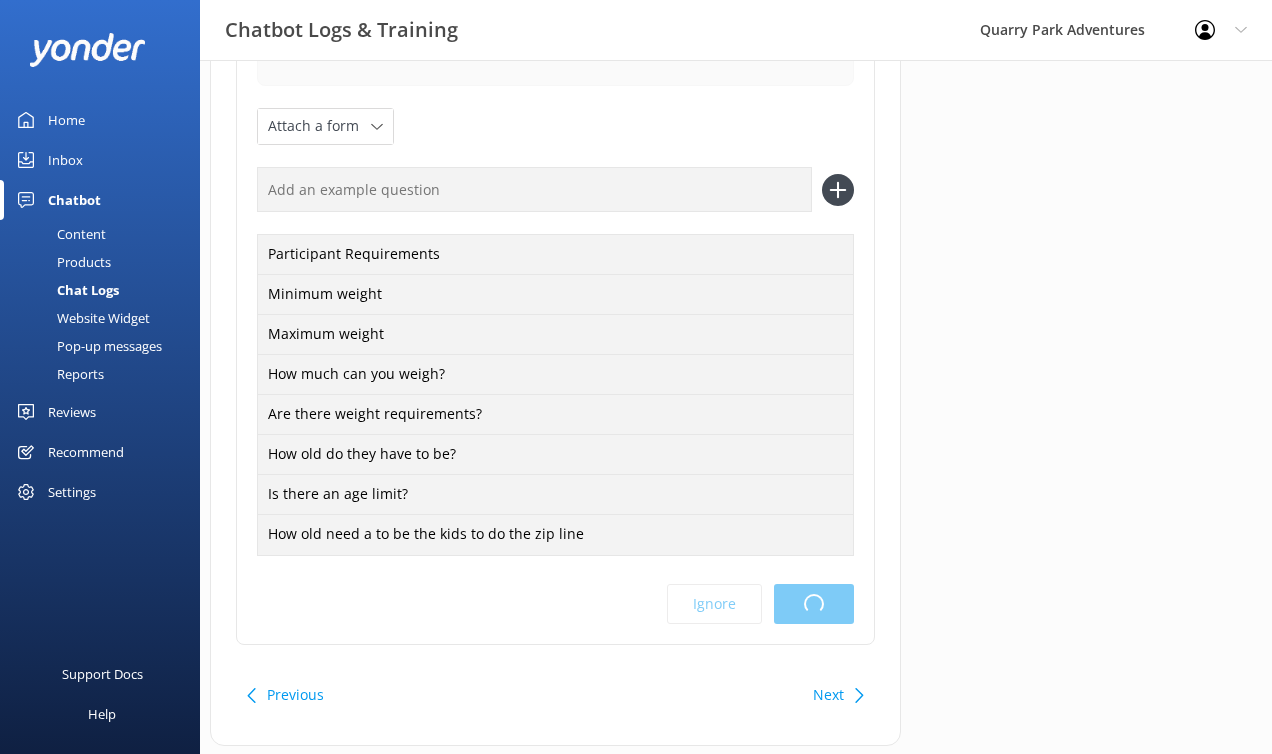 scroll, scrollTop: 0, scrollLeft: 0, axis: both 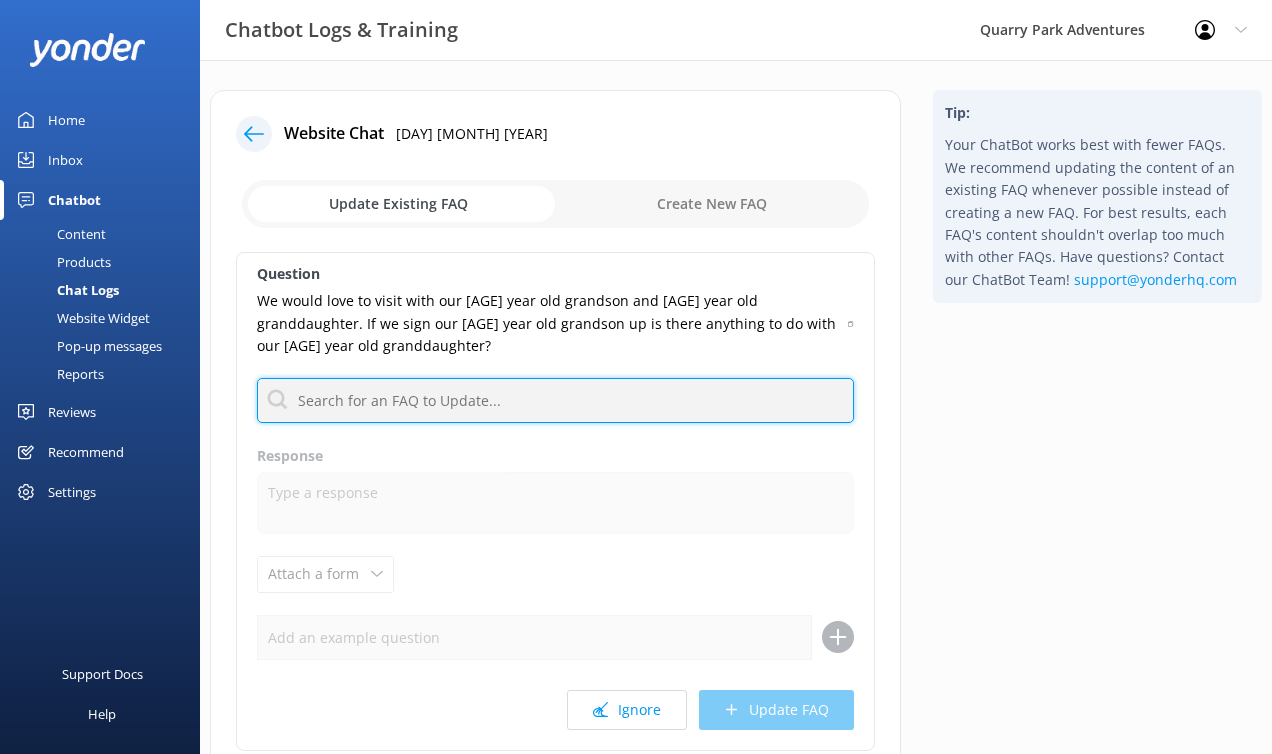 click at bounding box center (555, 400) 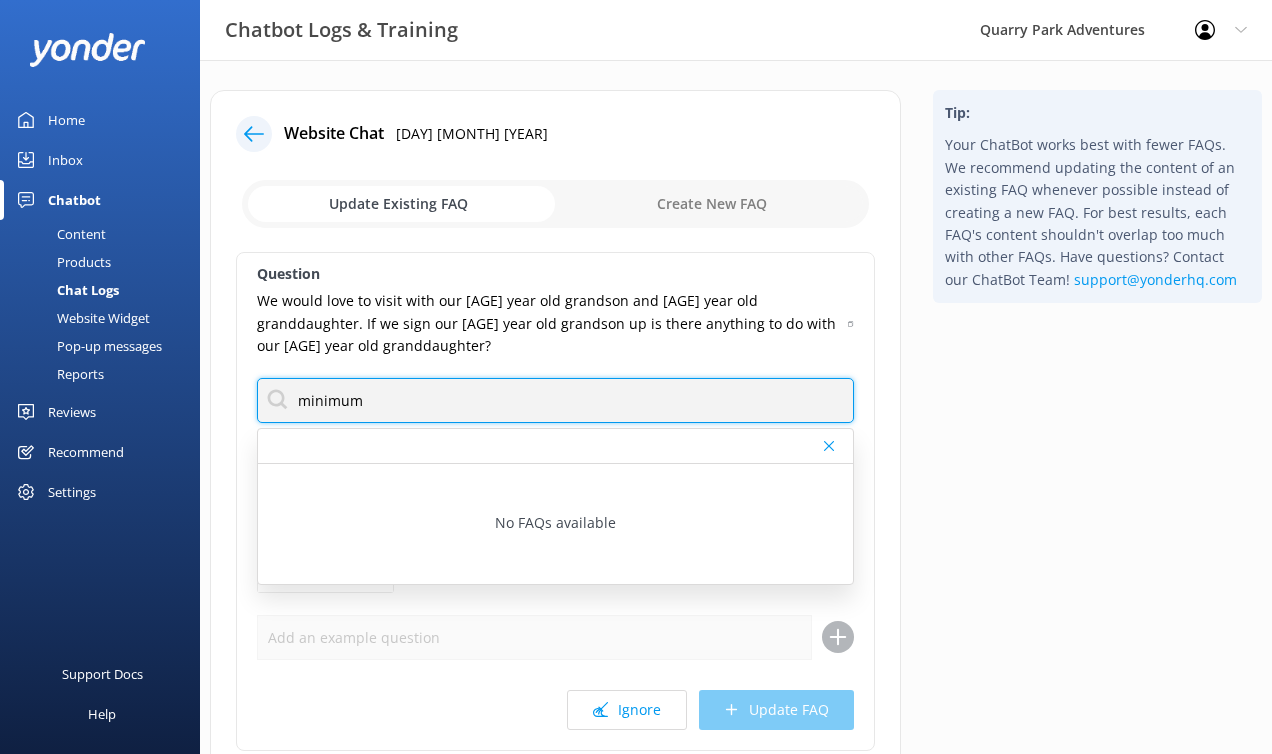 type on "minimum" 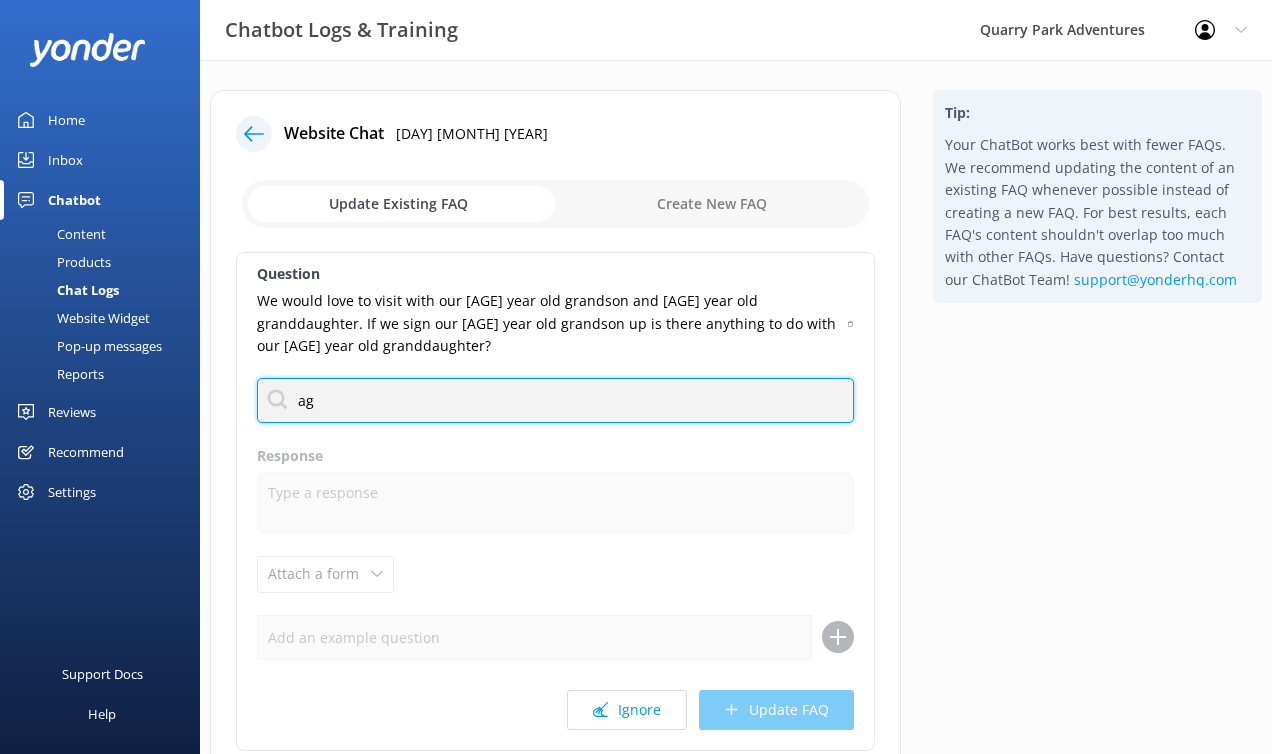 type on "a" 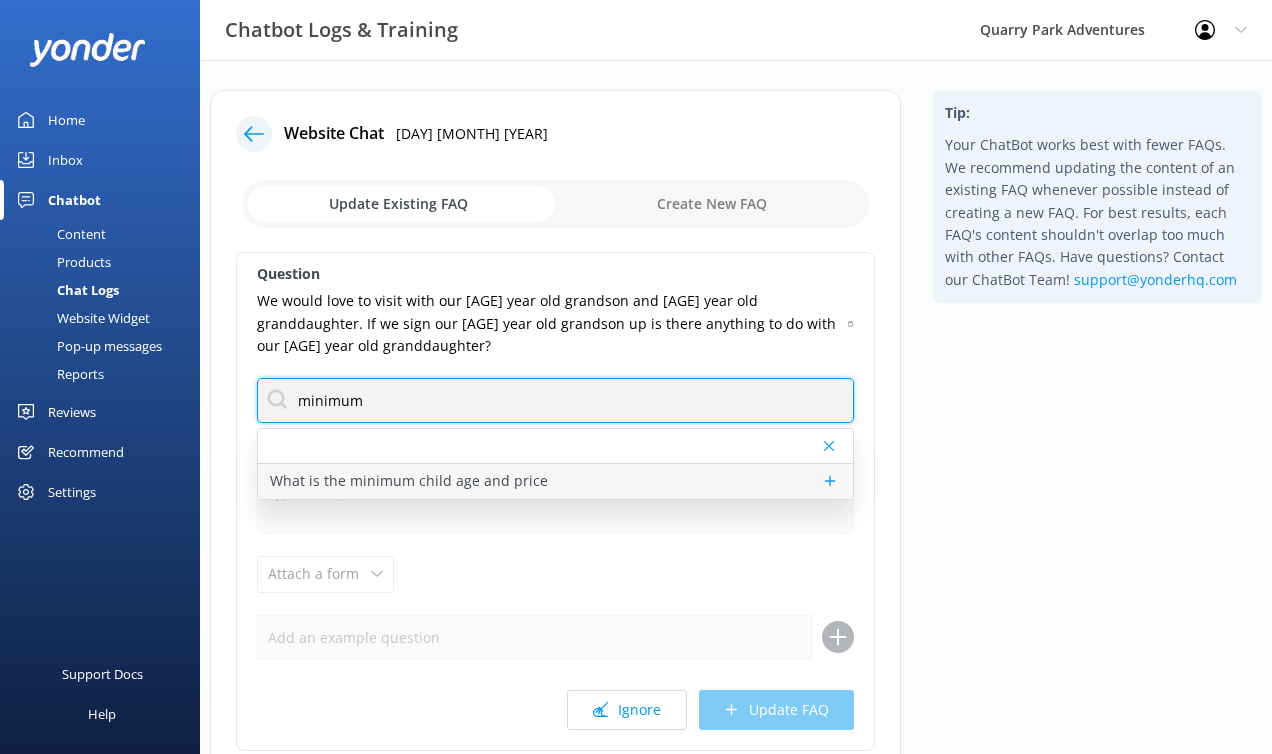 type on "minimum" 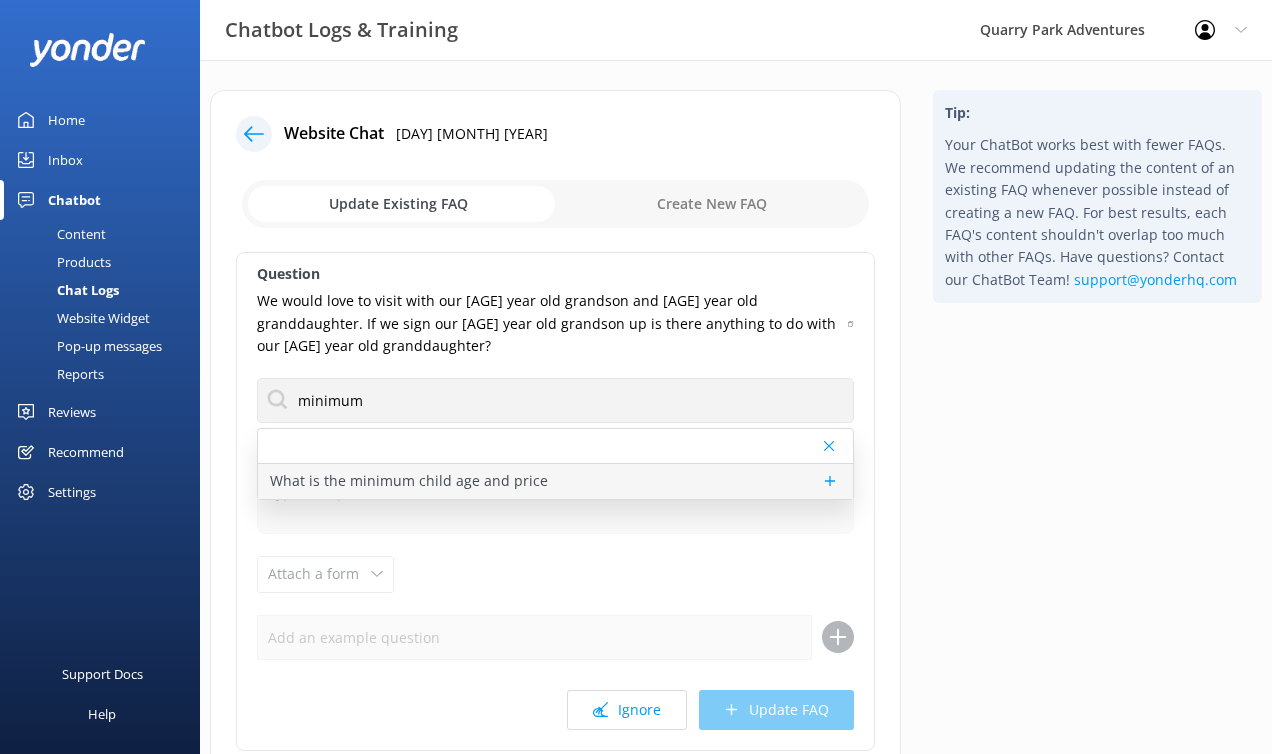 click on "What is the minimum child age and price" at bounding box center (409, 481) 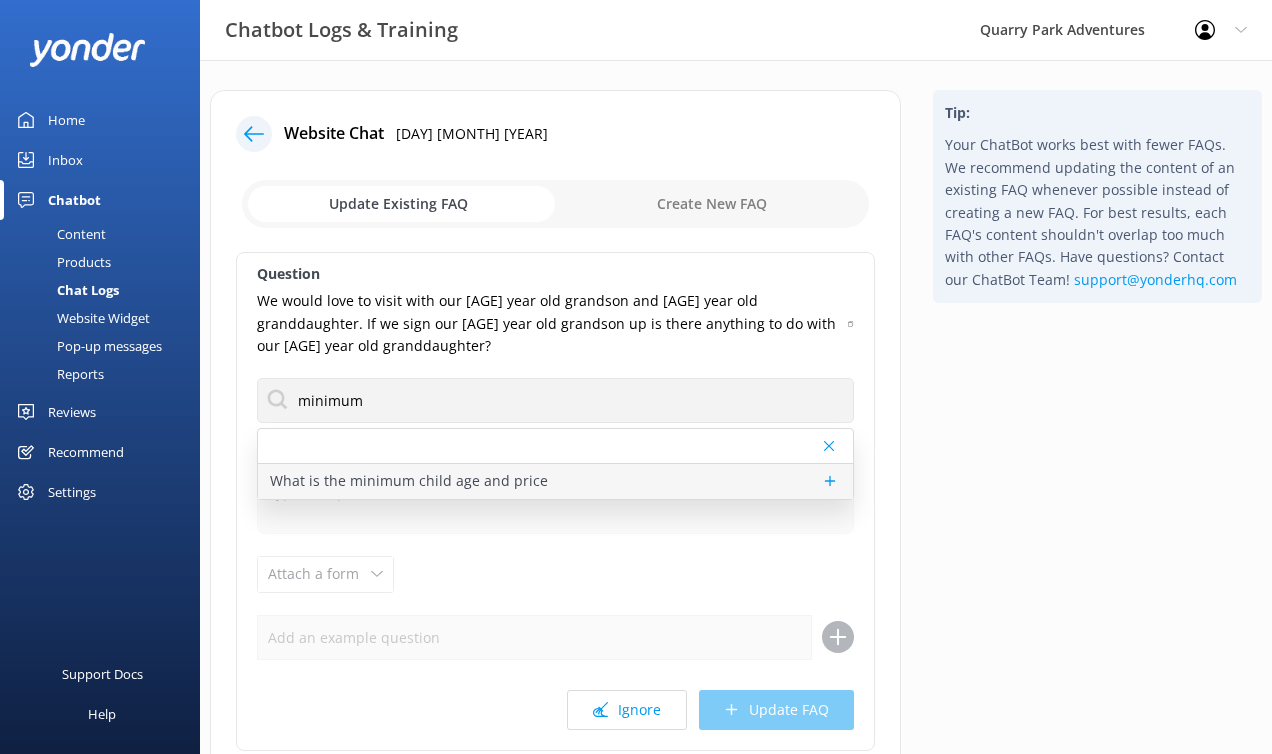 type on "For the Kidz Kove play area, children must be at least [AGE] years old. For activities within our quarry, guests must weigh between [WEIGHT]-[WEIGHT]; there is no minimum age to participate. Any guests under the age of [AGE] must have a ticketed, supervising companion age [AGE] years or older with them on course for certain activities. Quarry Adventure Gold and Granite tickets display an Adult and Kid price. The Adult price is for guests ages [AGE]+ while the Kid price is for guests ages [AGE] and younger. All park pricing is based on the chosen ticket type and day - either weekday or weekend rates.Adults, friends, or family can join you at the park for free , but any applicable supervising companion requirements must be met. To see current pricing for your adventure date, please view our website at QuarryPark.com." 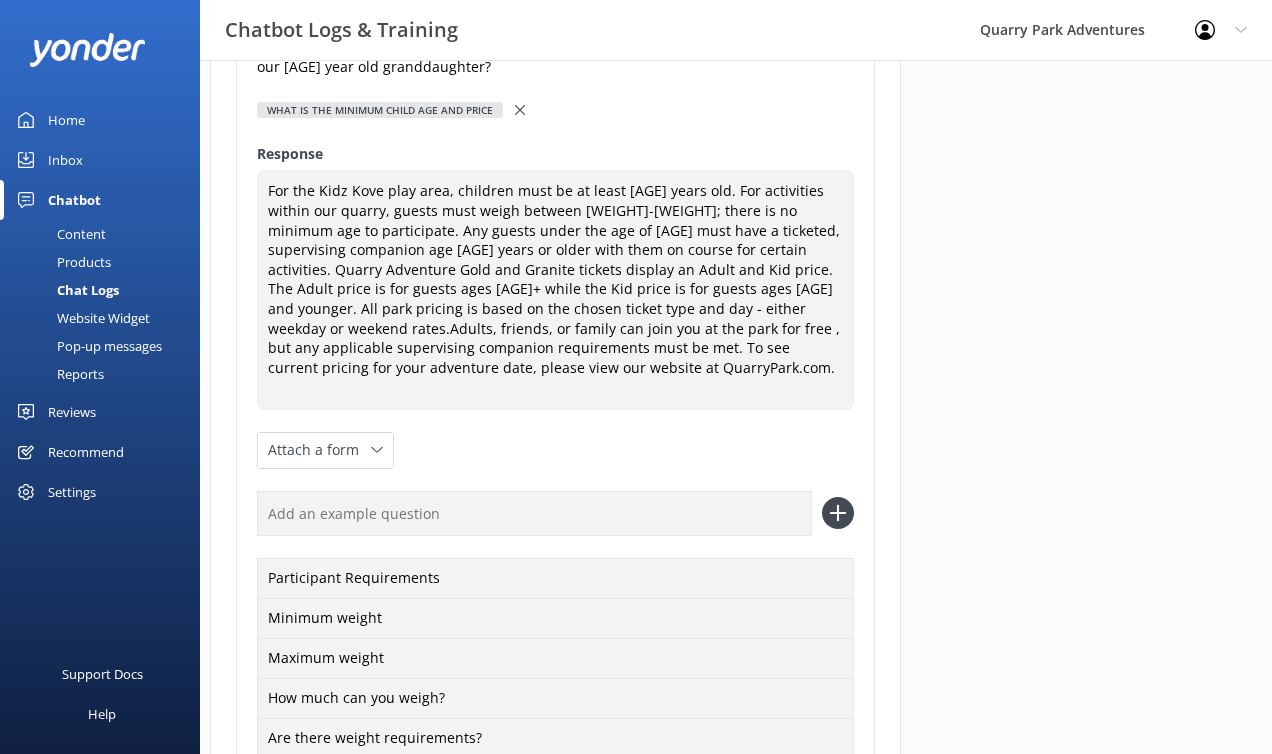 scroll, scrollTop: 473, scrollLeft: 0, axis: vertical 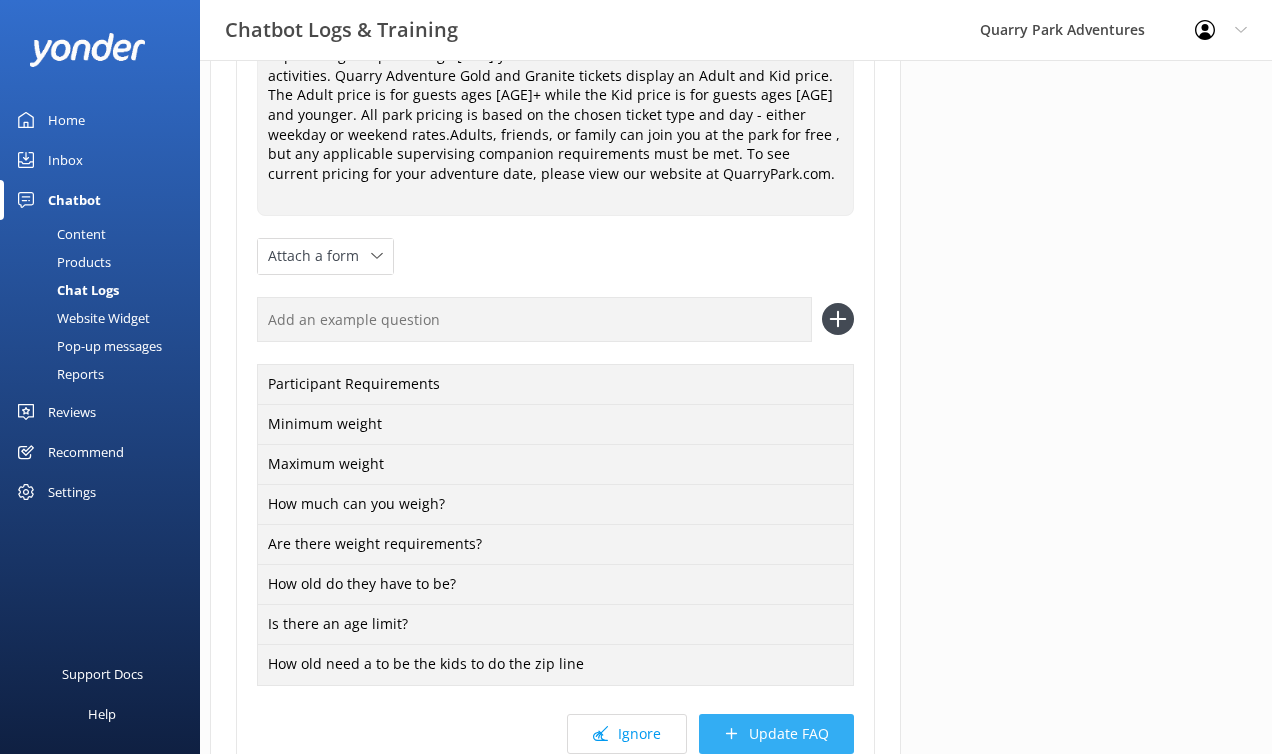 click on "Update FAQ" at bounding box center (776, 734) 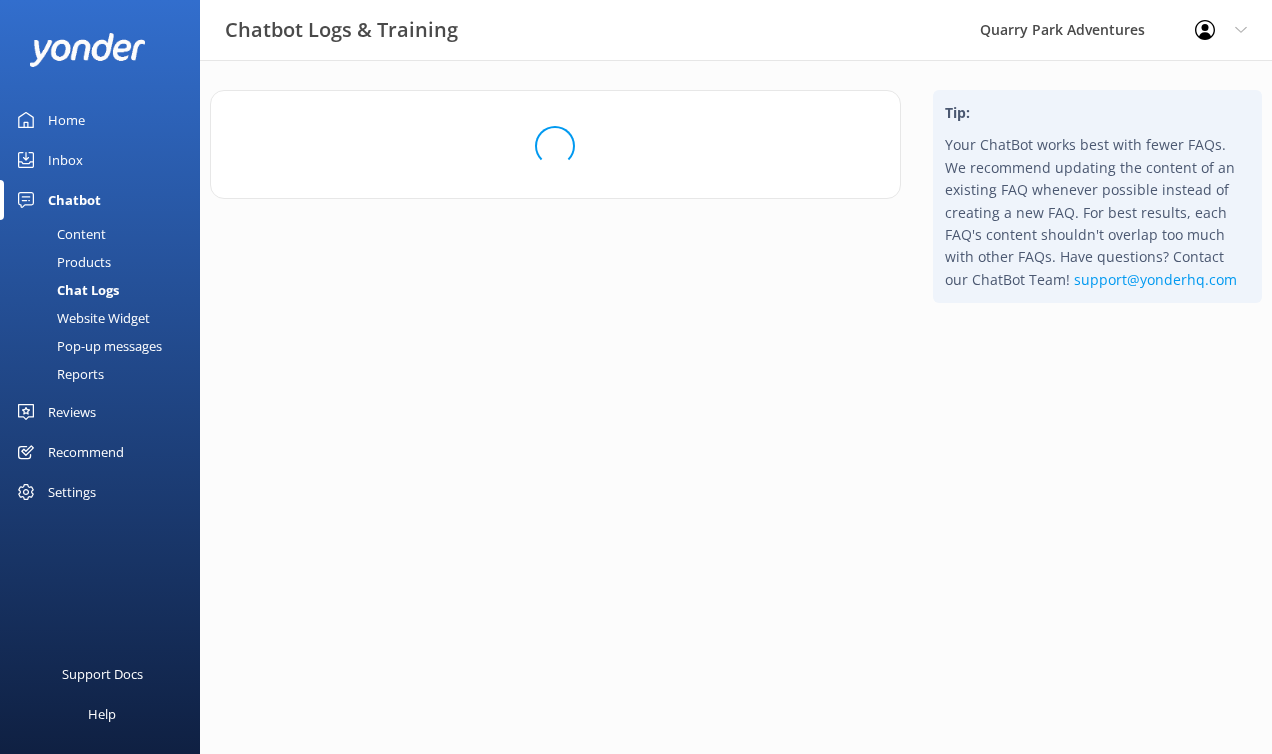 scroll, scrollTop: 0, scrollLeft: 0, axis: both 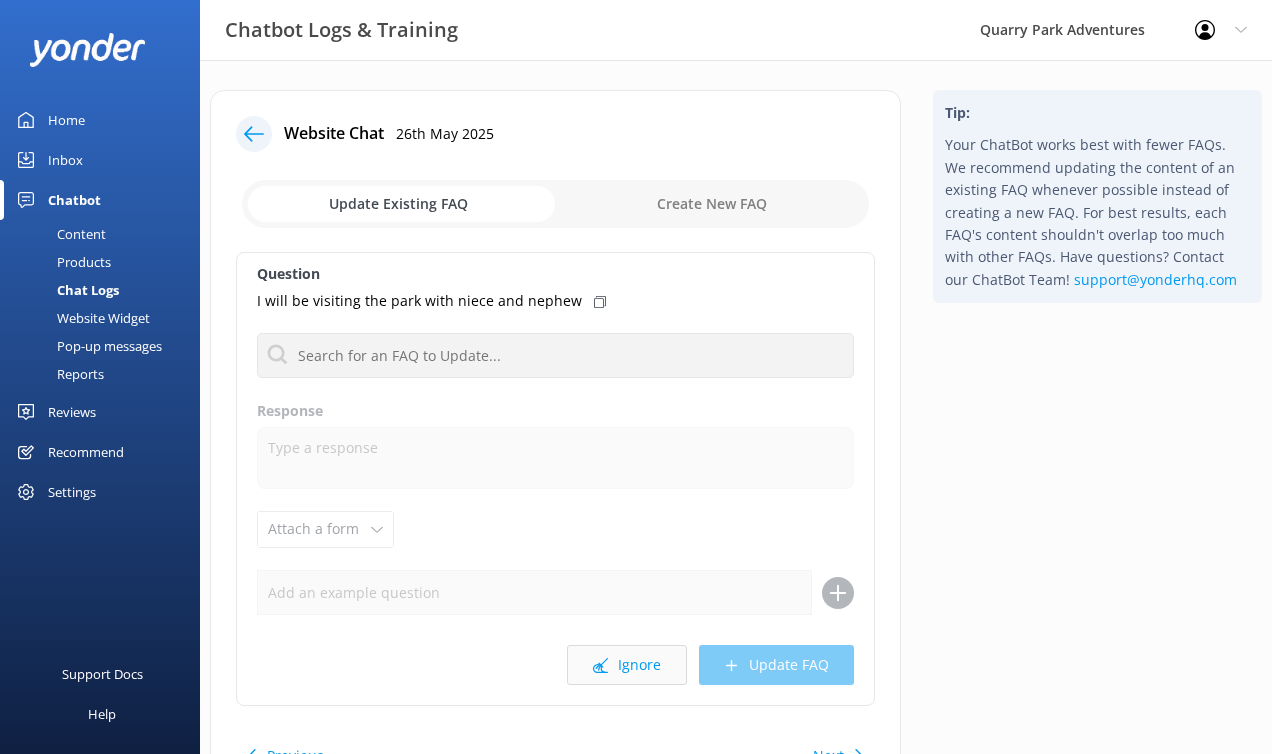 click on "Ignore" at bounding box center (627, 665) 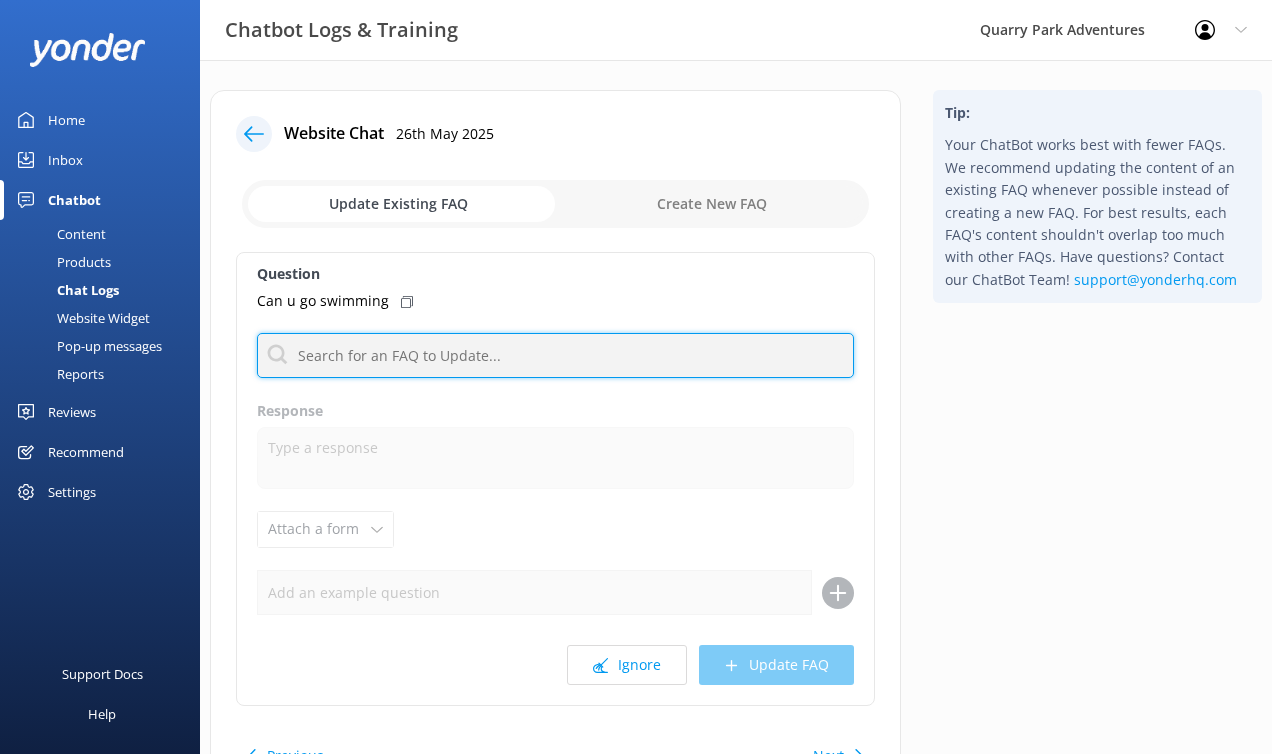 click at bounding box center (555, 355) 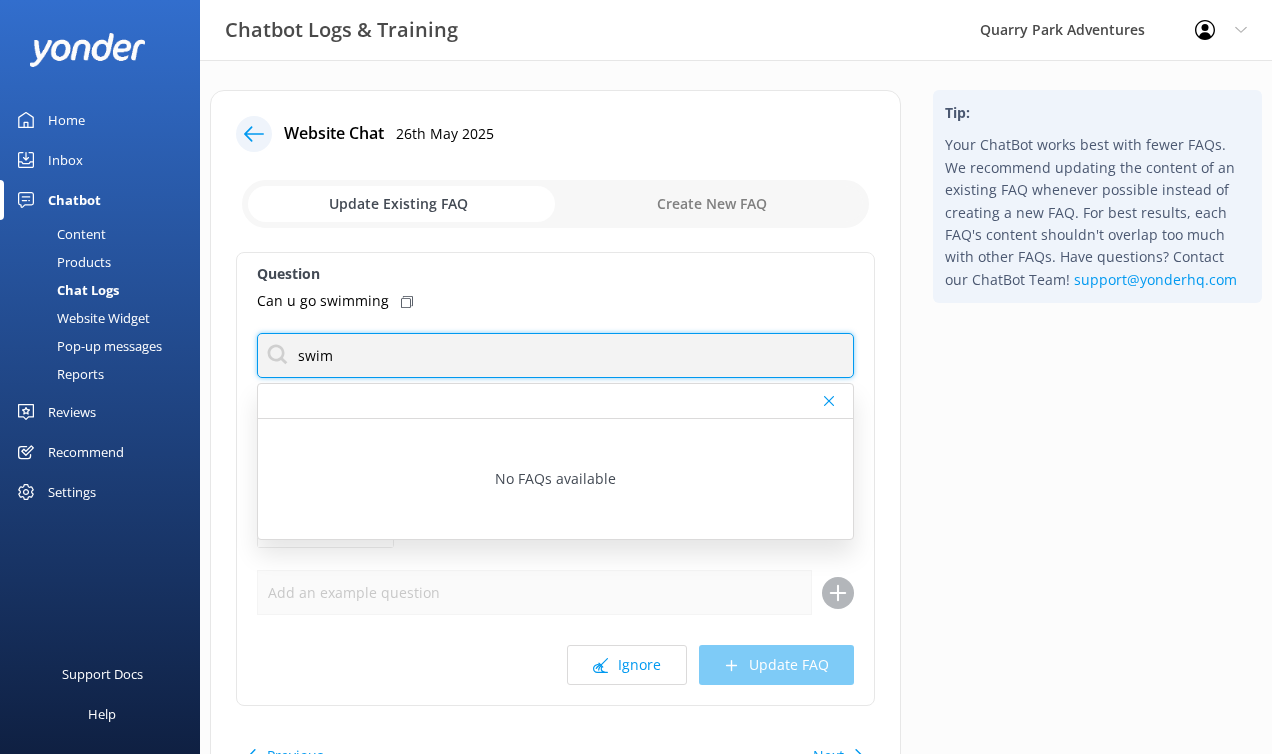 type on "swim" 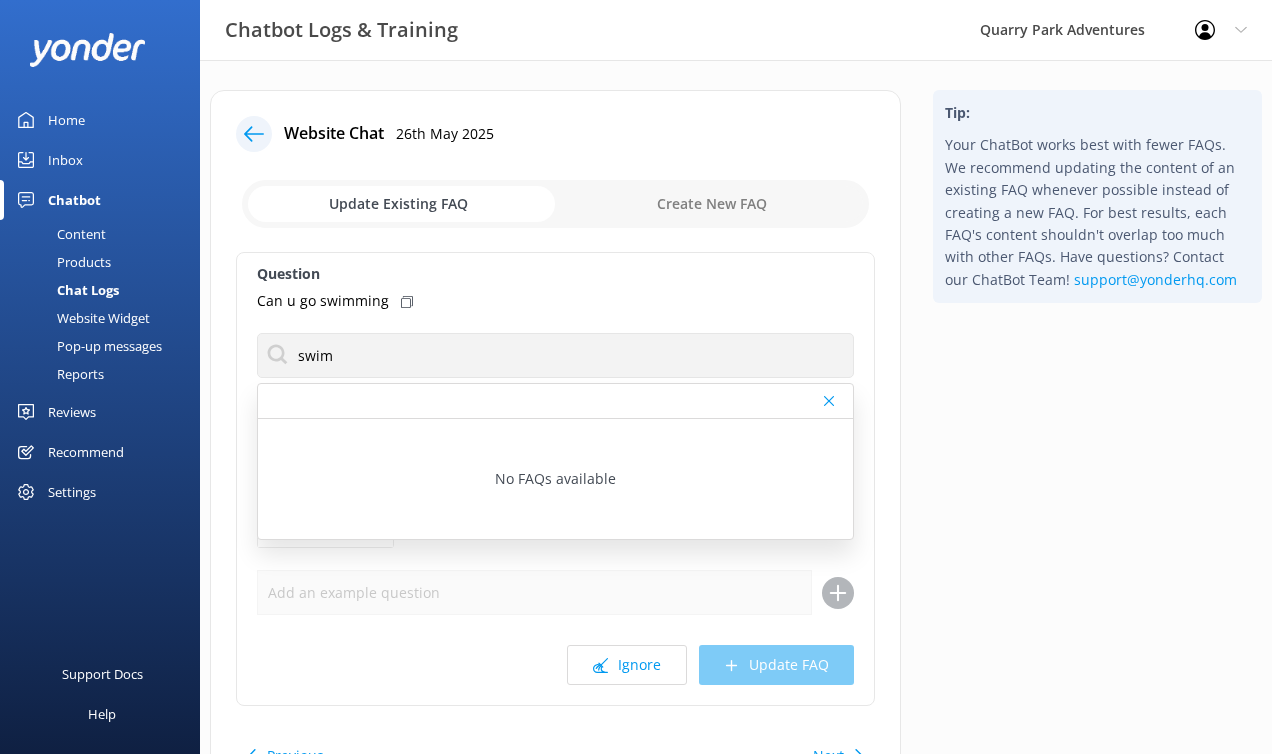 click on "Ignore Update FAQ" at bounding box center (555, 665) 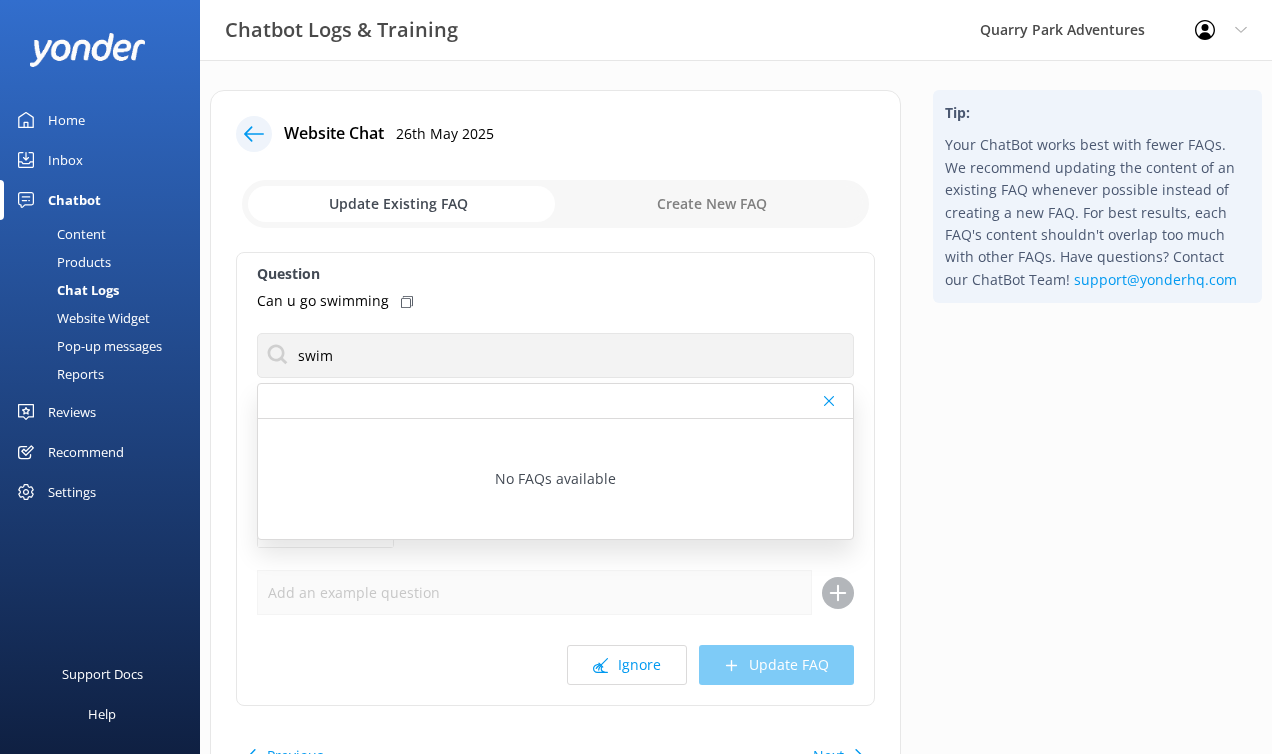 click on "Tip: Your ChatBot works best with fewer FAQs. We recommend updating the content of an existing FAQ whenever possible instead of creating a new FAQ. For best results, each FAQ's content shouldn't overlap too much with other FAQs. Have questions? Contact our ChatBot Team!   support@example.com" at bounding box center [1097, 458] 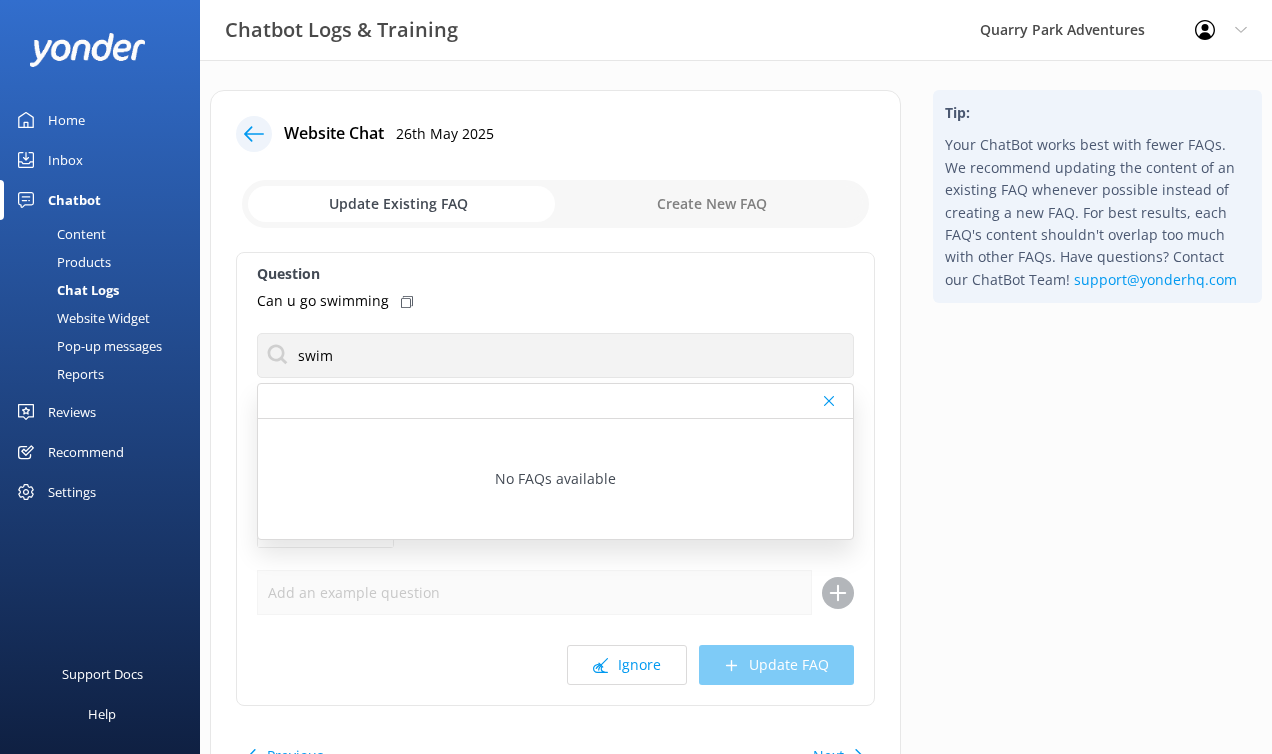 click 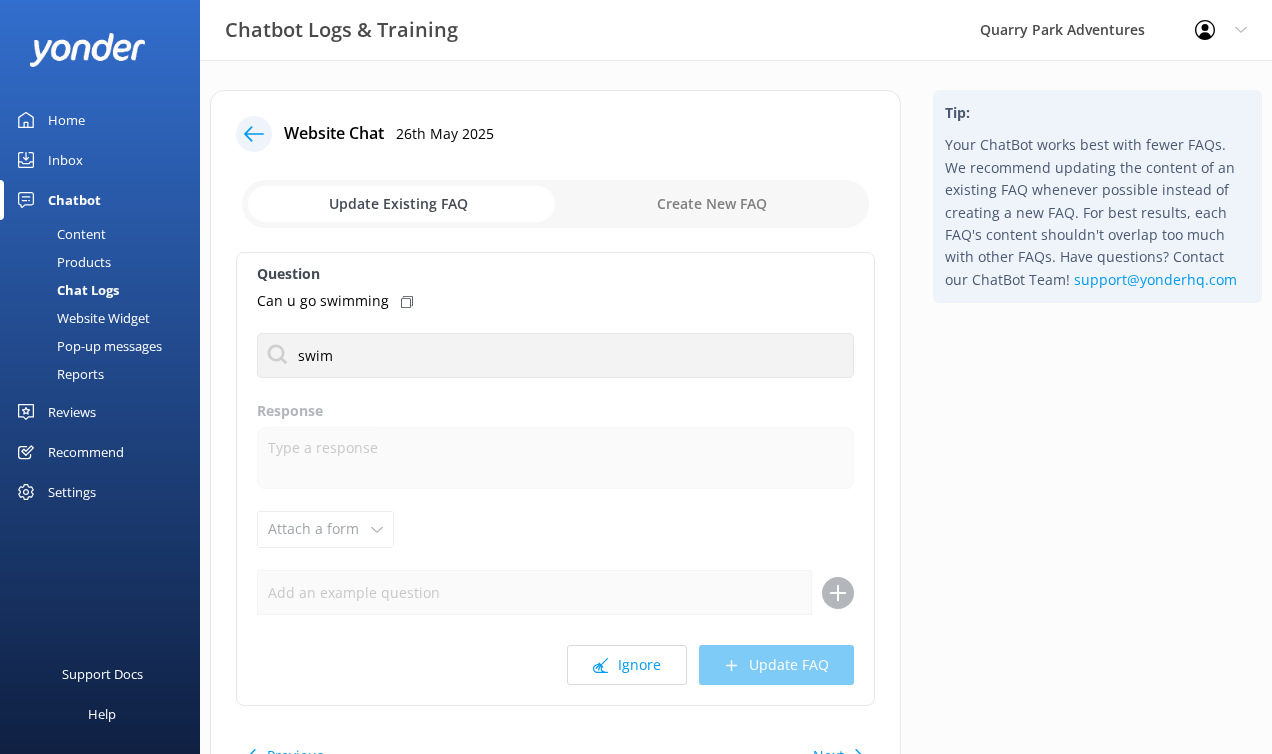 click at bounding box center (555, 204) 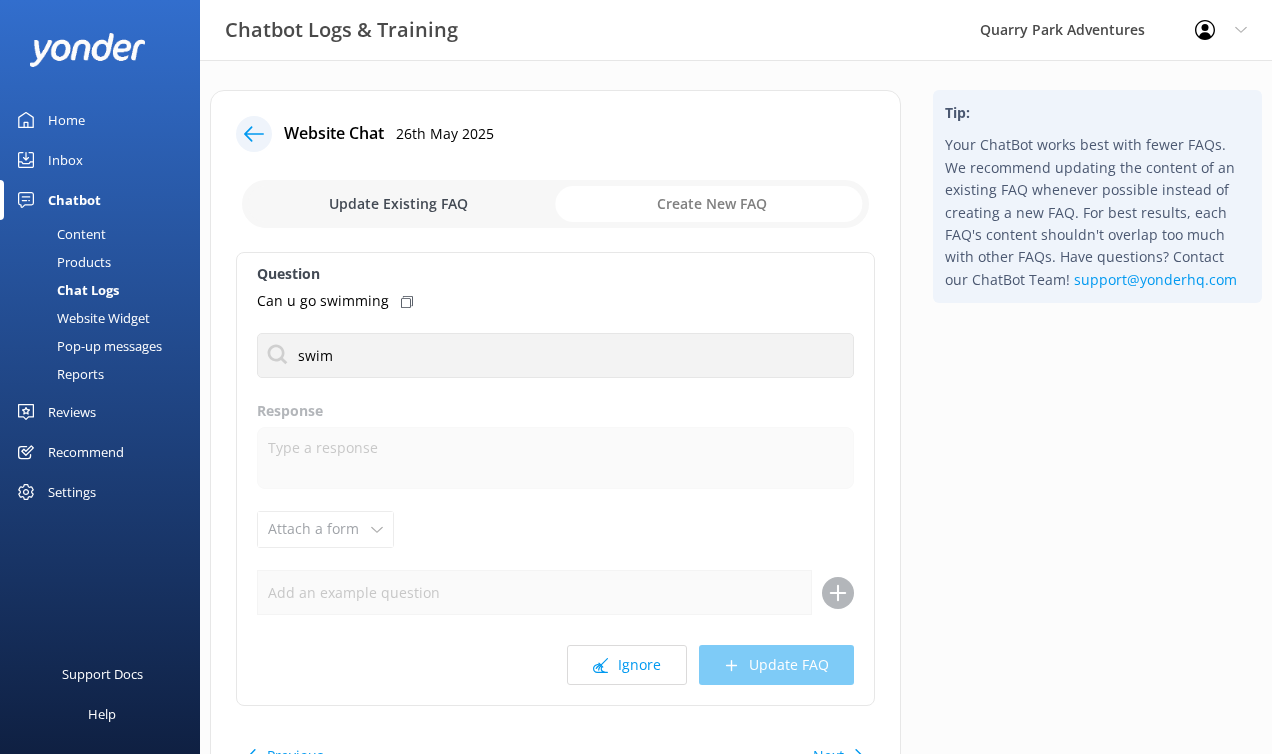 checkbox on "true" 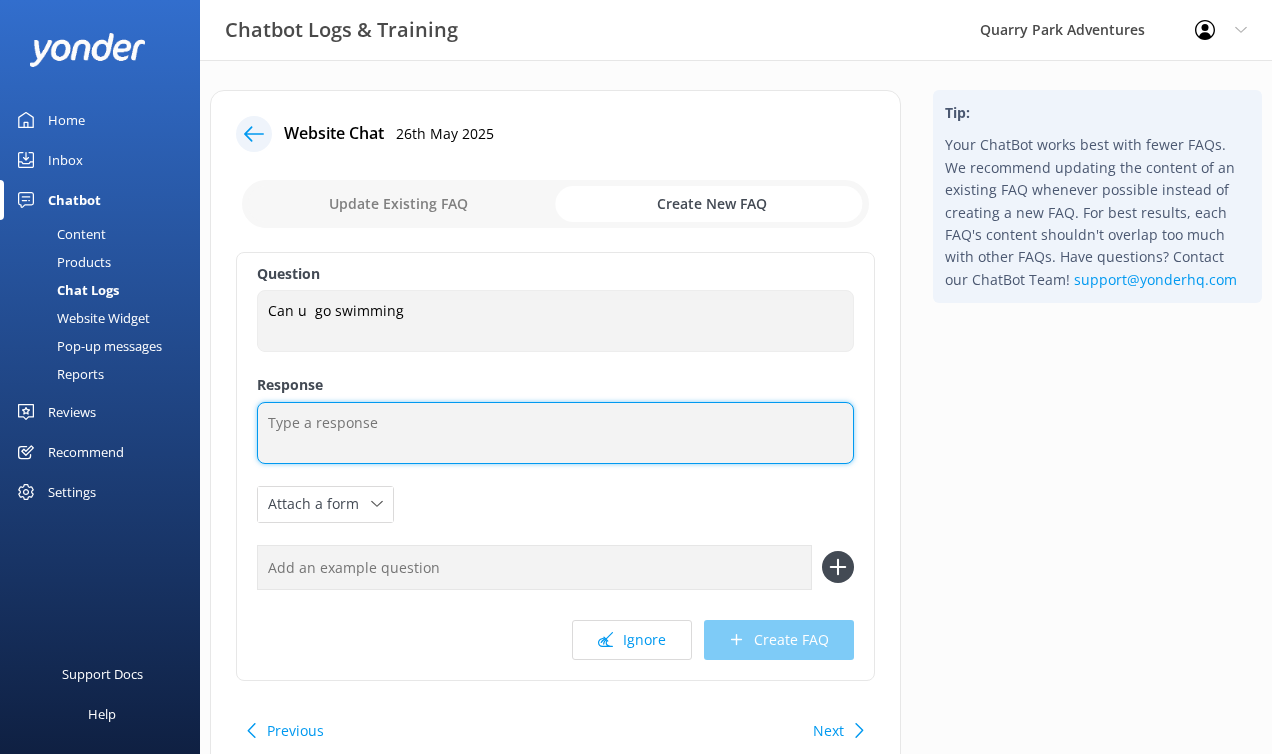 click at bounding box center [555, 433] 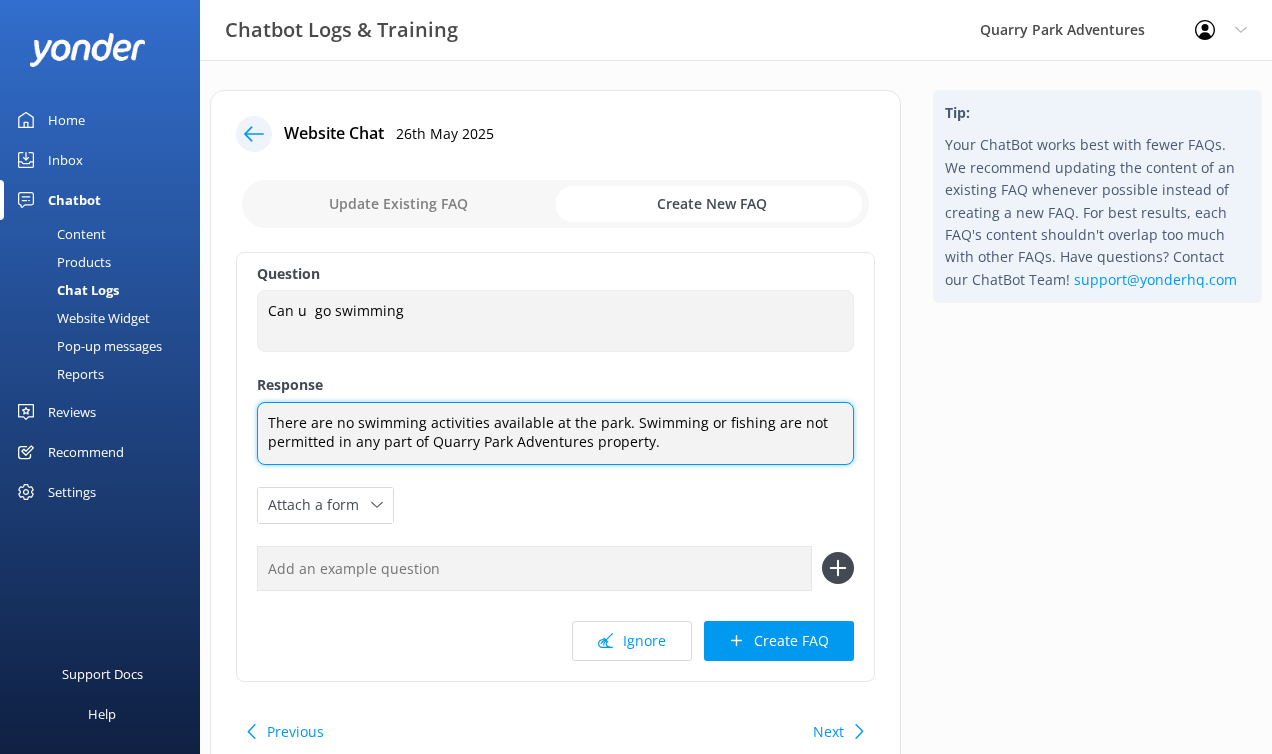 click on "There are no swimming activities available at the park. Swimming or fishing are not permitted in any part of Quarry Park Adventures property." at bounding box center [555, 433] 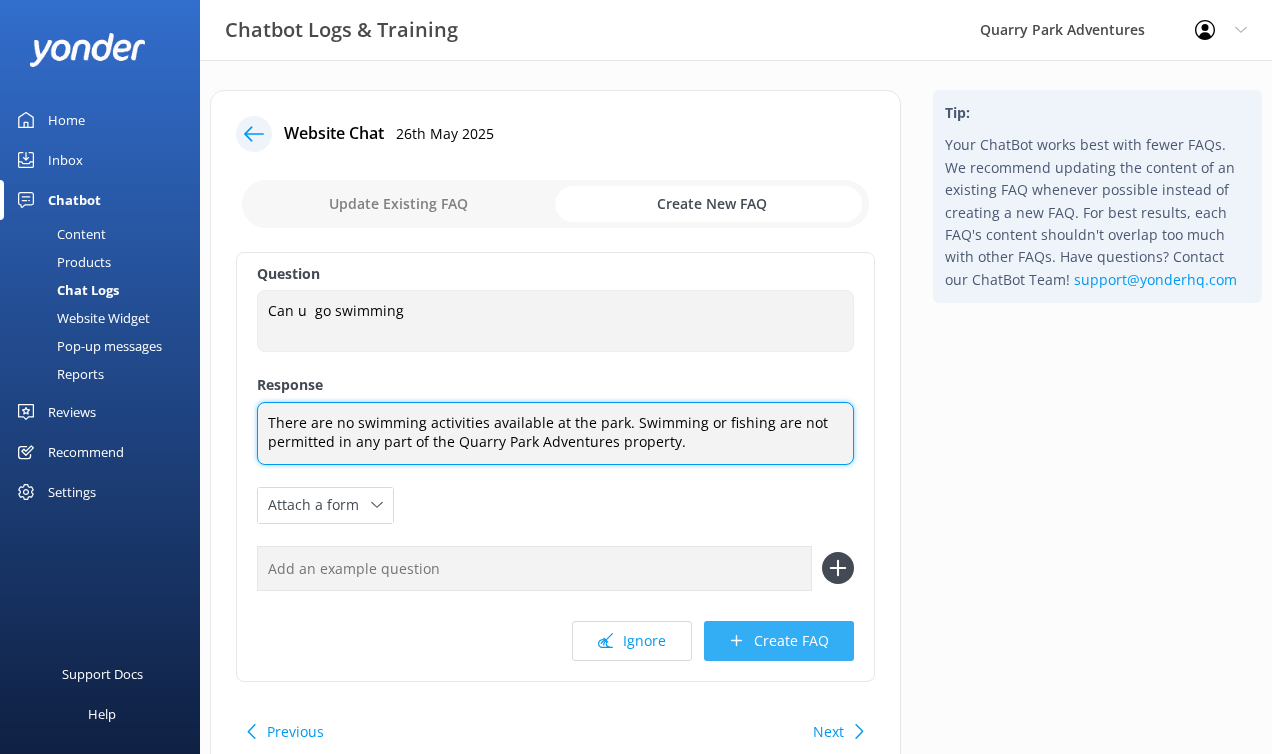 type on "There are no swimming activities available at the park. Swimming or fishing are not permitted in any part of the Quarry Park Adventures property." 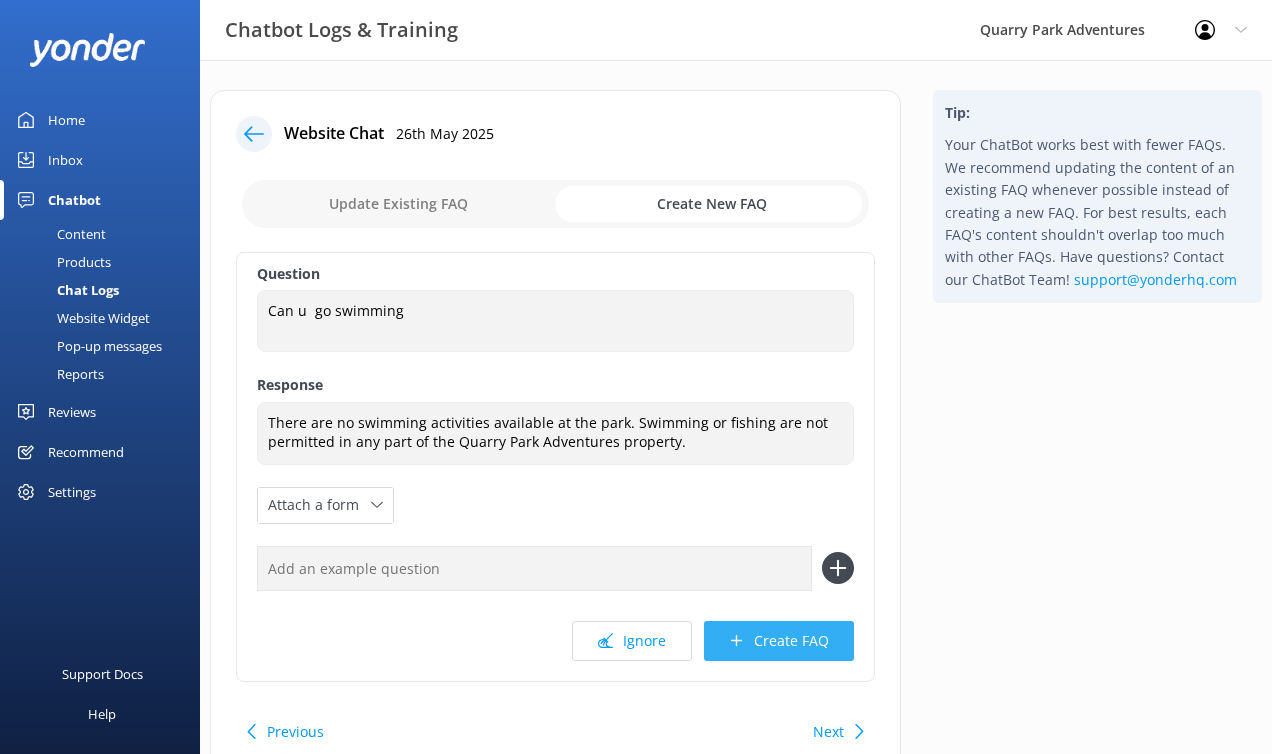 click on "Create FAQ" at bounding box center [779, 641] 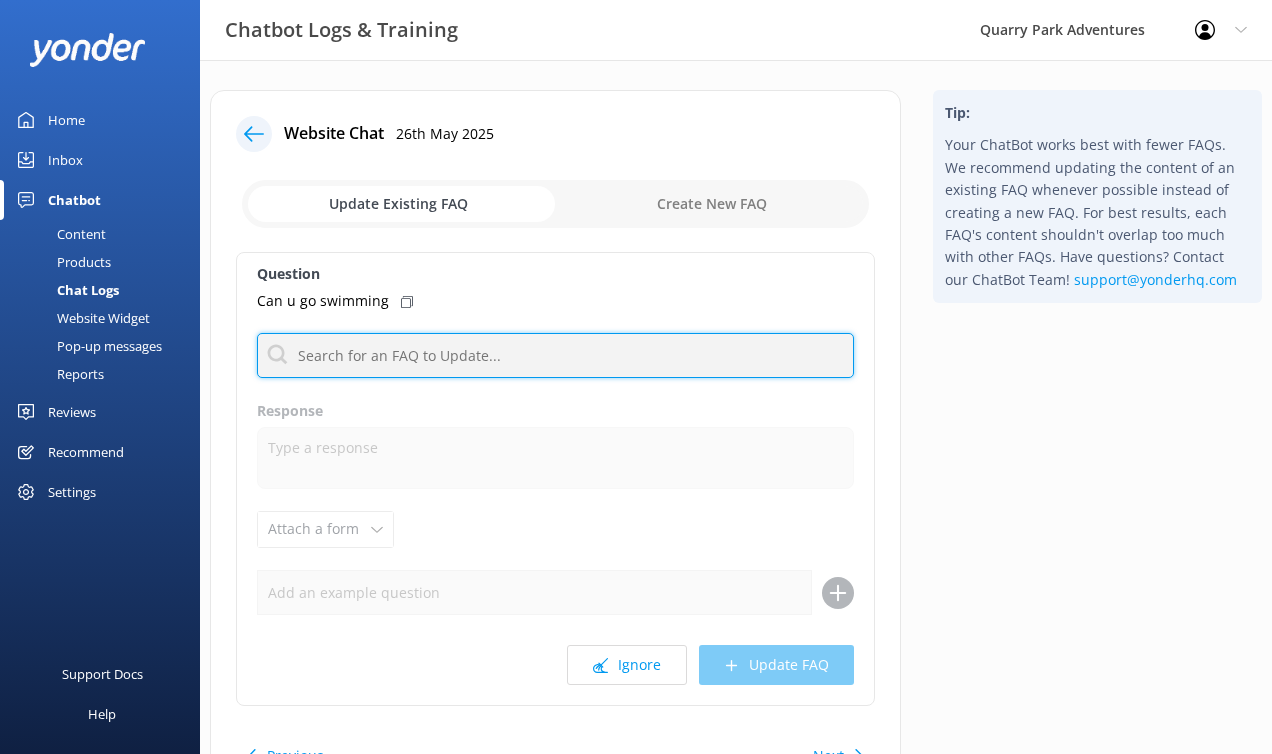 click at bounding box center (555, 355) 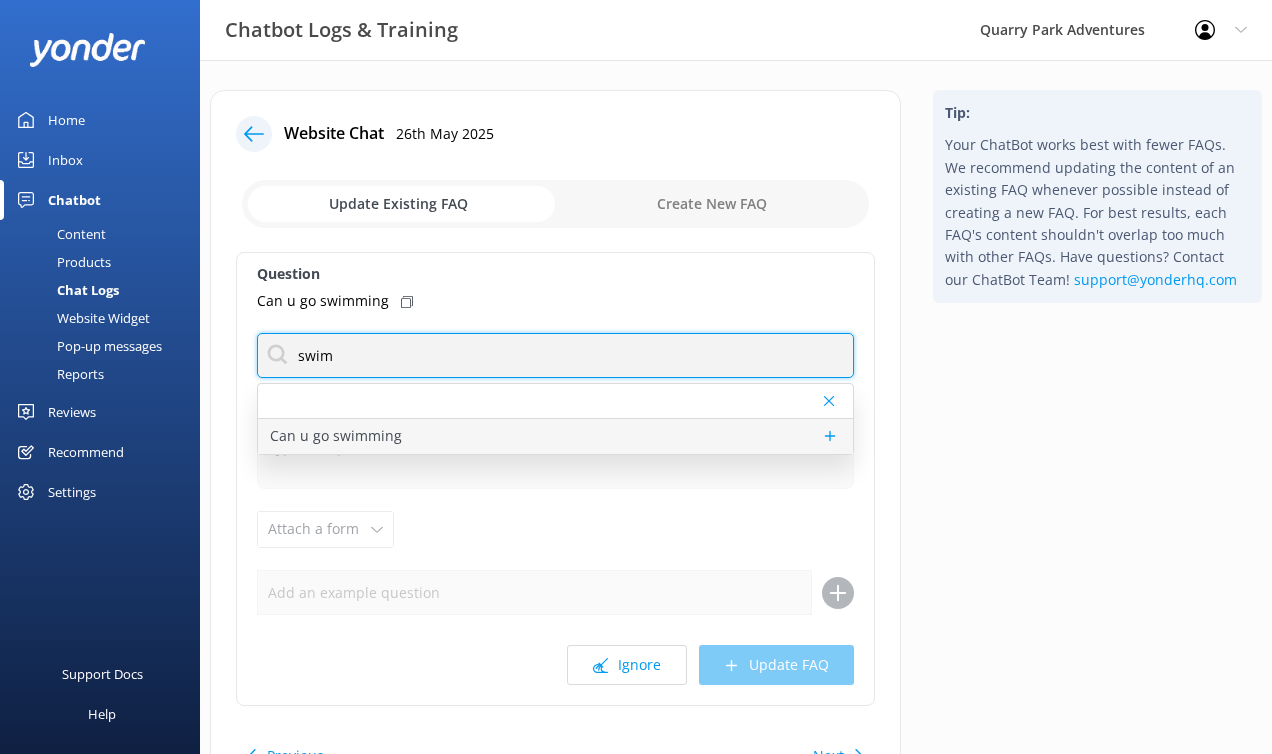 type on "swim" 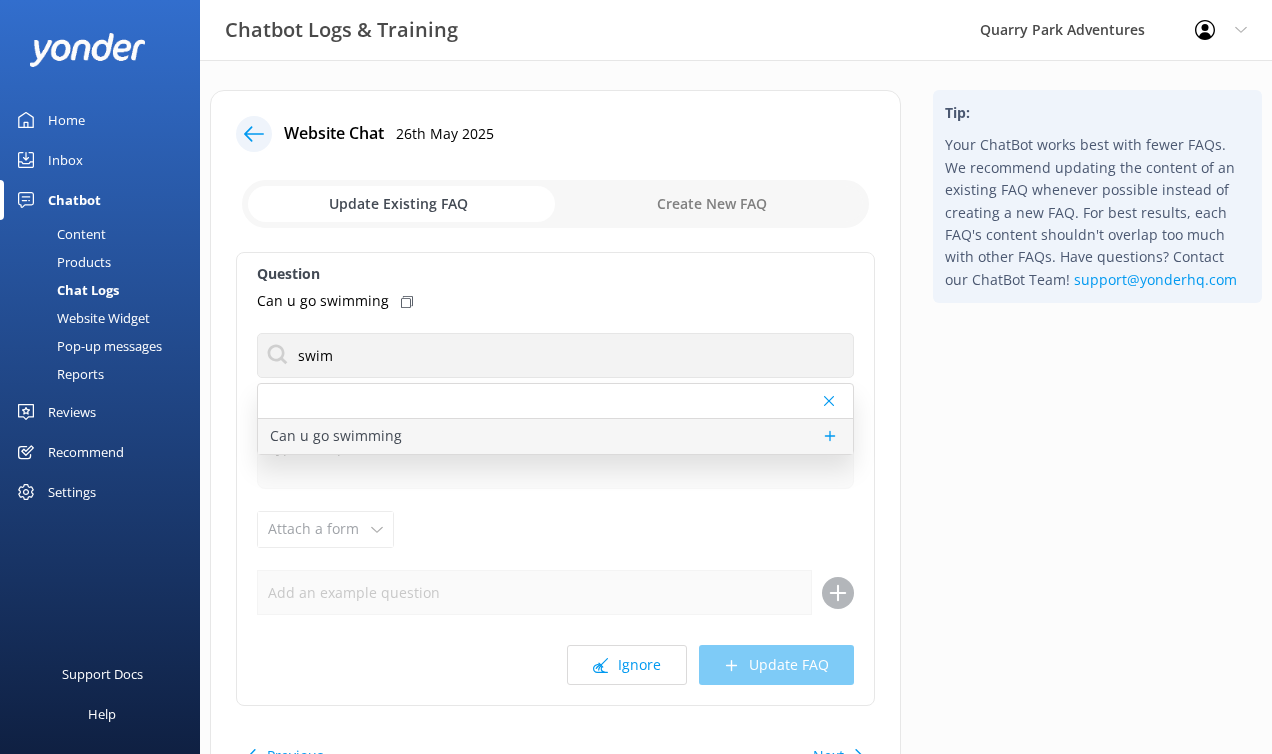 click on "Can u  go swimming" at bounding box center (555, 436) 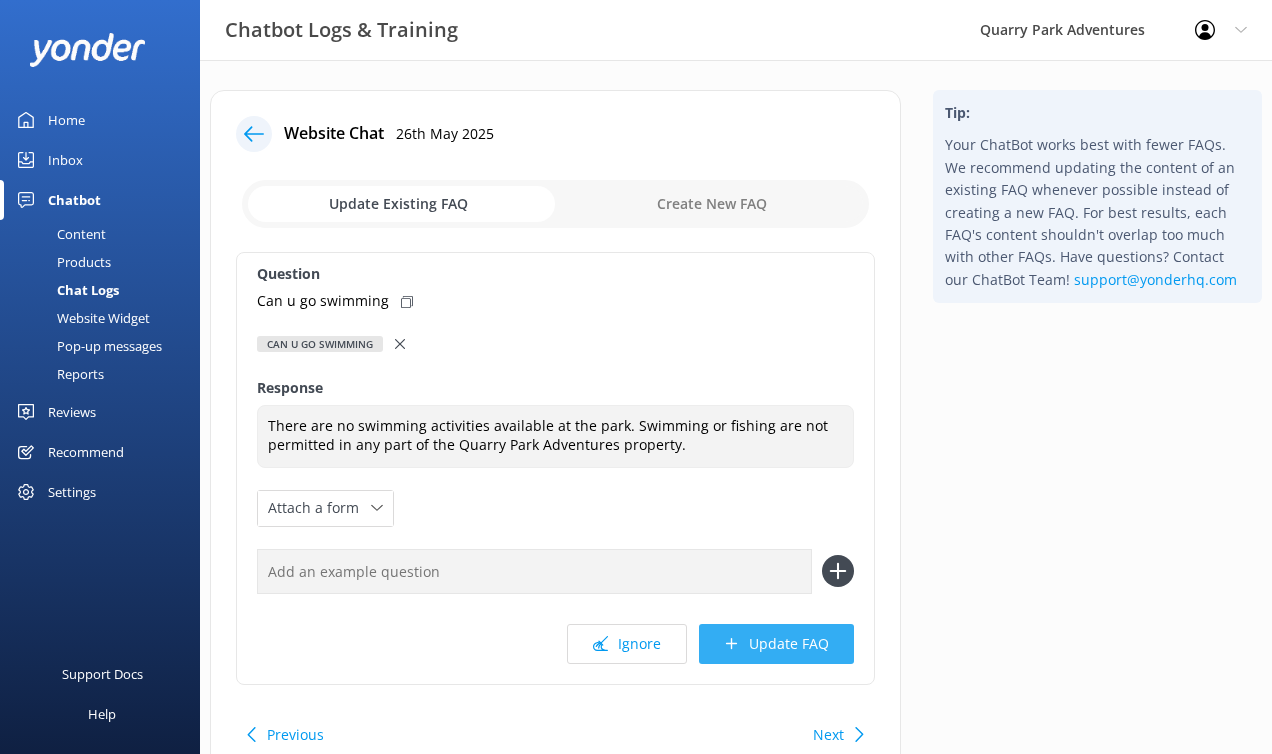 click on "Update FAQ" at bounding box center [776, 644] 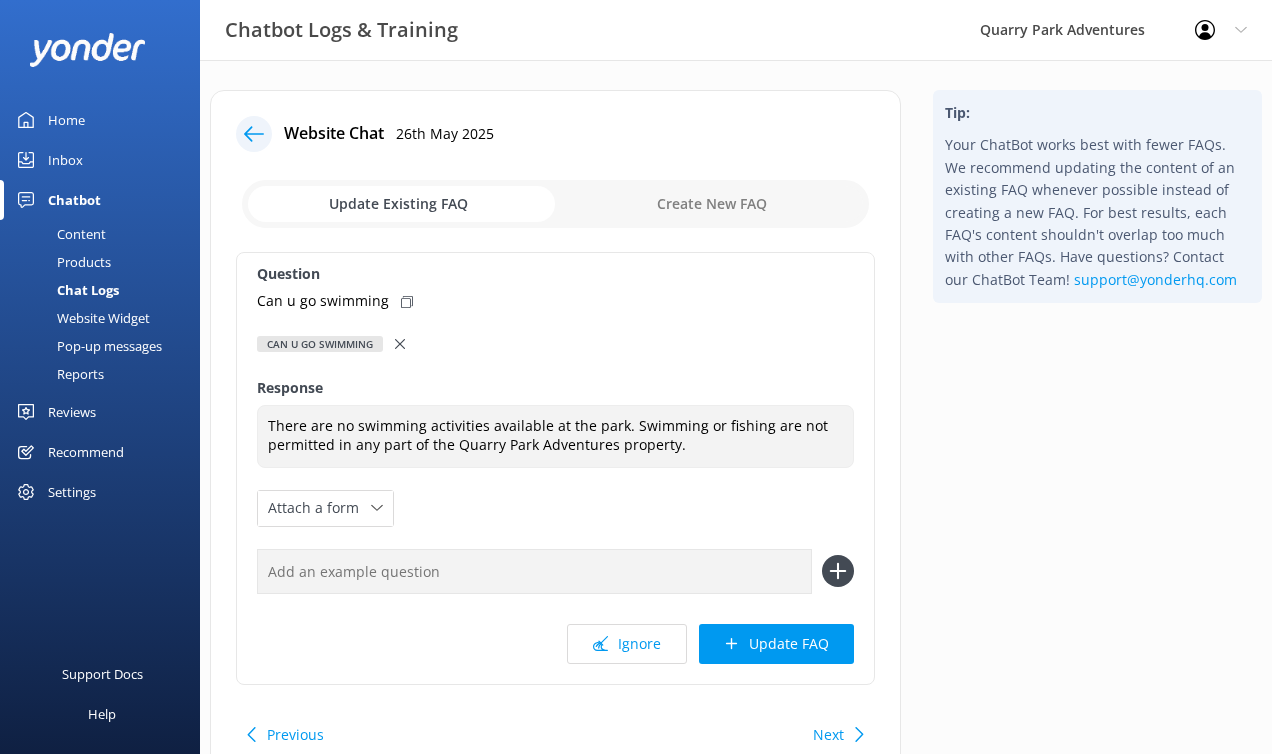 click on "Update FAQ" at bounding box center (776, 644) 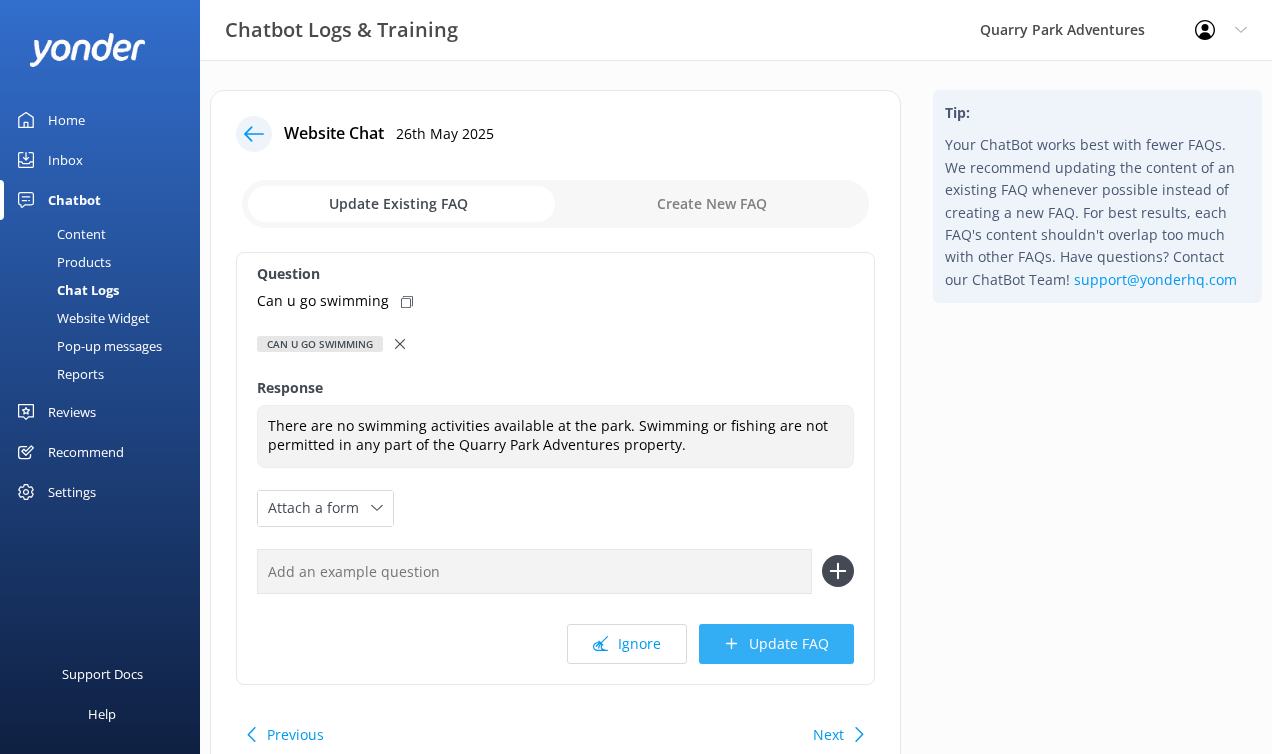 click on "Update FAQ" at bounding box center (776, 644) 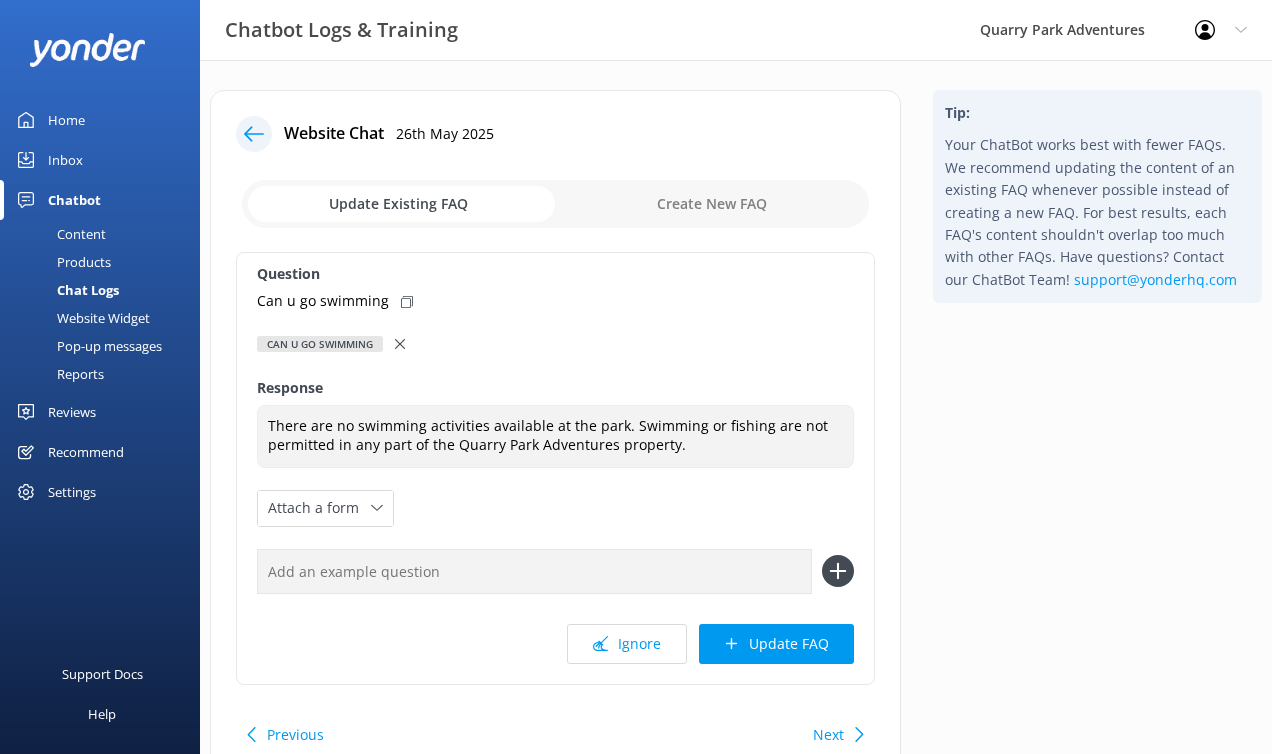 click 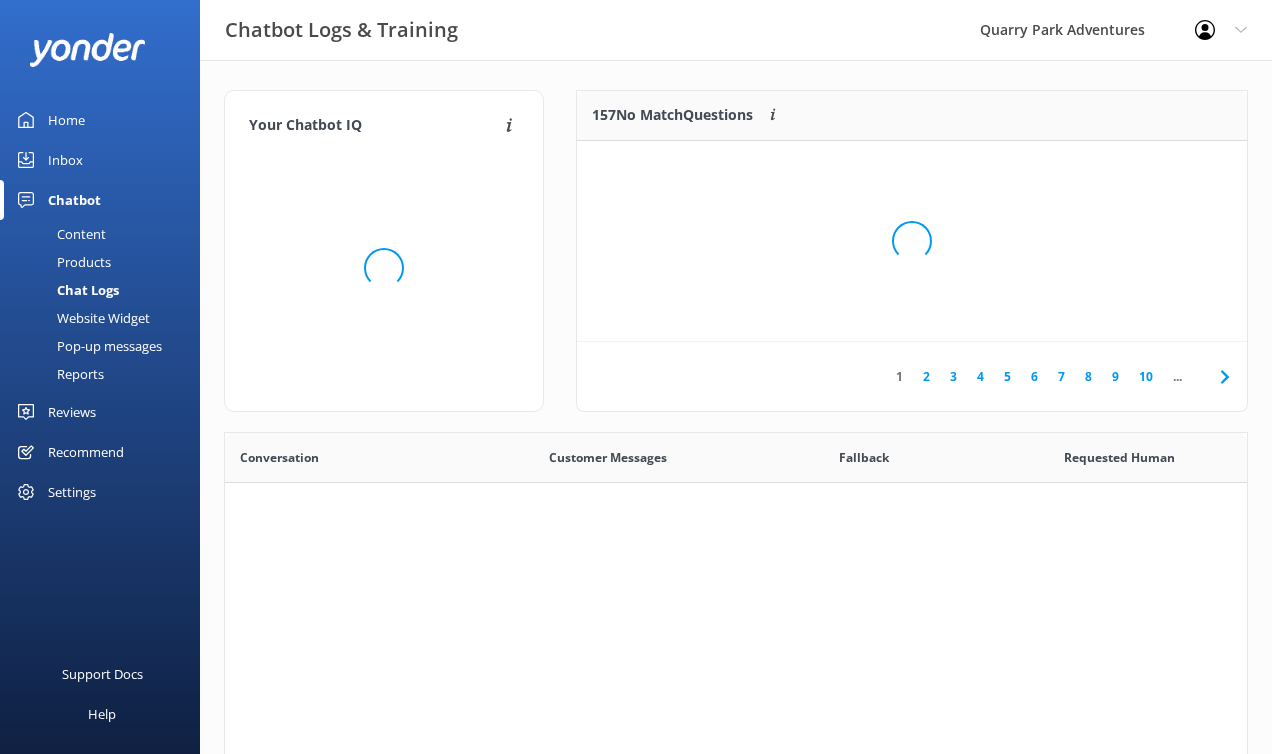 scroll, scrollTop: 16, scrollLeft: 16, axis: both 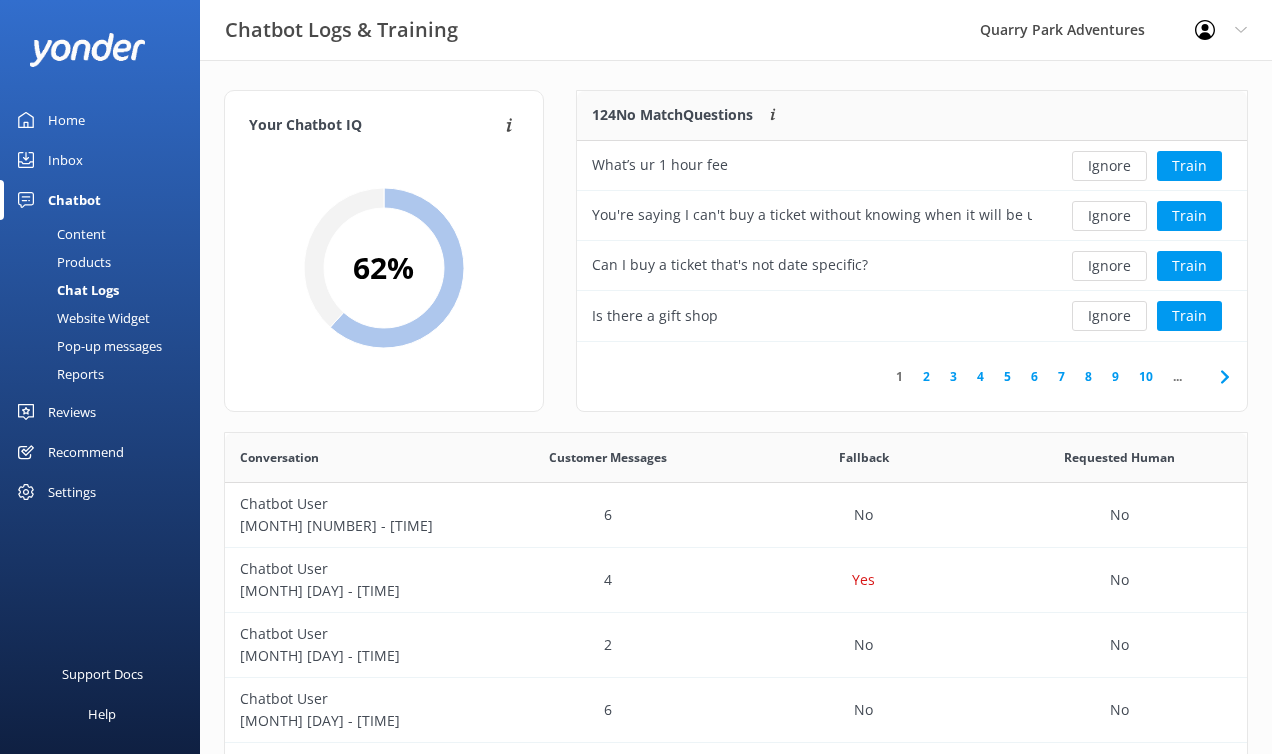click on "..." at bounding box center [1177, 376] 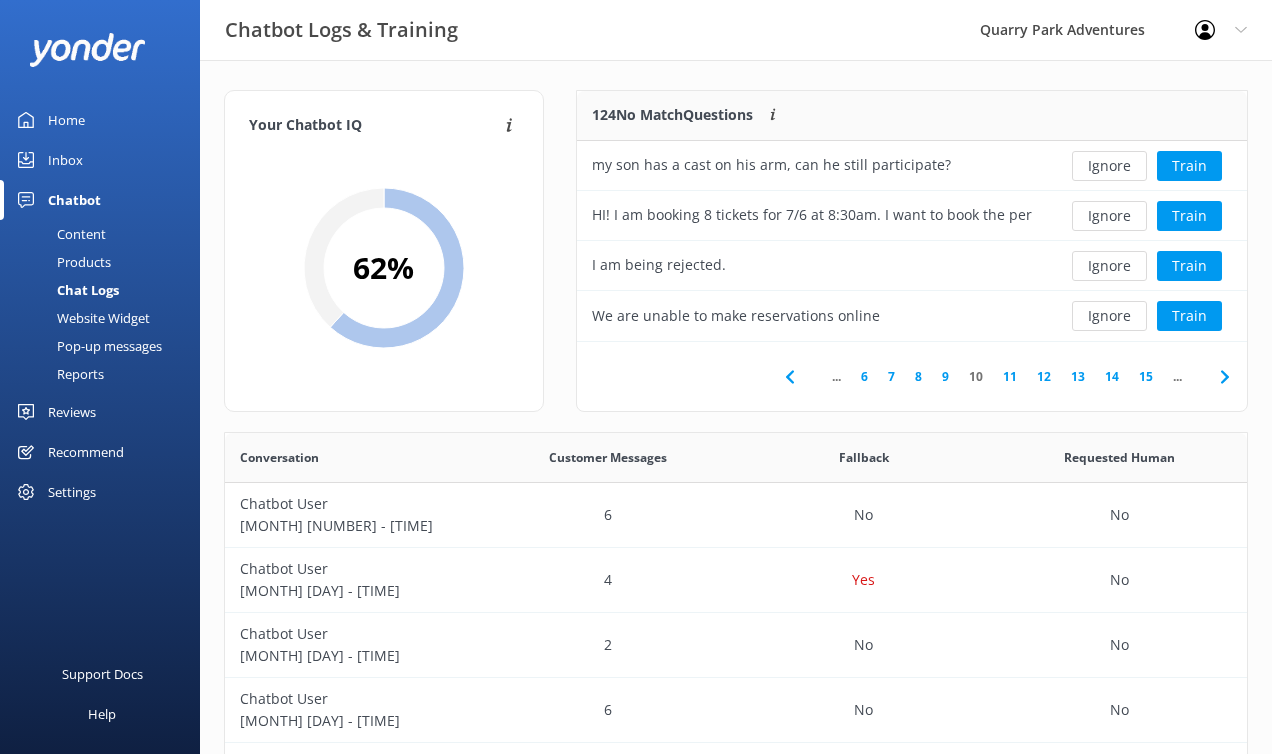 click on "15" at bounding box center [1146, 376] 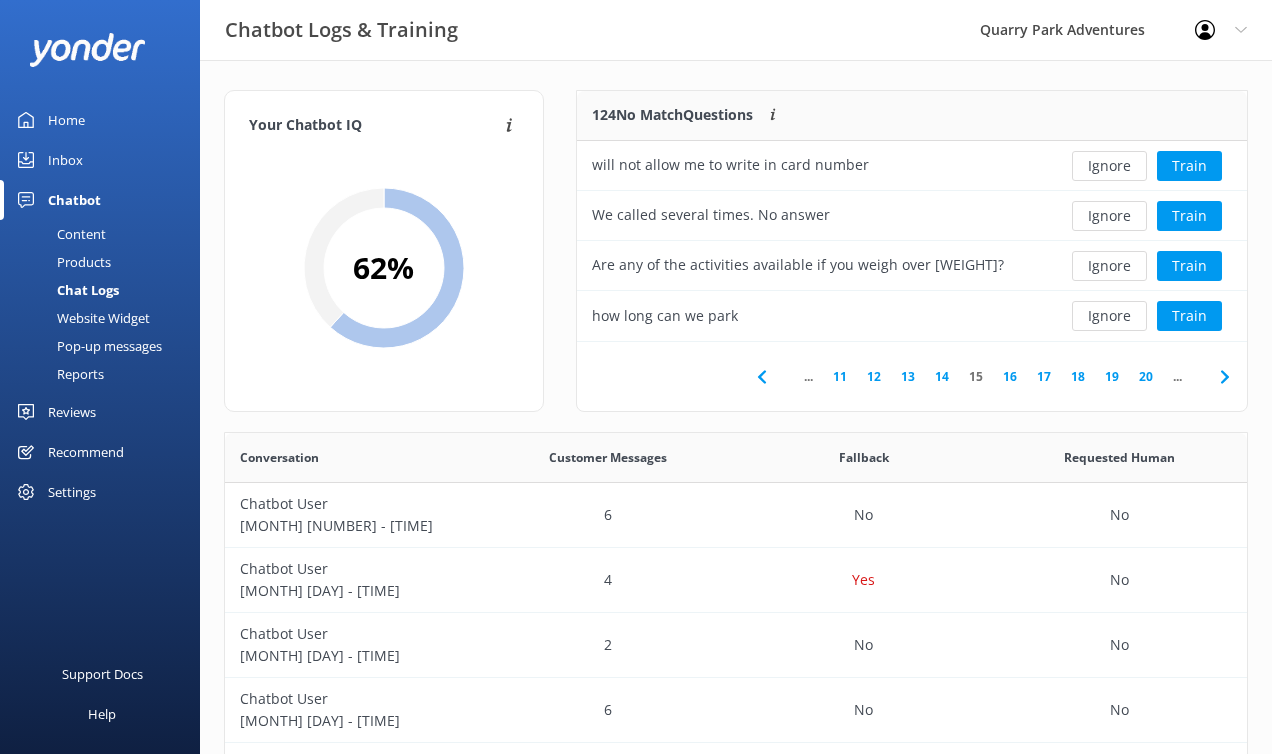 click on "20" at bounding box center (1146, 376) 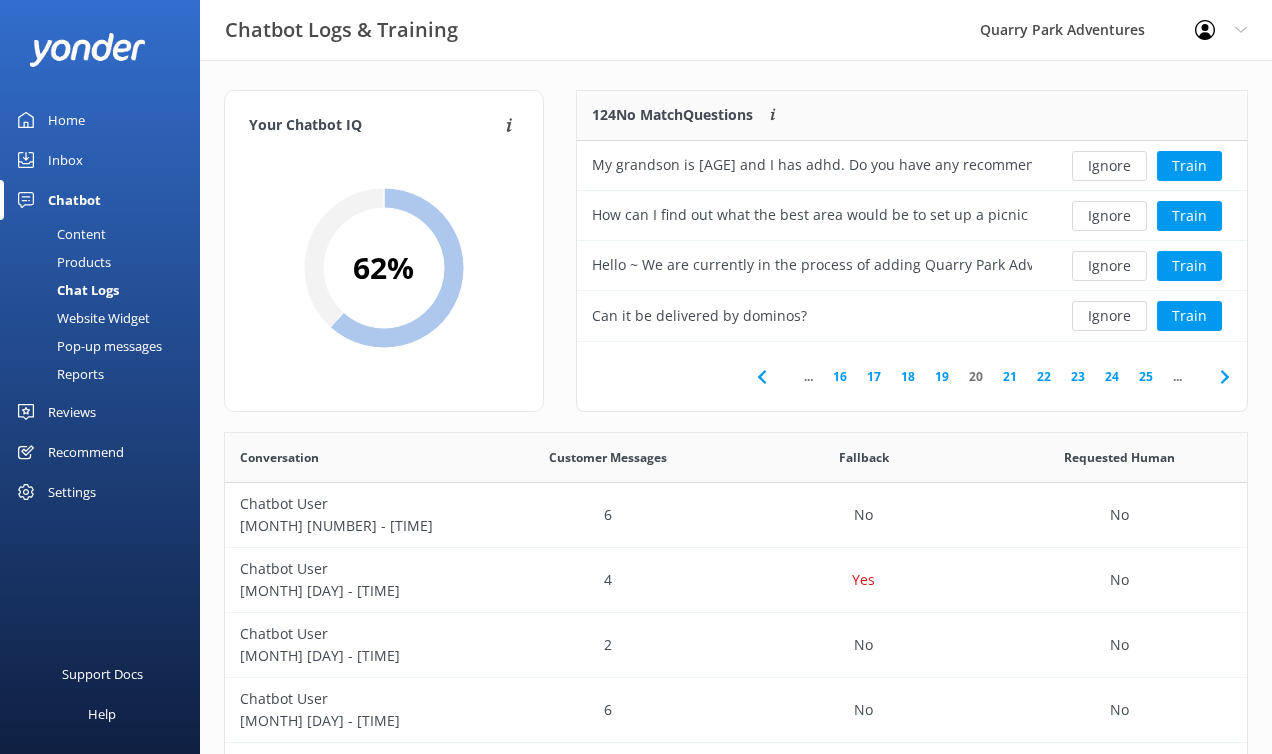 click on "25" at bounding box center (1146, 376) 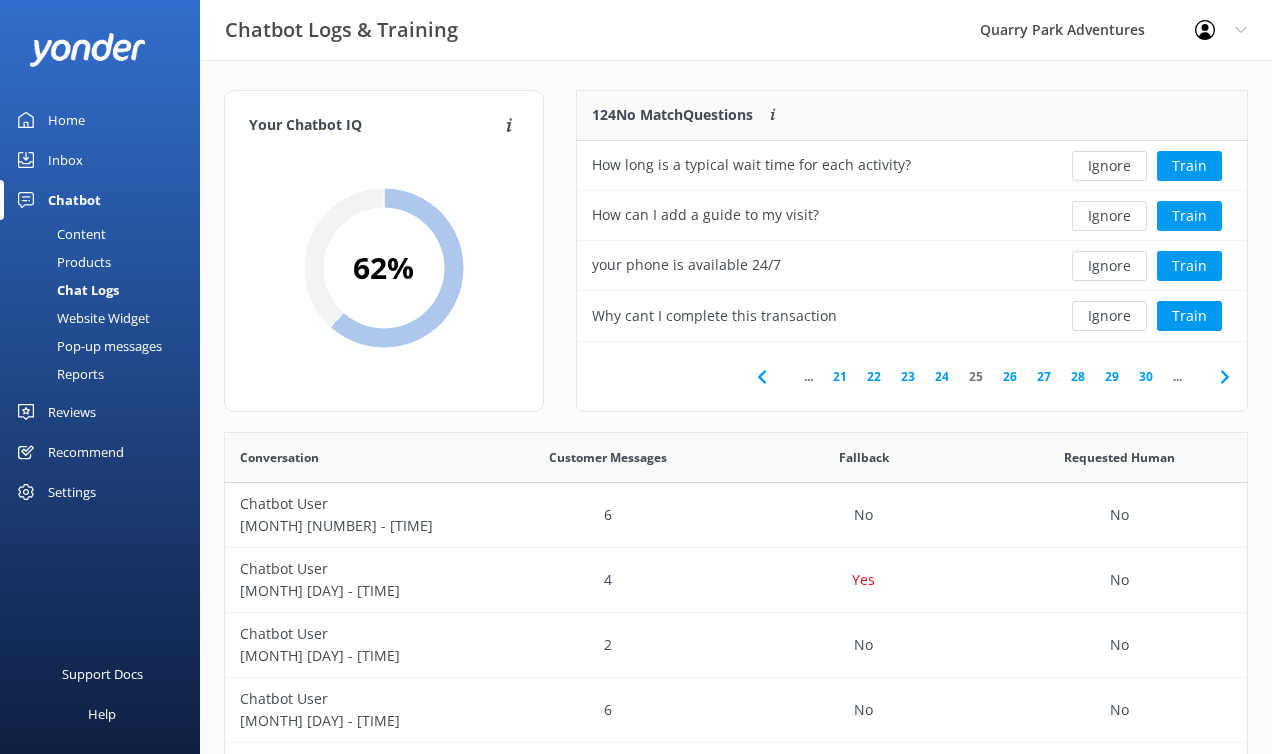 click on "30" at bounding box center [1146, 376] 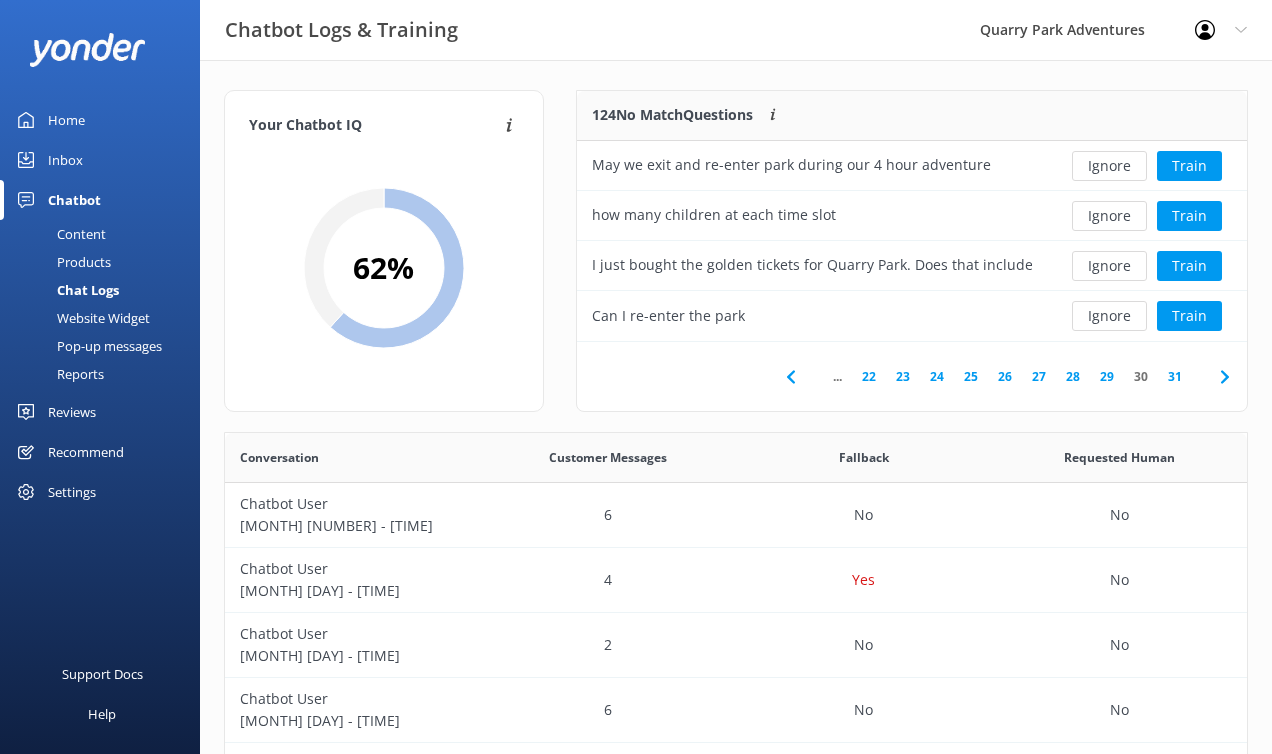 click on "31" at bounding box center [1175, 376] 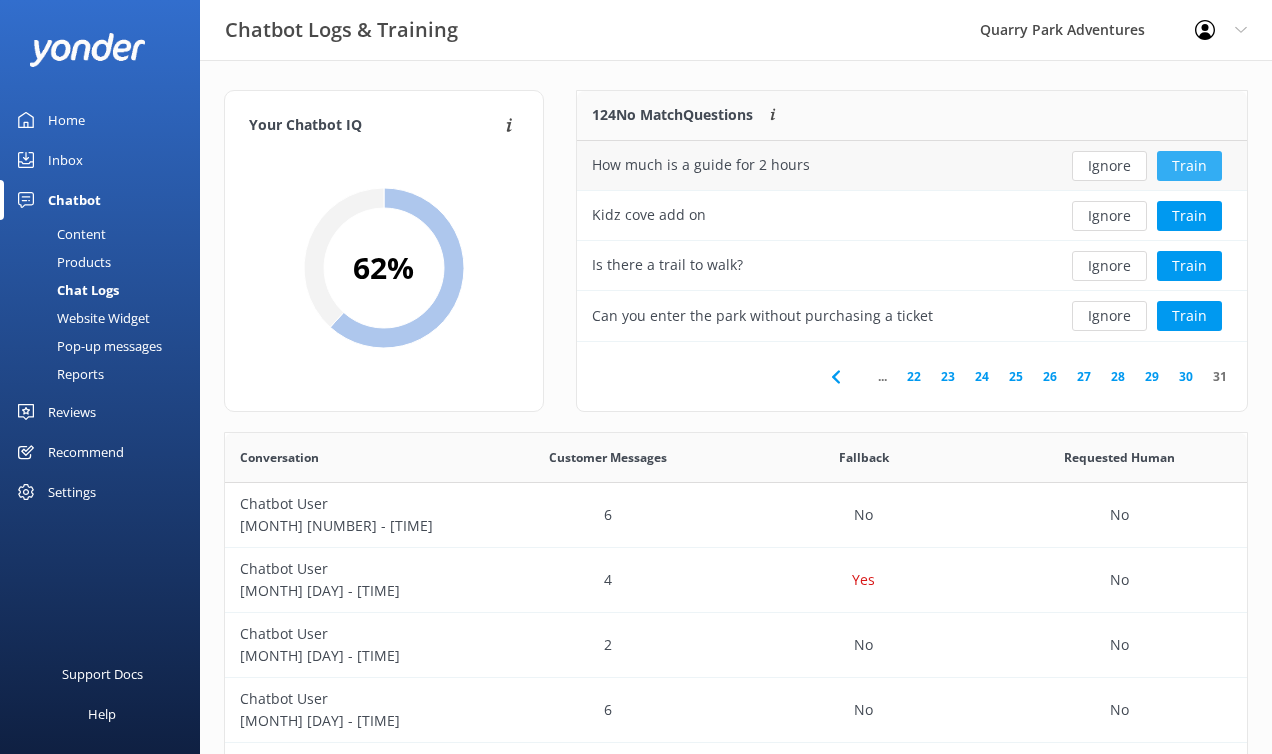 click on "Train" at bounding box center [1189, 166] 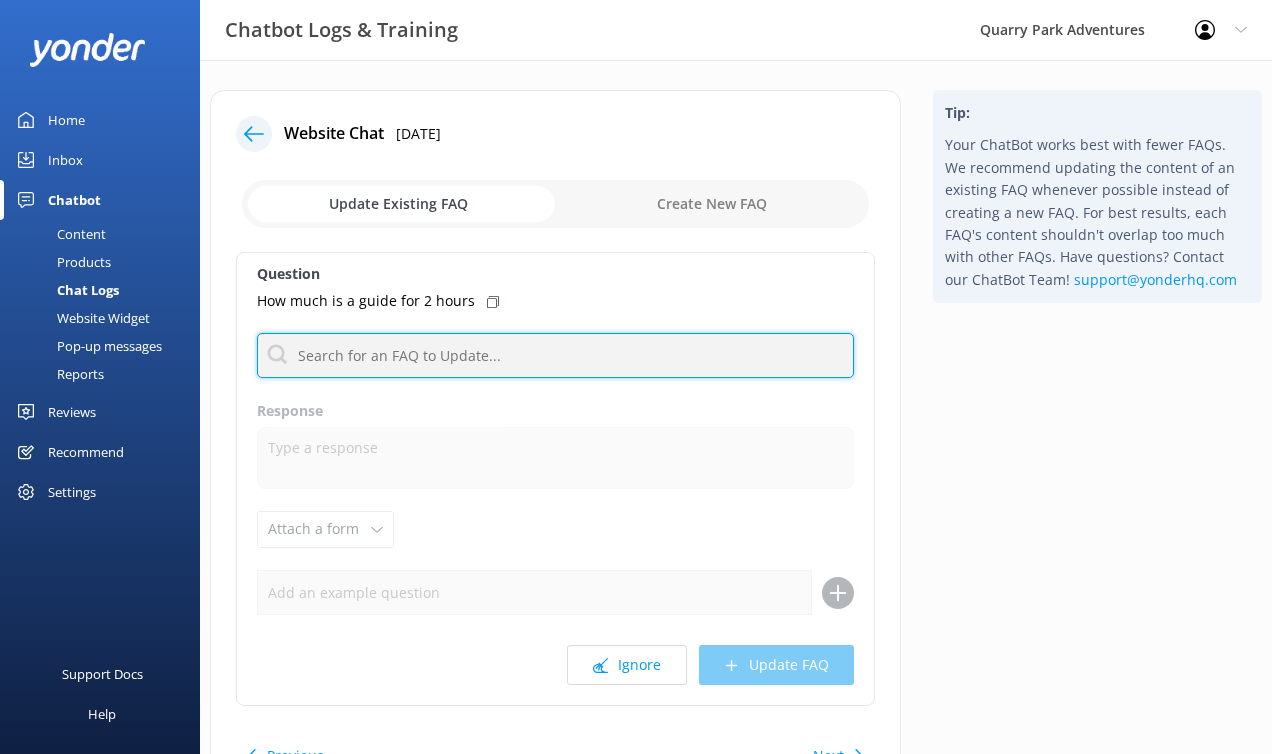 click at bounding box center [555, 355] 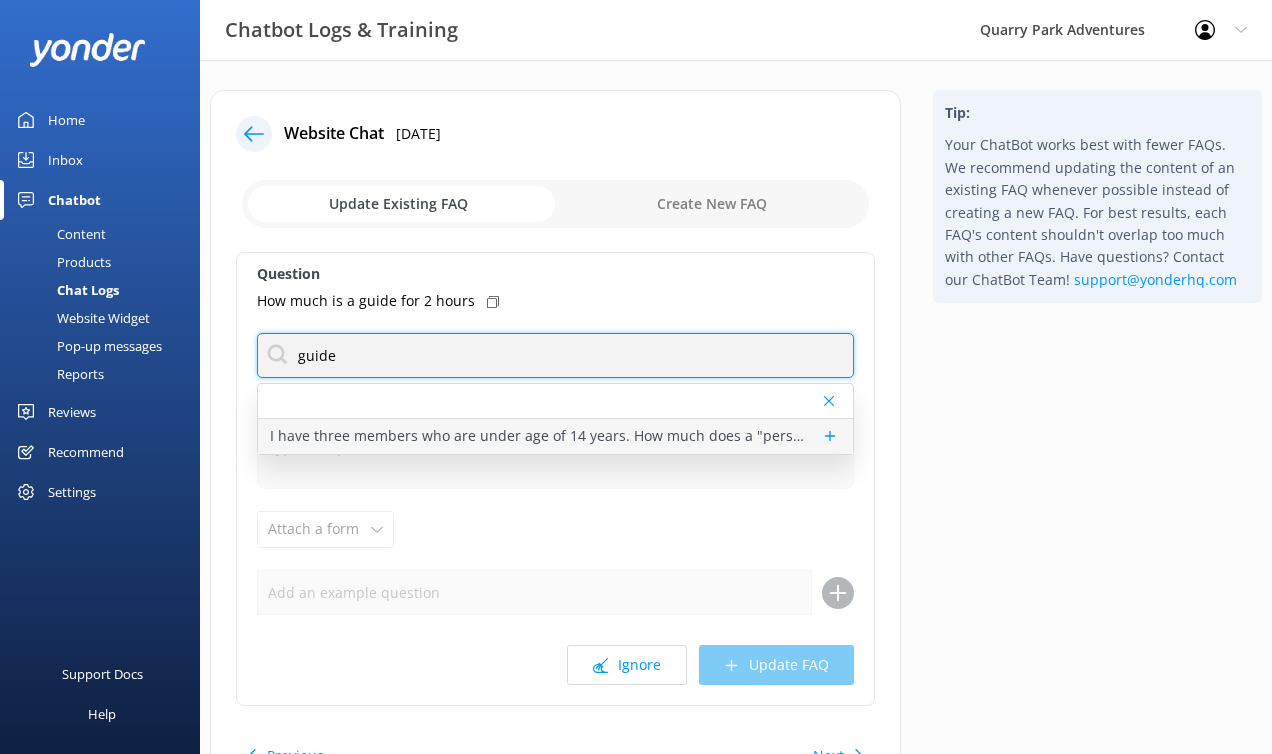 type on "guide" 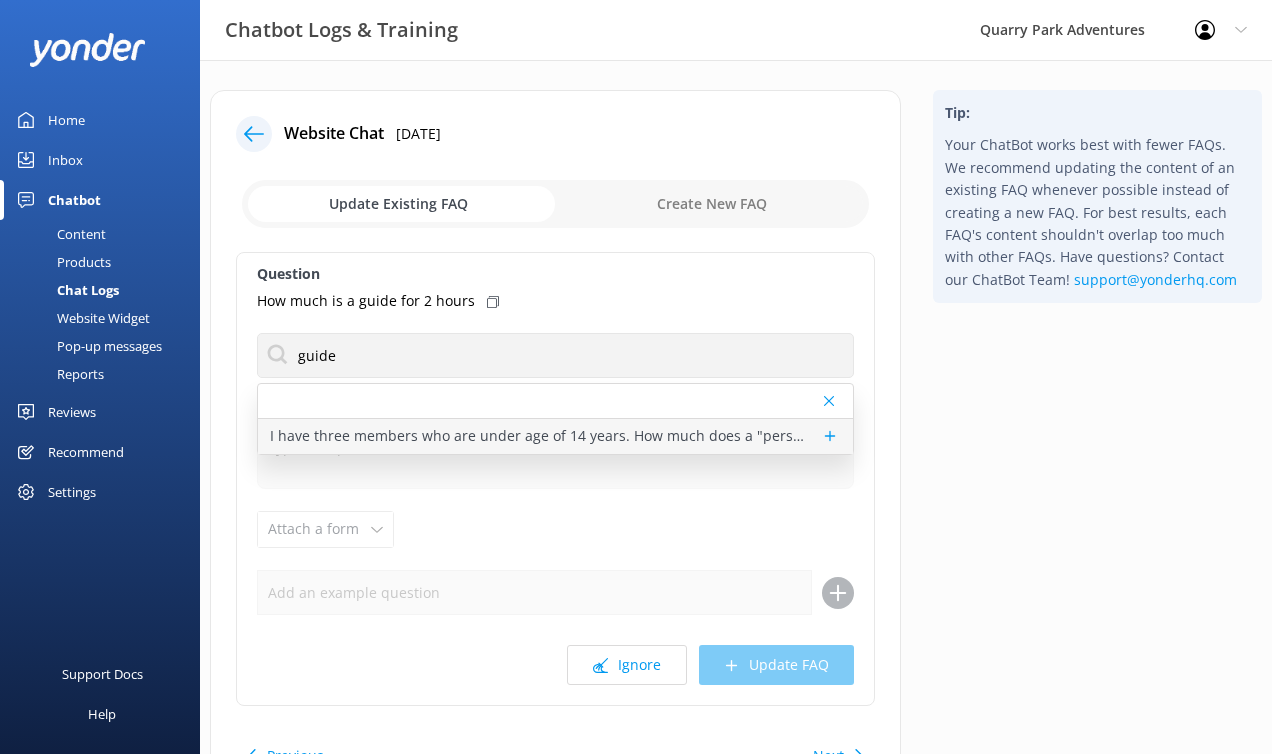 click on "I have three members who are under age of 14 years. How much does a "personal guide" cost or is it more advantageous for someone to join them?" at bounding box center [540, 436] 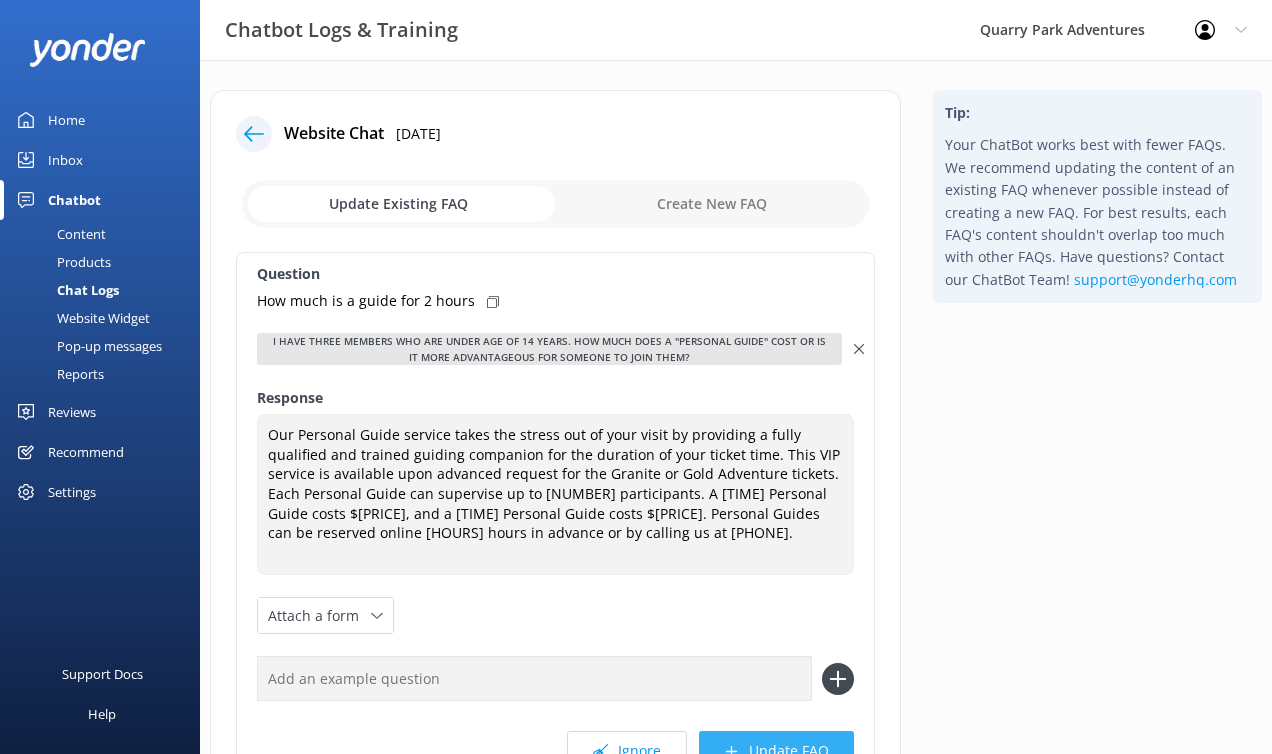click on "Update FAQ" at bounding box center [776, 751] 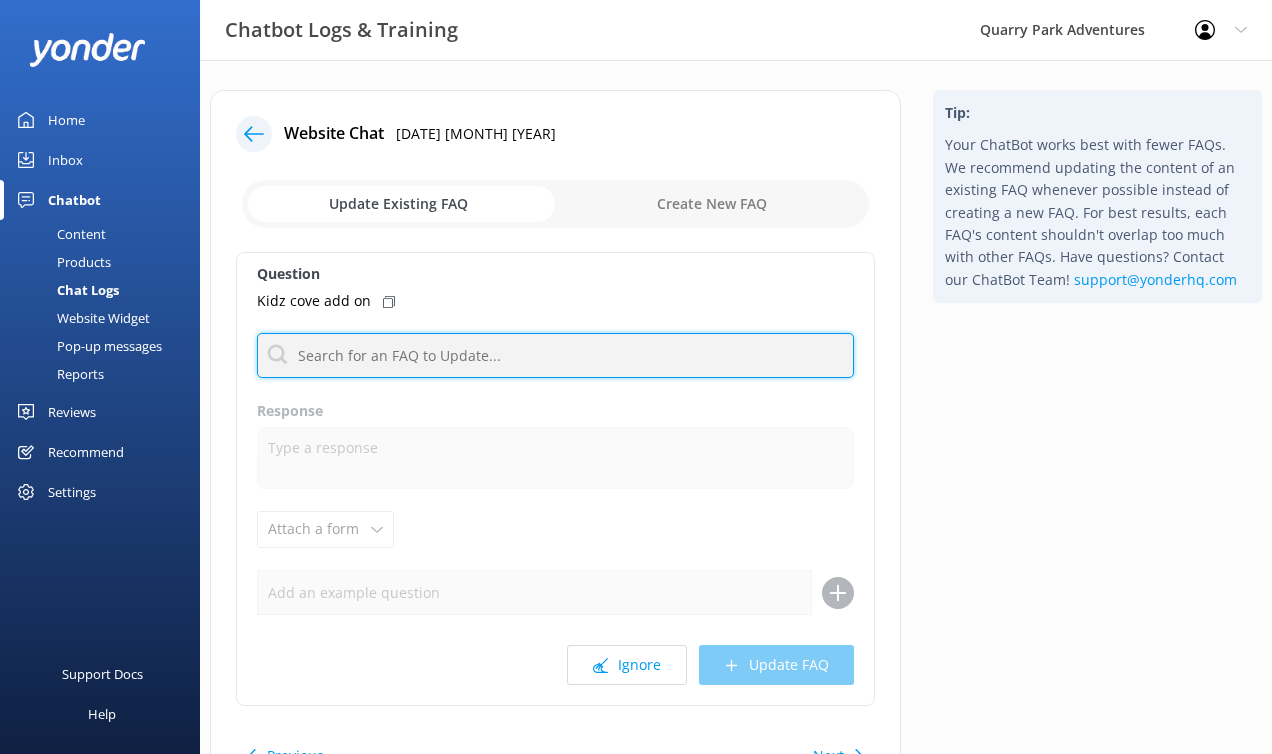 click at bounding box center [555, 355] 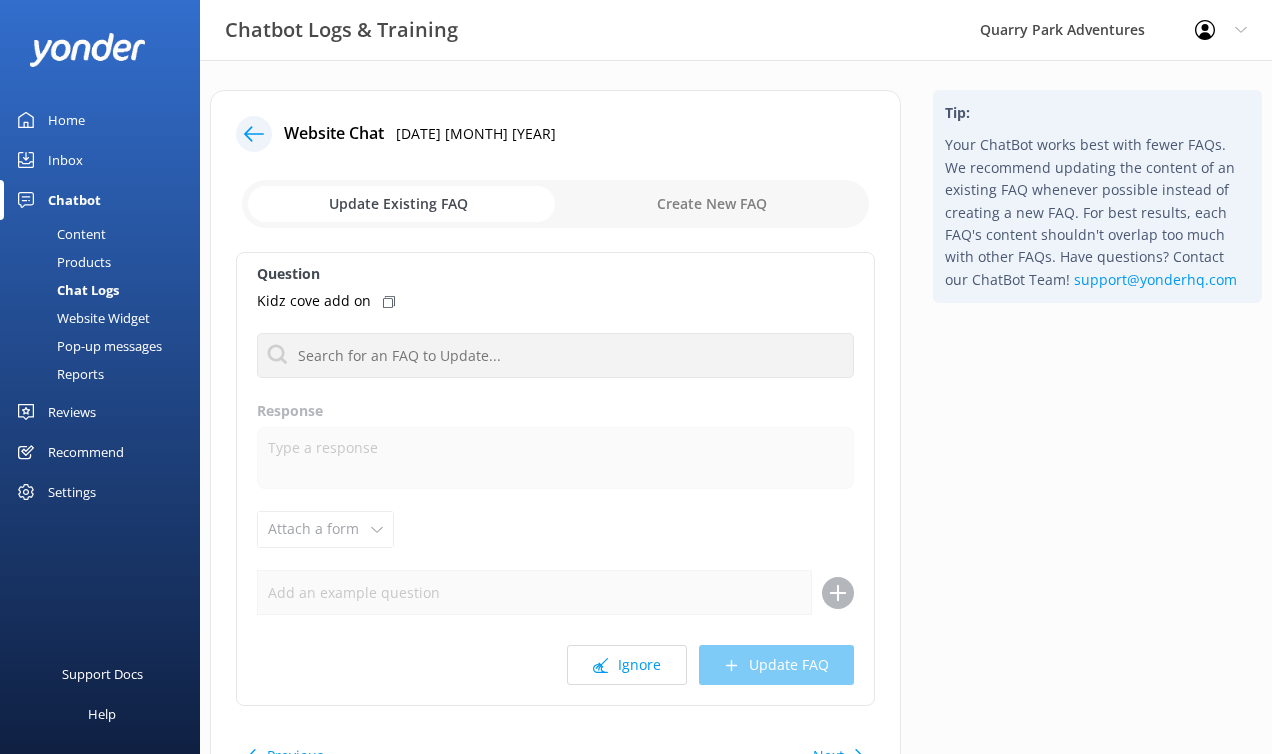 click 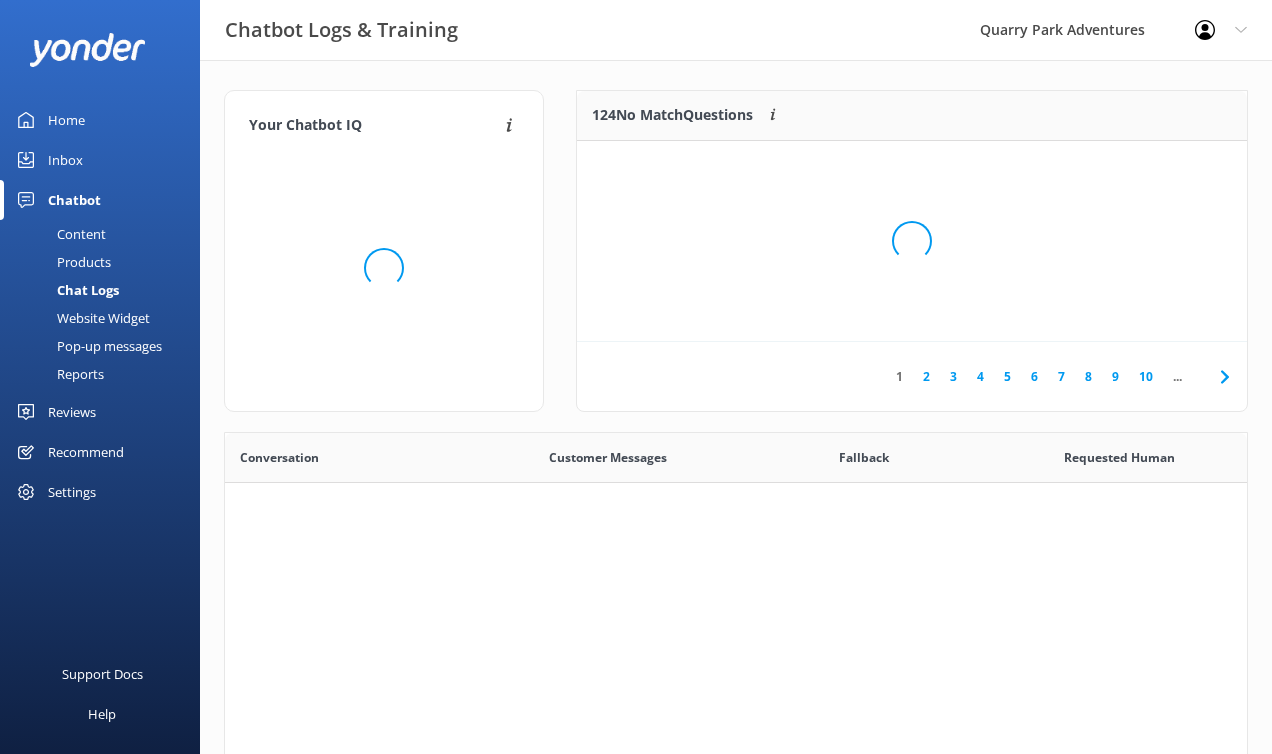 scroll, scrollTop: 16, scrollLeft: 16, axis: both 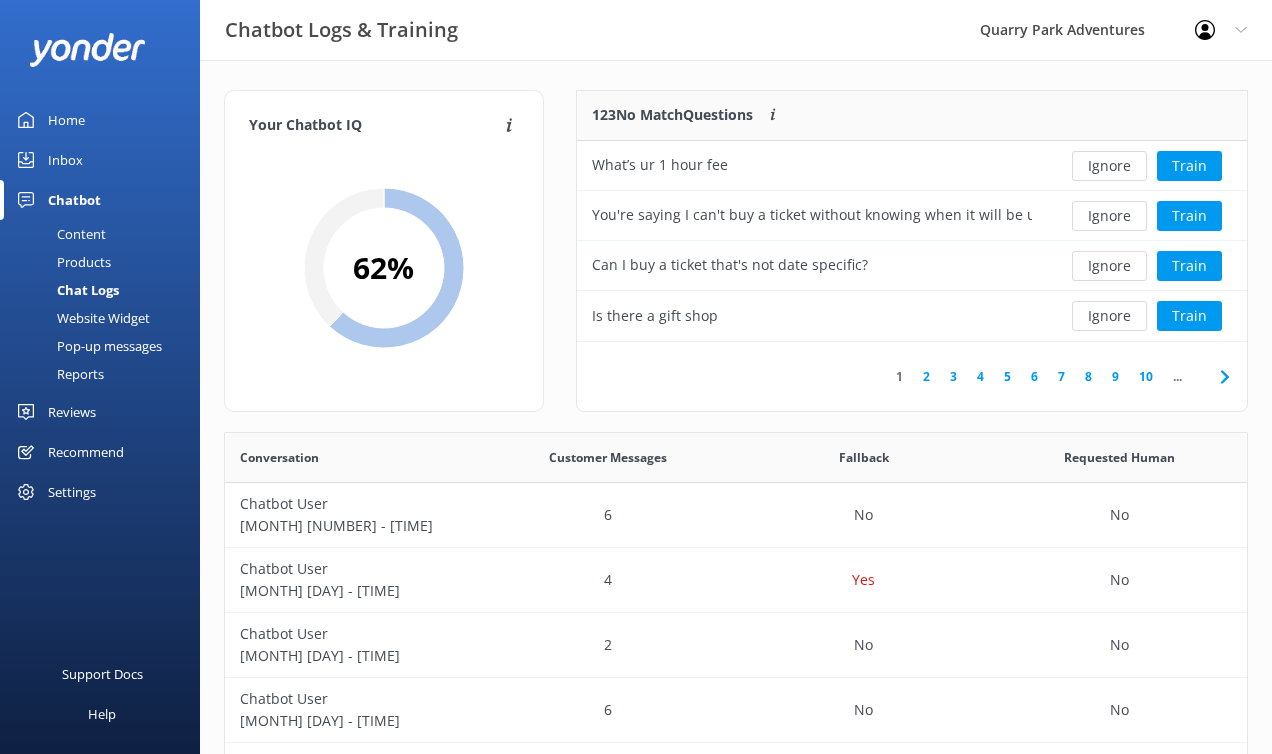 click on "10" at bounding box center [1146, 376] 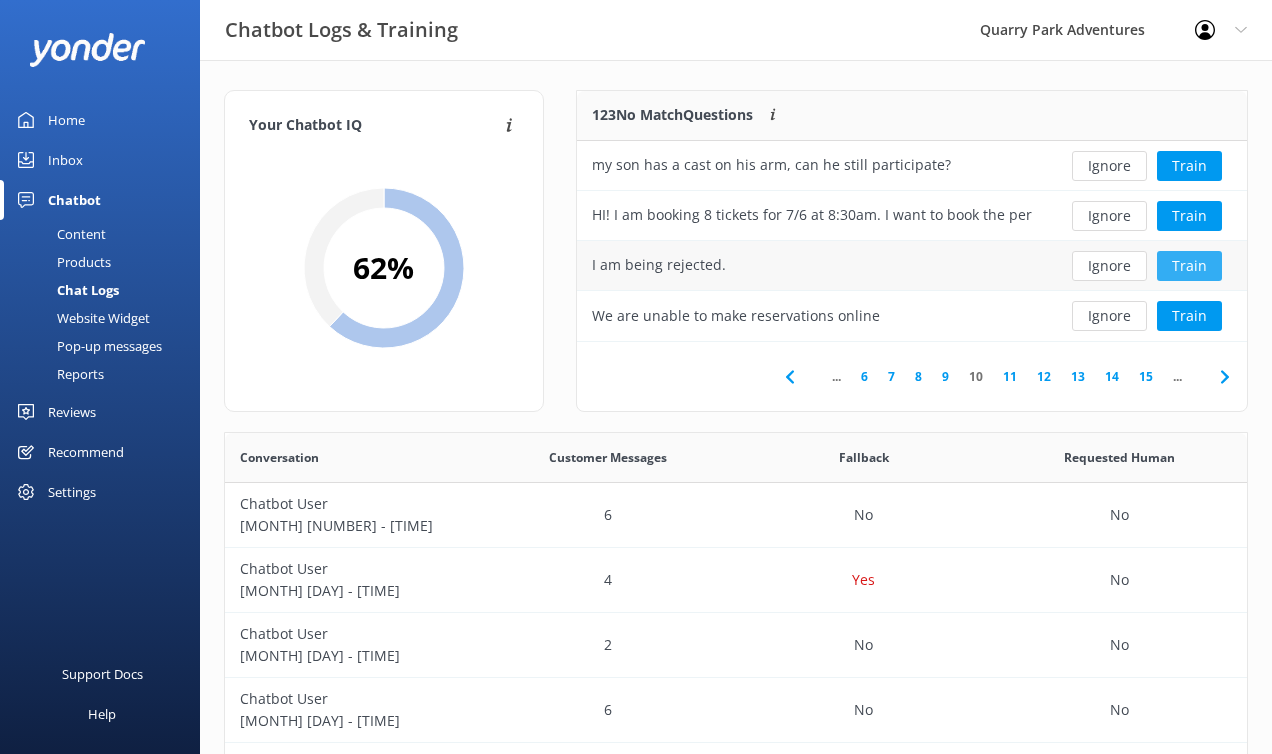 click on "Train" at bounding box center [1189, 266] 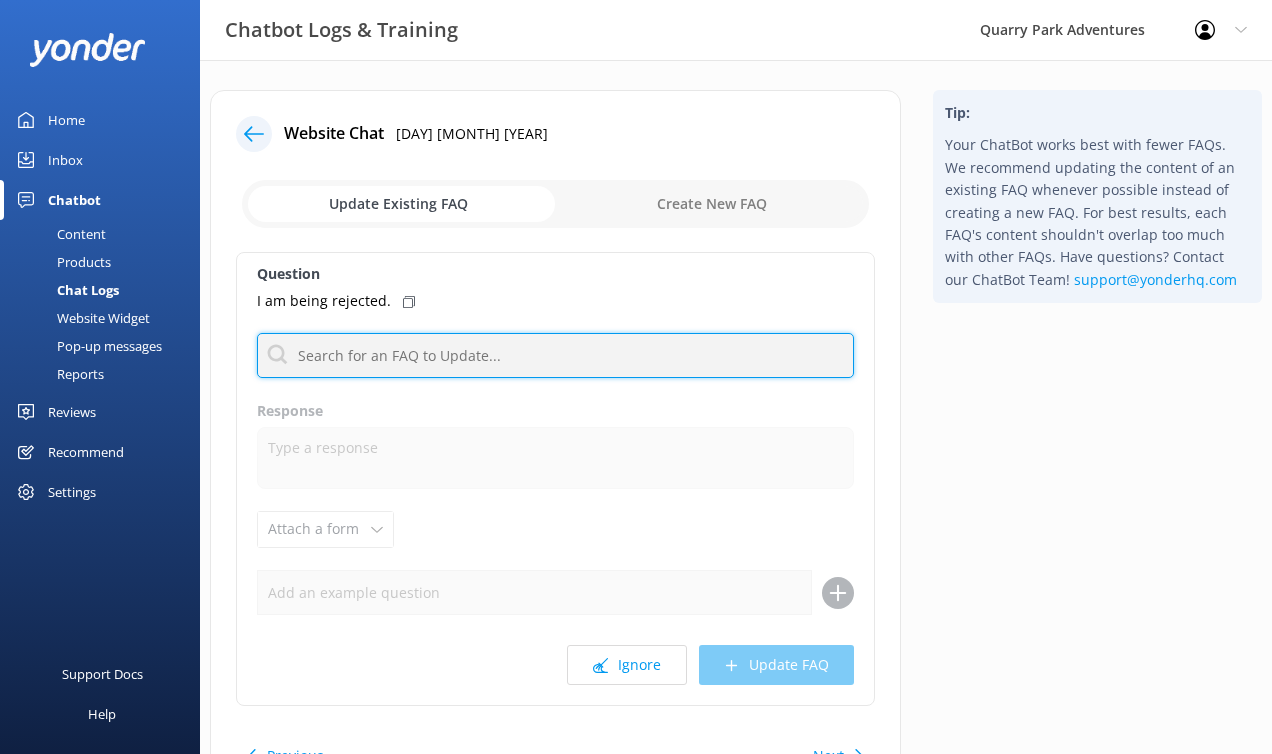 click at bounding box center (555, 355) 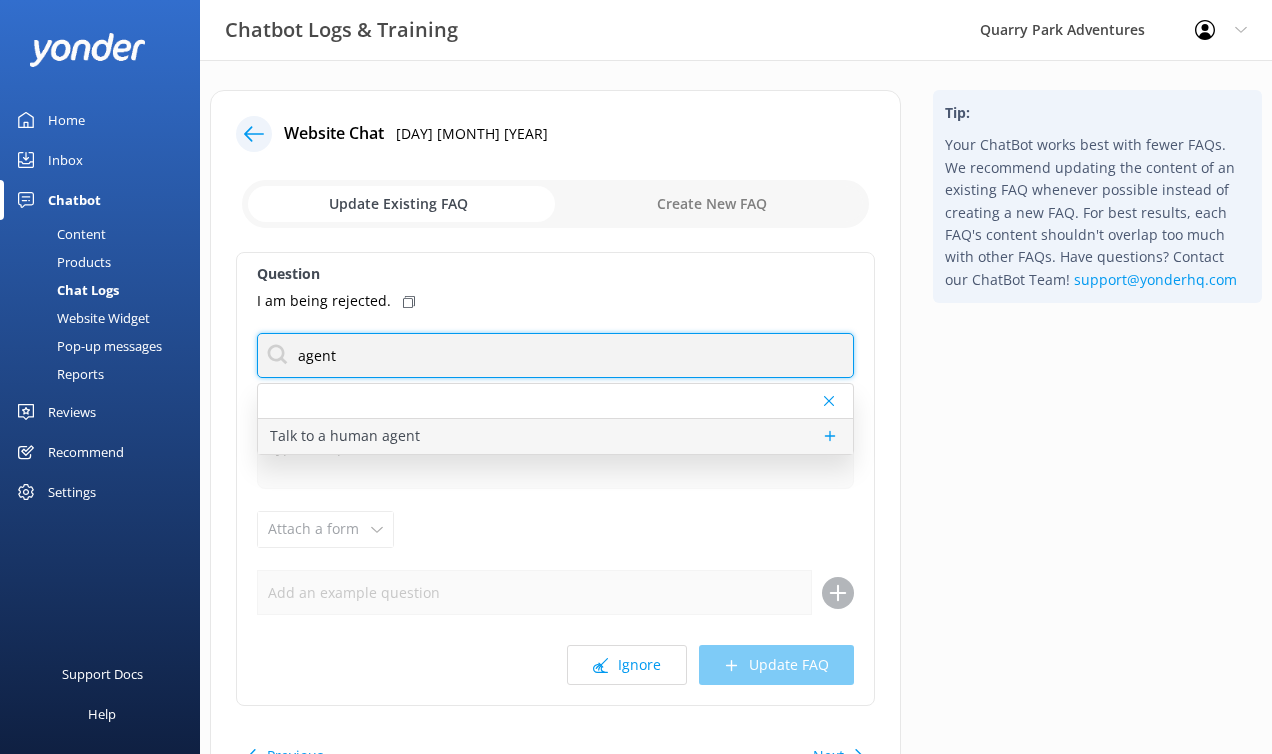 type on "agent" 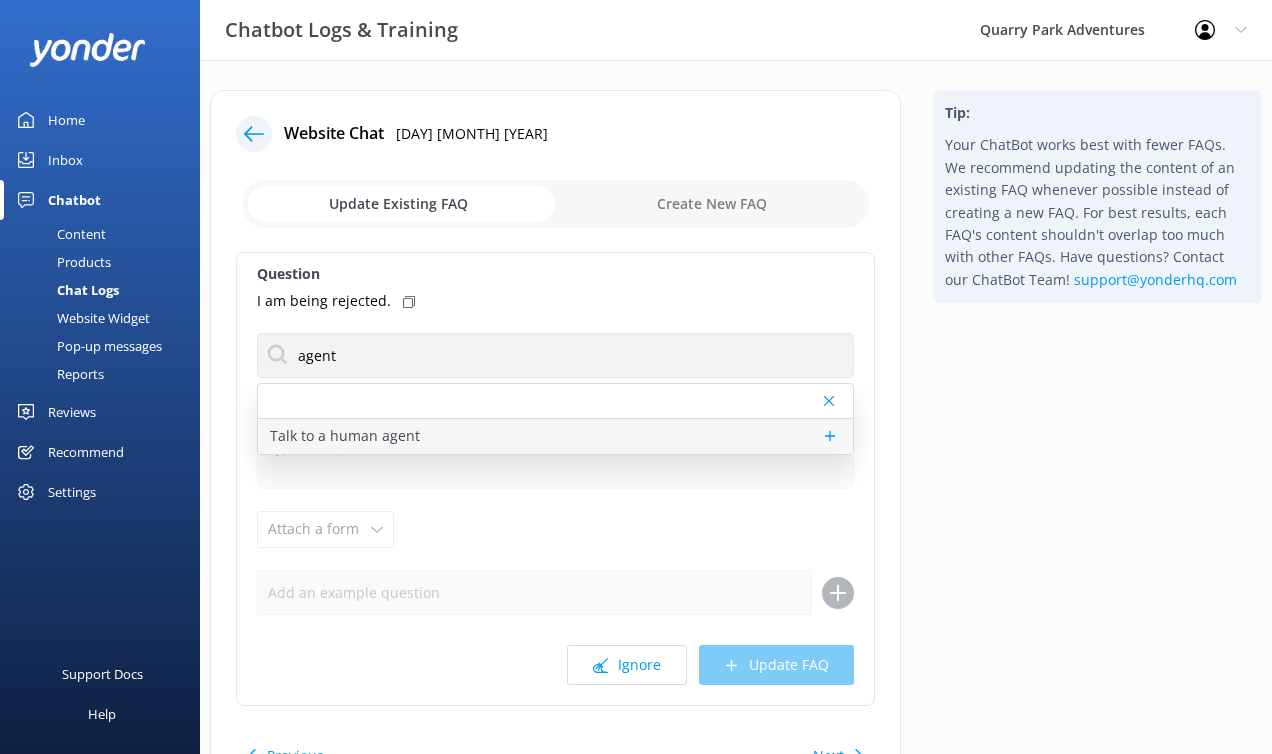 click on "Talk to a human agent" at bounding box center (555, 436) 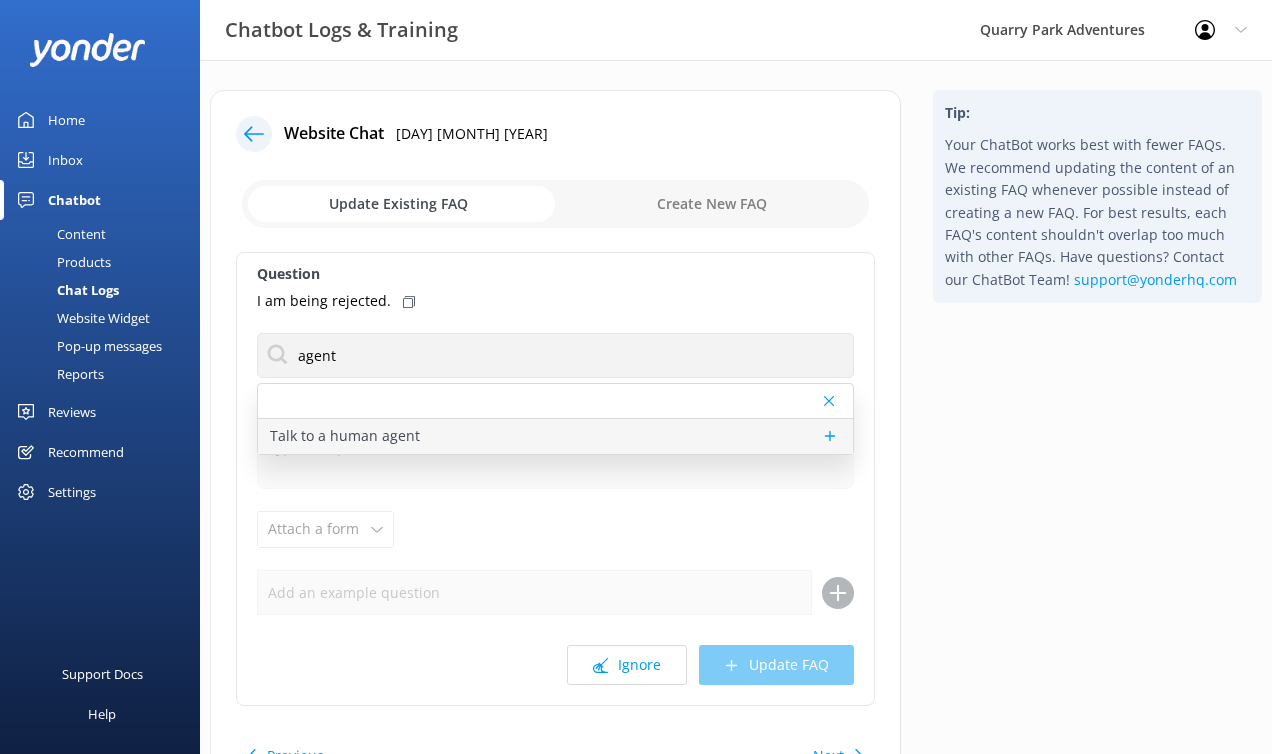 type on "If you’d like to speak to a person on the Quarry Park team, please reply here. Reservations cannot be modified, upgraded, or canceled through the ChatBot. Our team is available here via chat Monday - Friday, 9 a.m. - 4:30 p.m. If we are unavailable to reply, please call [PHONE] or email [EMAIL] for immediate assistance." 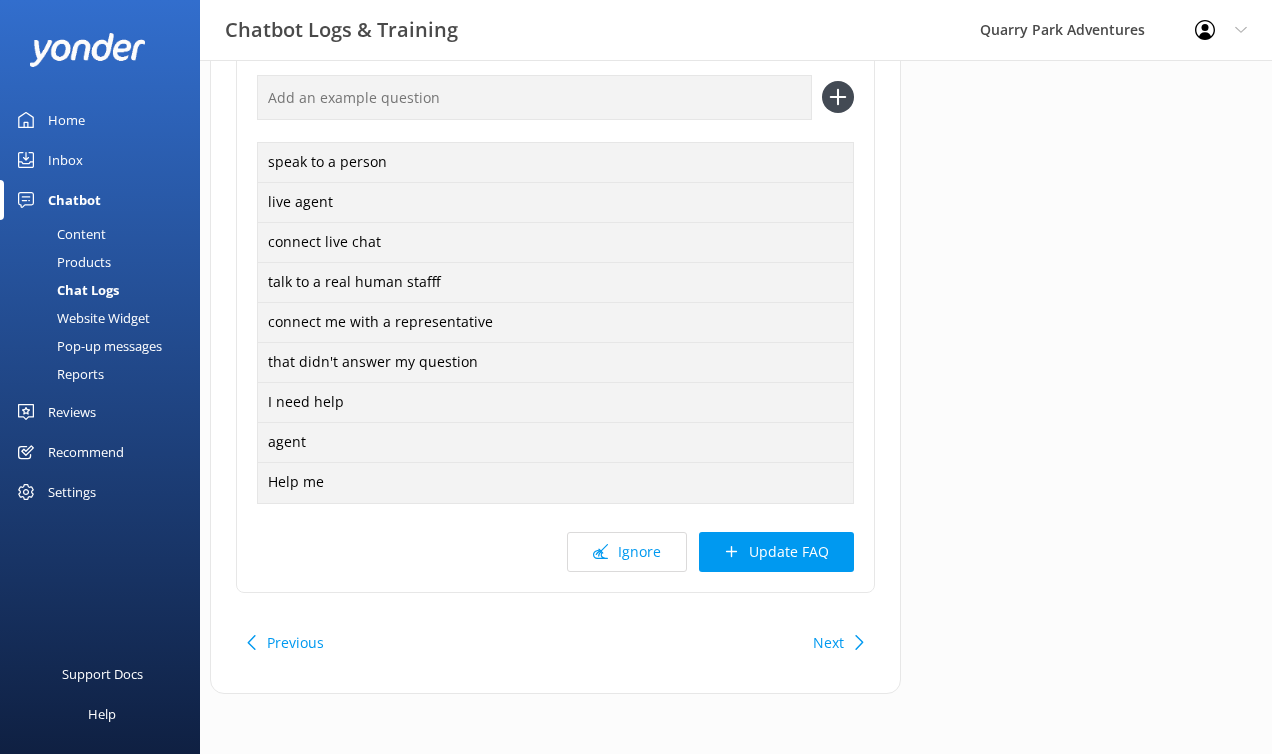 scroll, scrollTop: 532, scrollLeft: 0, axis: vertical 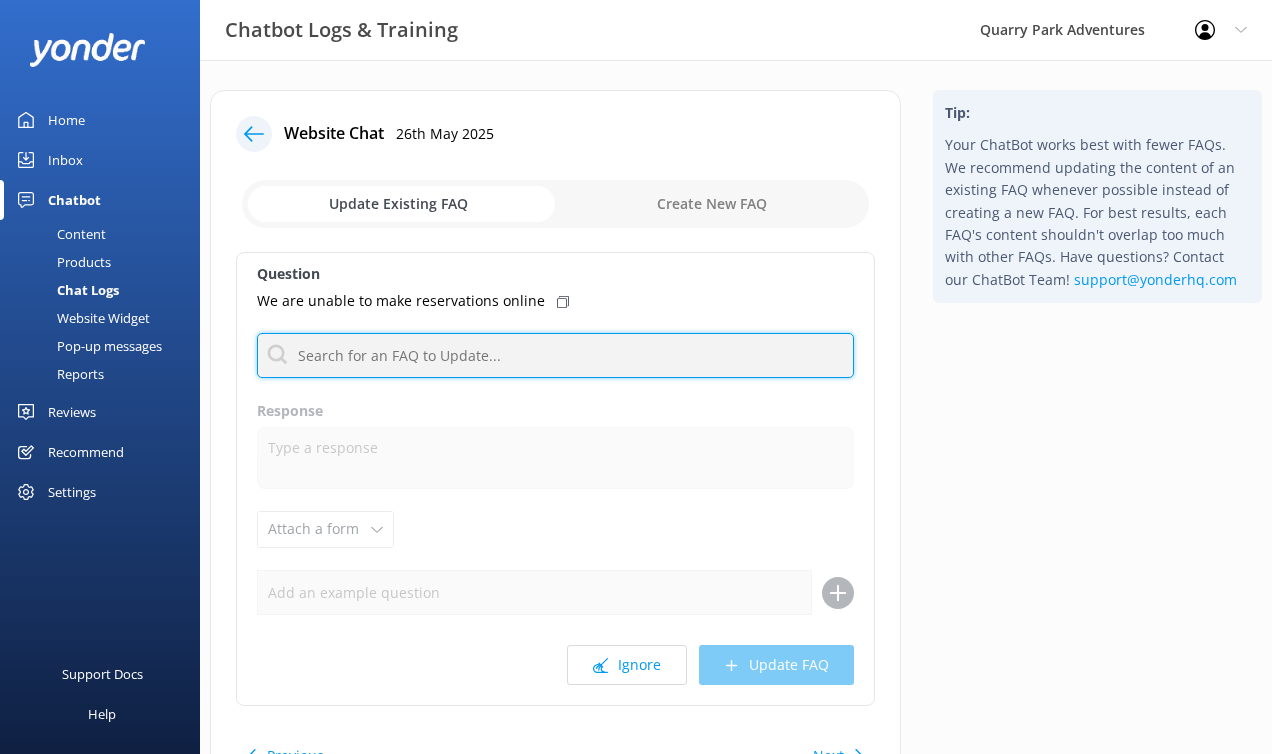 click at bounding box center (555, 355) 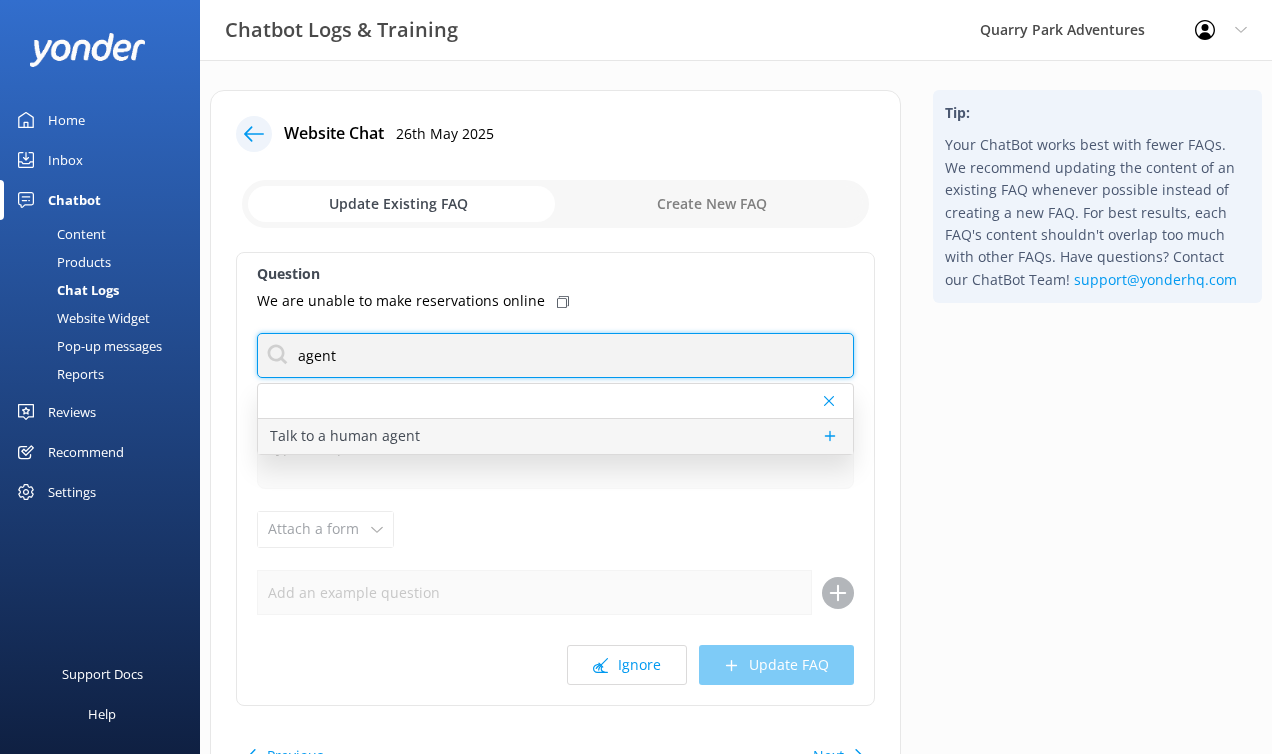 type on "agent" 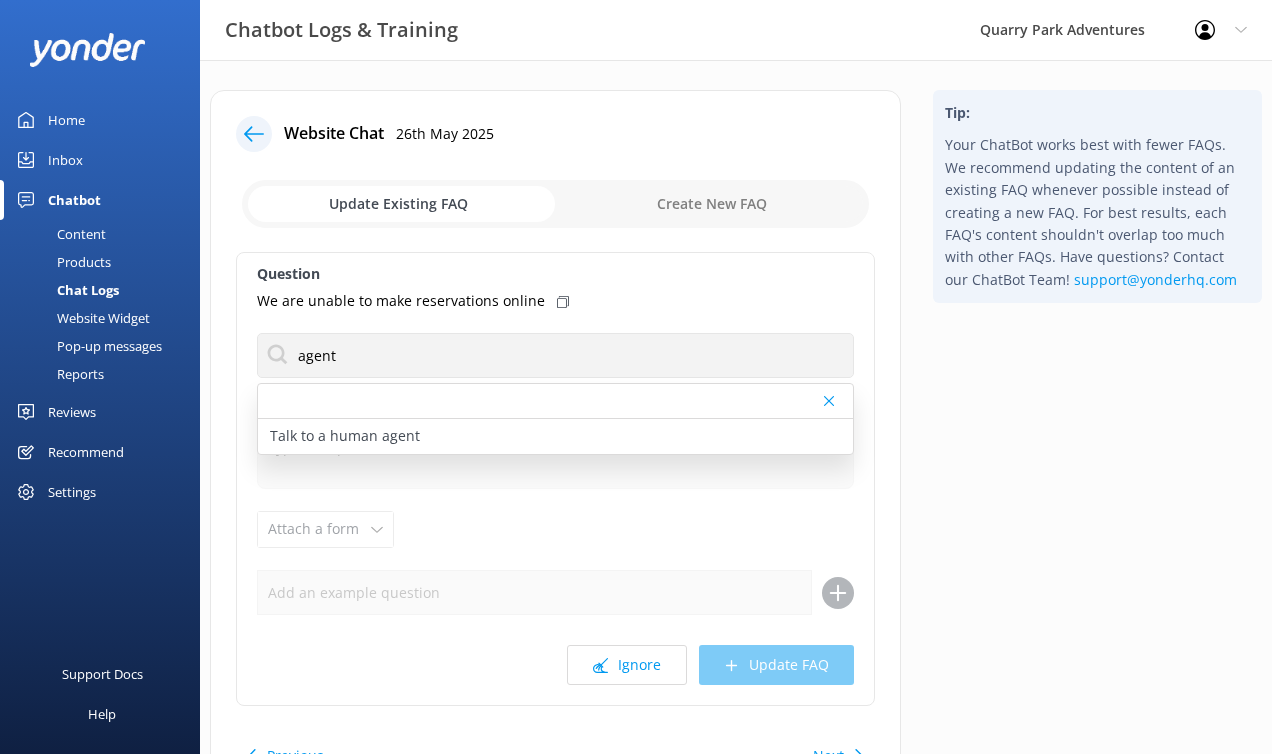 drag, startPoint x: 463, startPoint y: 435, endPoint x: 502, endPoint y: 448, distance: 41.109608 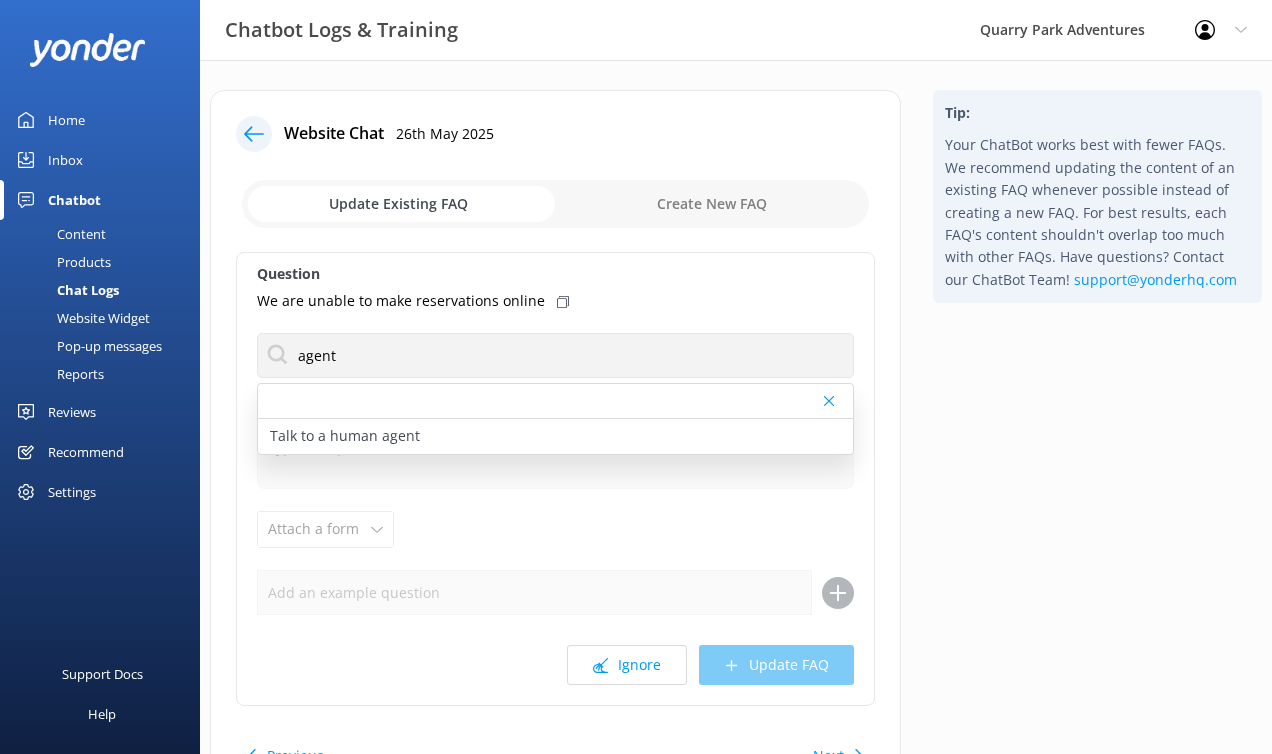 click on "Talk to a human agent" at bounding box center (555, 436) 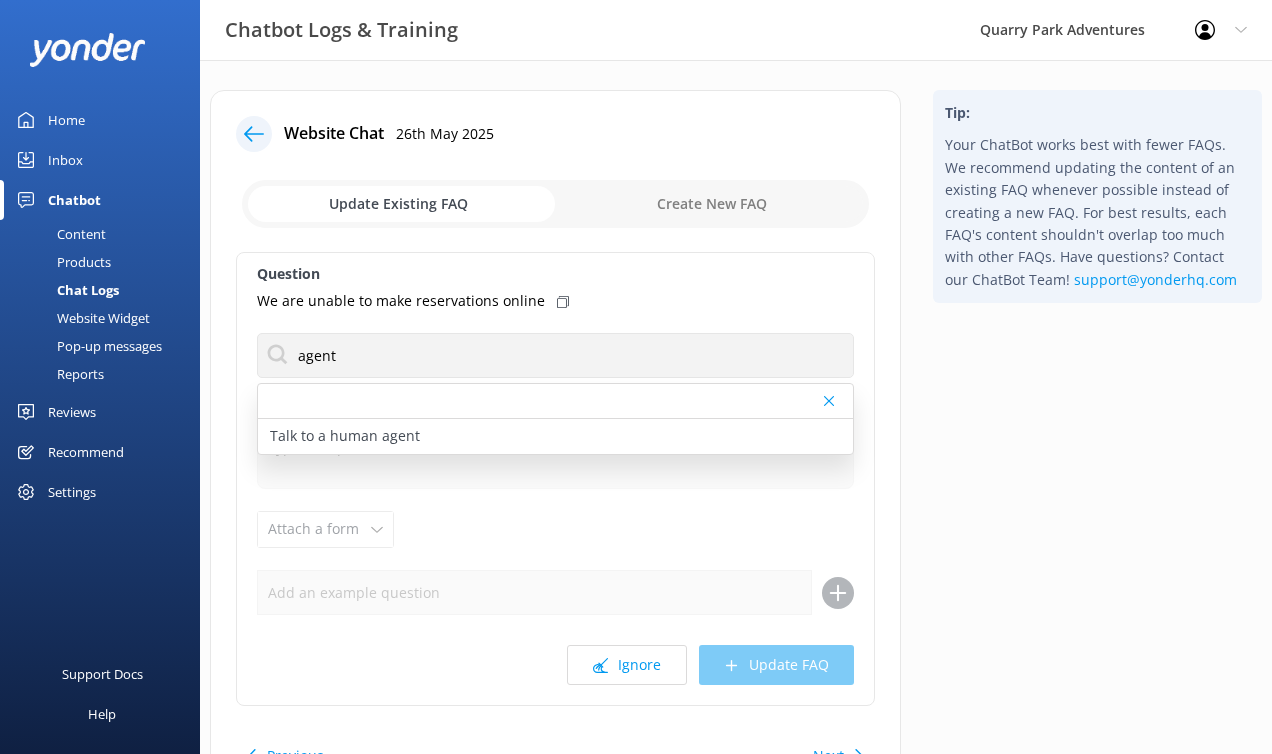 type on "If you’d like to speak to a person on the Quarry Park team, please reply here. Reservations cannot be modified, upgraded, or canceled through the ChatBot. Our team is available here via chat Monday - Friday, 9 a.m. - 4:30 p.m. If we are unavailable to reply, please call [PHONE] or email [EMAIL] for immediate assistance." 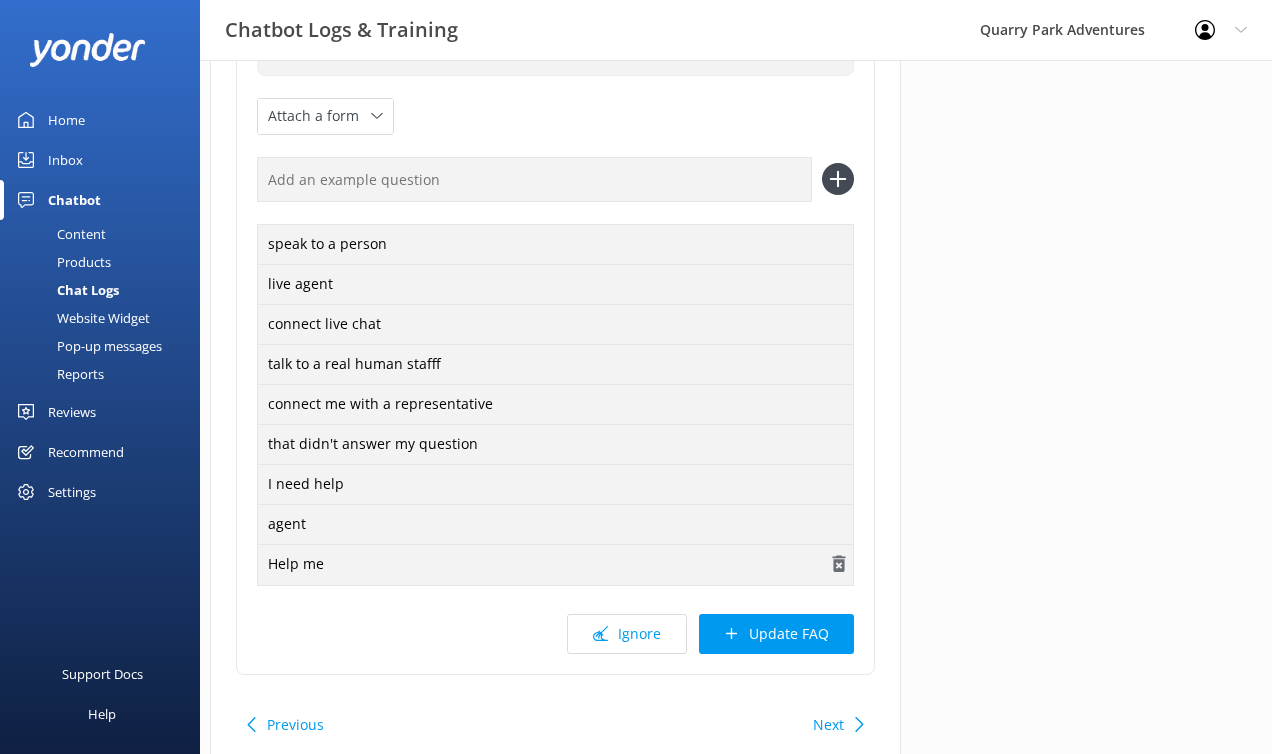 scroll, scrollTop: 532, scrollLeft: 0, axis: vertical 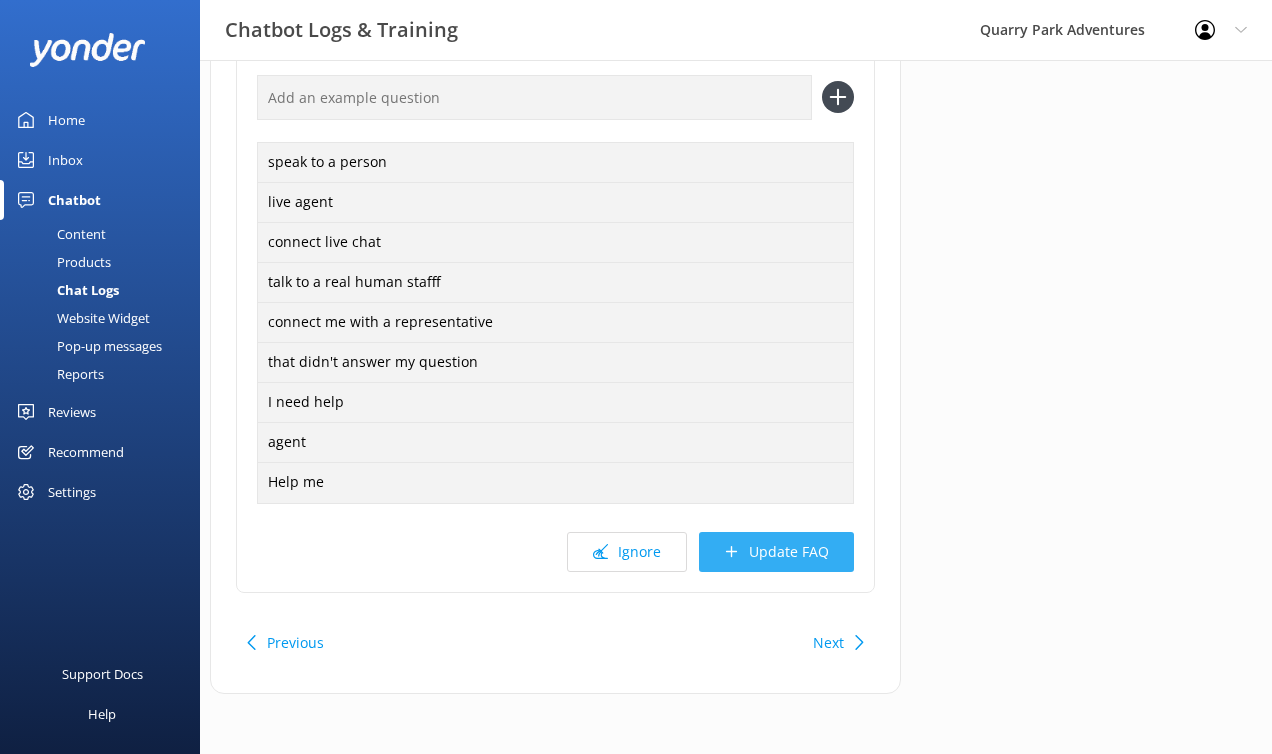 click on "Update FAQ" at bounding box center [776, 552] 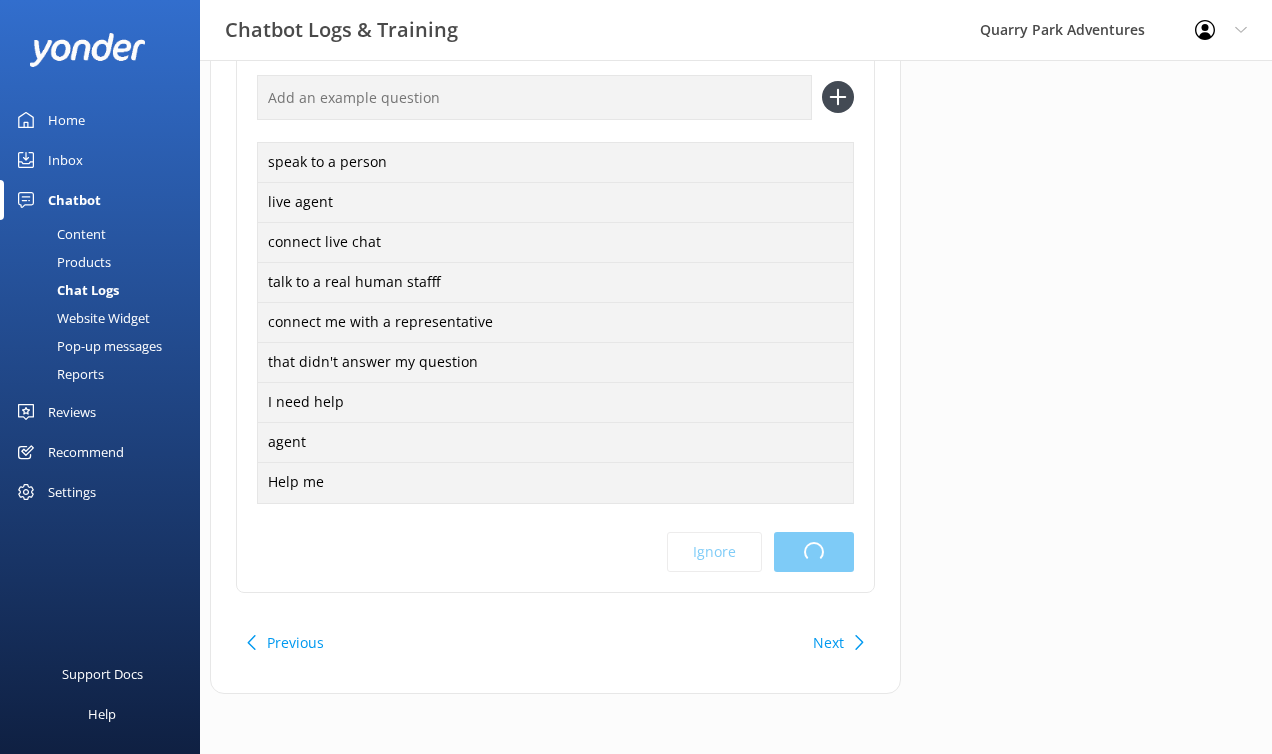 scroll, scrollTop: 0, scrollLeft: 0, axis: both 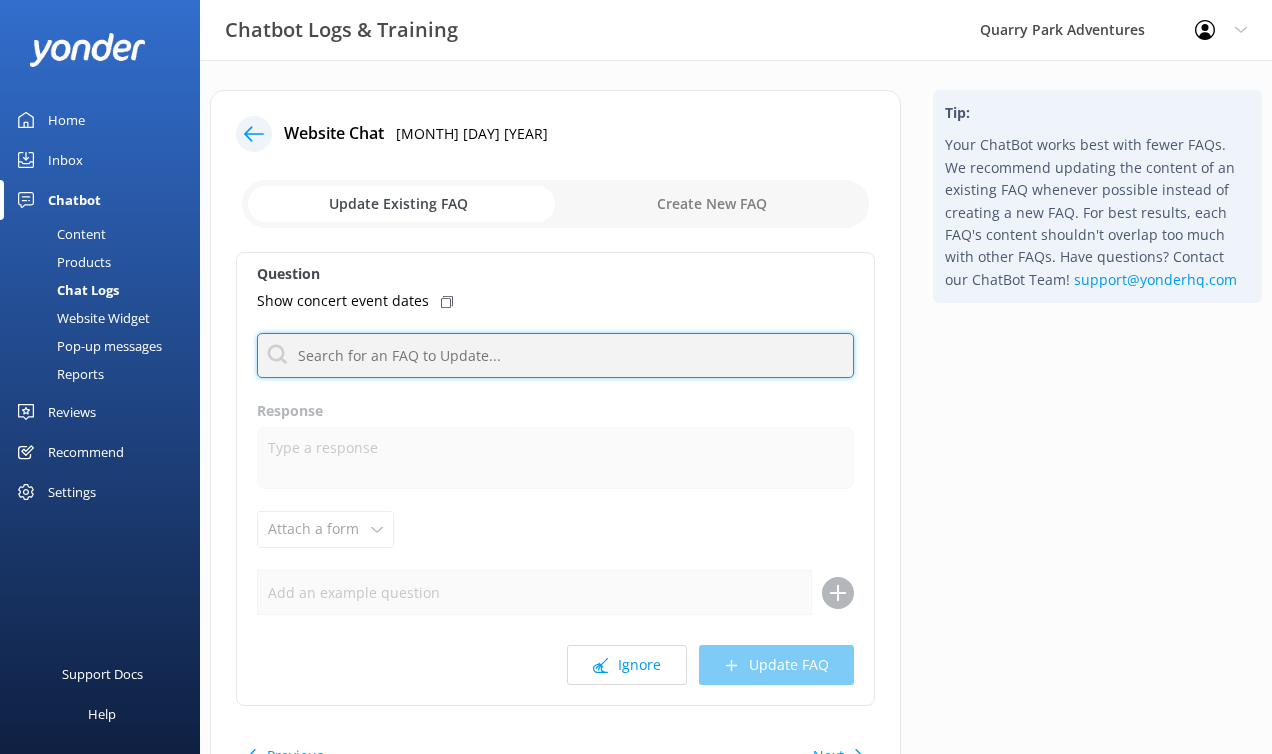 click at bounding box center [555, 355] 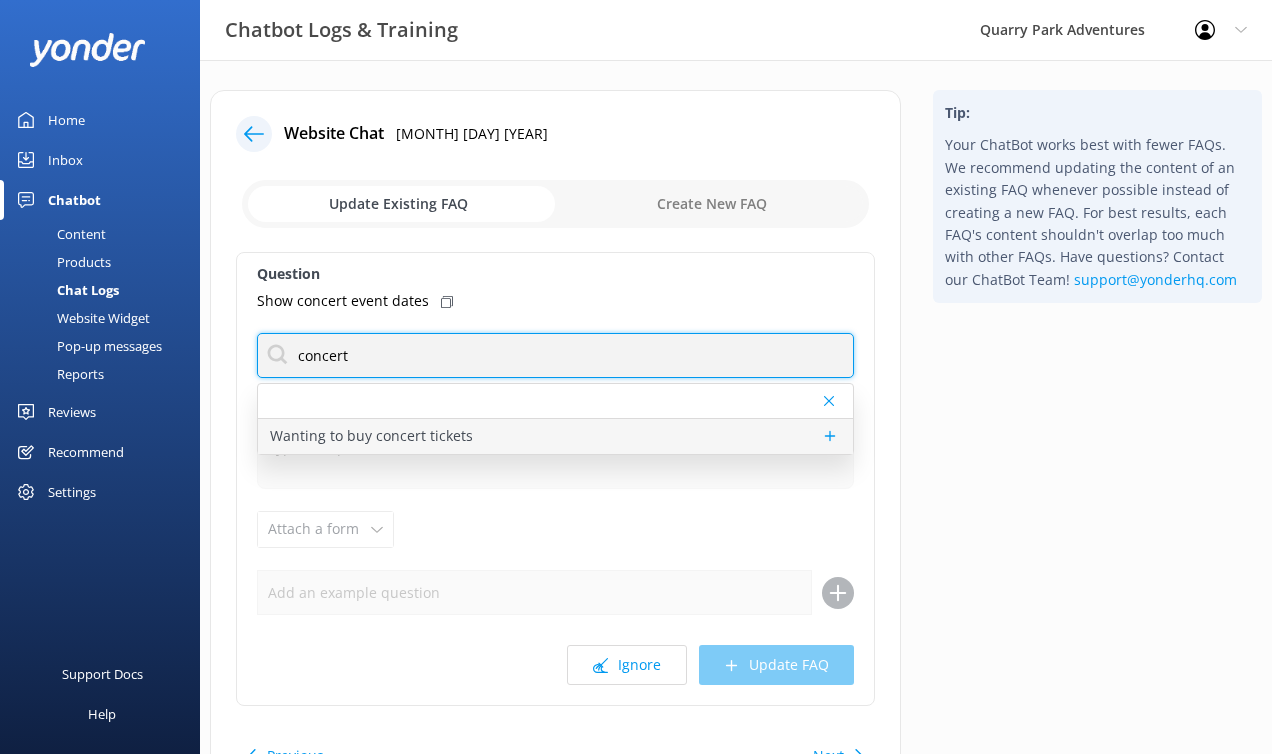 type on "concert" 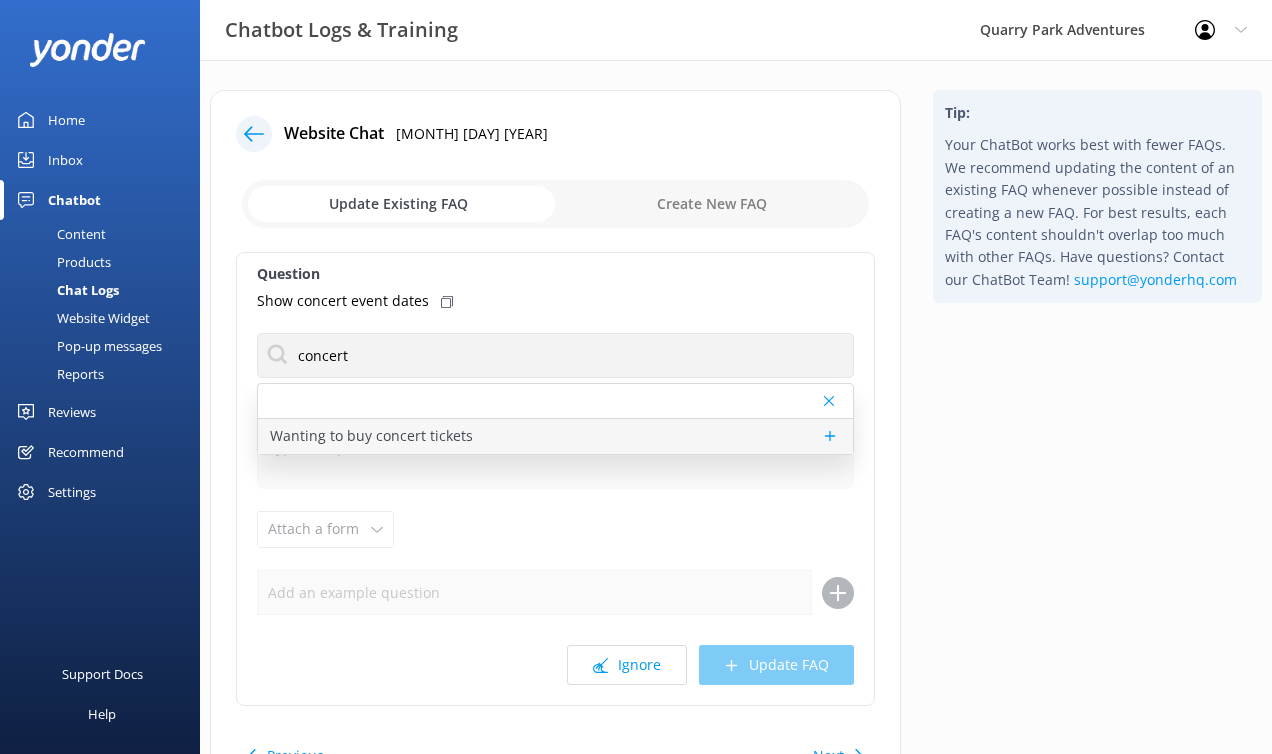 click on "Wanting to buy concert tickets" at bounding box center [371, 436] 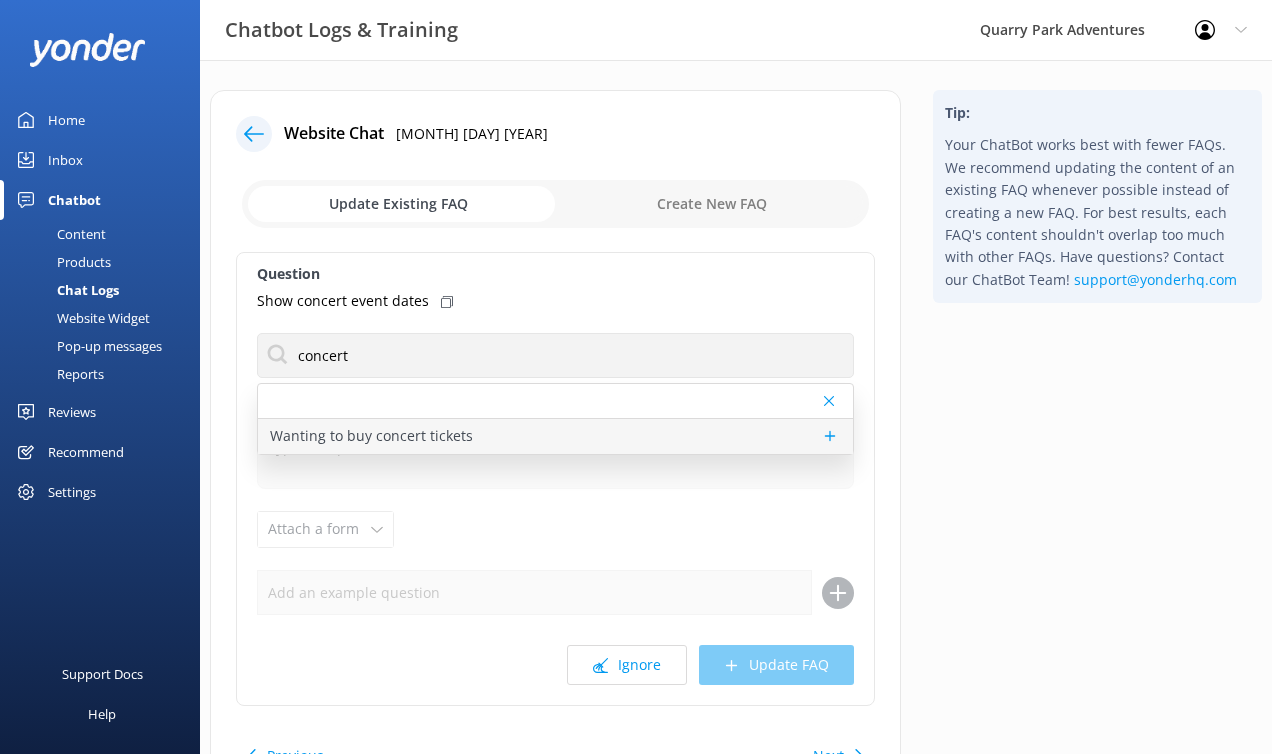 type on "Concerts at the neighboring Quarry Park Amphitheater are managed by the City of Rocklin. Information regarding their concerts and customer service can be found at https://www.quarryparkconcerts.com/or by calling [PHONE]. We cannot assist with any concert issues or ticket purchases for their events." 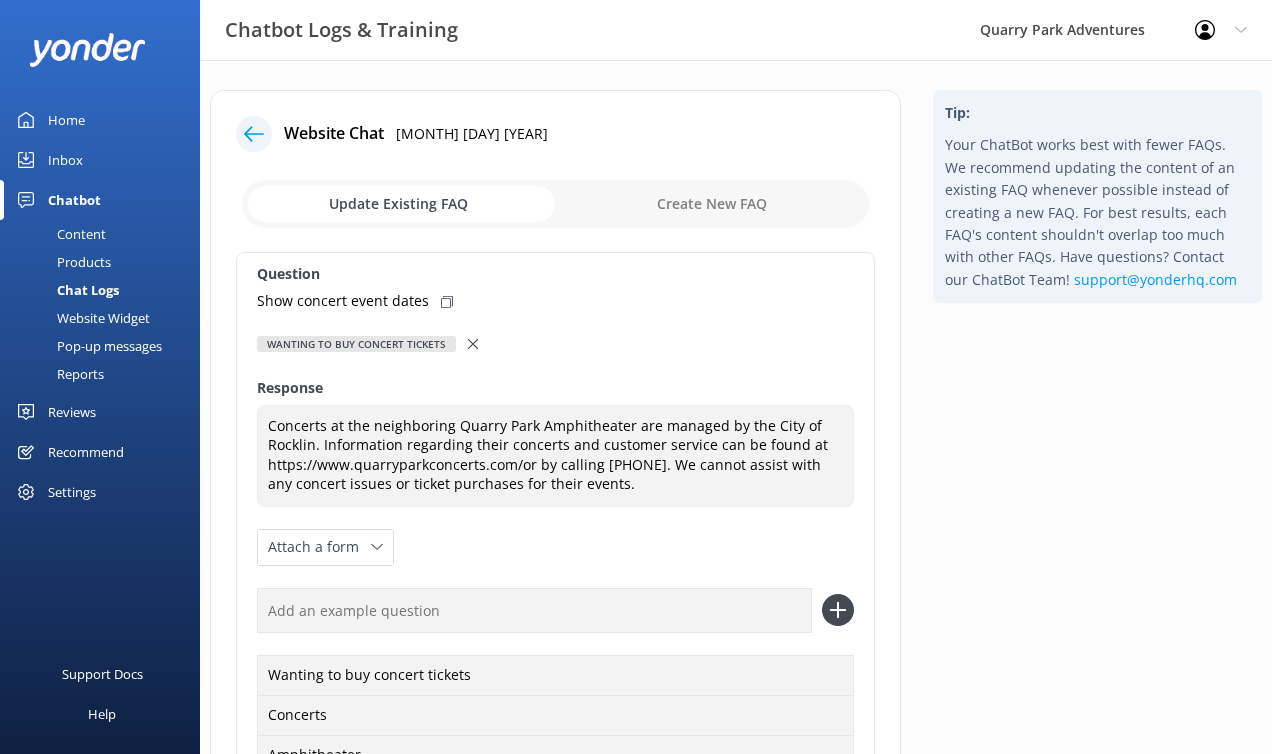 scroll, scrollTop: 353, scrollLeft: 0, axis: vertical 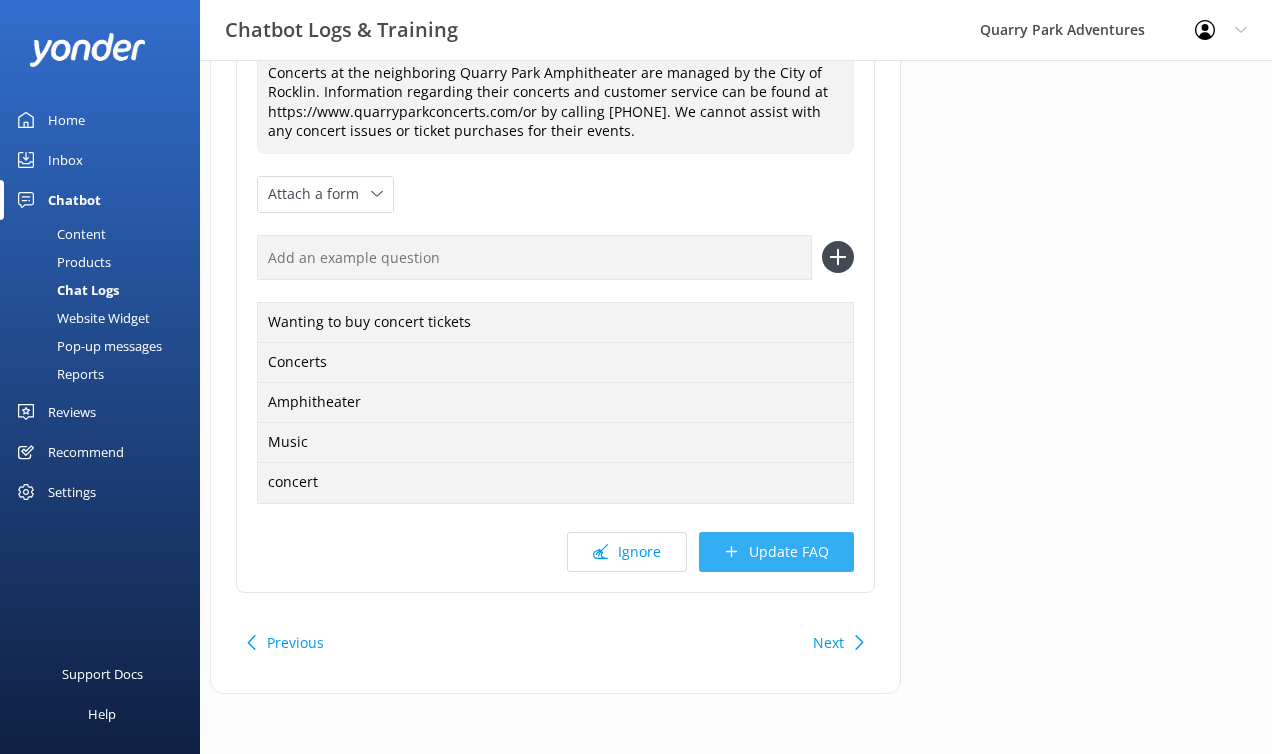 click on "Update FAQ" at bounding box center (776, 552) 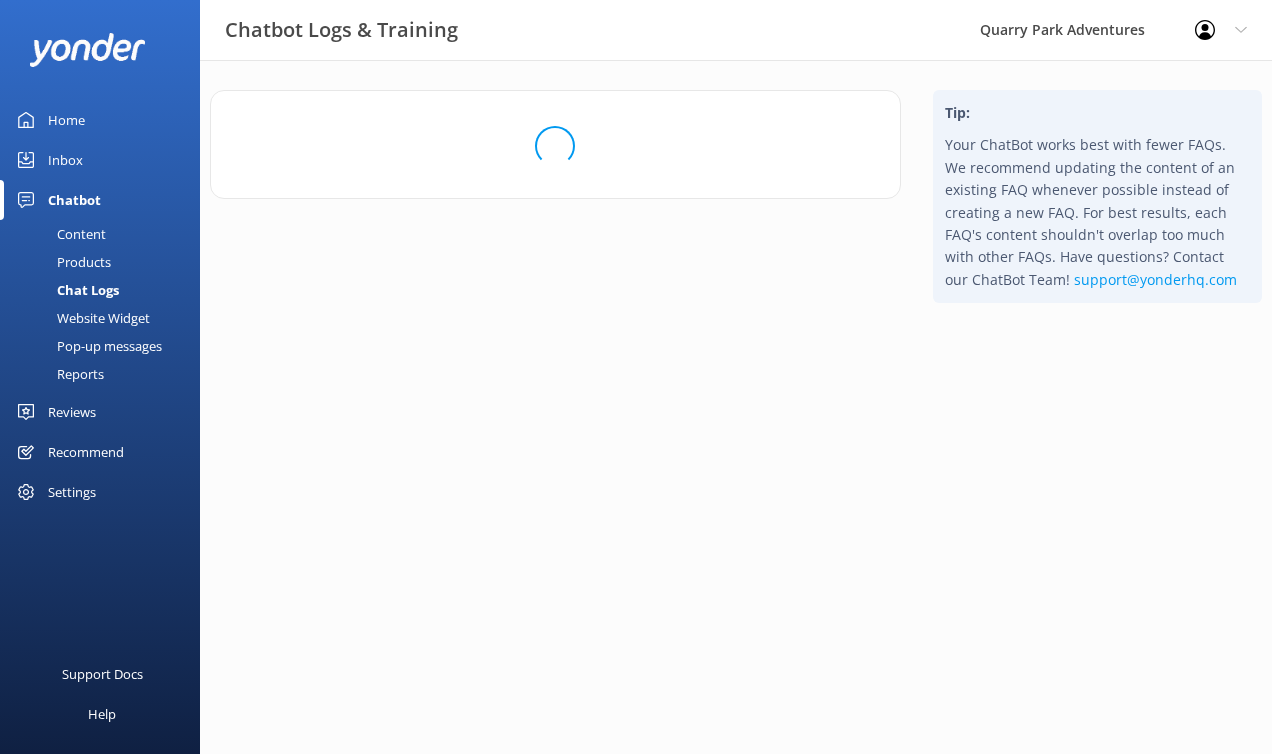 scroll, scrollTop: 0, scrollLeft: 0, axis: both 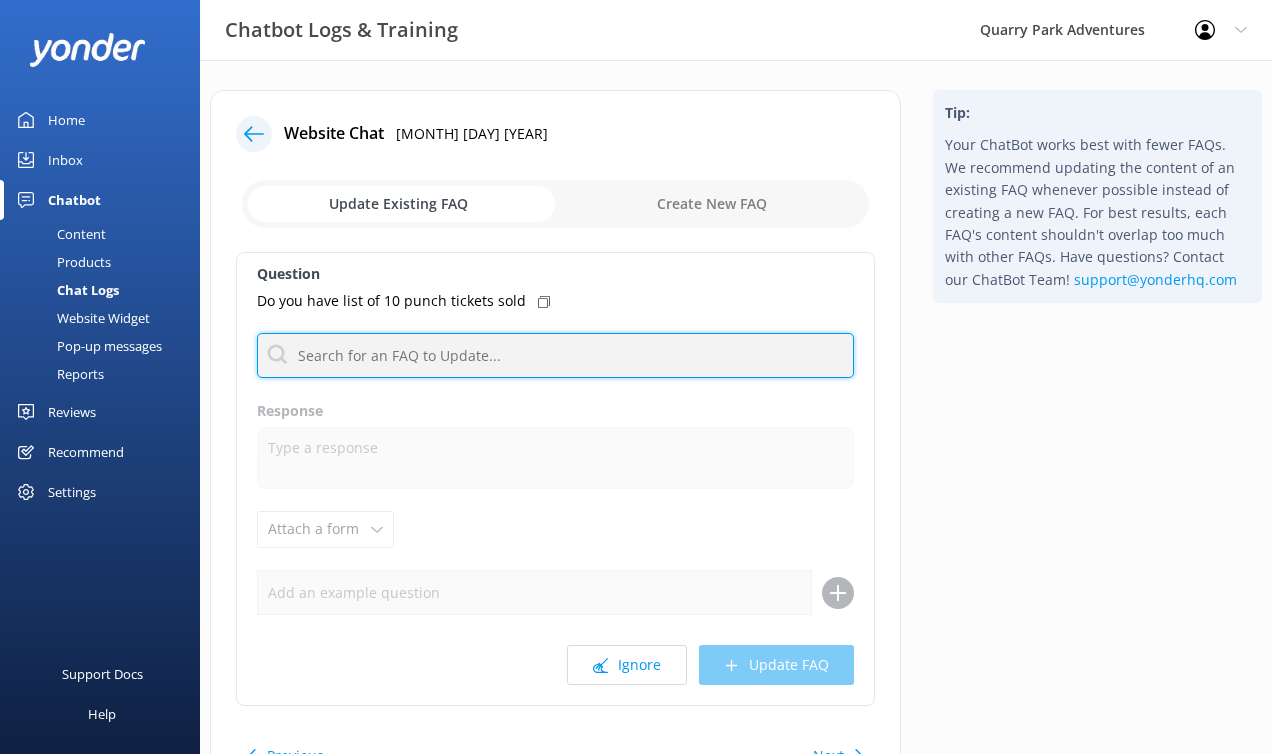 click at bounding box center [555, 355] 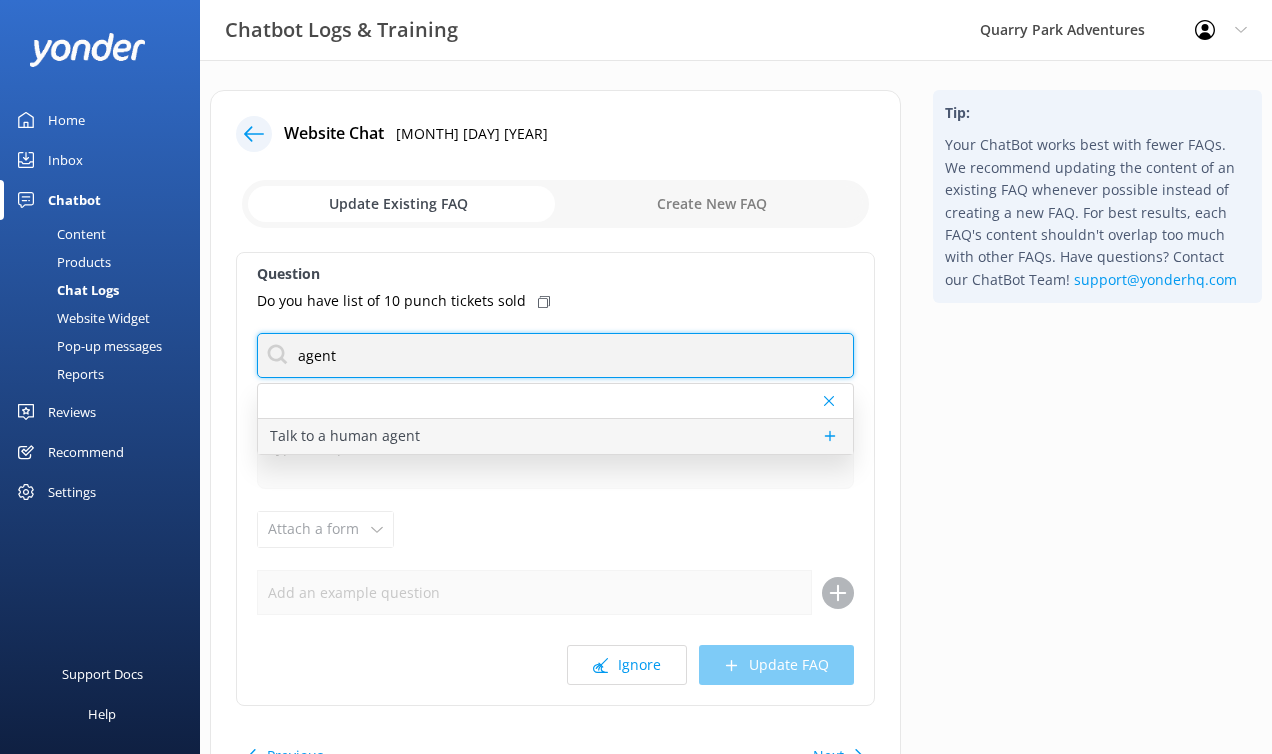 type on "agent" 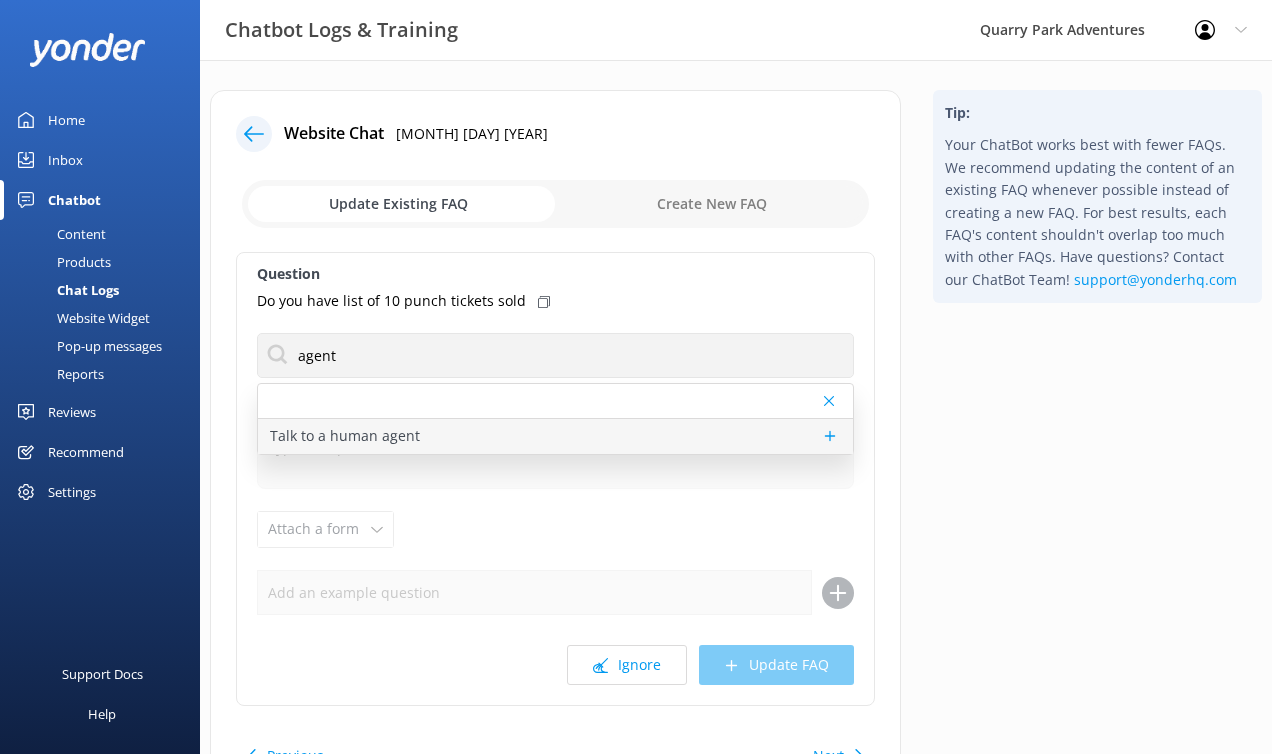 click on "Talk to a human agent" at bounding box center [555, 436] 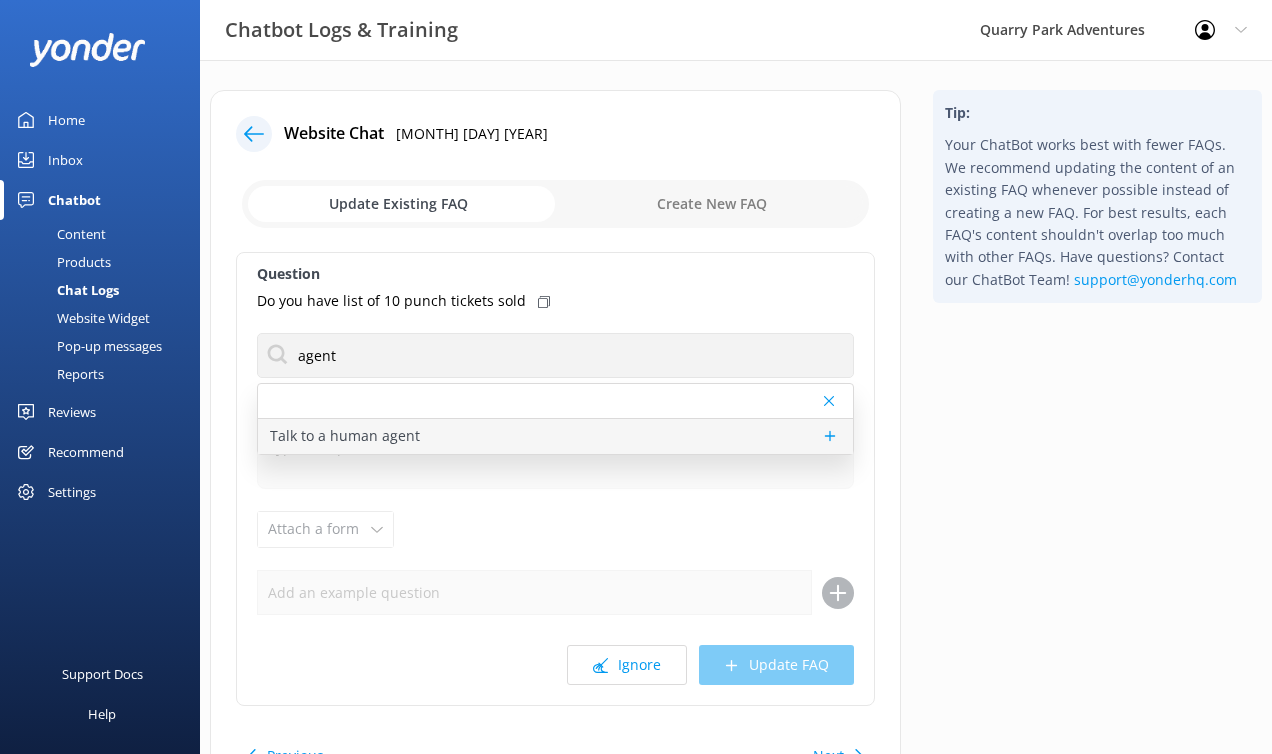 type on "If you’d like to speak to a person on the Quarry Park team, please reply here. Reservations cannot be modified, upgraded, or canceled through the ChatBot. Our team is available here via chat Monday - Friday, 9 a.m. - 4:30 p.m. If we are unavailable to reply, please call [PHONE] or email [EMAIL] for immediate assistance." 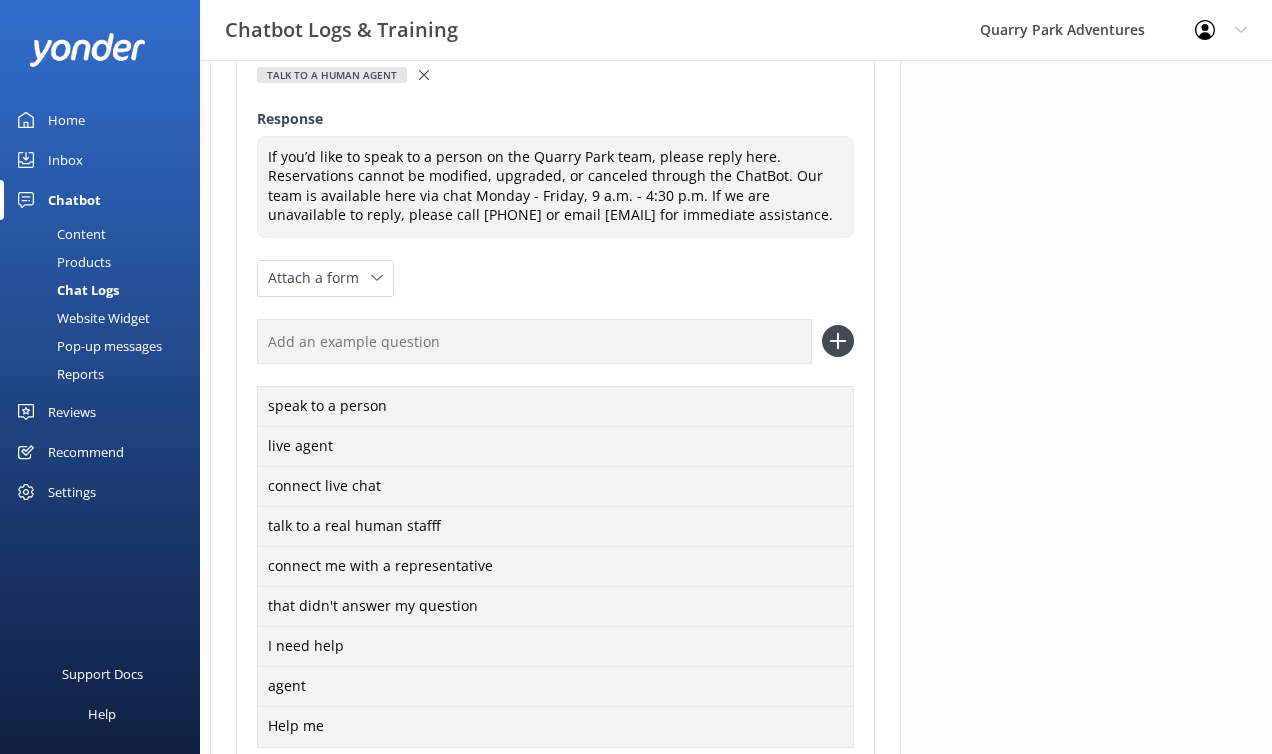 scroll, scrollTop: 400, scrollLeft: 0, axis: vertical 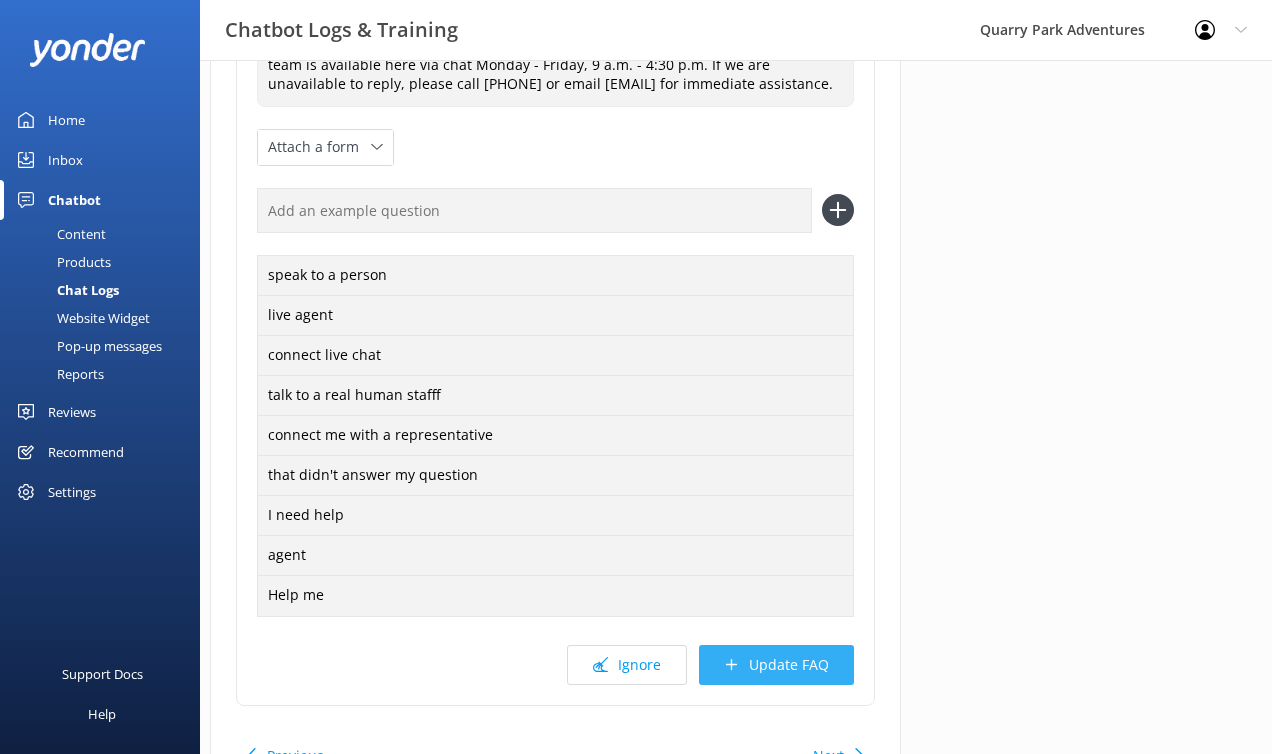 click on "Update FAQ" at bounding box center [776, 665] 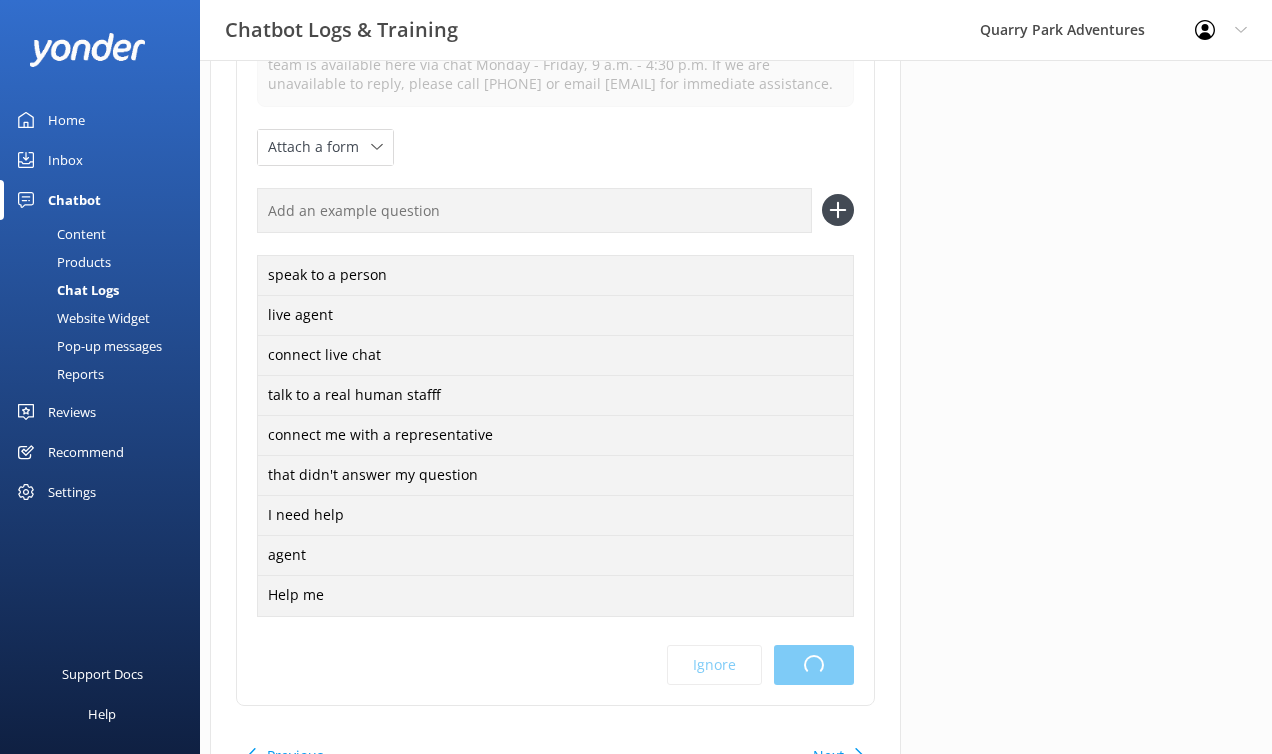 scroll, scrollTop: 0, scrollLeft: 0, axis: both 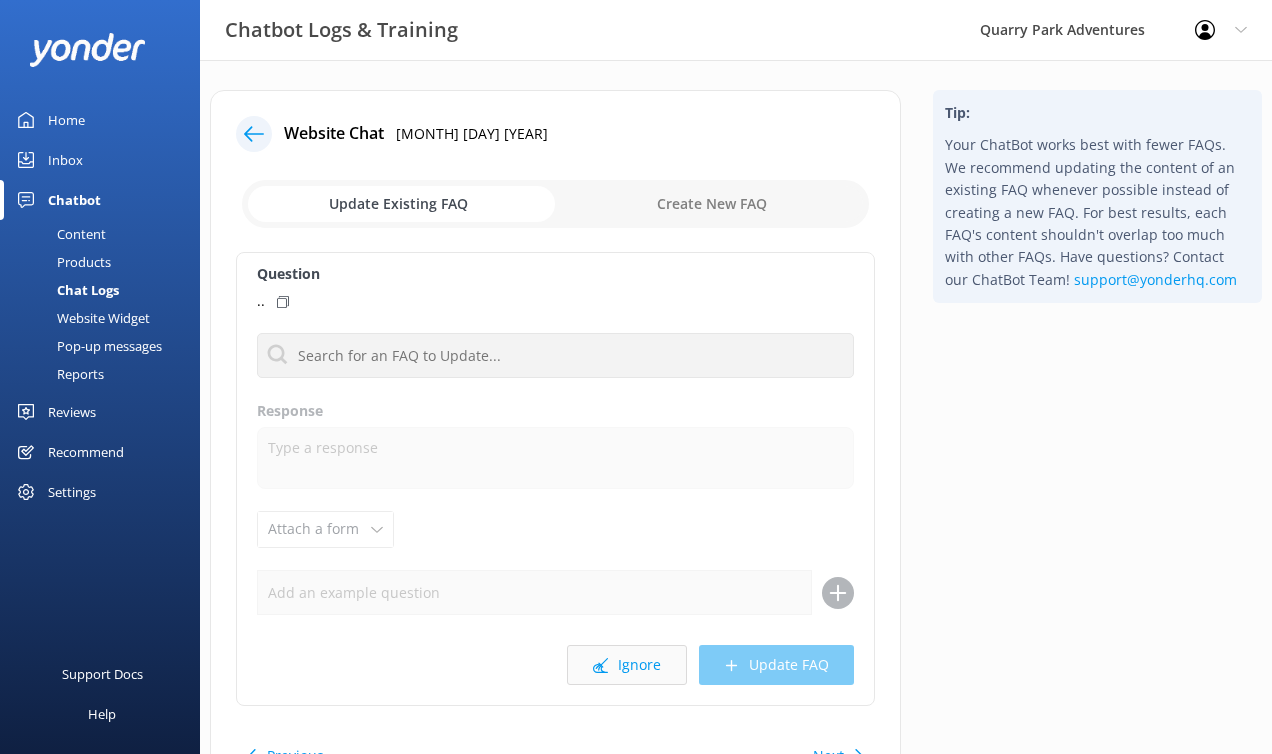 click on "Ignore" at bounding box center (627, 665) 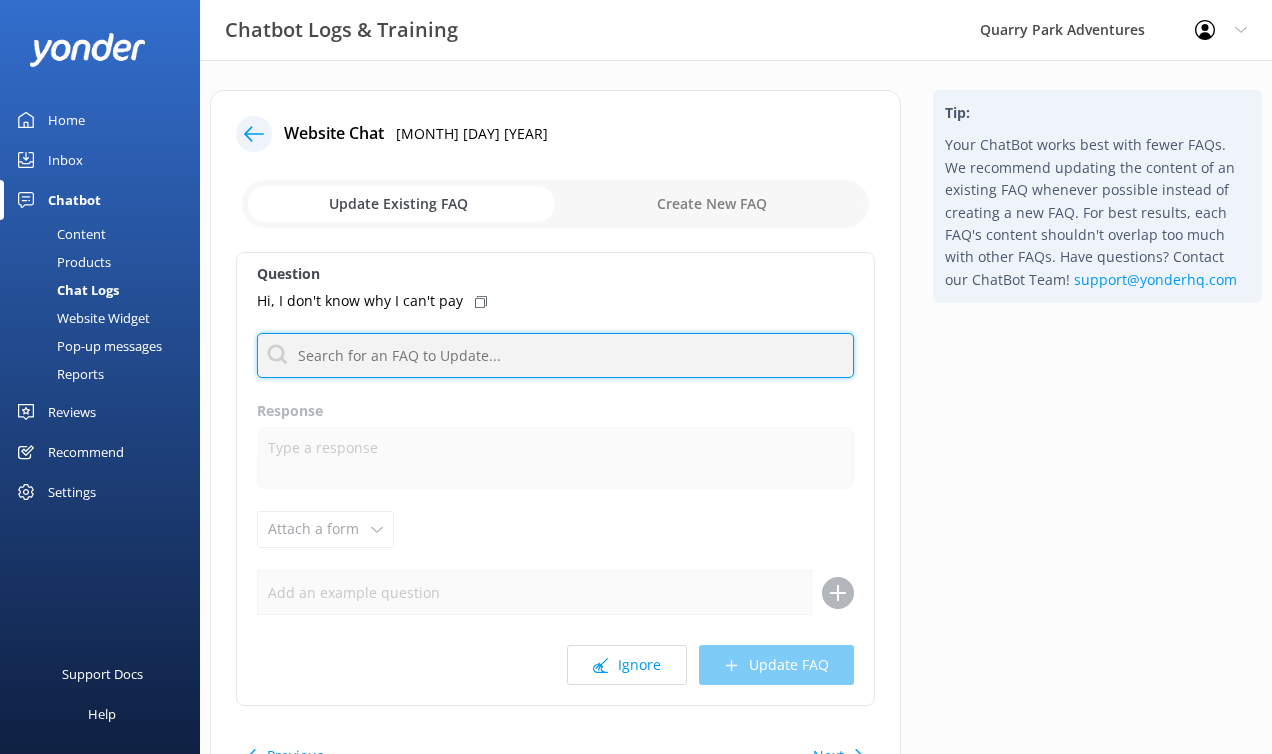 click at bounding box center (555, 355) 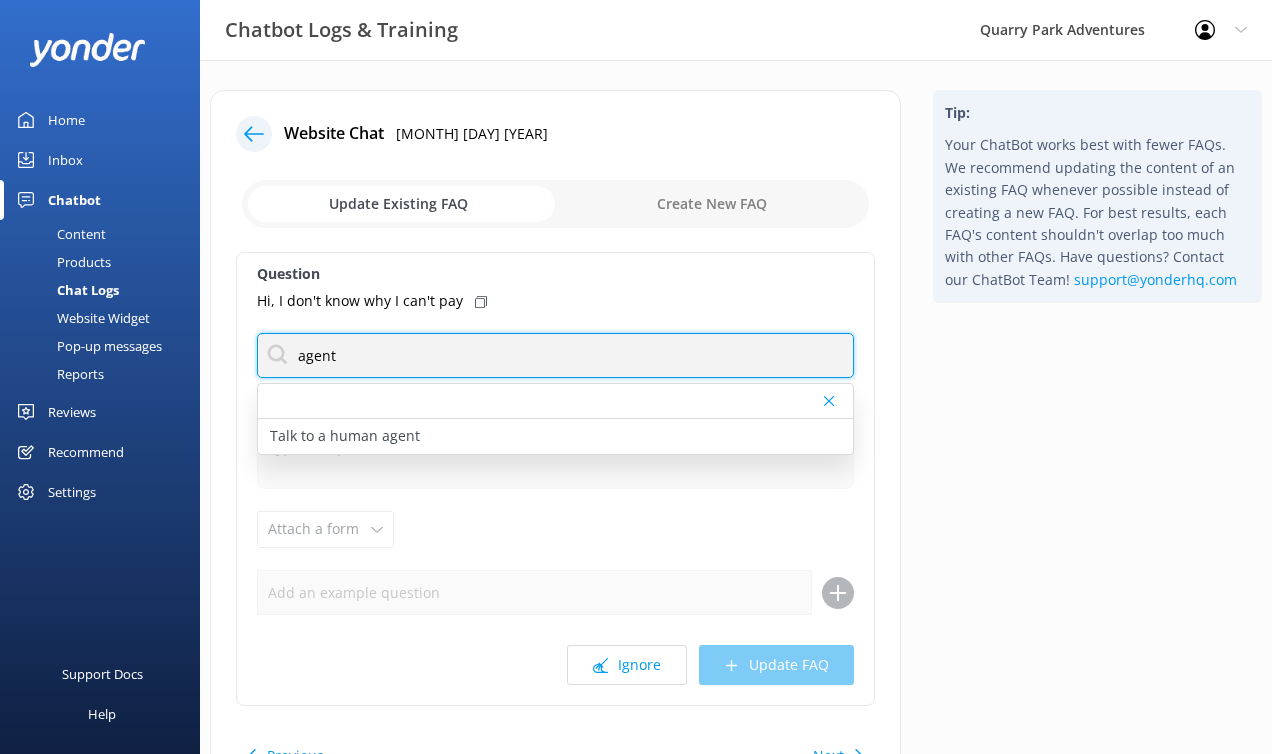 type on "agent" 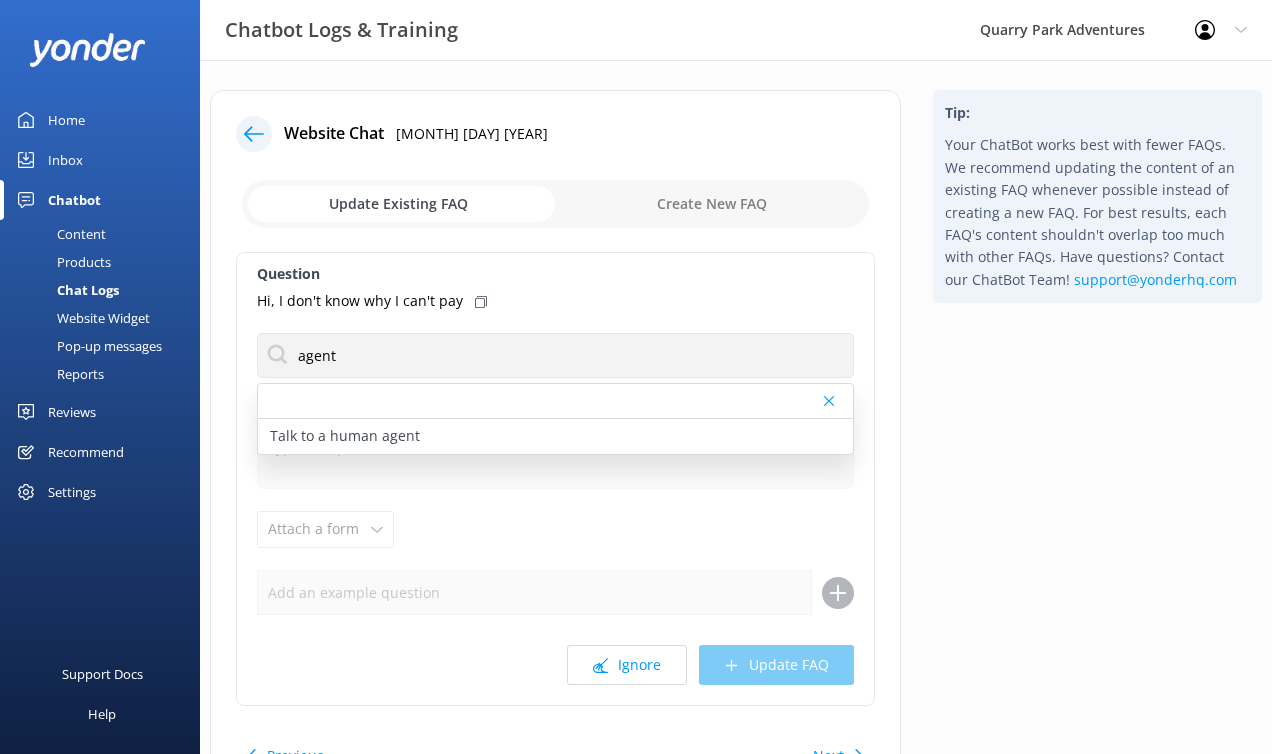 click on "Tip: Your ChatBot works best with fewer FAQs. We recommend updating the content of an existing FAQ whenever possible instead of creating a new FAQ. For best results, each FAQ's content shouldn't overlap too much with other FAQs. Have questions? Contact our ChatBot Team!   support@example.com" at bounding box center (1097, 458) 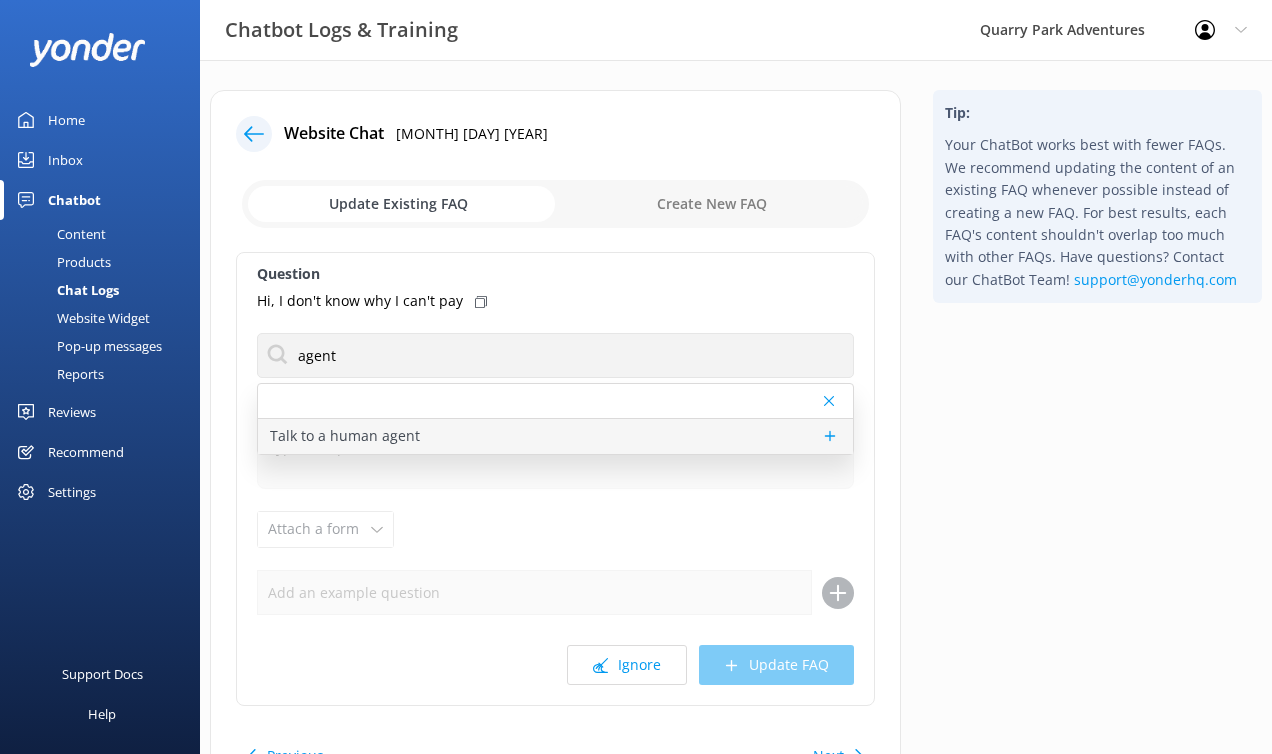 click on "Talk to a human agent" at bounding box center (555, 436) 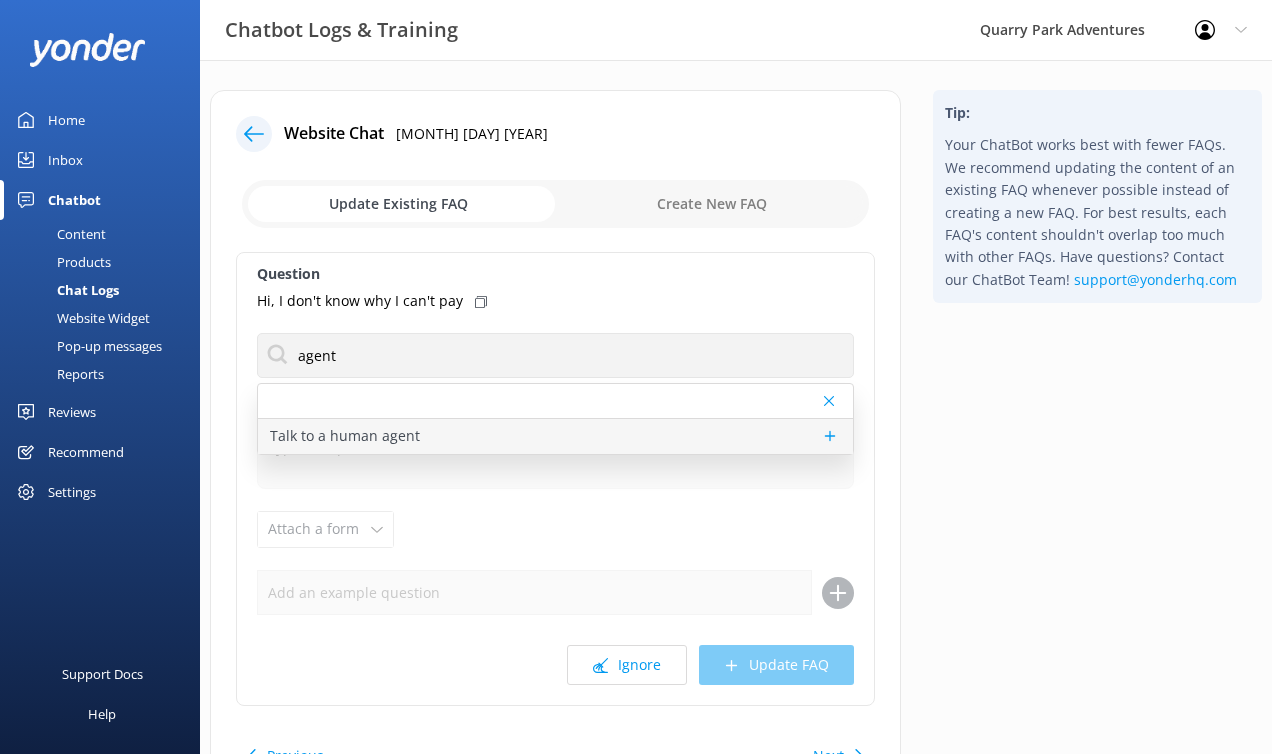 type on "If you’d like to speak to a person on the Quarry Park team, please reply here. Reservations cannot be modified, upgraded, or canceled through the ChatBot. Our team is available here via chat Monday - Friday, 9 a.m. - 4:30 p.m. If we are unavailable to reply, please call [PHONE] or email [EMAIL] for immediate assistance." 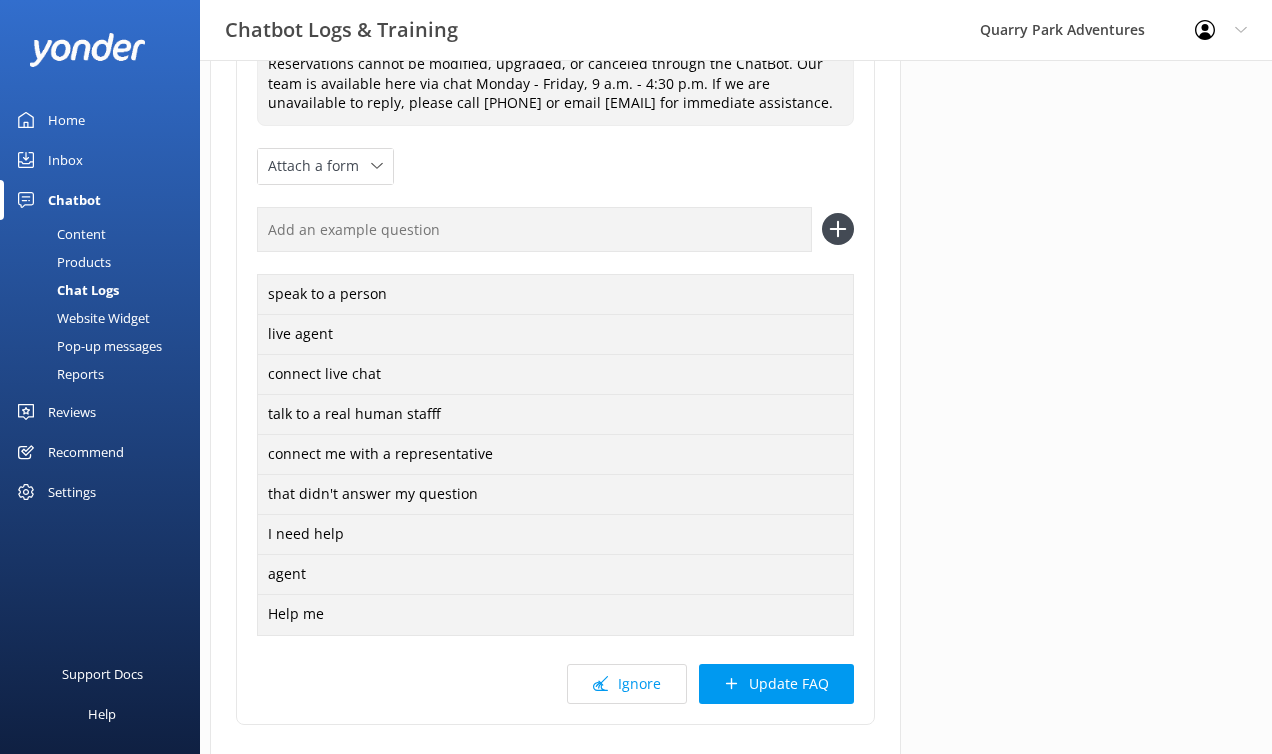 scroll, scrollTop: 532, scrollLeft: 0, axis: vertical 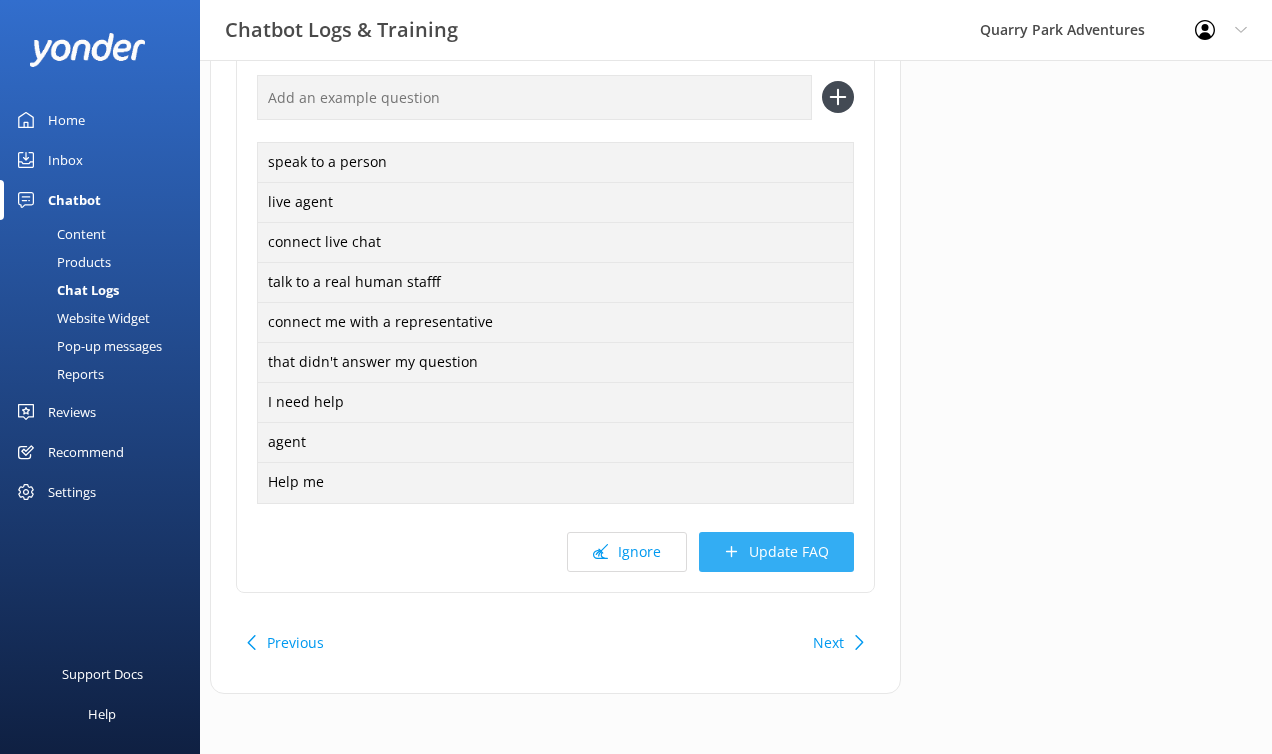 click on "Update FAQ" at bounding box center [776, 552] 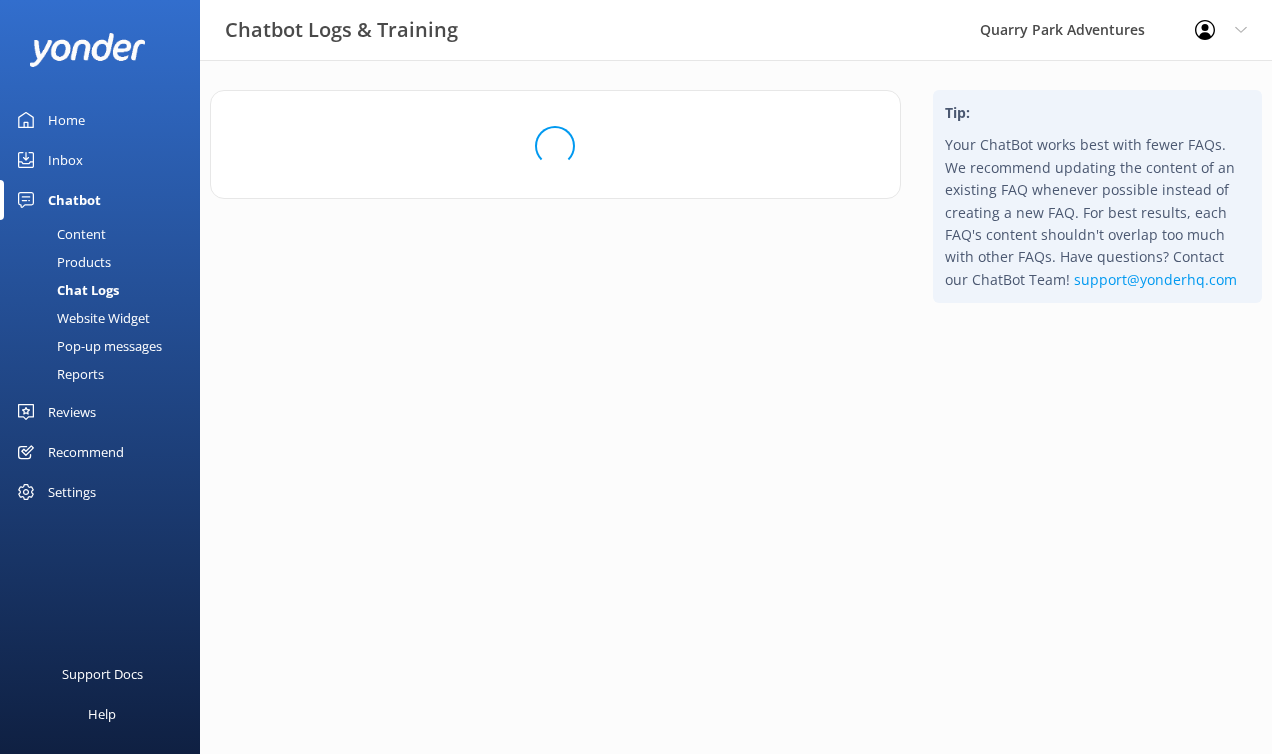 scroll, scrollTop: 0, scrollLeft: 0, axis: both 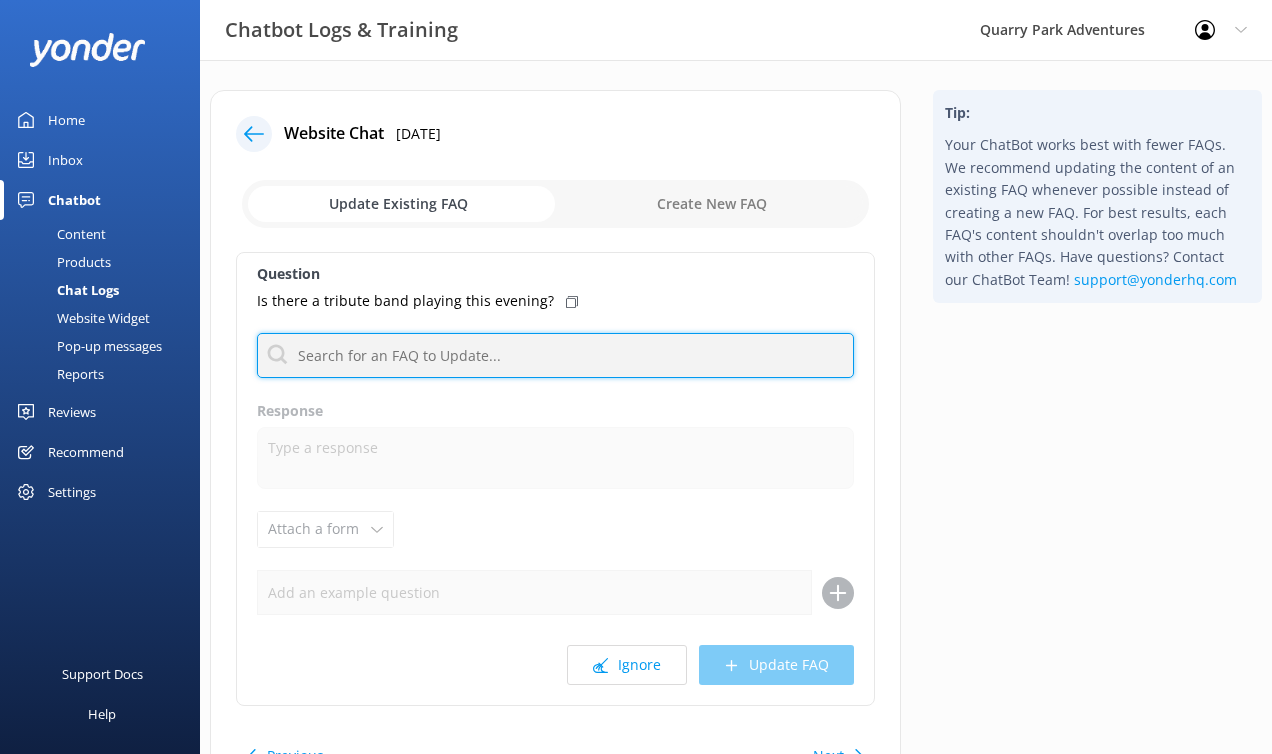 click at bounding box center (555, 355) 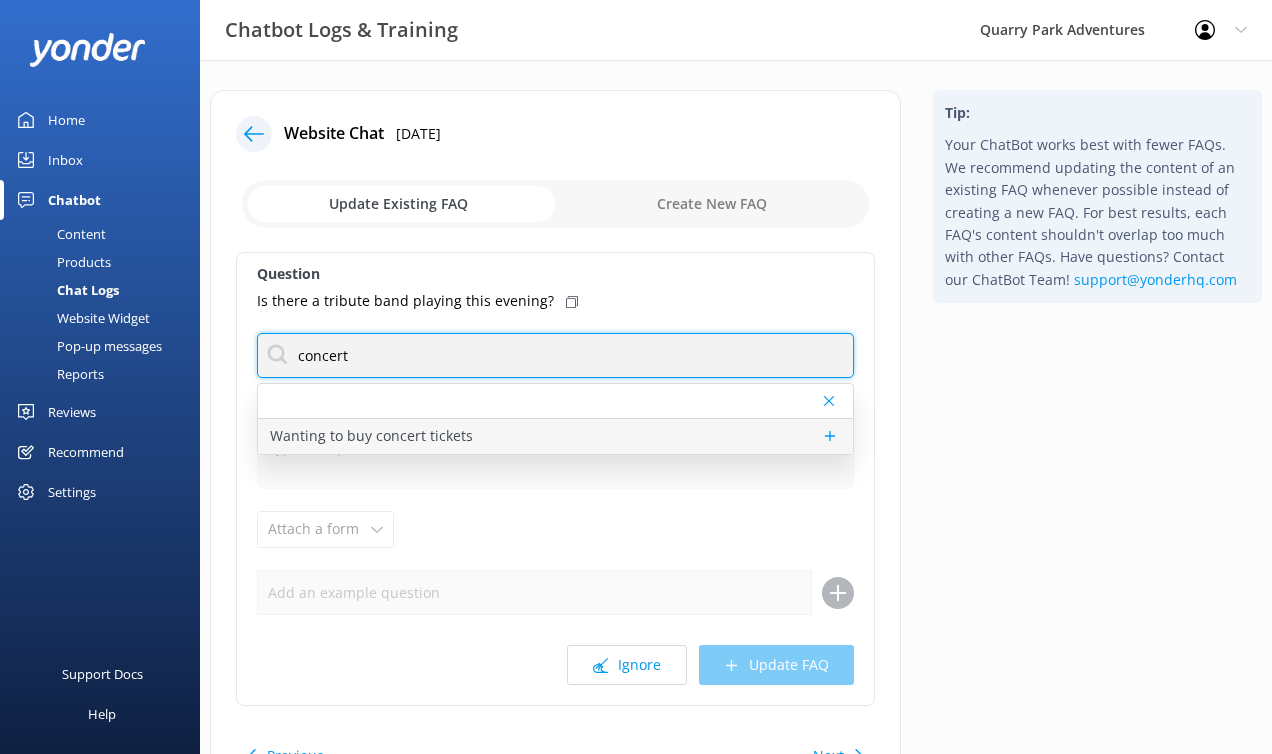 type on "concert" 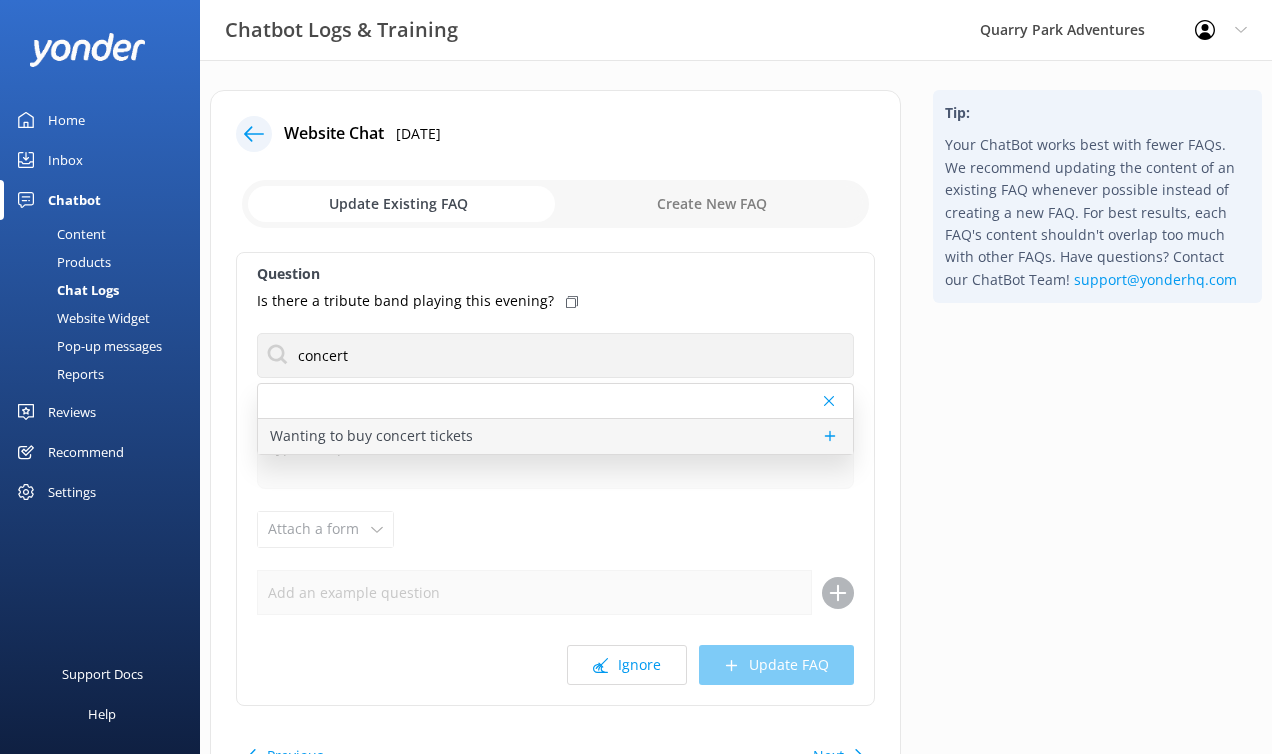 click on "Wanting to buy concert tickets" at bounding box center [371, 436] 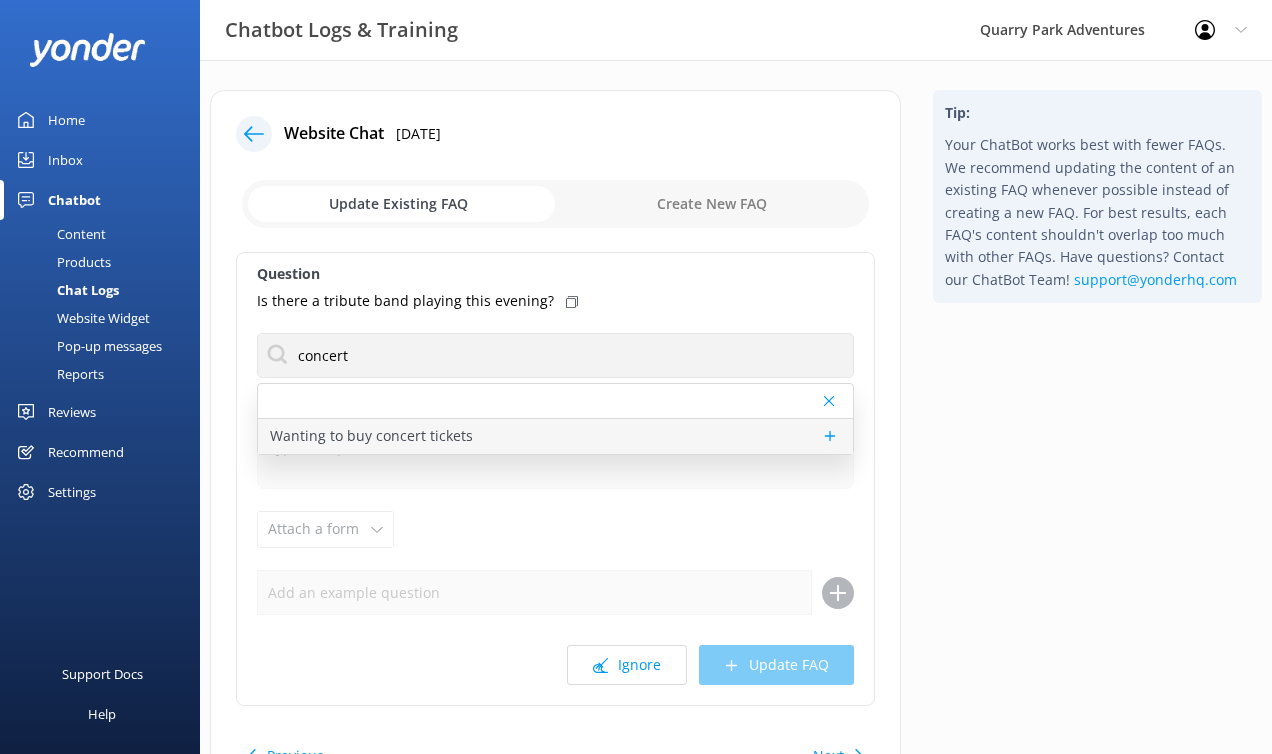 type on "Concerts at the neighboring Quarry Park Amphitheater are managed by the City of Rocklin. Information regarding their concerts and customer service can be found at https://www.quarryparkconcerts.com/or by calling [PHONE]. We cannot assist with any concert issues or ticket purchases for their events." 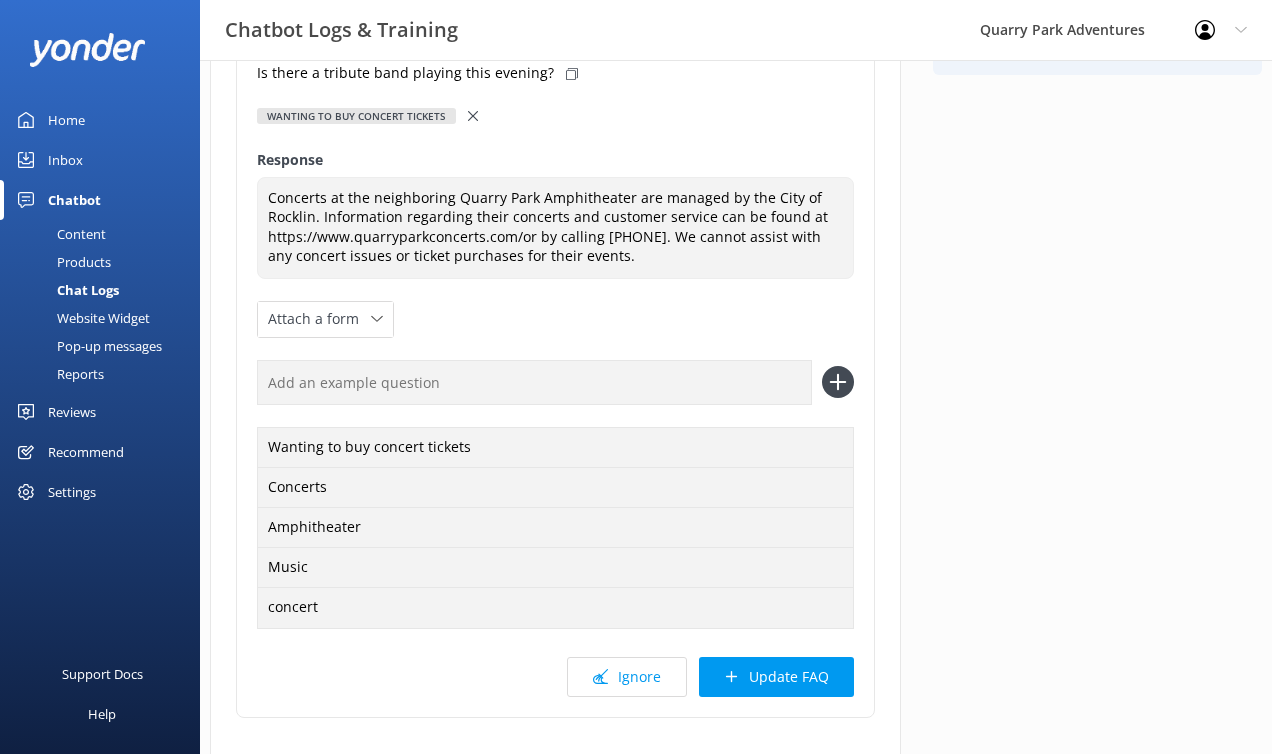 scroll, scrollTop: 353, scrollLeft: 0, axis: vertical 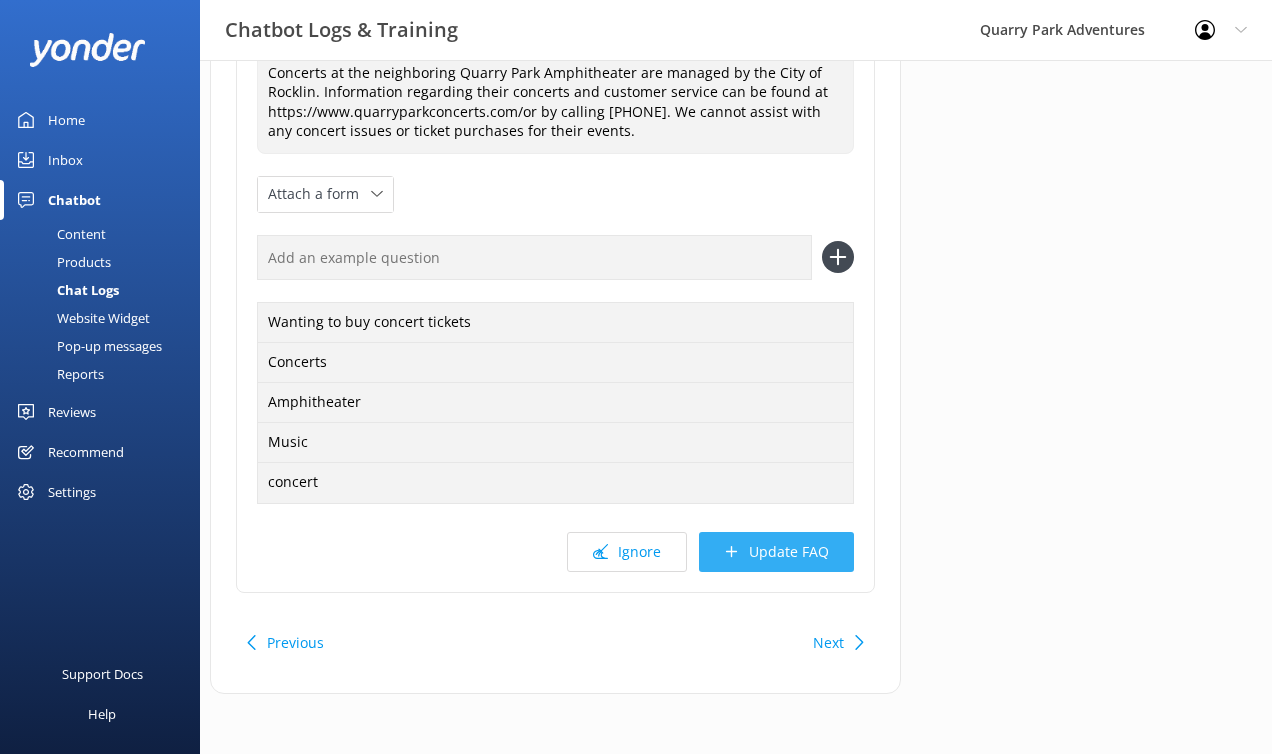 click on "Update FAQ" at bounding box center [776, 552] 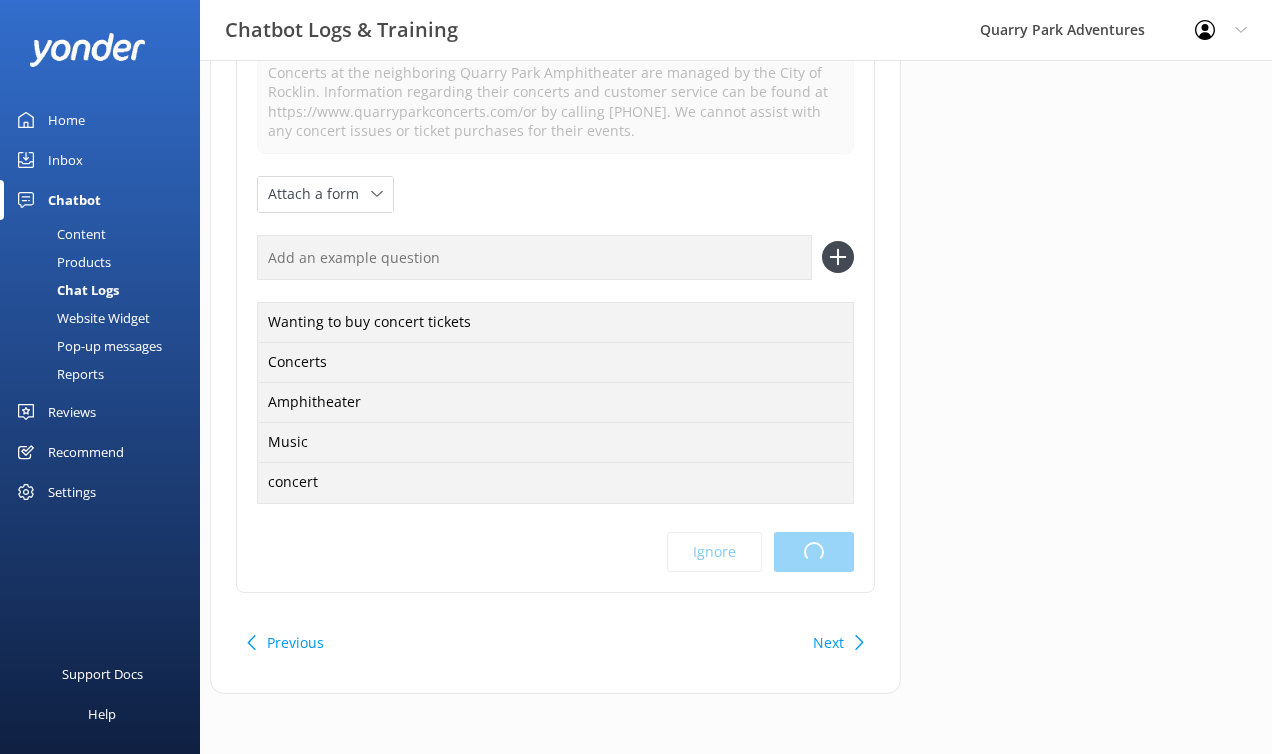 scroll, scrollTop: 0, scrollLeft: 0, axis: both 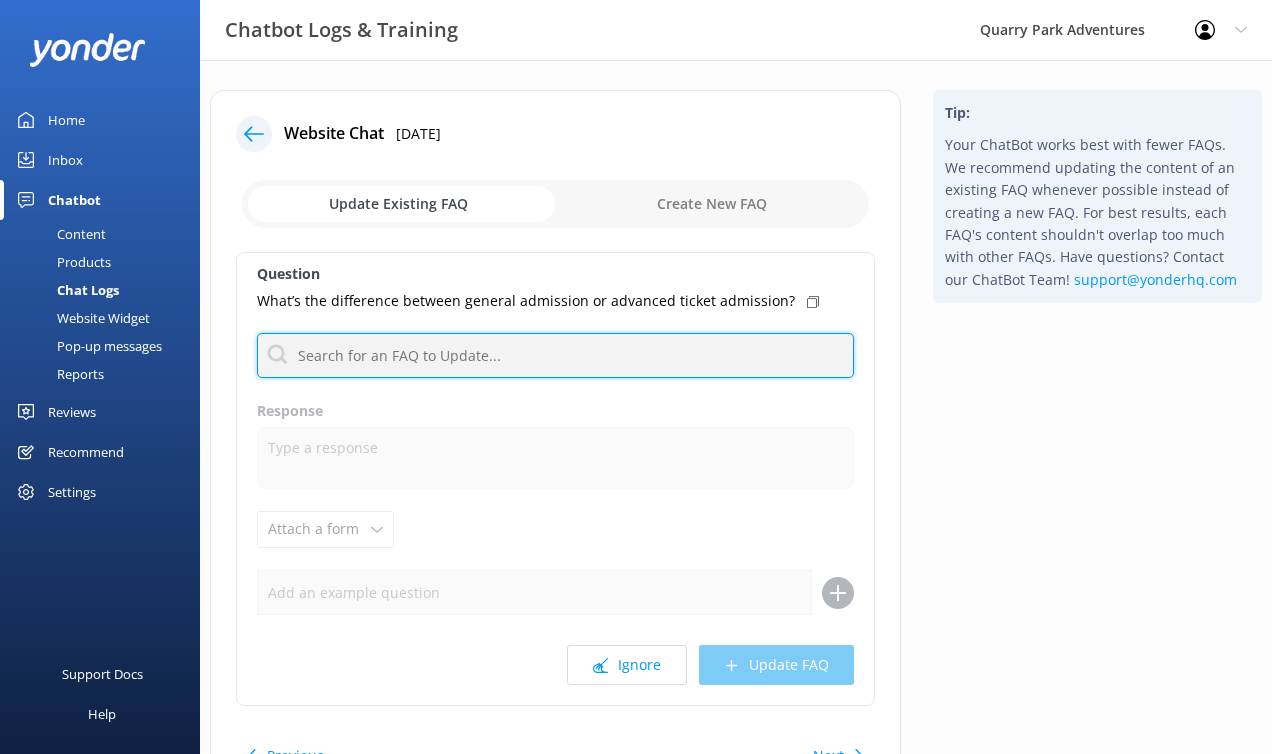 click at bounding box center [555, 355] 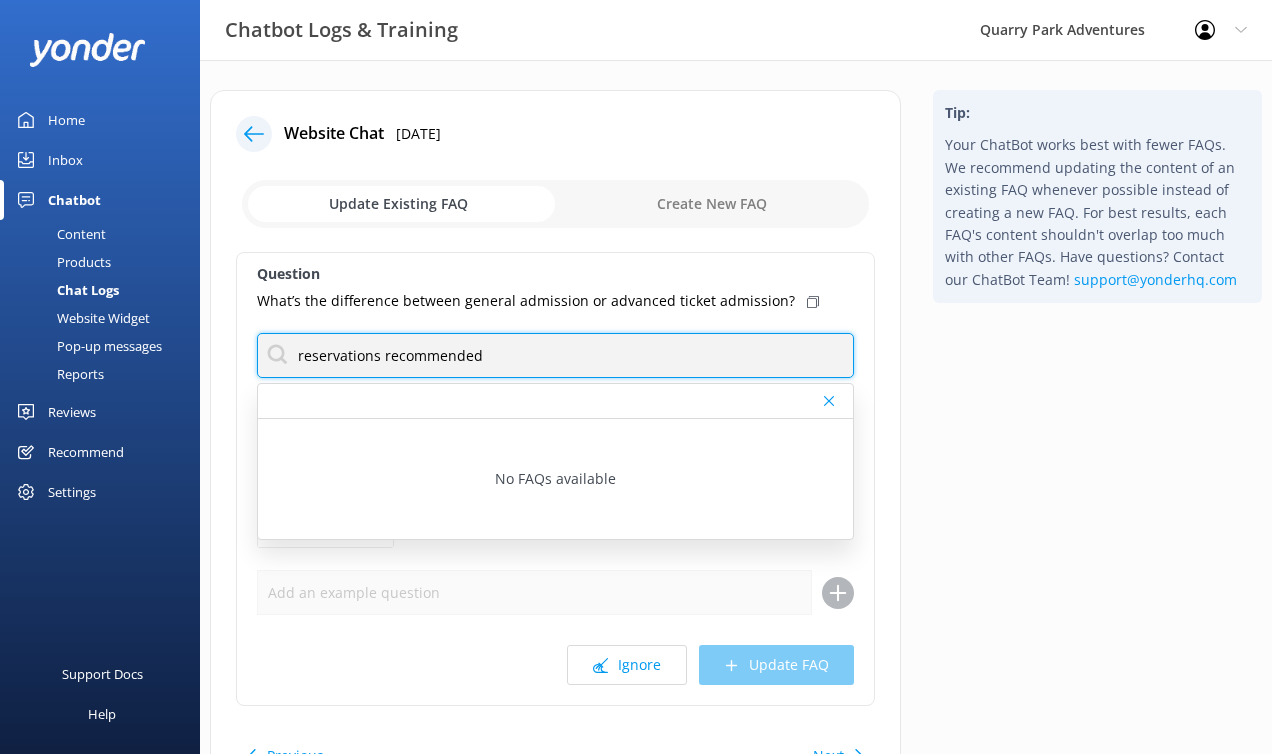 drag, startPoint x: 483, startPoint y: 357, endPoint x: 397, endPoint y: 361, distance: 86.09297 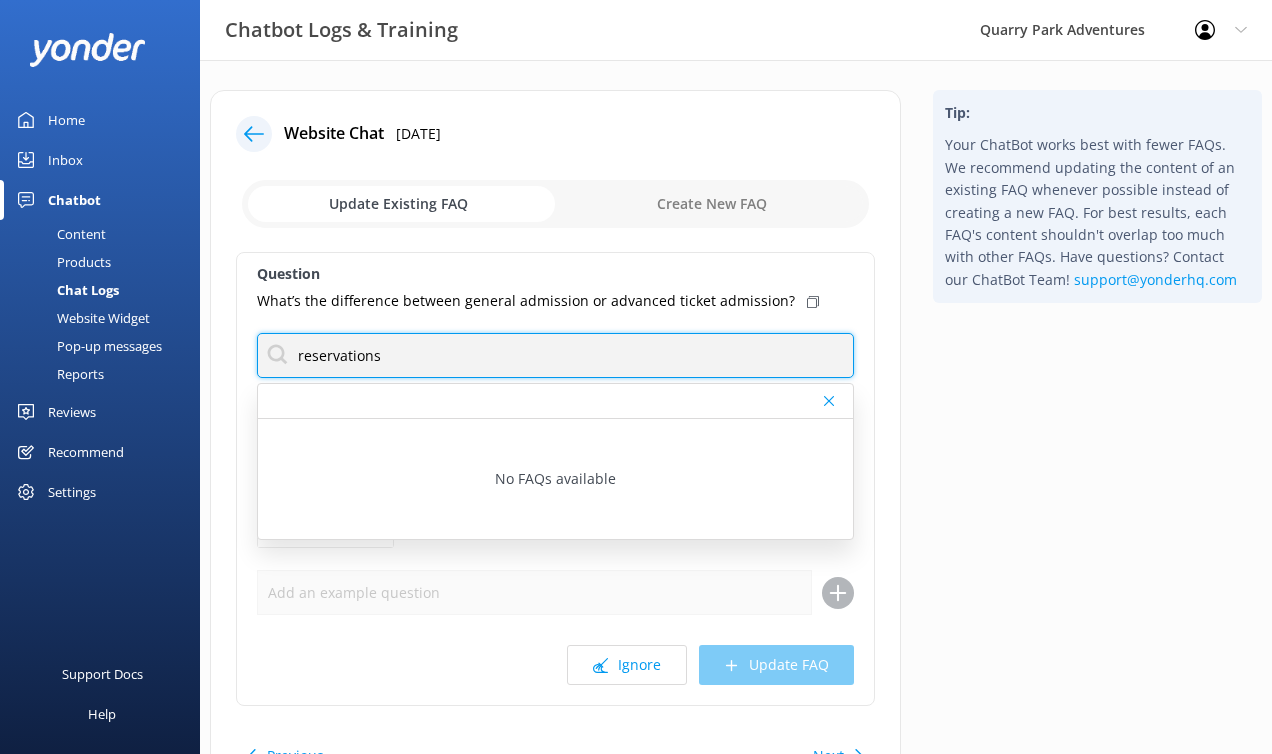 type on "reservation" 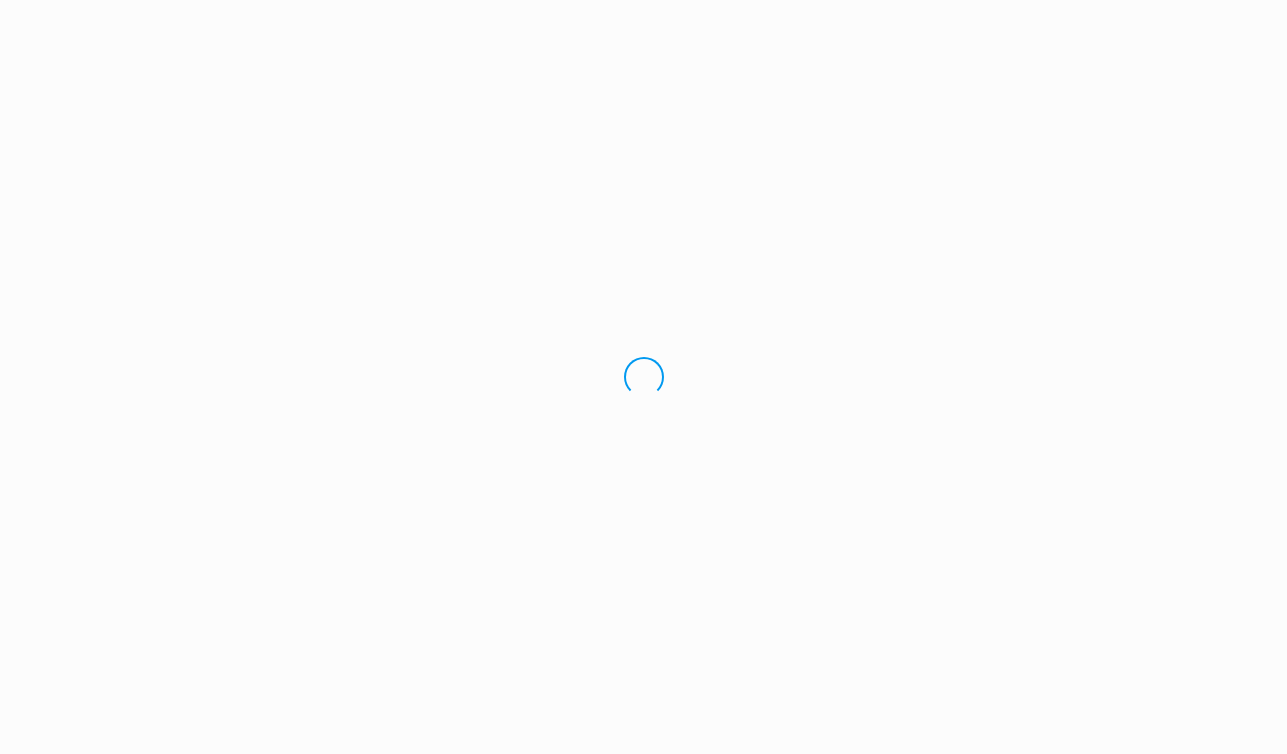 scroll, scrollTop: 0, scrollLeft: 0, axis: both 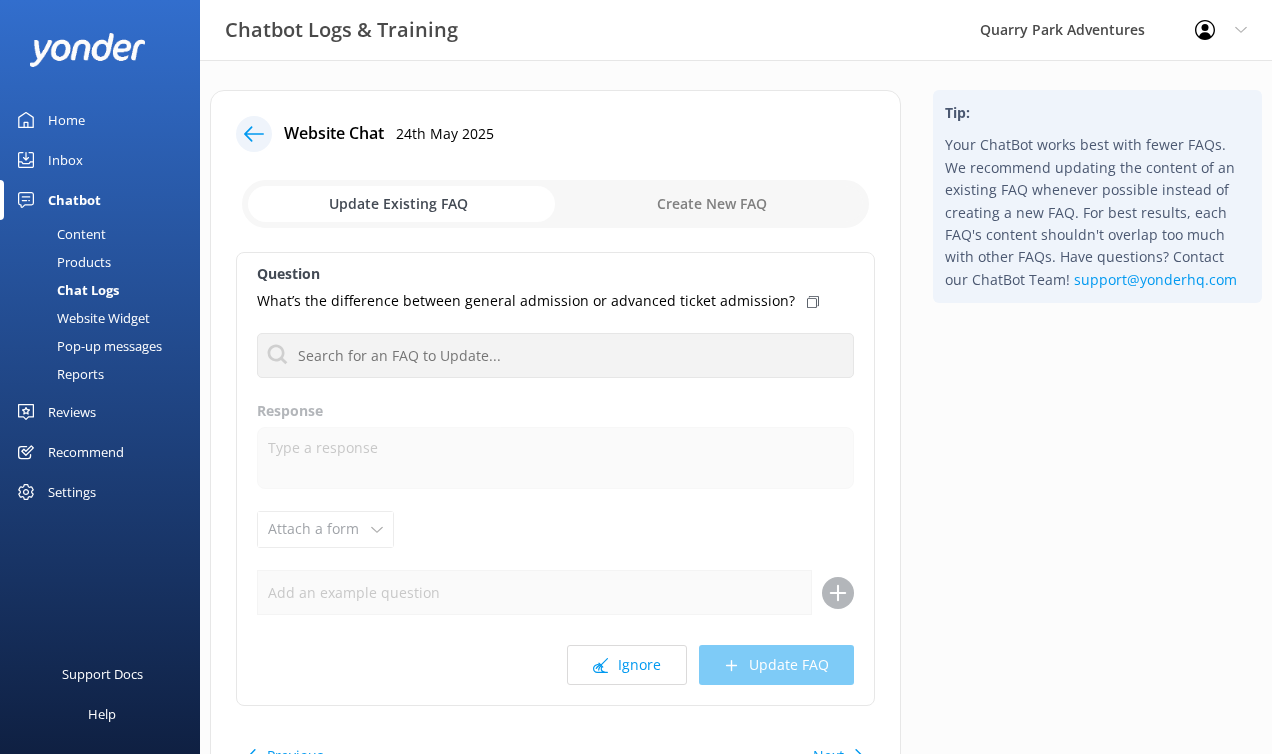 click on "Inbox" at bounding box center (65, 160) 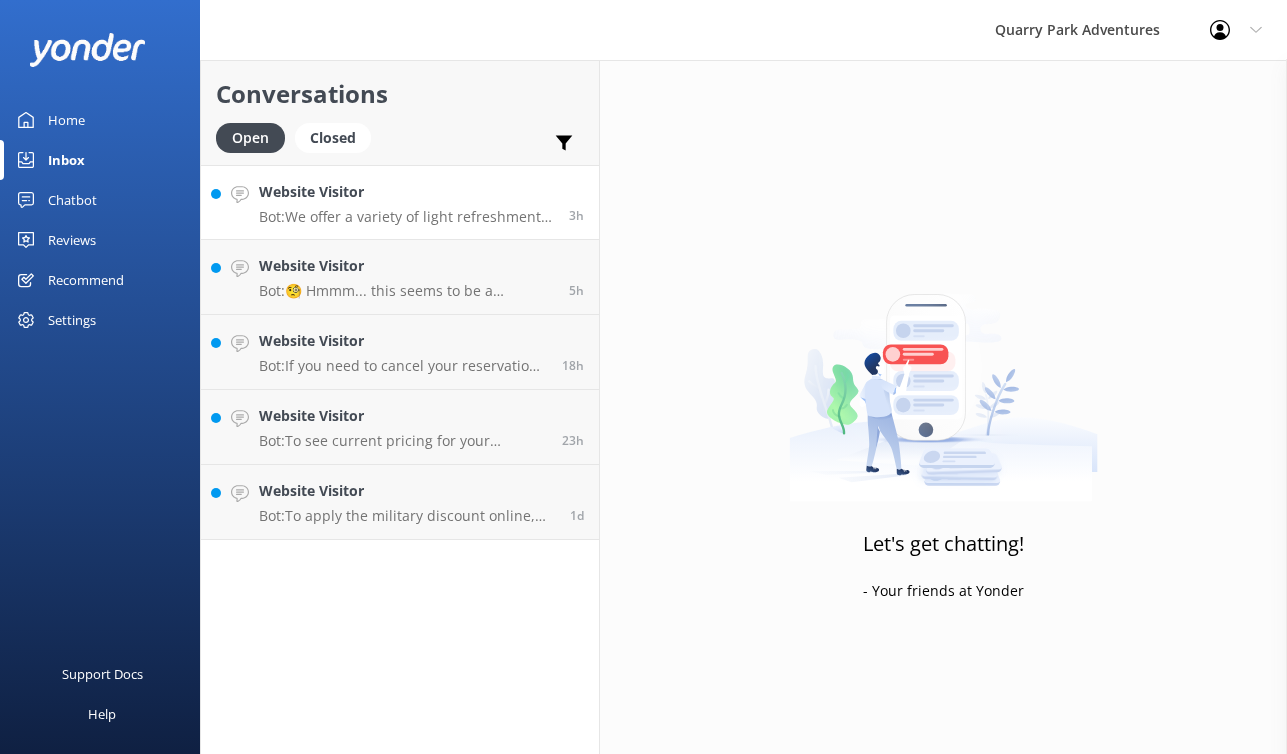 click on "Bot:  We offer a variety of light refreshments including chips, snacks, and drinks at our Check In window. Guests are welcome to bring their own food and drinks, and coolers are permitted. There is no restaurant or cafe on-site, but there are many restaurants in the surrounding [CITY] area with food pickup and delivery to the park available." at bounding box center [406, 217] 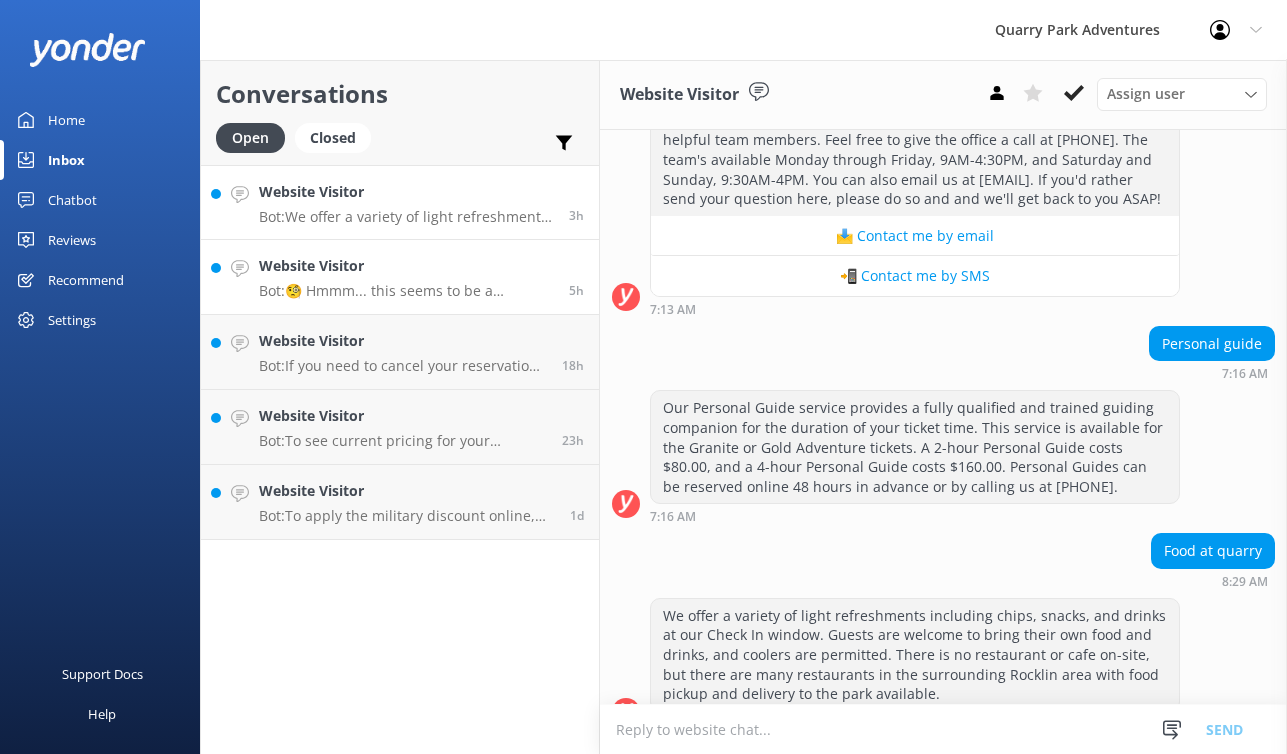 scroll, scrollTop: 347, scrollLeft: 0, axis: vertical 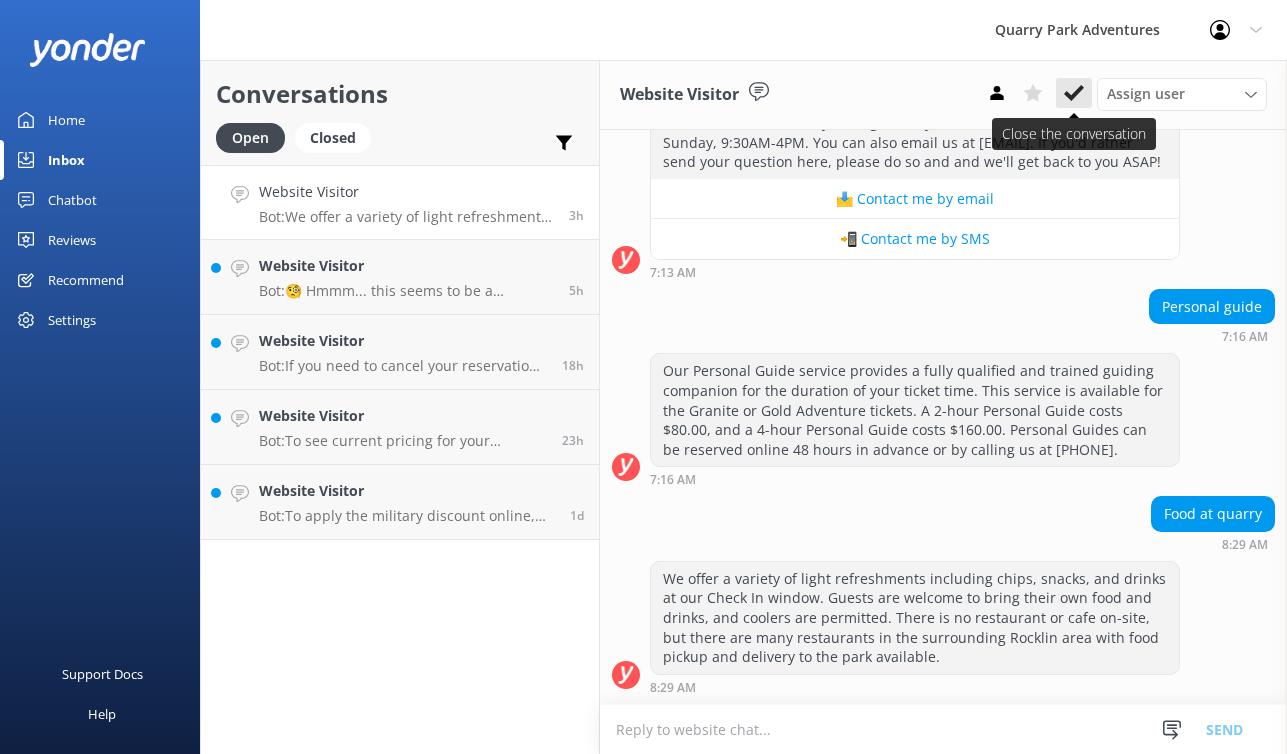 click 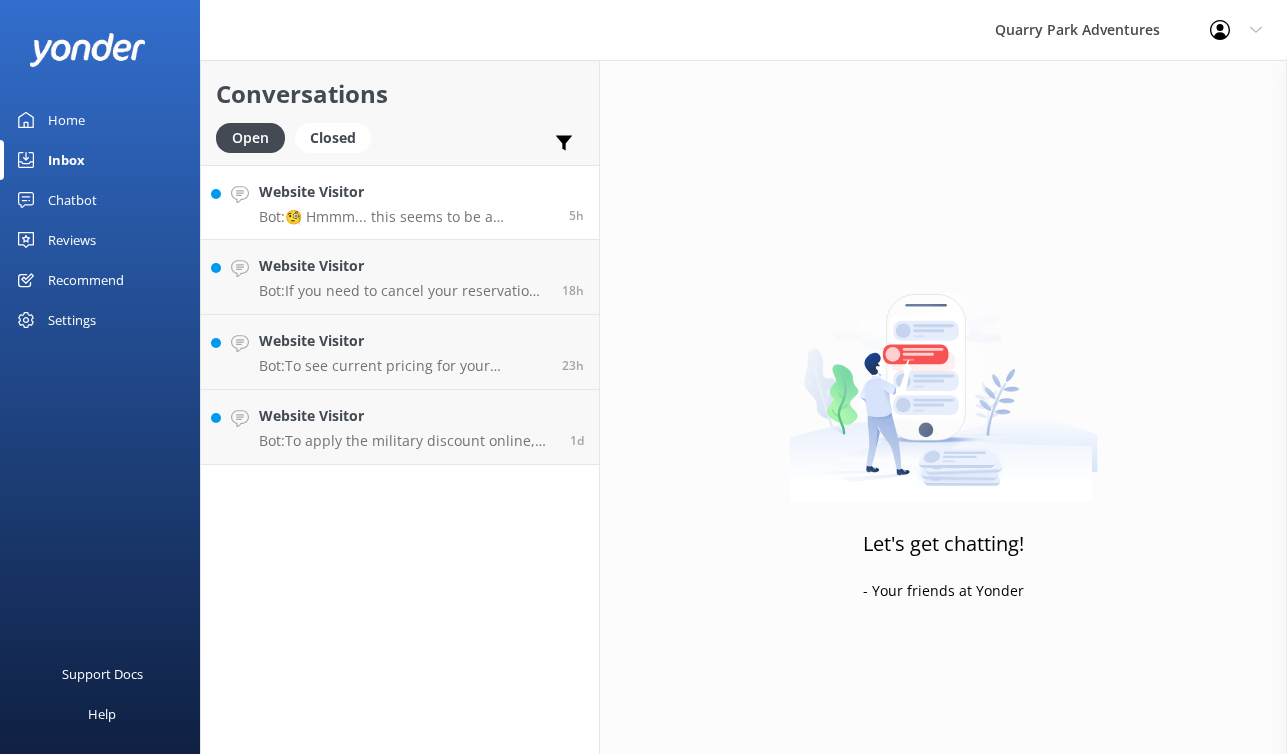 click on "Website Visitor Bot:  🧐 Hmmm... this seems to be a question better suited for one of our helpful team members. Feel free to give the office a call at [PHONE]. The team's available Monday through Friday, 9AM-4:30PM, and Saturday and Sunday, 9:30AM-4PM. You can also email us at [EMAIL]. If you'd rather send your question here, please do so and and we'll get back to you ASAP!" at bounding box center [406, 202] 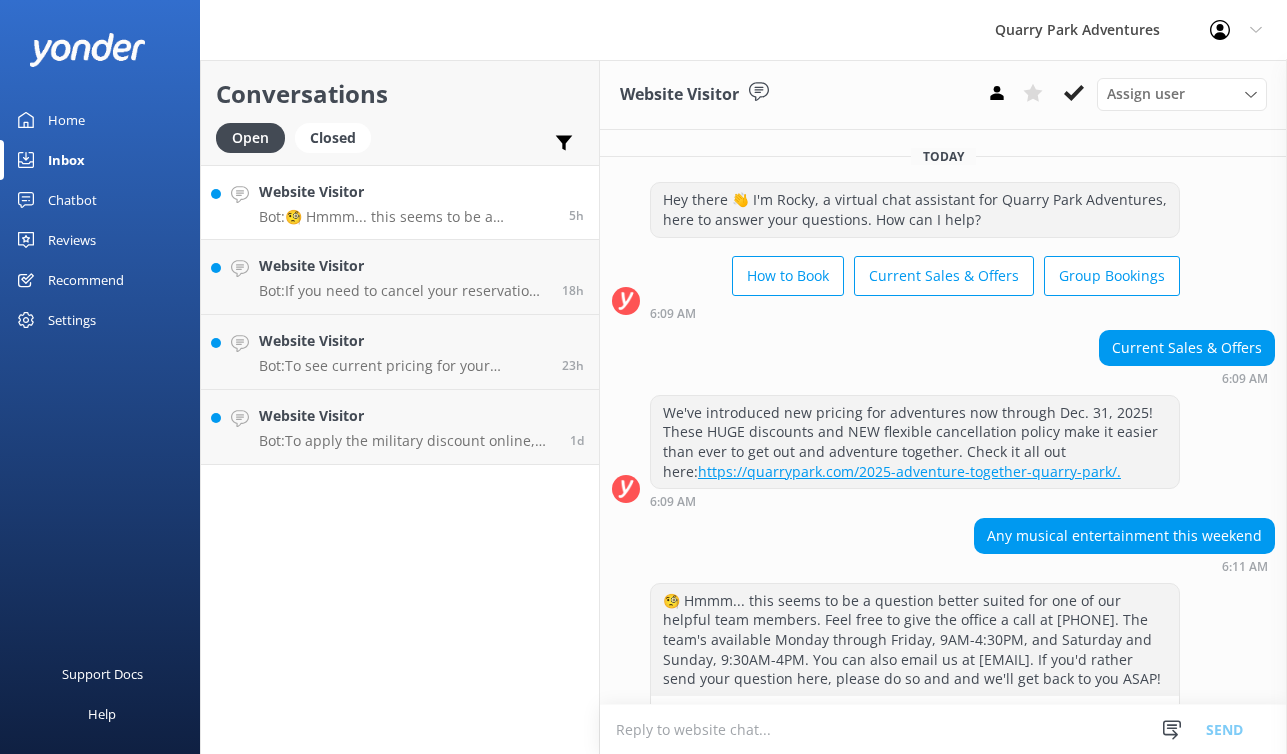 scroll, scrollTop: 120, scrollLeft: 0, axis: vertical 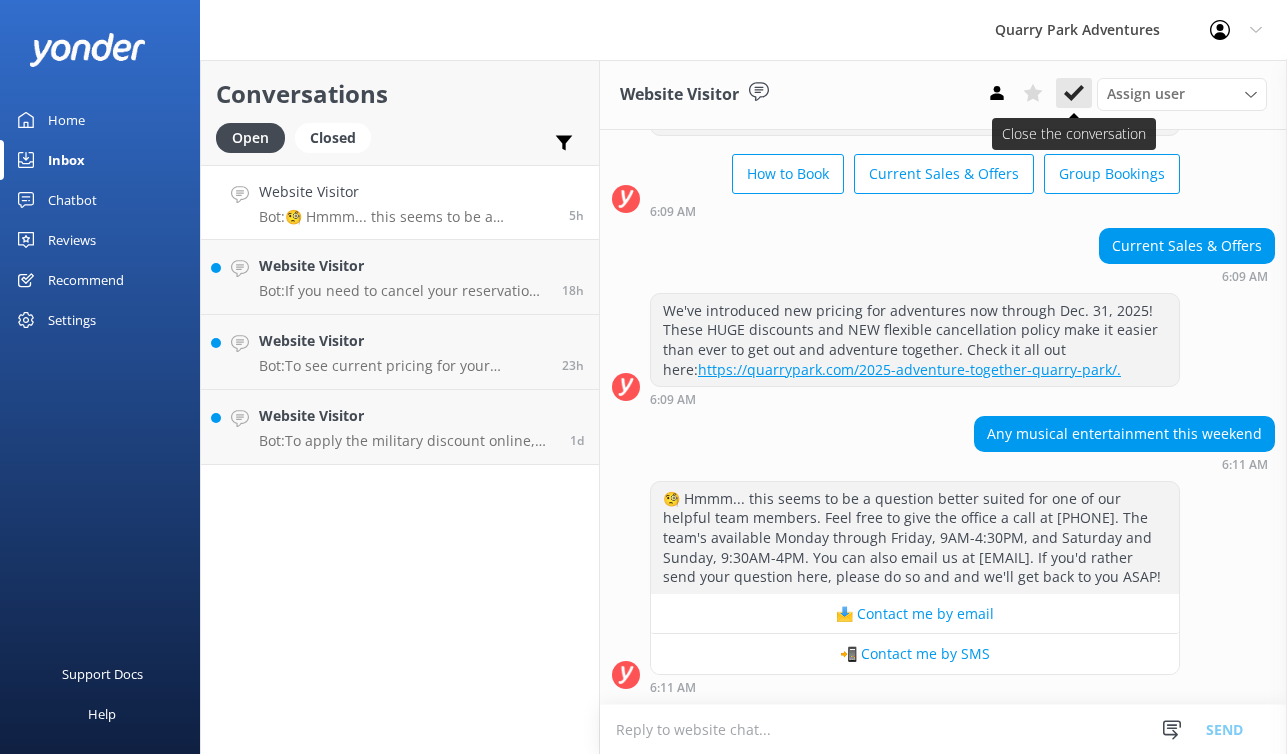 click 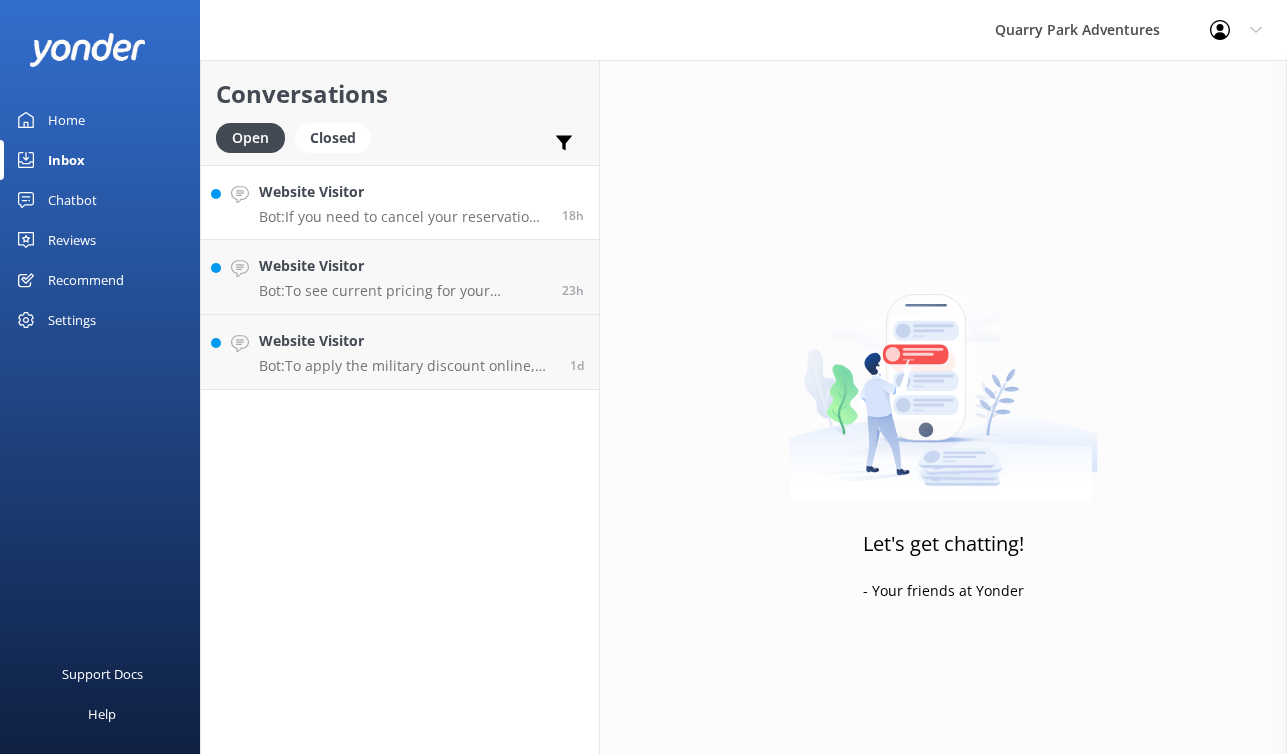 click on "Bot:  If you need to cancel your reservation, please contact the Quarry Park team at [PHONE] or email [EMAIL]. Refunds are granted for cancellations made 24 hours or more in advance. You can view the cancellation policy at https://quarrypark.com/about/cancellation-policy/." at bounding box center (403, 217) 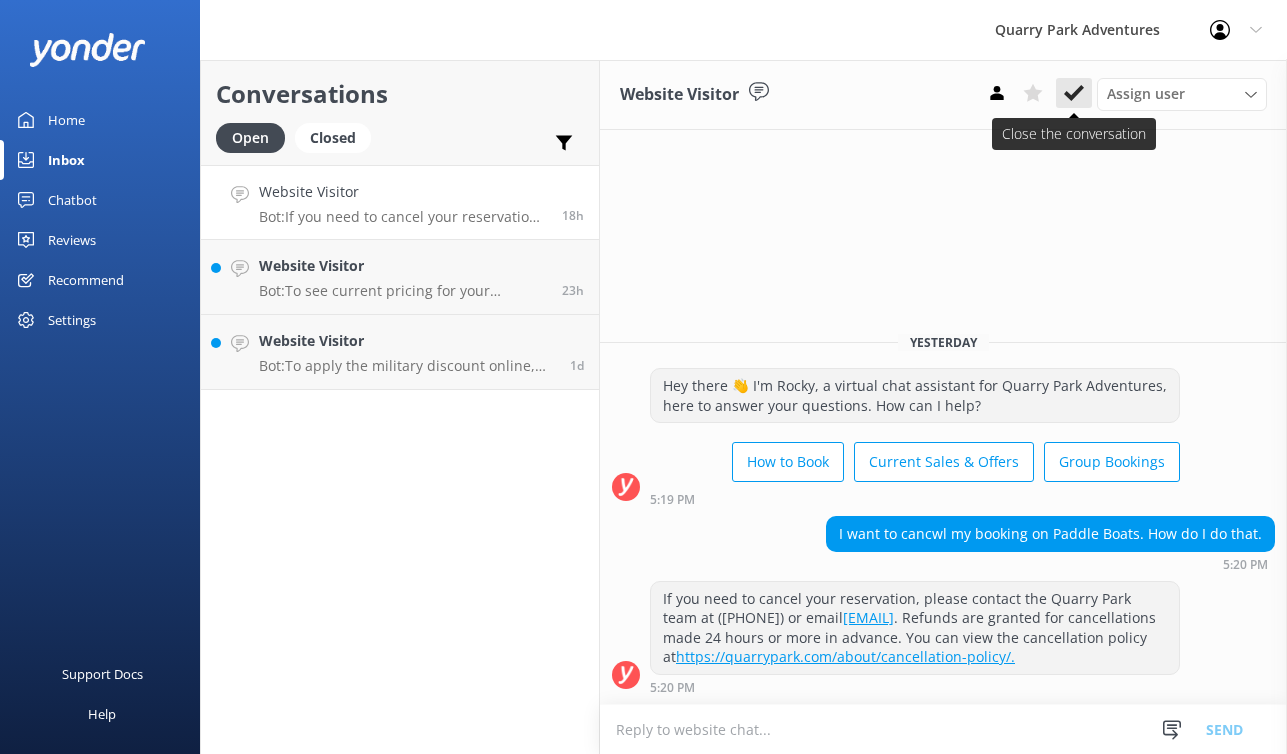 click 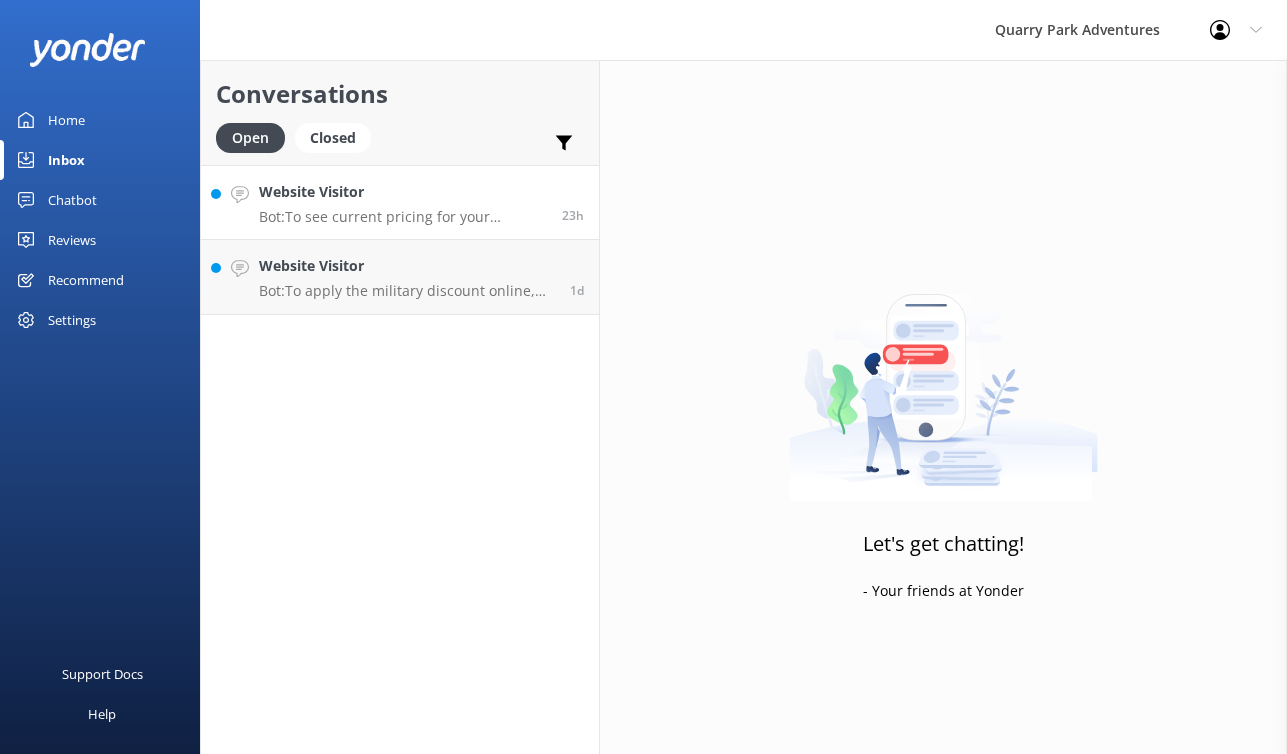 click on "Bot:  To see current pricing for your adventure date, please view our website at https://quarrypark.com/tickets/." at bounding box center (403, 217) 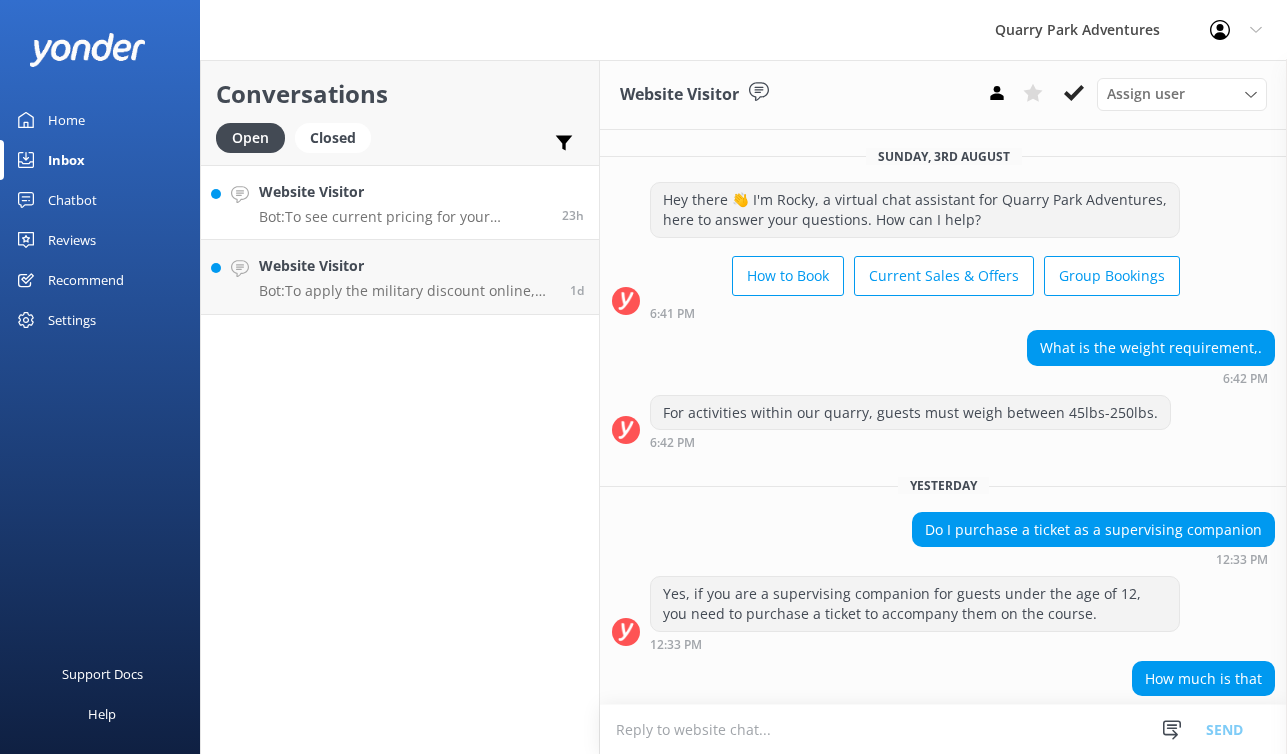 scroll, scrollTop: 104, scrollLeft: 0, axis: vertical 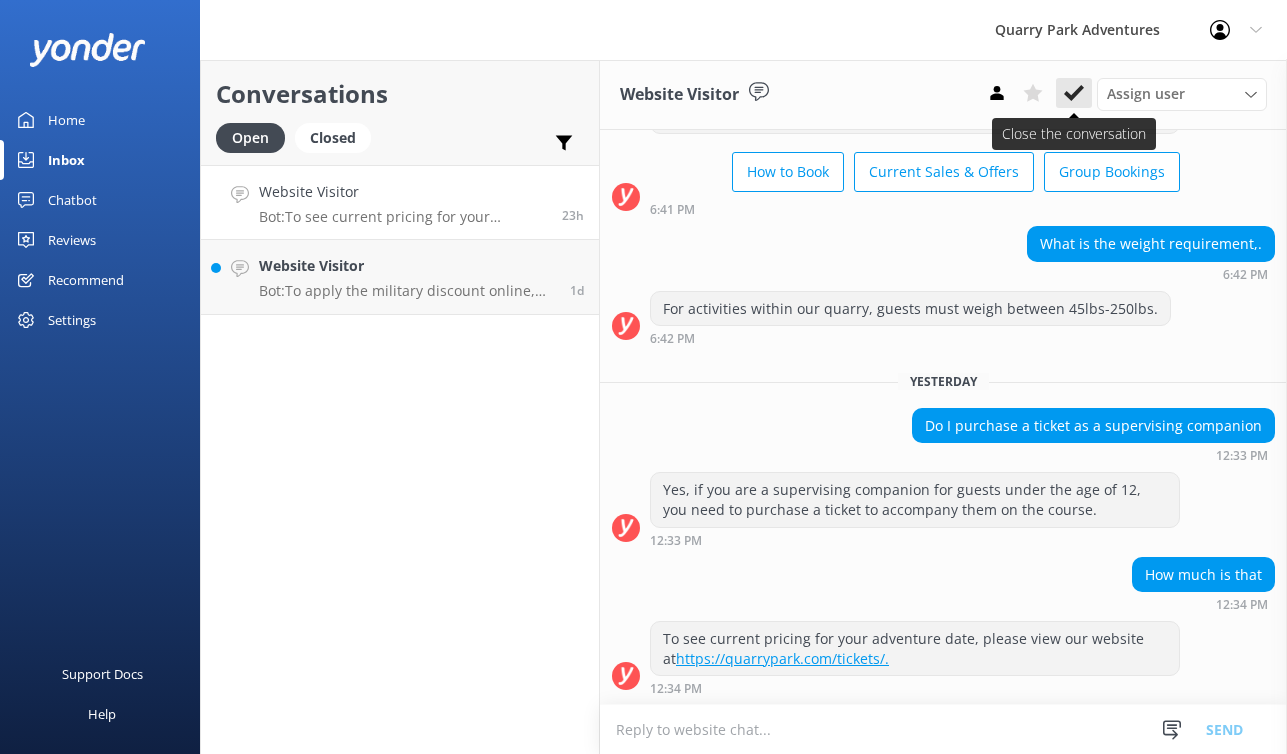 click 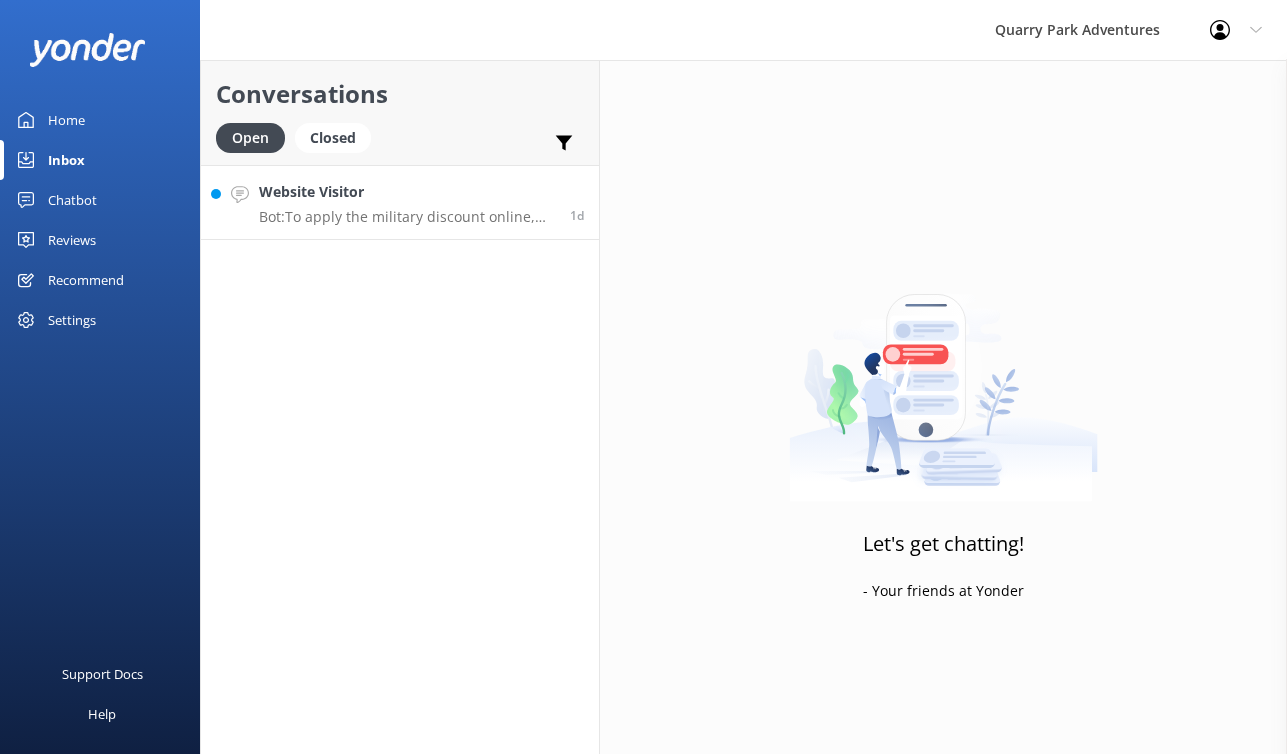 click on "Bot:  To apply the military discount online, use the code 'MILITARY' at checkout. This will give you 10% off all tickets and birthday party bookings for US Military Members and their accompanying guests on the same reservation." at bounding box center [407, 217] 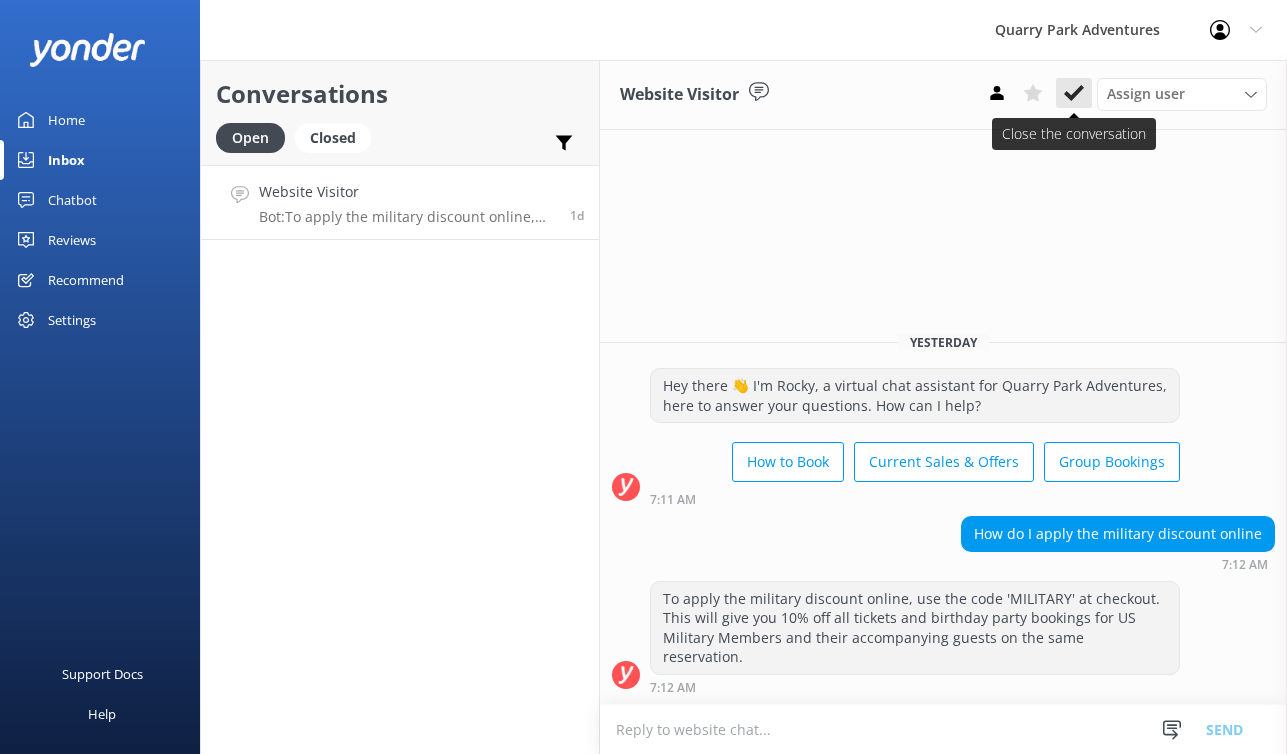 click 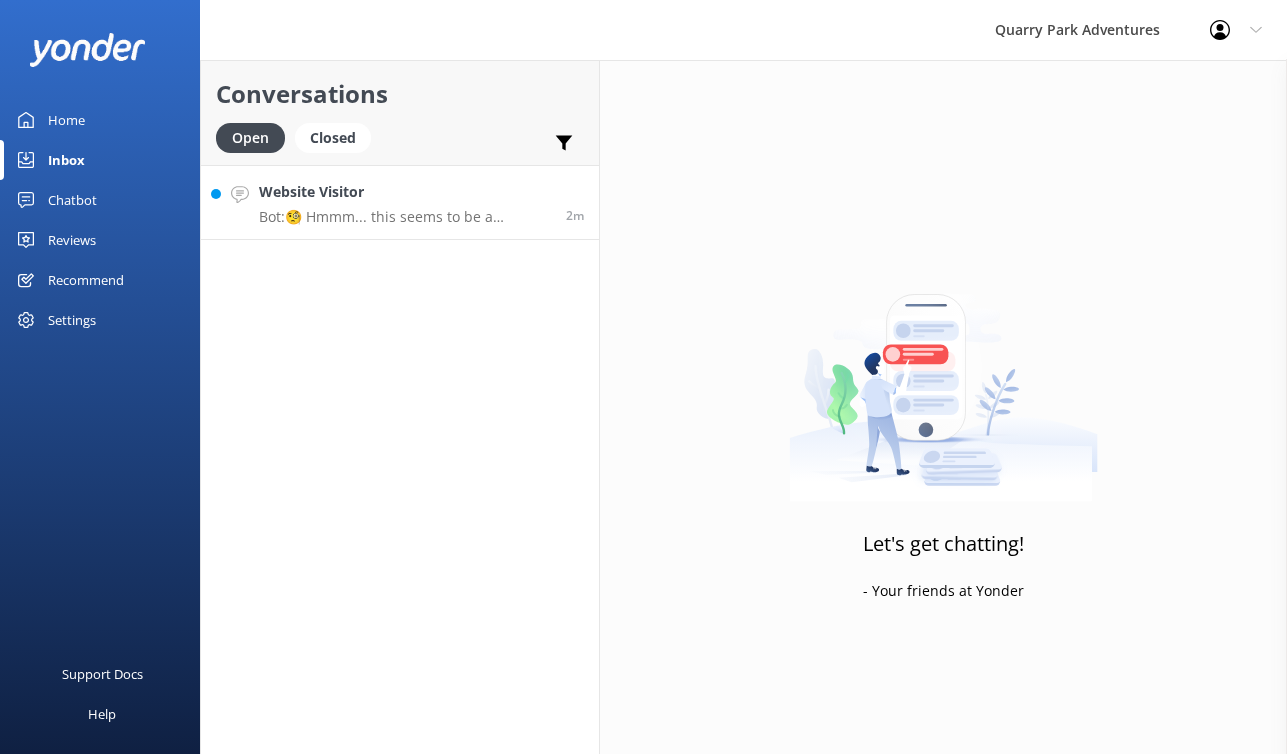 click on "Website Visitor" at bounding box center [405, 192] 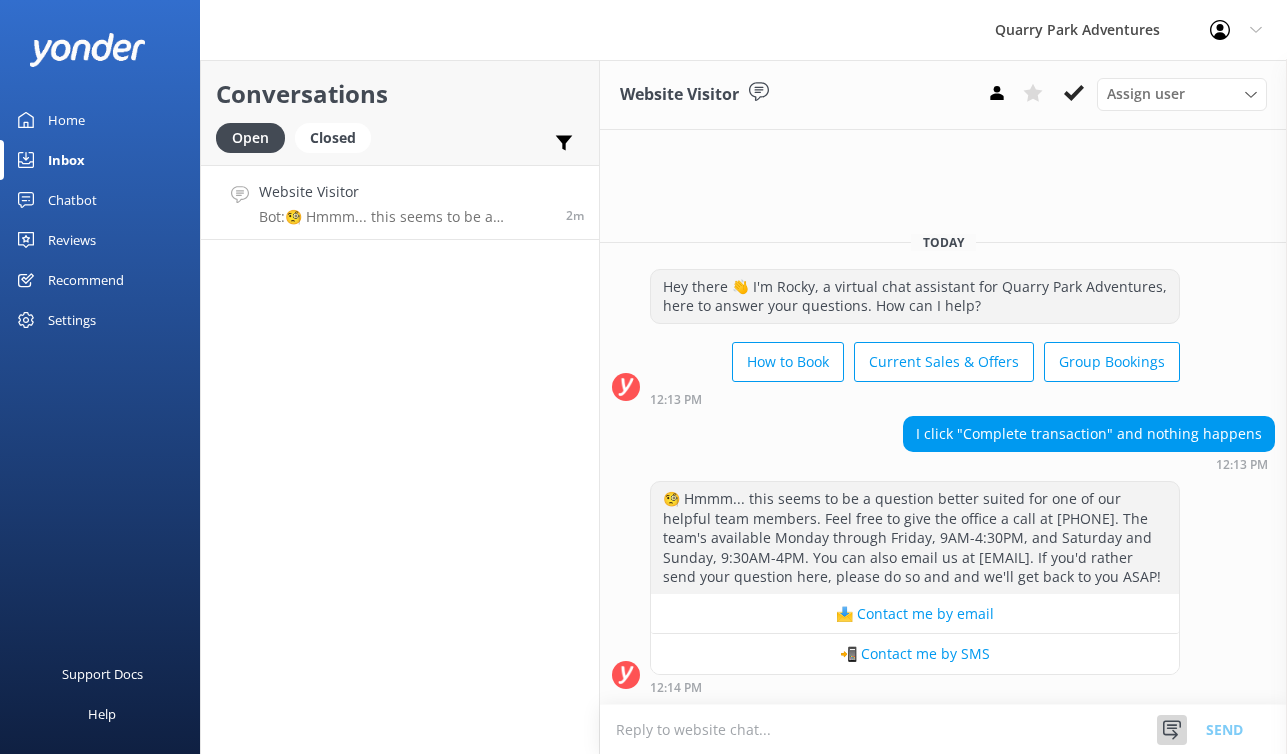 click 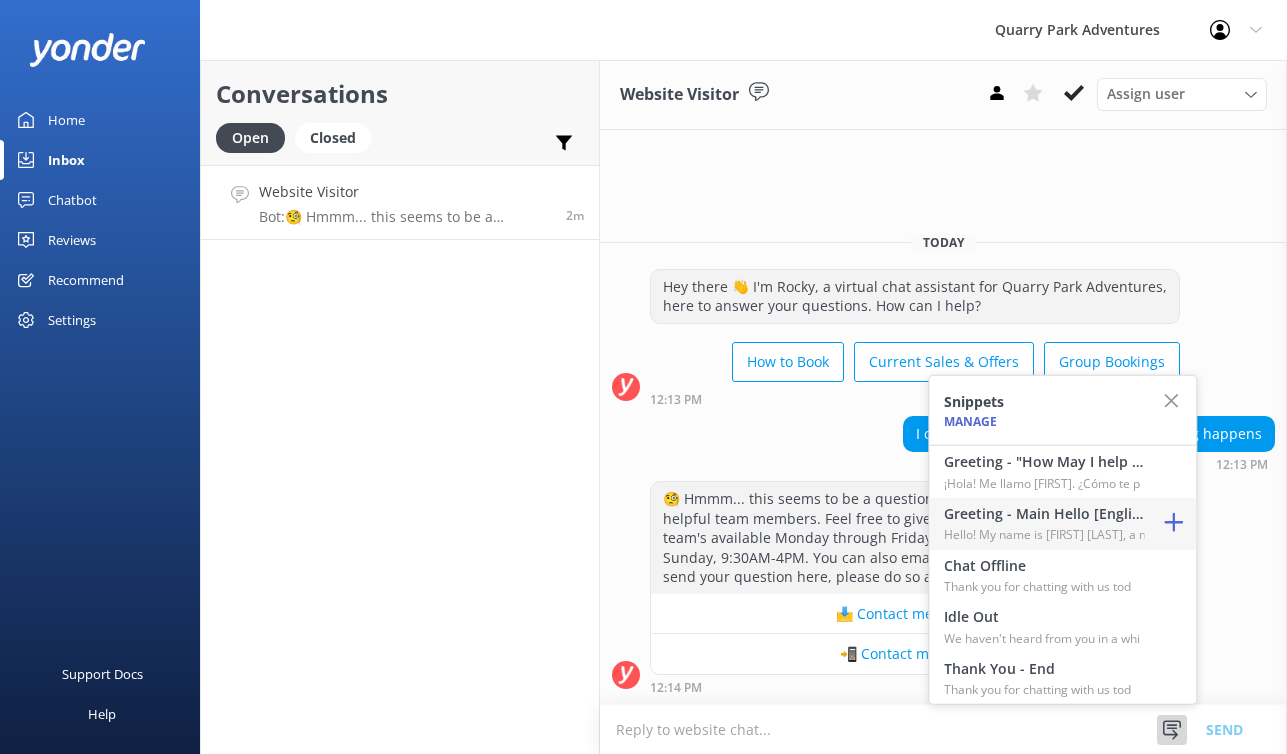click on "Greeting - Main Hello [English]" at bounding box center [1044, 514] 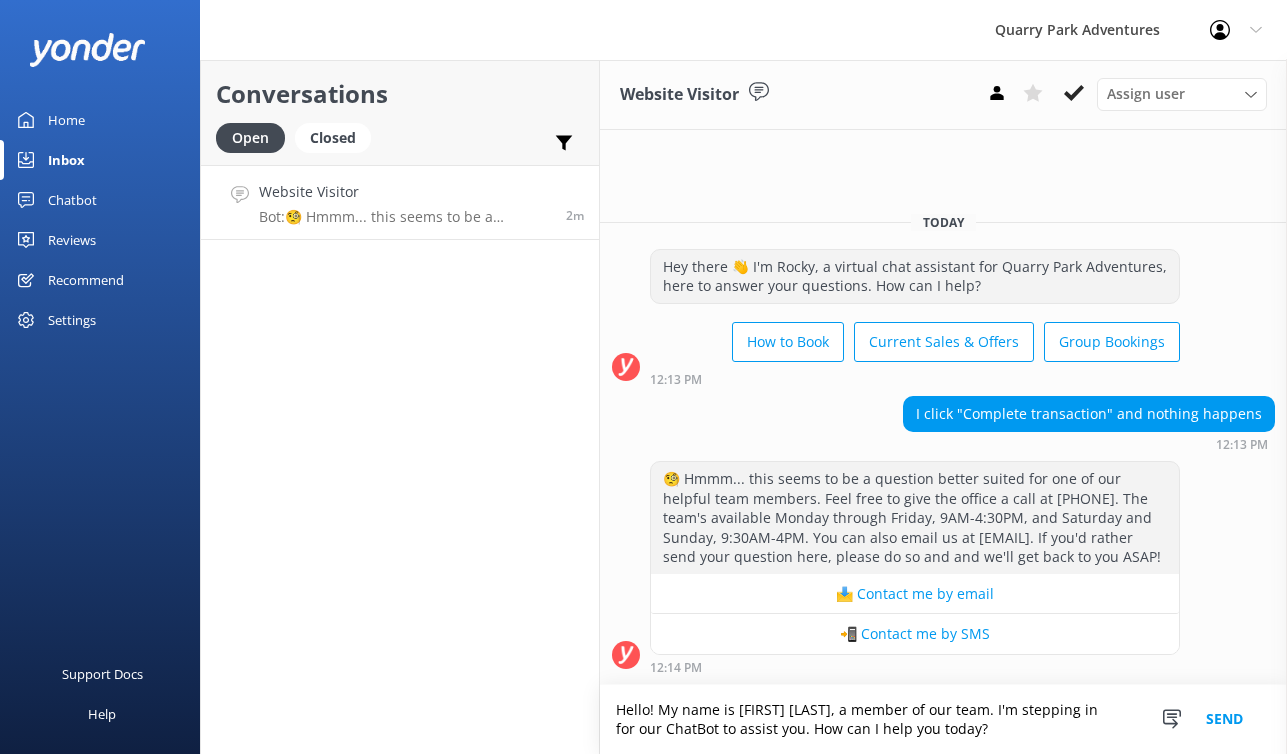 drag, startPoint x: 954, startPoint y: 733, endPoint x: 764, endPoint y: 728, distance: 190.06578 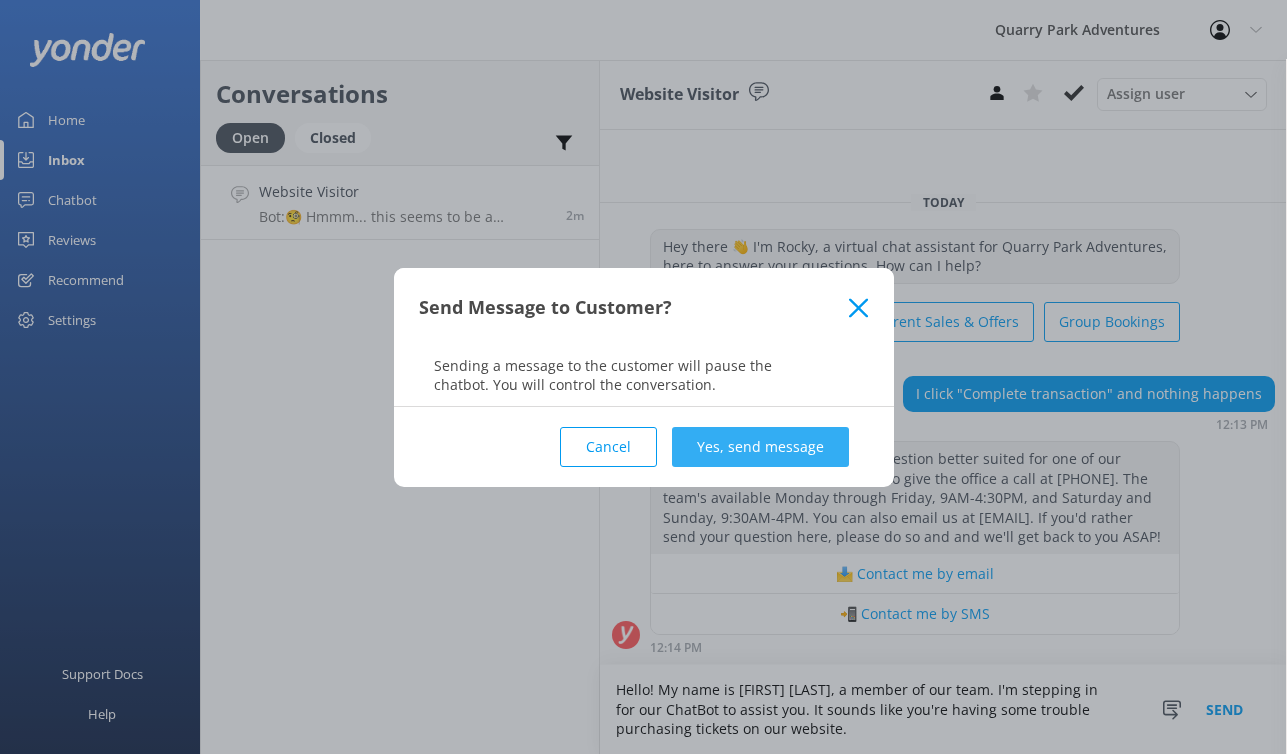 type on "Hello! My name is [FIRST] [LAST], a member of our team. I'm stepping in for our ChatBot to assist you. It sounds like you're having some trouble purchasing tickets on our website." 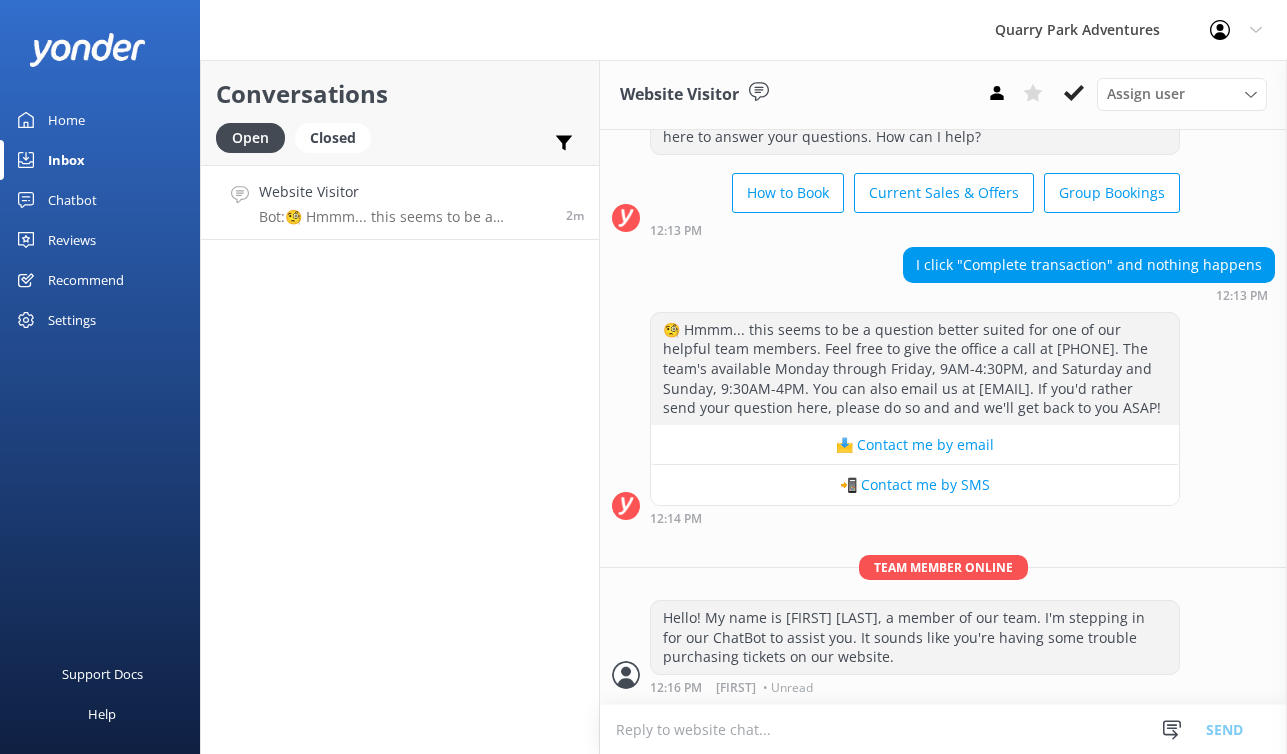 scroll, scrollTop: 101, scrollLeft: 0, axis: vertical 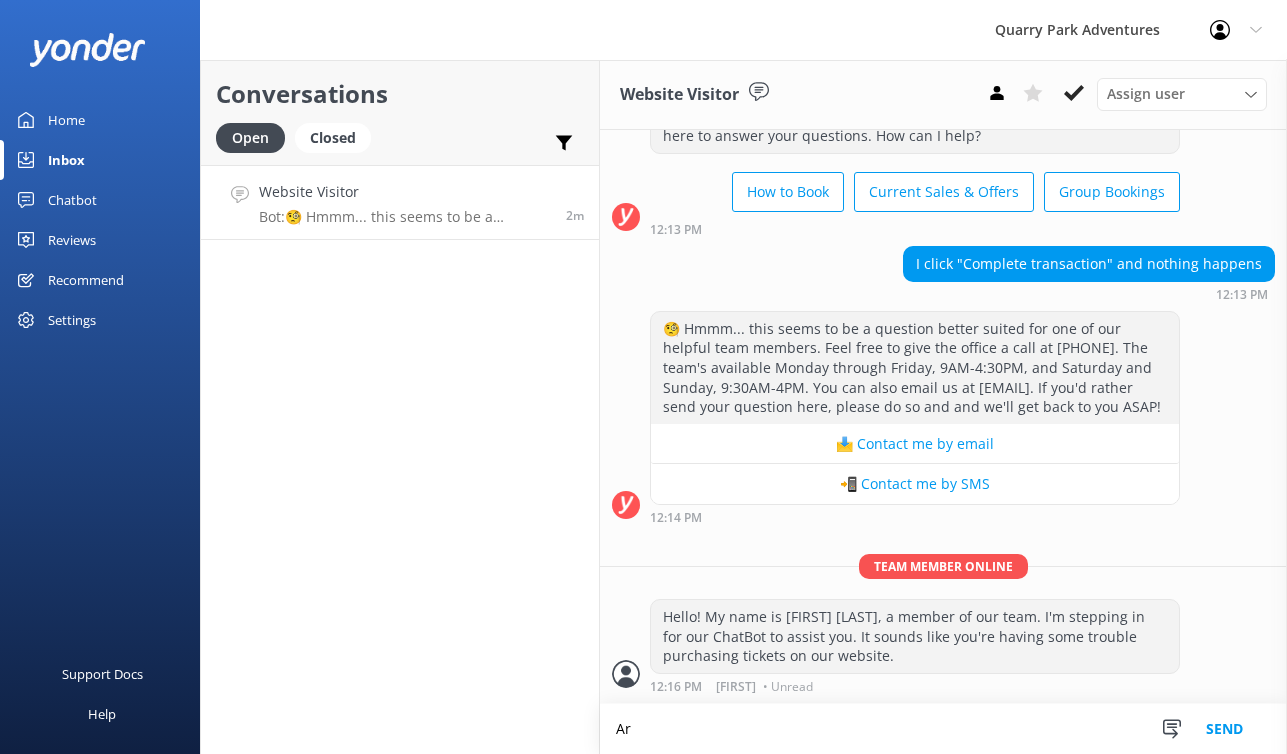 type on "A" 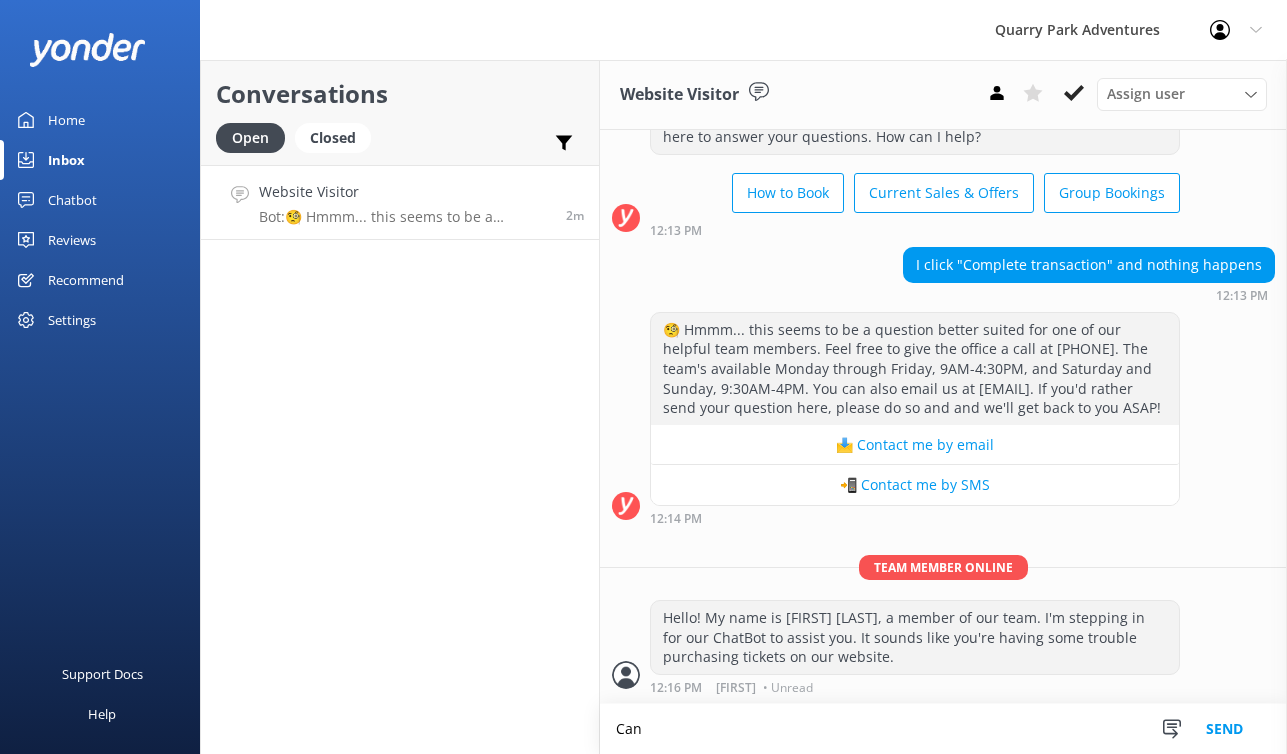 scroll, scrollTop: 102, scrollLeft: 0, axis: vertical 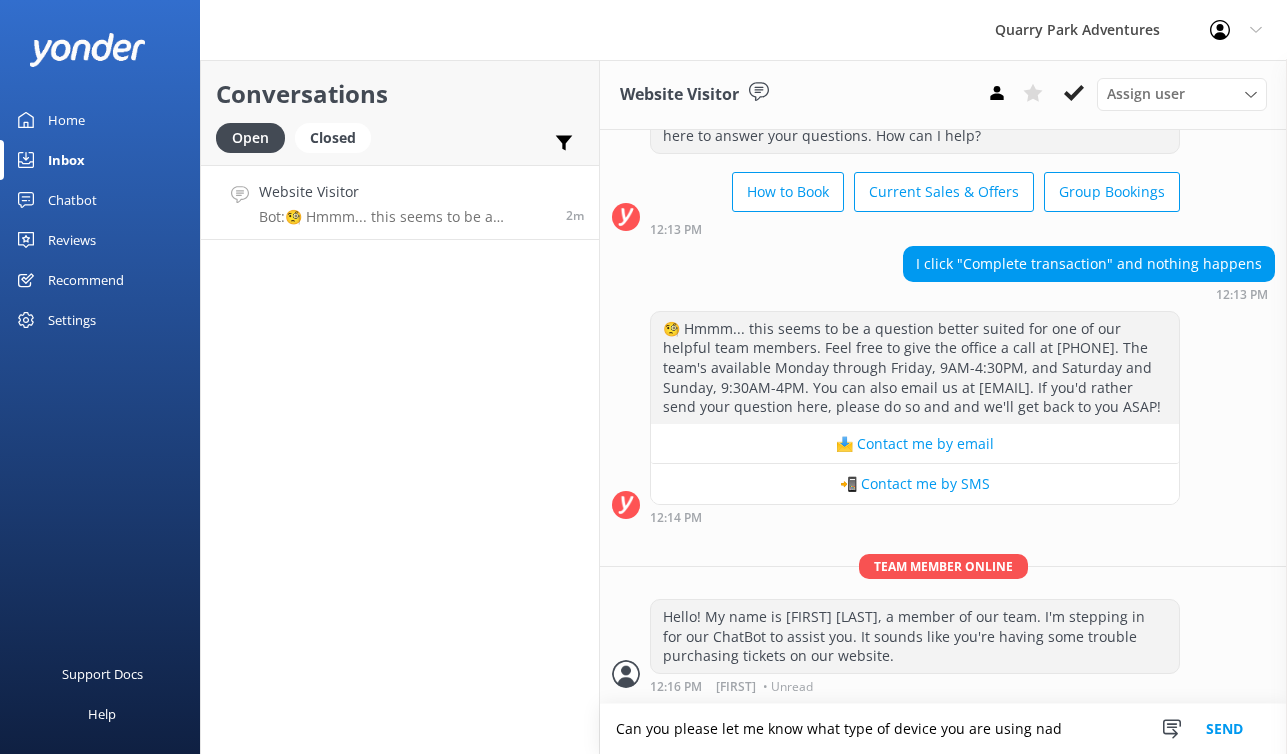 drag, startPoint x: 931, startPoint y: 733, endPoint x: 1075, endPoint y: 731, distance: 144.01389 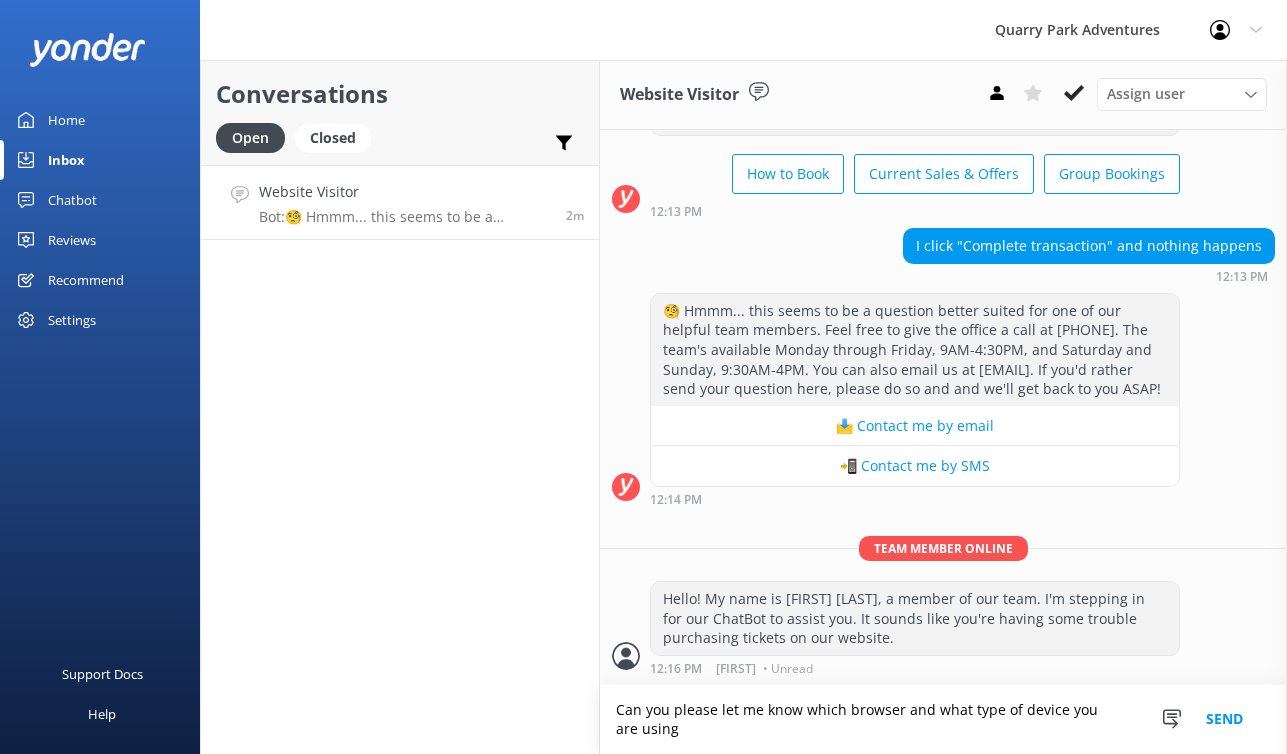scroll, scrollTop: 121, scrollLeft: 0, axis: vertical 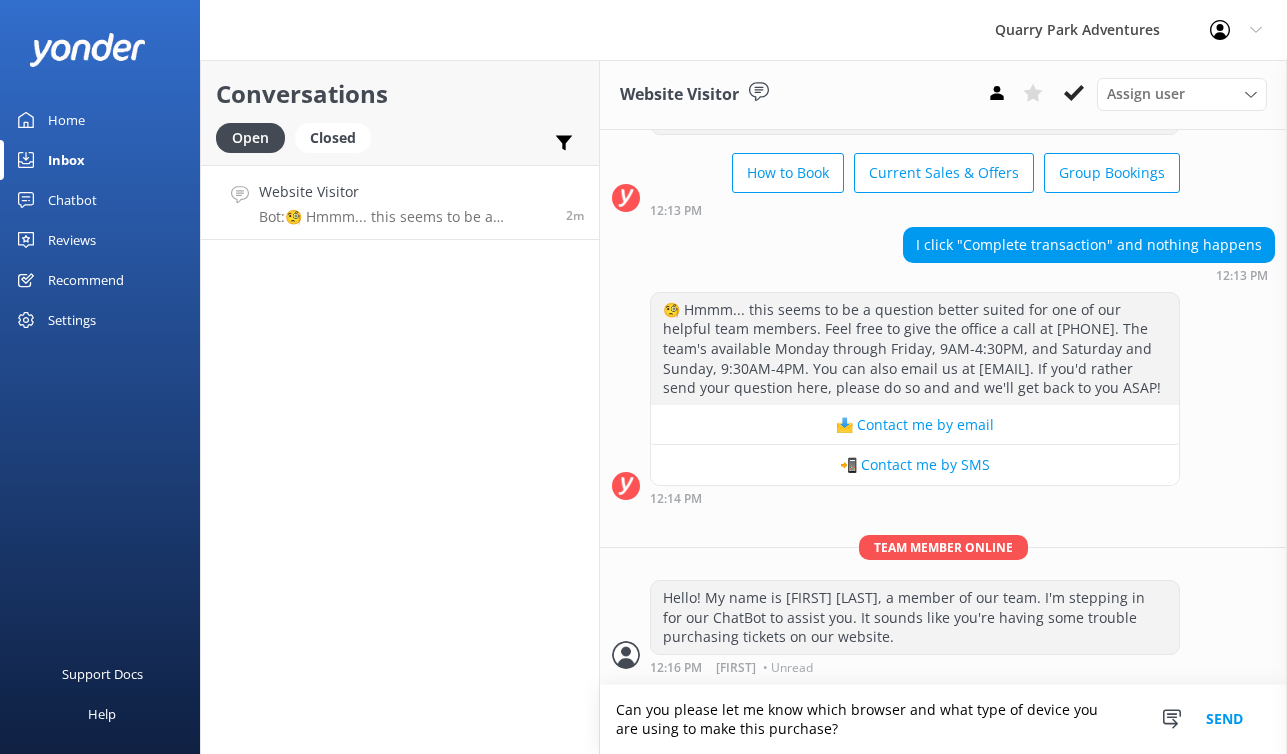 type on "Can you please let me know which browser and what type of device you are using to make this purchase?" 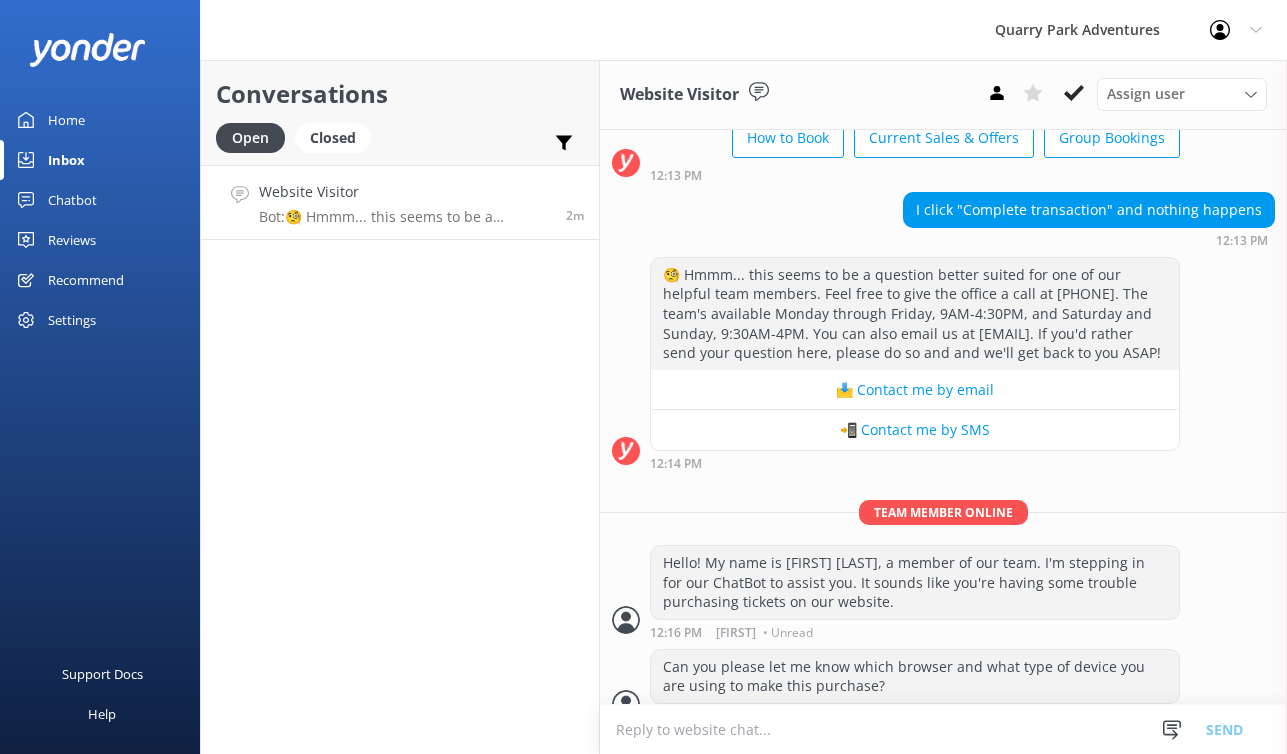 scroll, scrollTop: 185, scrollLeft: 0, axis: vertical 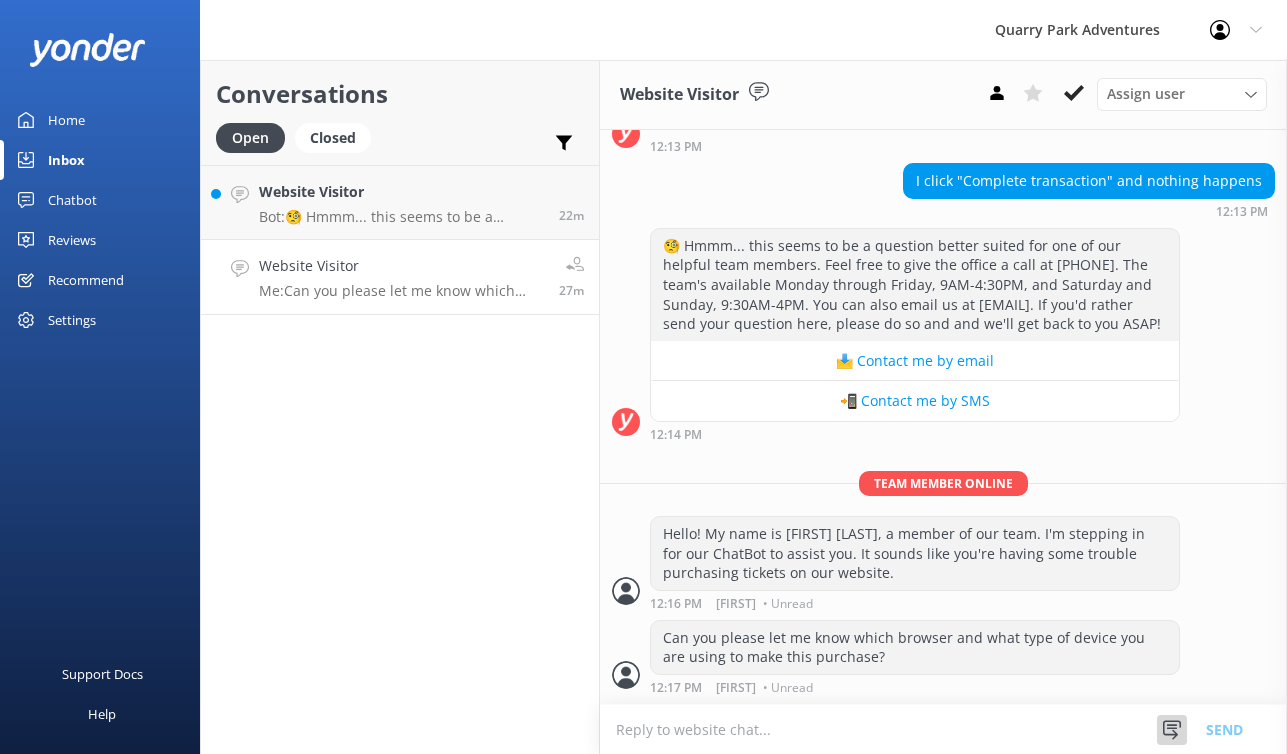 click 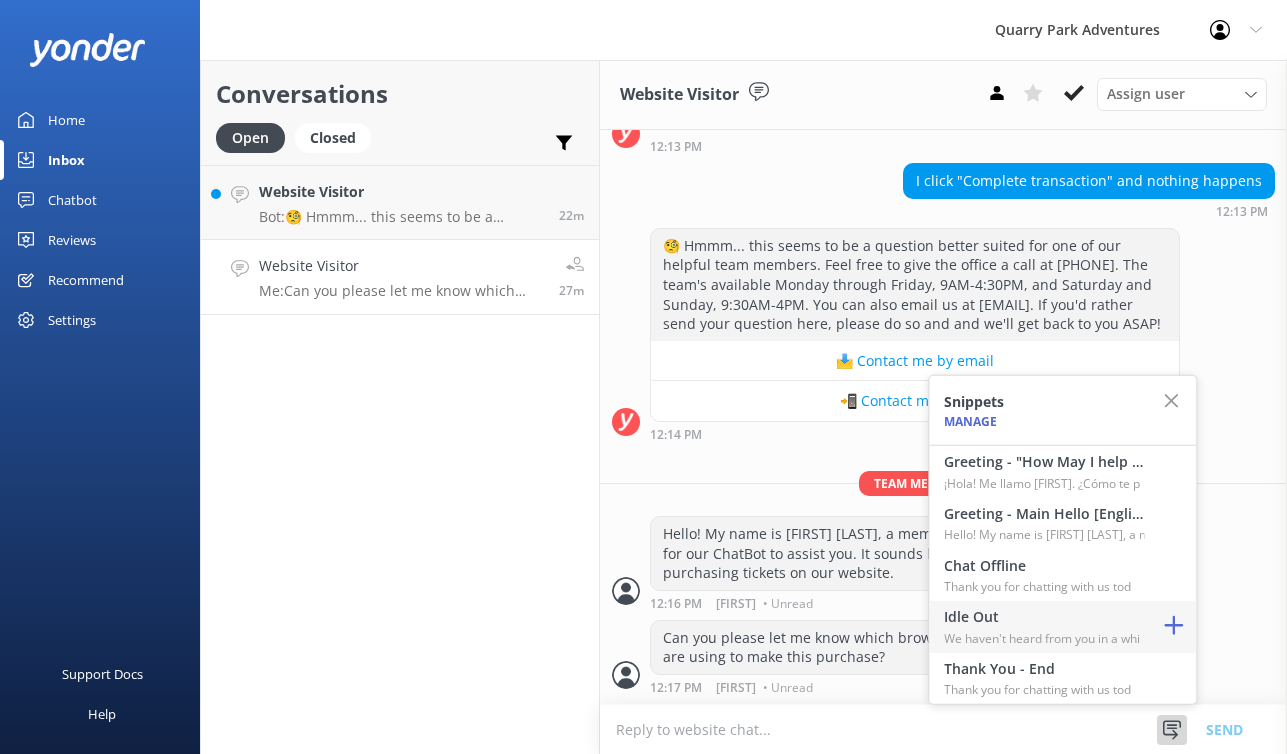 click on "Idle Out" at bounding box center [1044, 617] 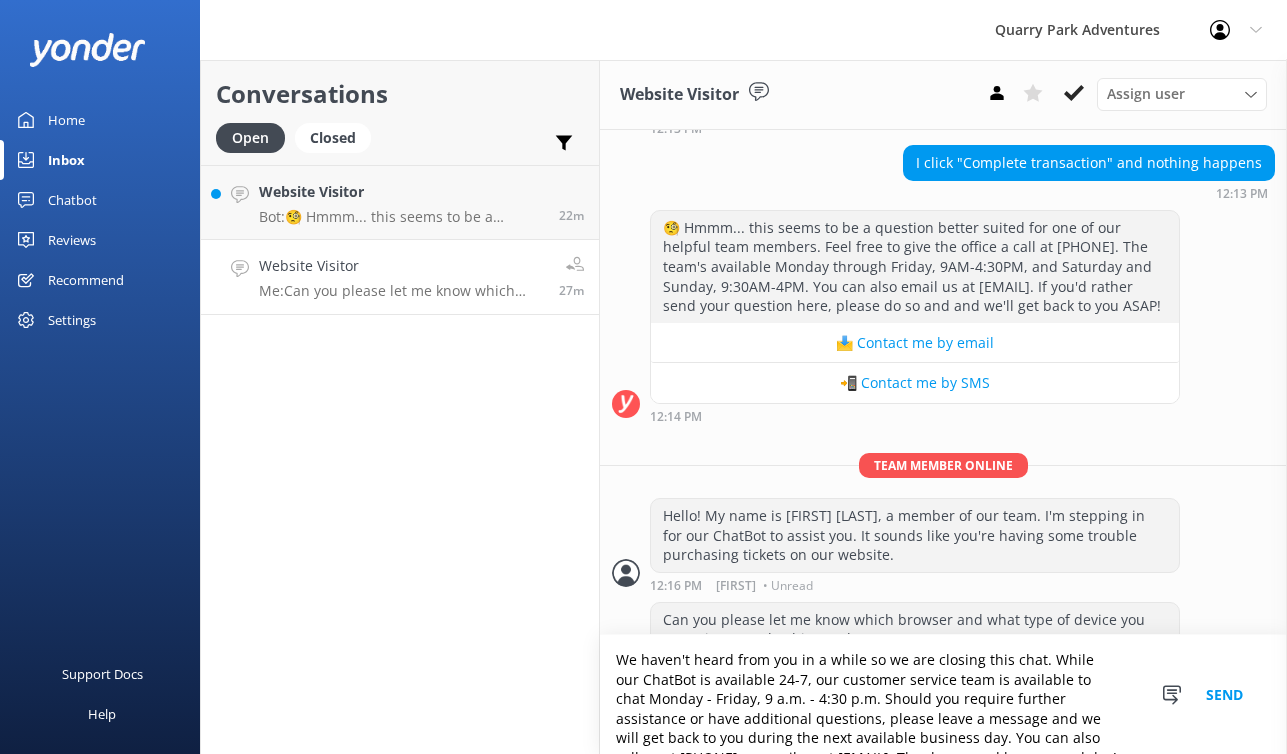 click on "Send" at bounding box center (1224, 694) 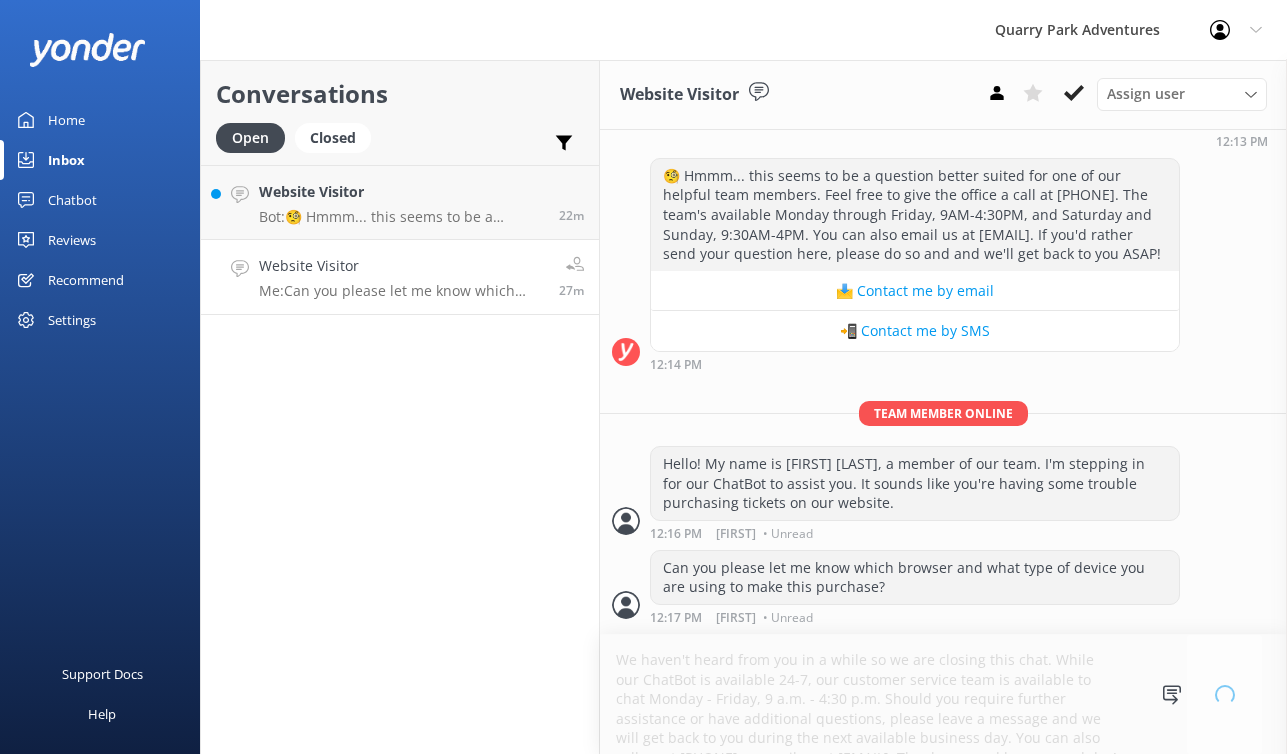 type 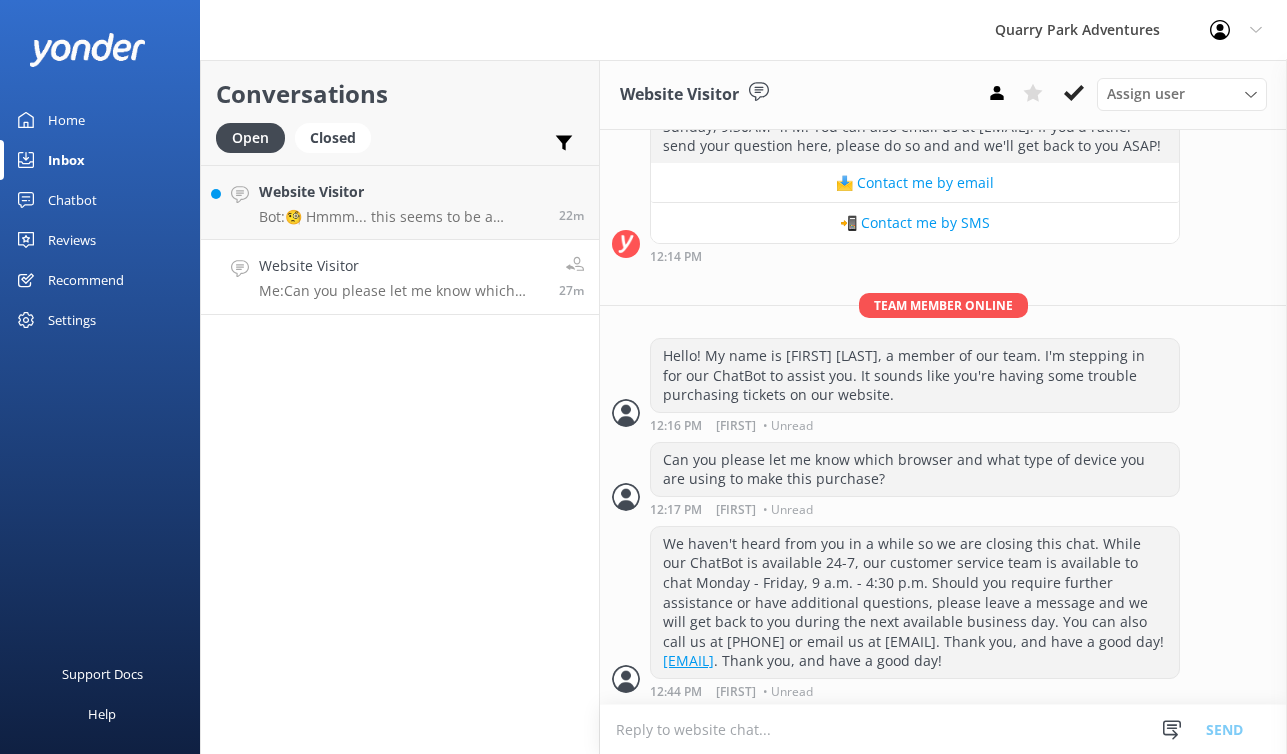 scroll, scrollTop: 348, scrollLeft: 0, axis: vertical 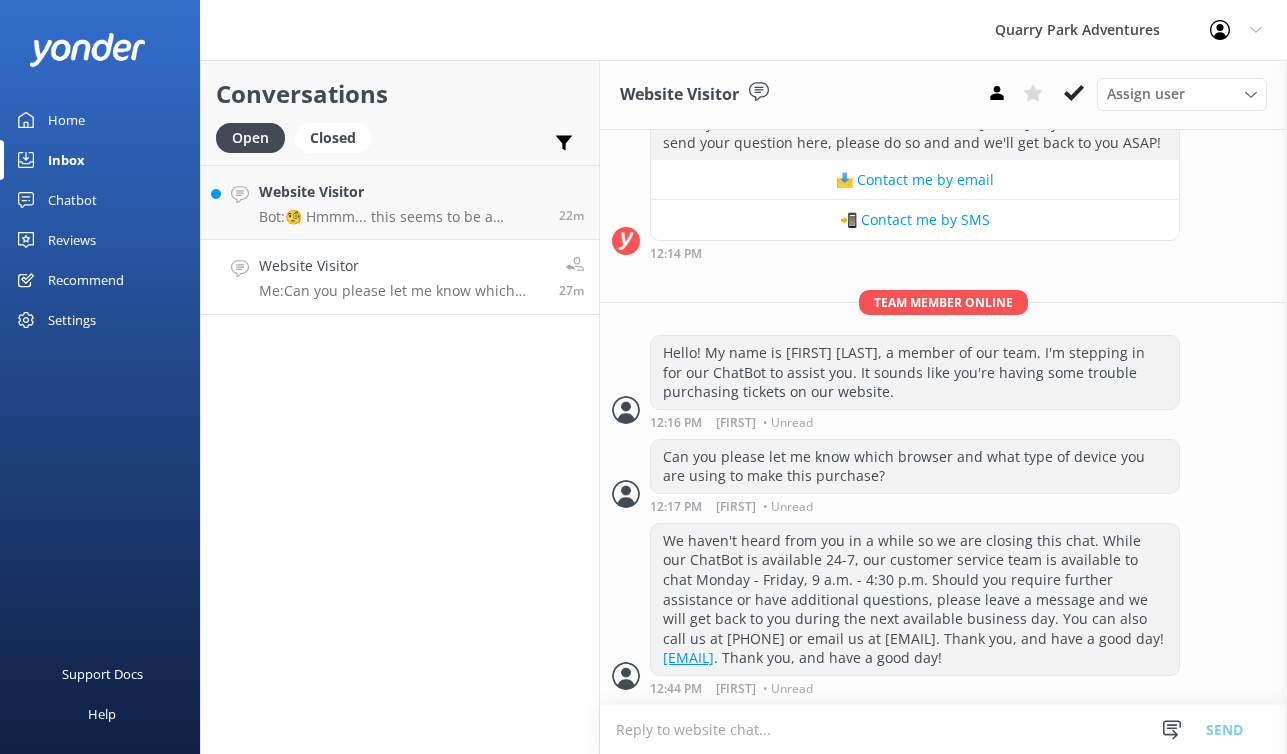 click on "Website Visitor" at bounding box center (401, 266) 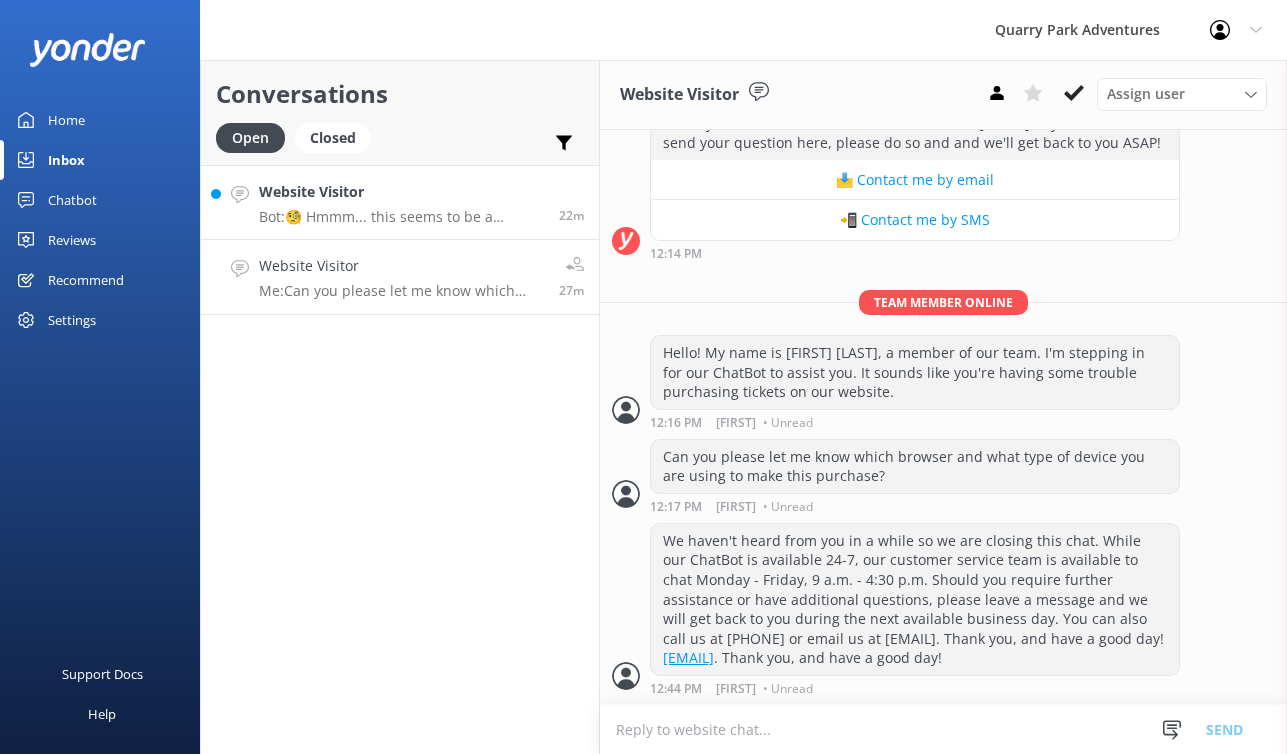 click on "Bot:  🧐 Hmmm... this seems to be a question better suited for one of our helpful team members. Feel free to give the office a call at 916-824-1680. The team's available Monday through Friday, 9AM-4:30PM, and Saturday and Sunday, 9:30AM-4PM. You can also email us at info@quarrypark.com. If you'd rather send your question here, please do so and and we'll get back to you ASAP!" at bounding box center (401, 217) 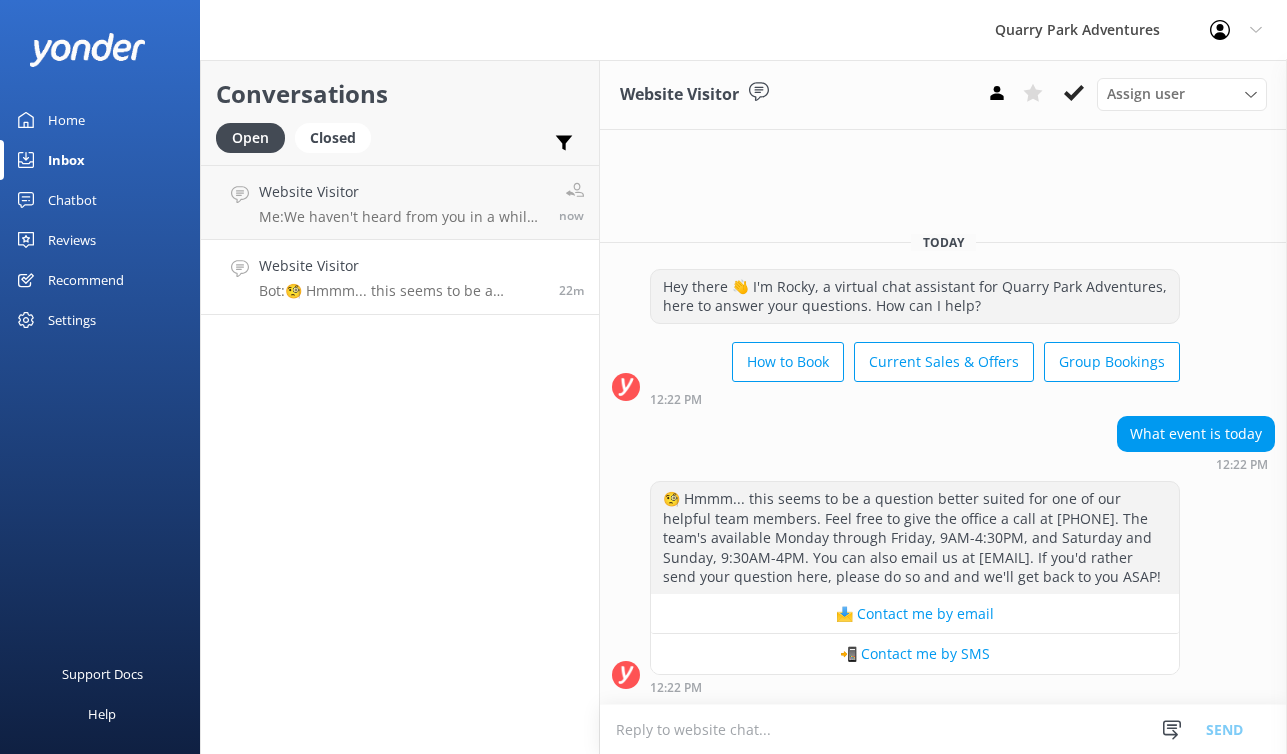 click on "Bot:  🧐 Hmmm... this seems to be a question better suited for one of our helpful team members. Feel free to give the office a call at 916-824-1680. The team's available Monday through Friday, 9AM-4:30PM, and Saturday and Sunday, 9:30AM-4PM. You can also email us at info@quarrypark.com. If you'd rather send your question here, please do so and and we'll get back to you ASAP!" at bounding box center [401, 291] 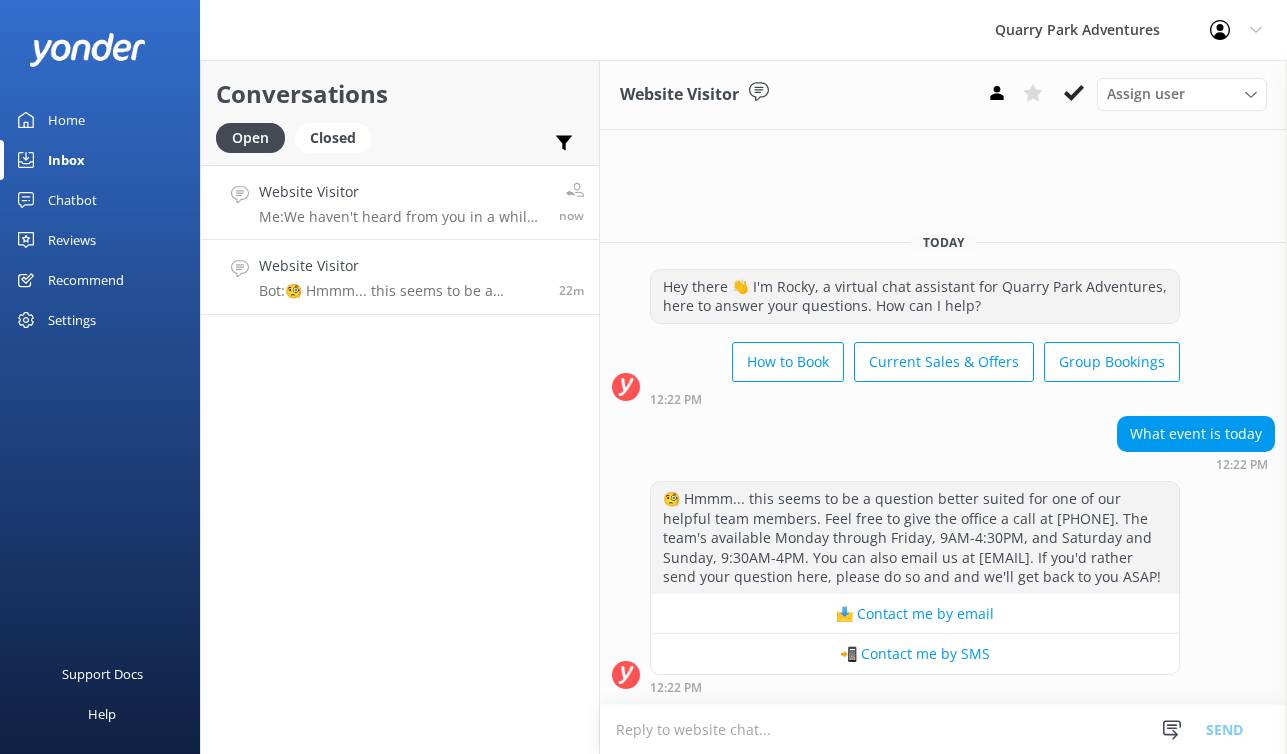 click on "Website Visitor Me:  We haven't heard from you in a while so we are closing this chat. While our ChatBot is available 24-7, our customer service team is available to chat Monday - Friday, 9 a.m. - 4:30 p.m. Should you require further assistance or have additional questions, please leave a message and we will get back to you during the next available business day. You can also call us at 916-824-1680 or email us at info@quarrypark.com. Thank you, and have a good day! now" at bounding box center (400, 202) 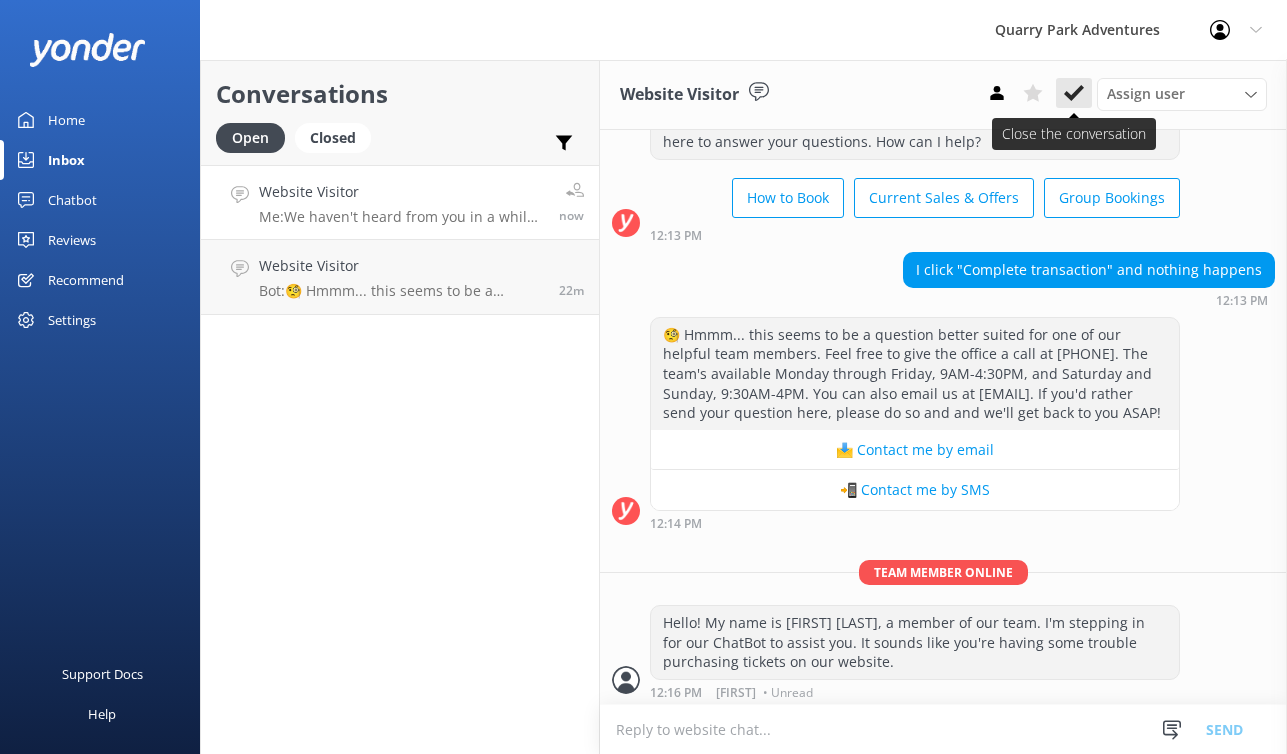 click 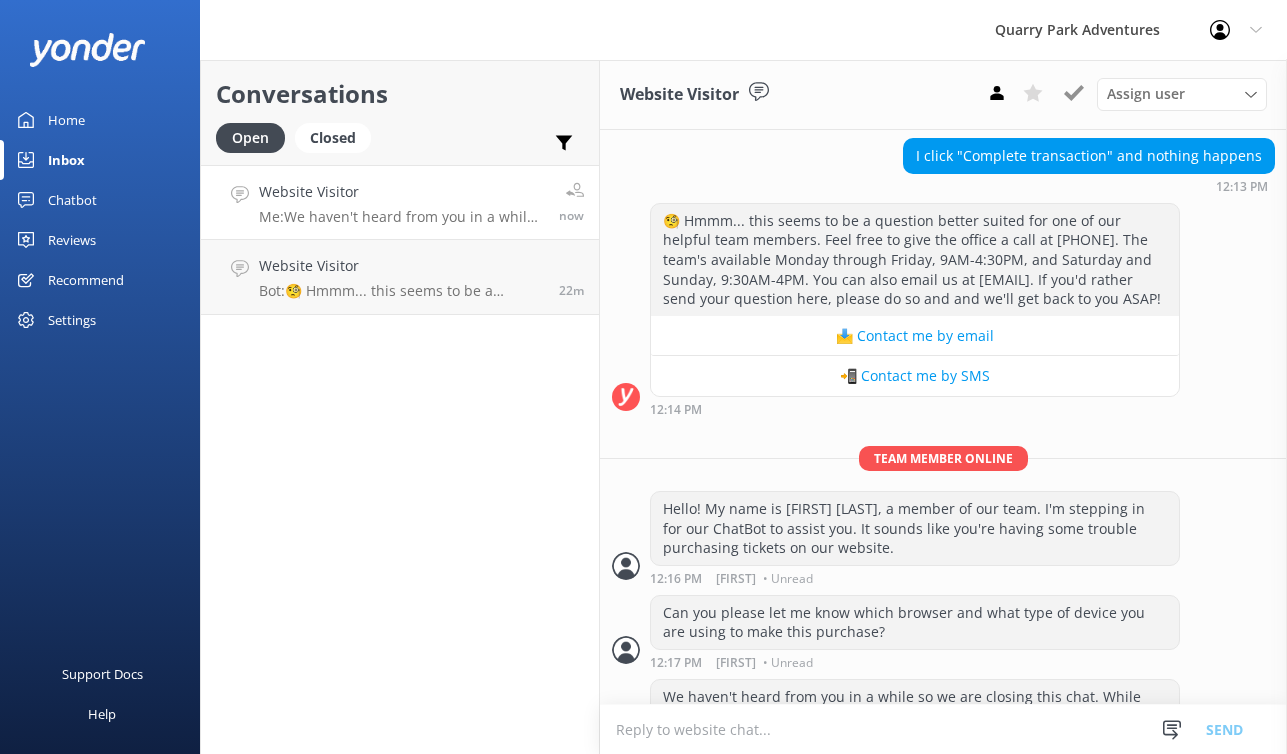 scroll, scrollTop: 348, scrollLeft: 0, axis: vertical 